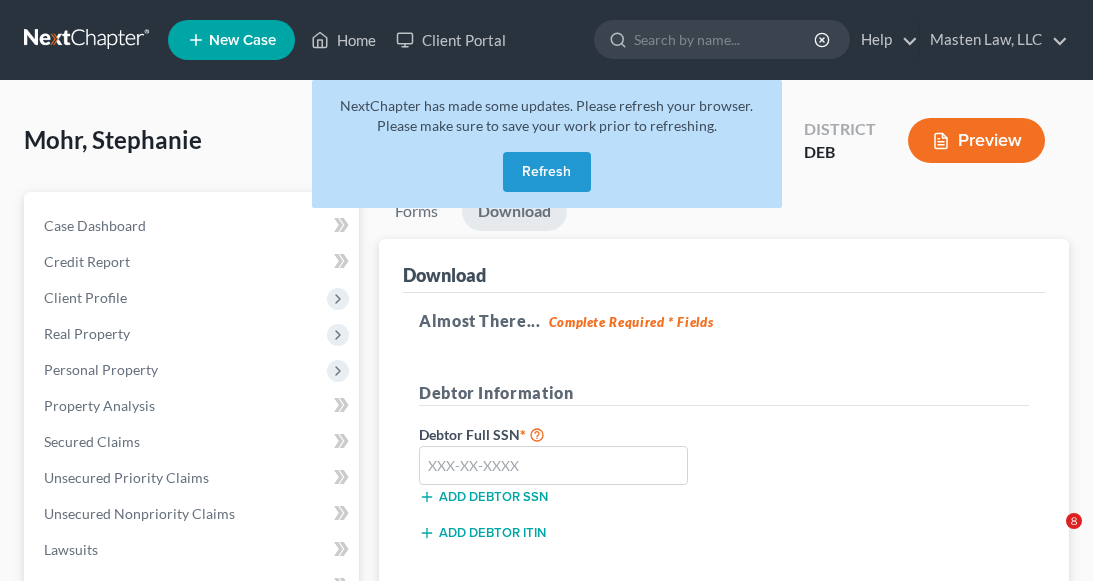 scroll, scrollTop: 0, scrollLeft: 0, axis: both 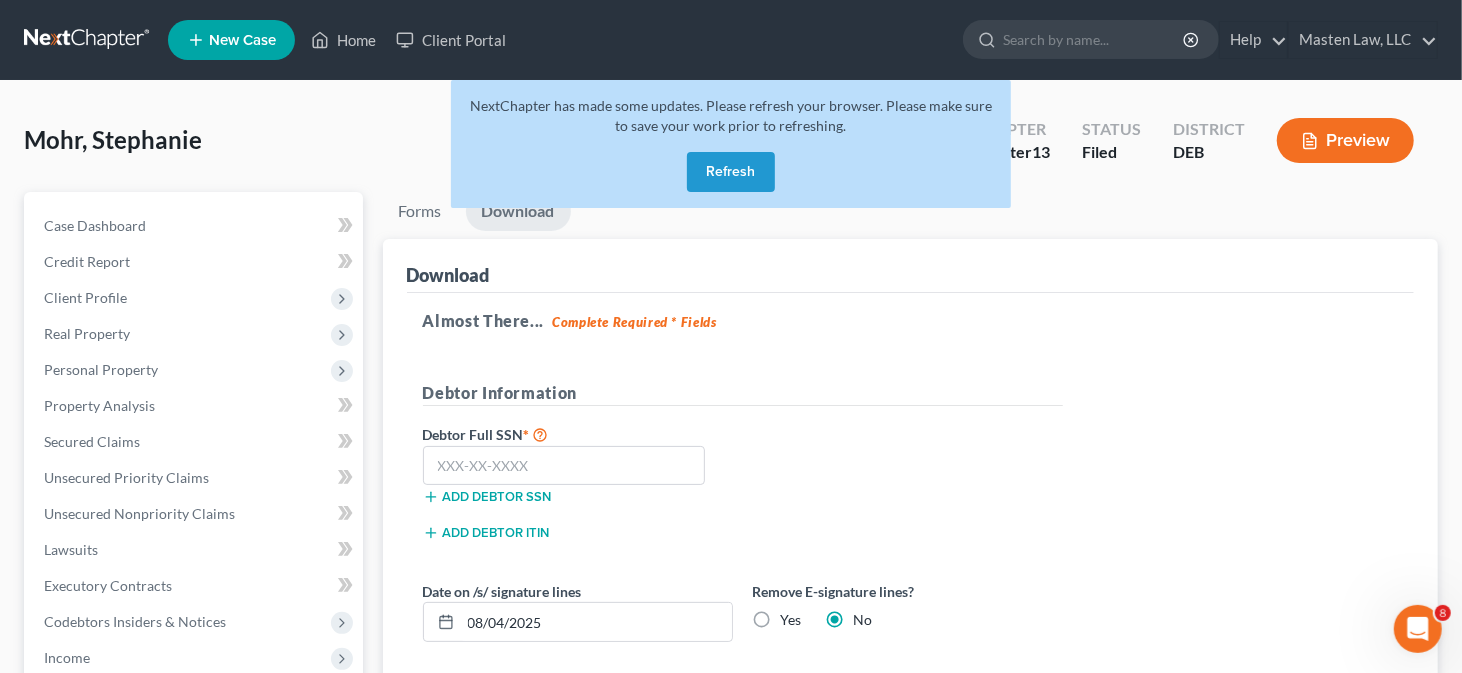 click at bounding box center [1417, 628] 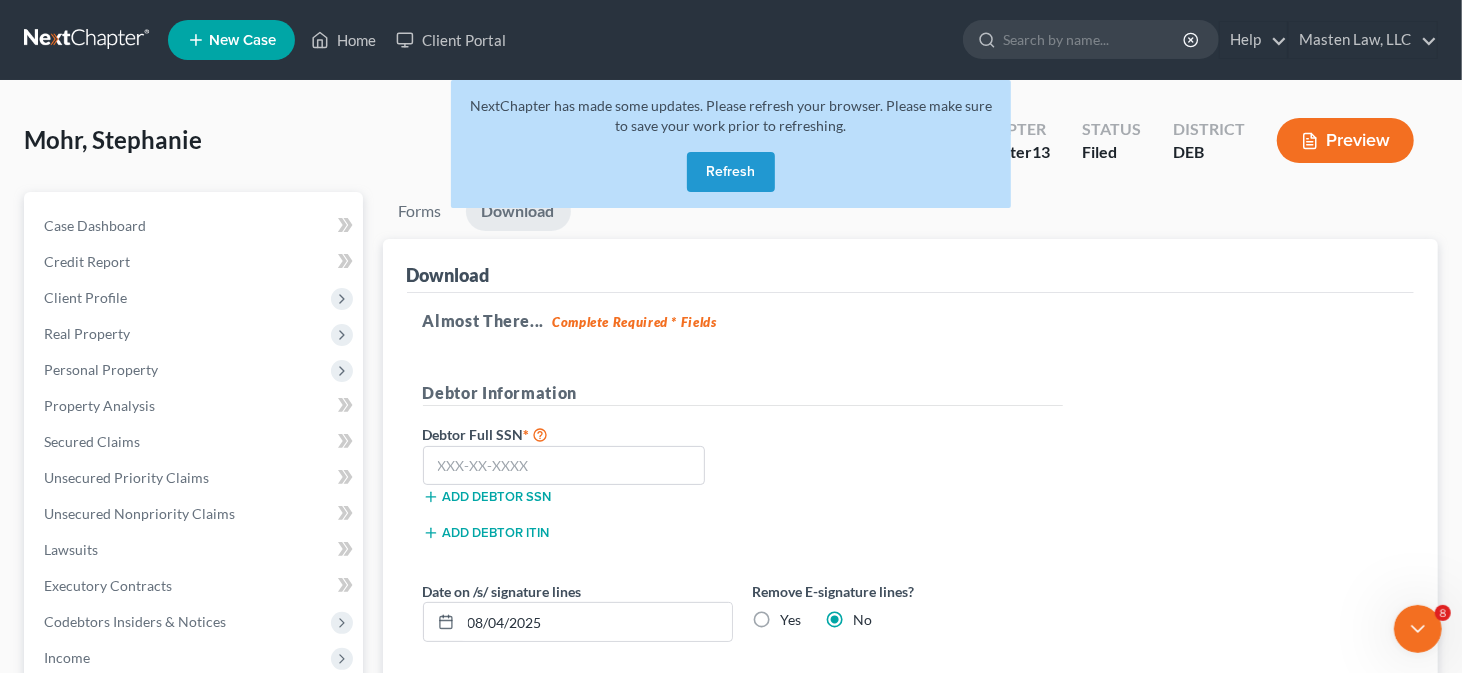 scroll, scrollTop: 0, scrollLeft: 0, axis: both 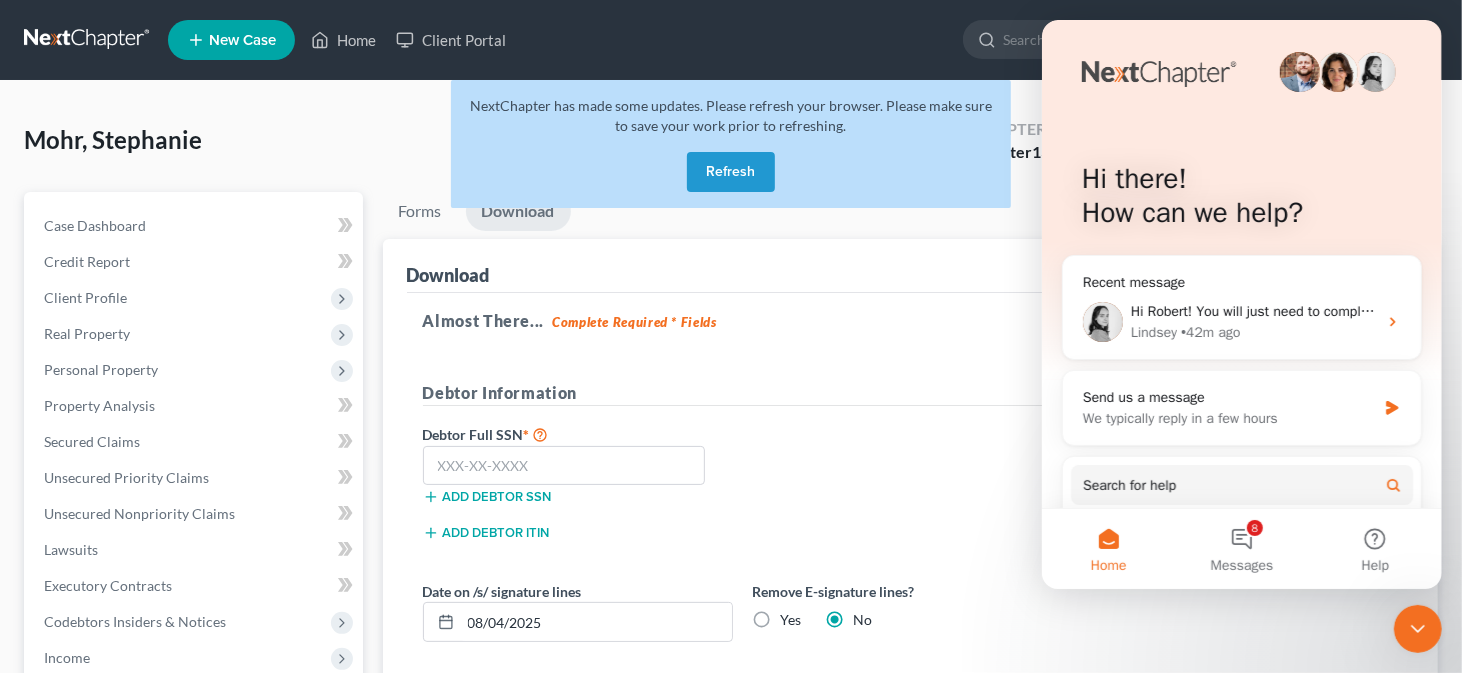 click on "Refresh" at bounding box center (731, 172) 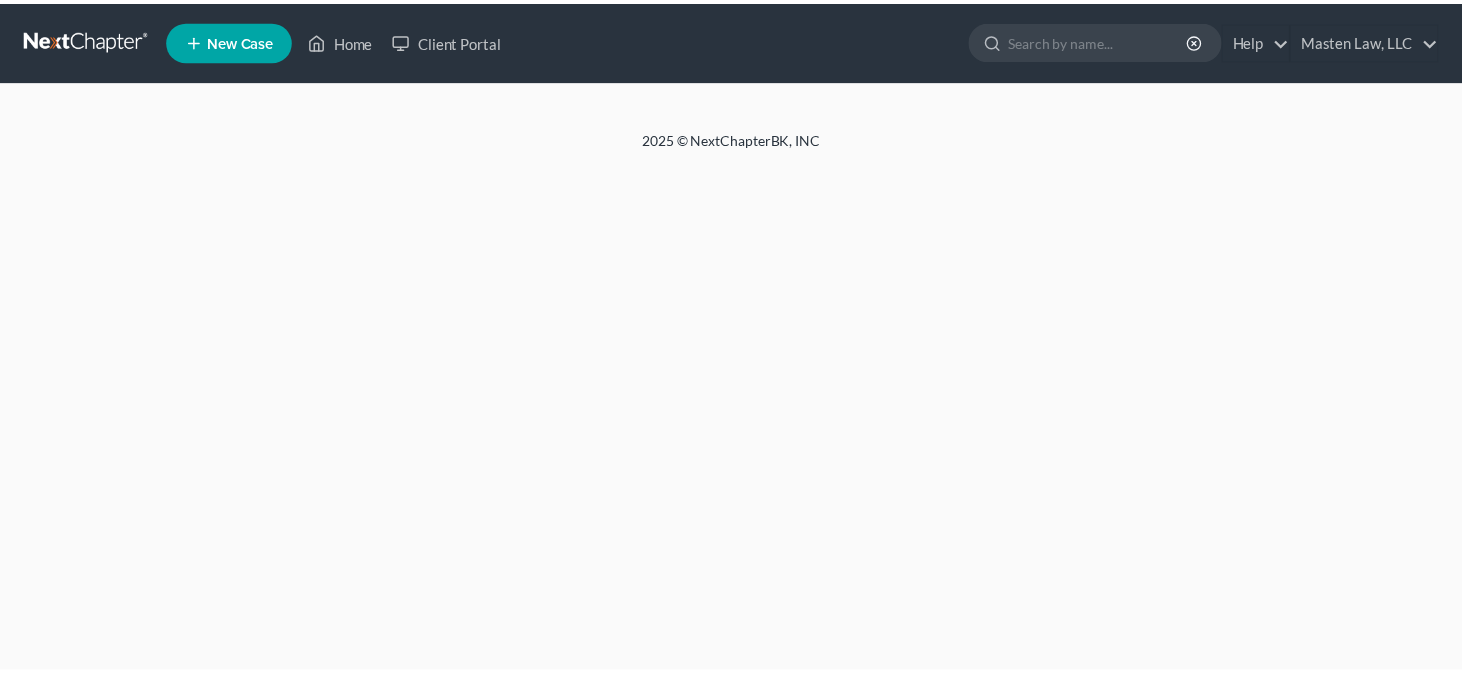 scroll, scrollTop: 0, scrollLeft: 0, axis: both 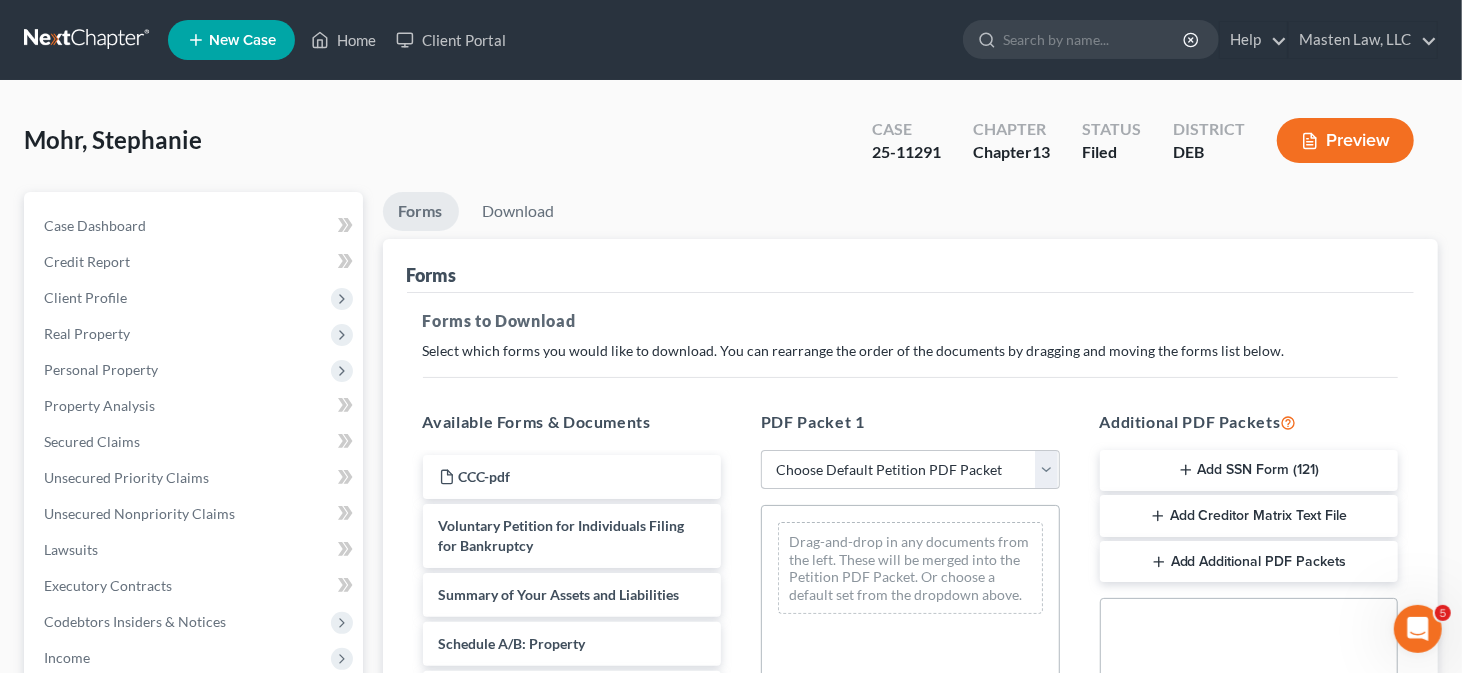 click 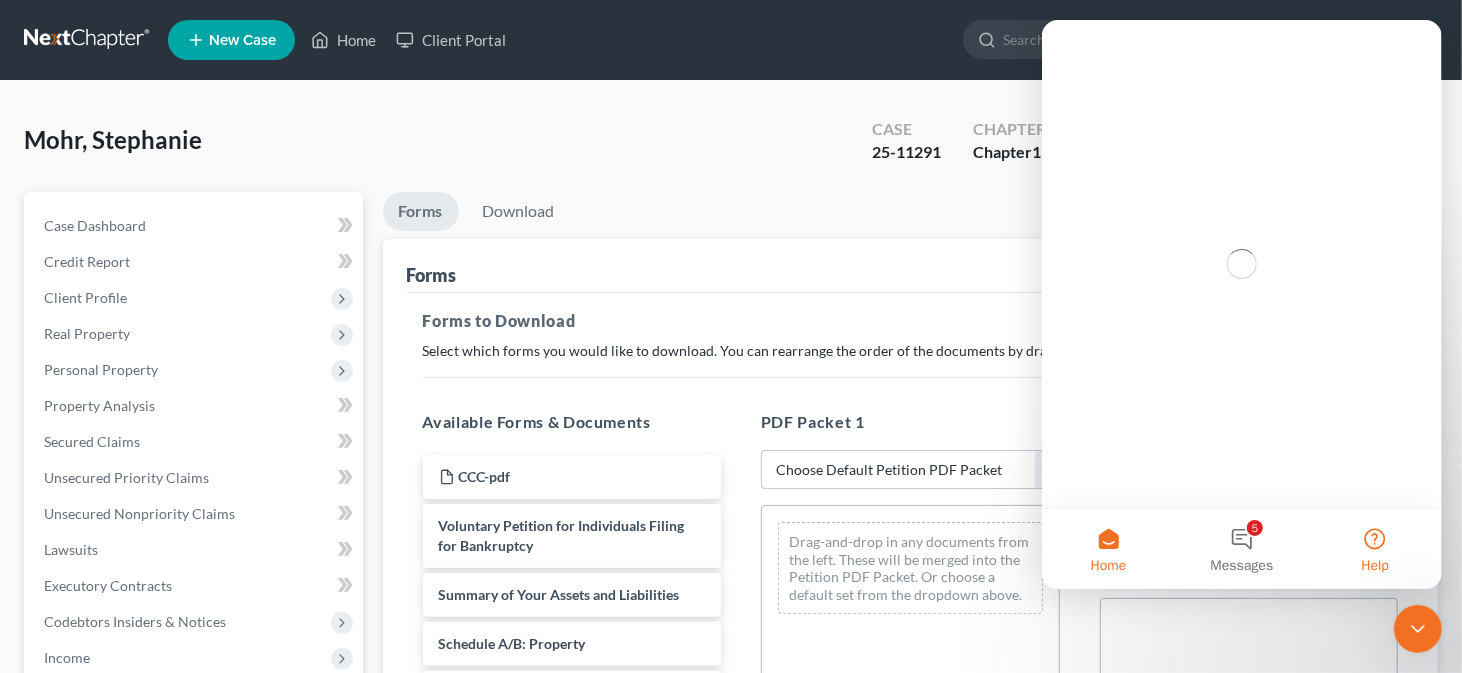scroll, scrollTop: 0, scrollLeft: 0, axis: both 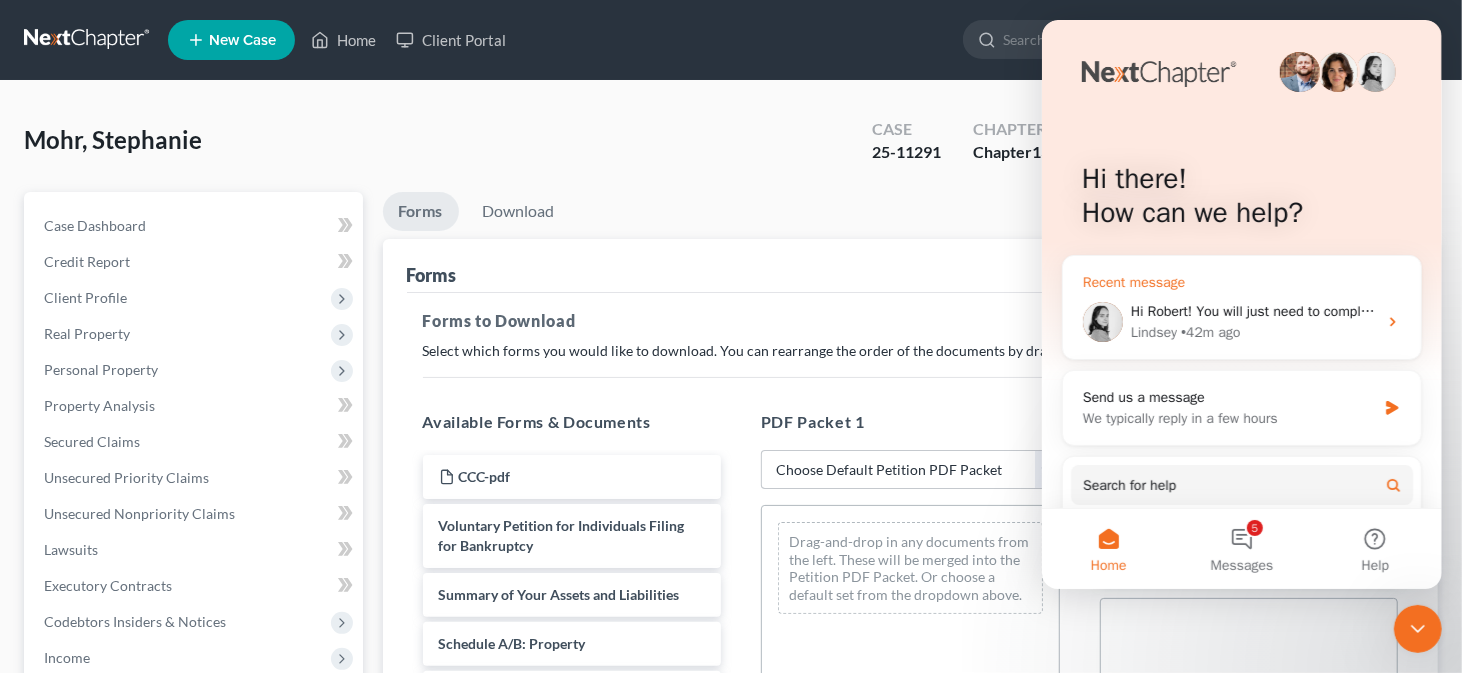 click on "Hi Robert! You will just need to complete a new agreement for Xactus. As long as your office location is the same, you will not need a new on site inspection. You can complete a new agreement in My Account Settings > Integrations > Credit Report Integration. Please let me know if you have any questions about this! Lindsey •  42m ago" at bounding box center [1241, 322] 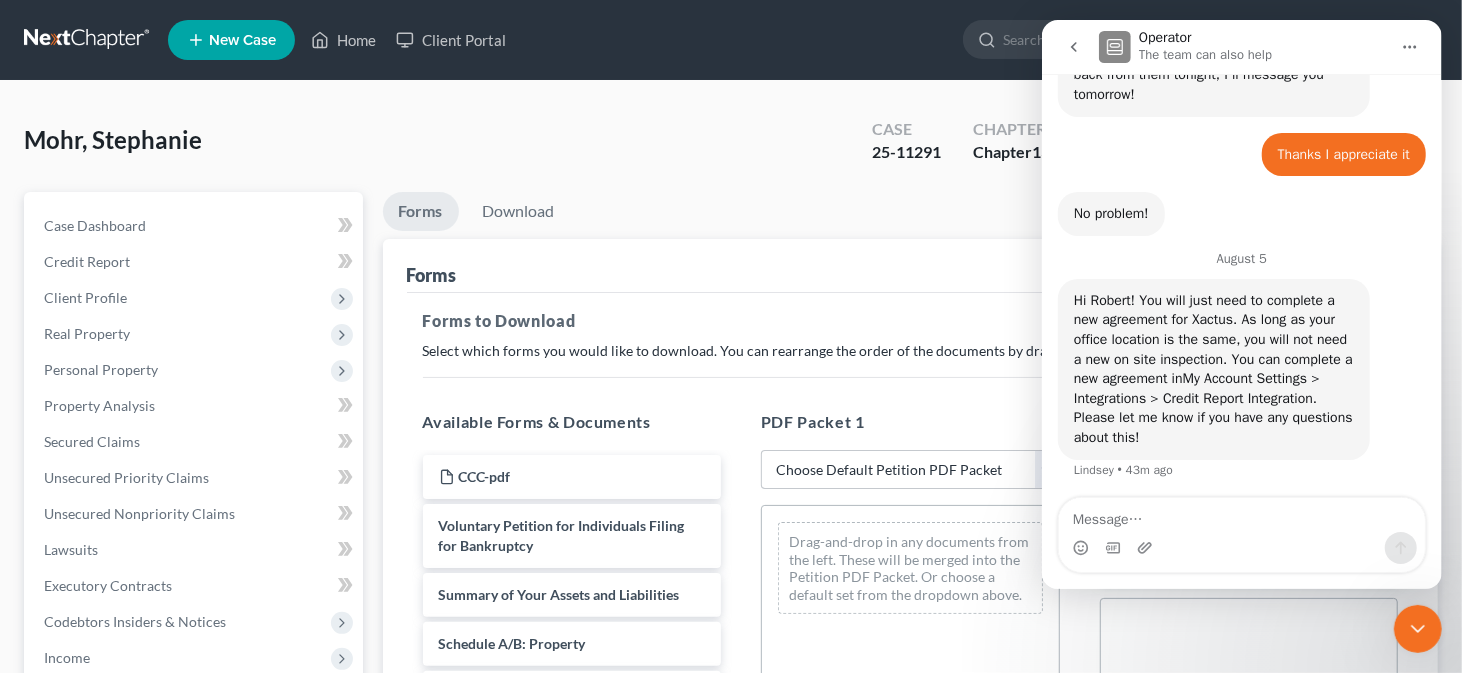 scroll, scrollTop: 1159, scrollLeft: 0, axis: vertical 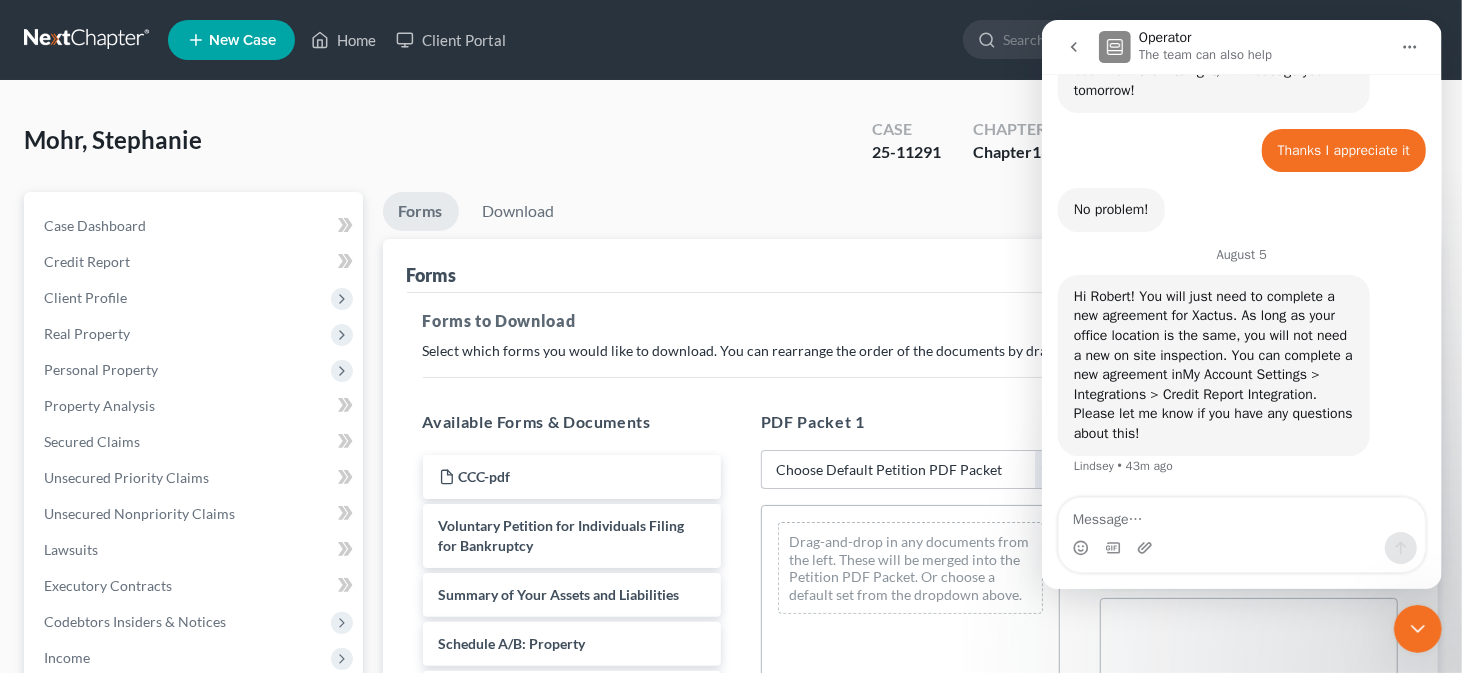 click 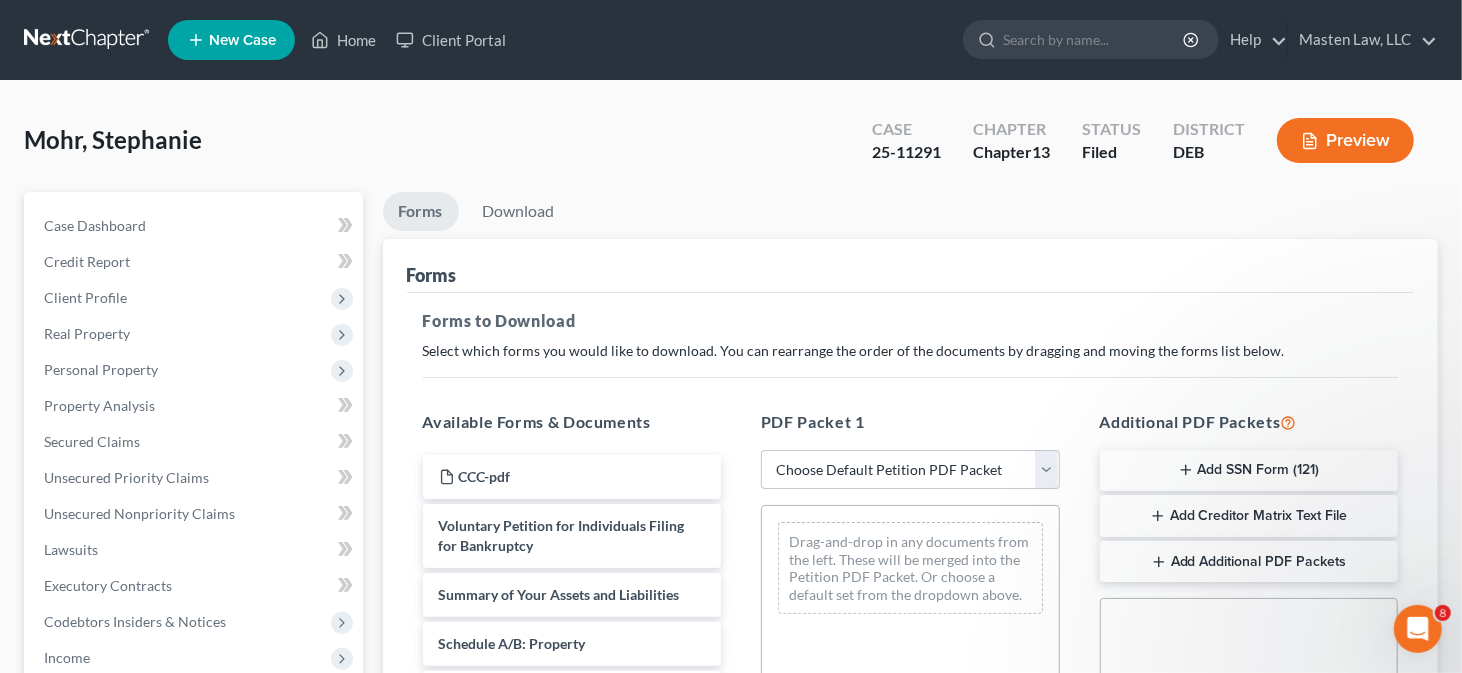 scroll, scrollTop: 0, scrollLeft: 0, axis: both 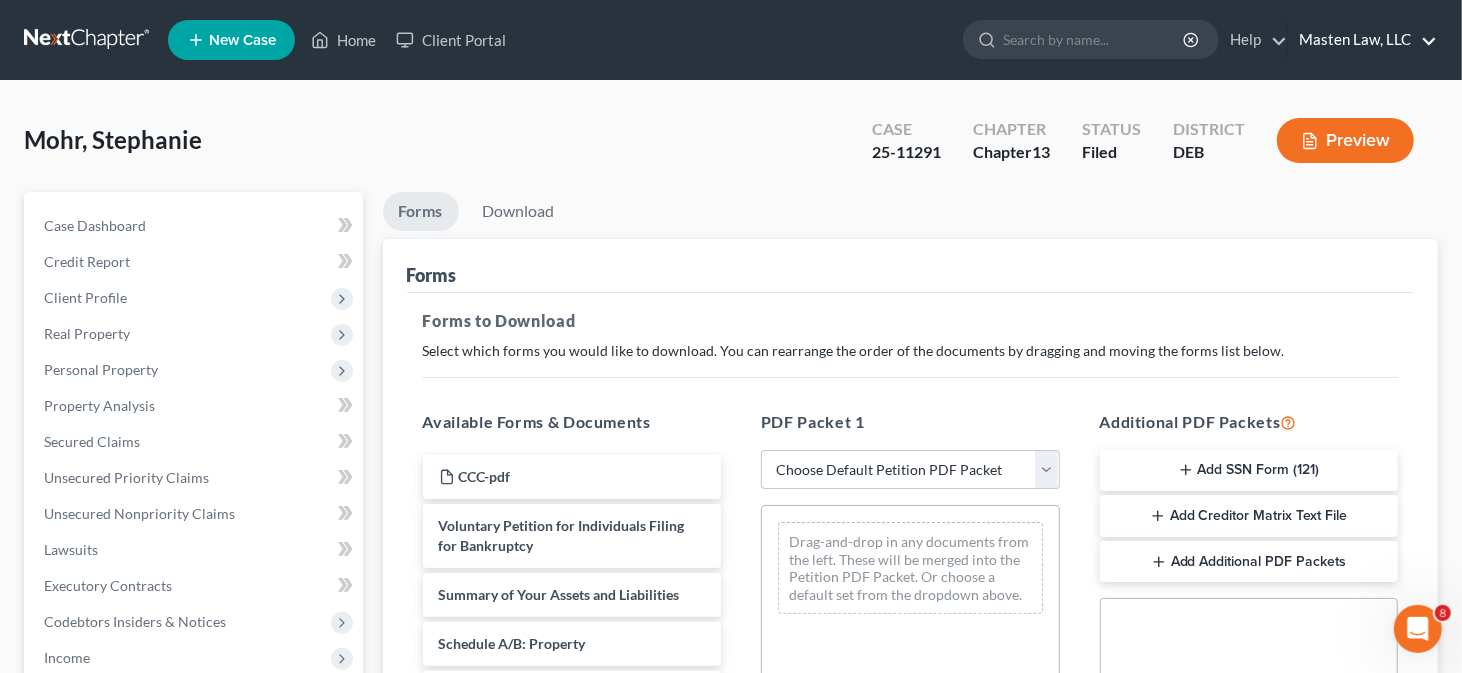 click on "Masten Law, LLC" at bounding box center (1363, 40) 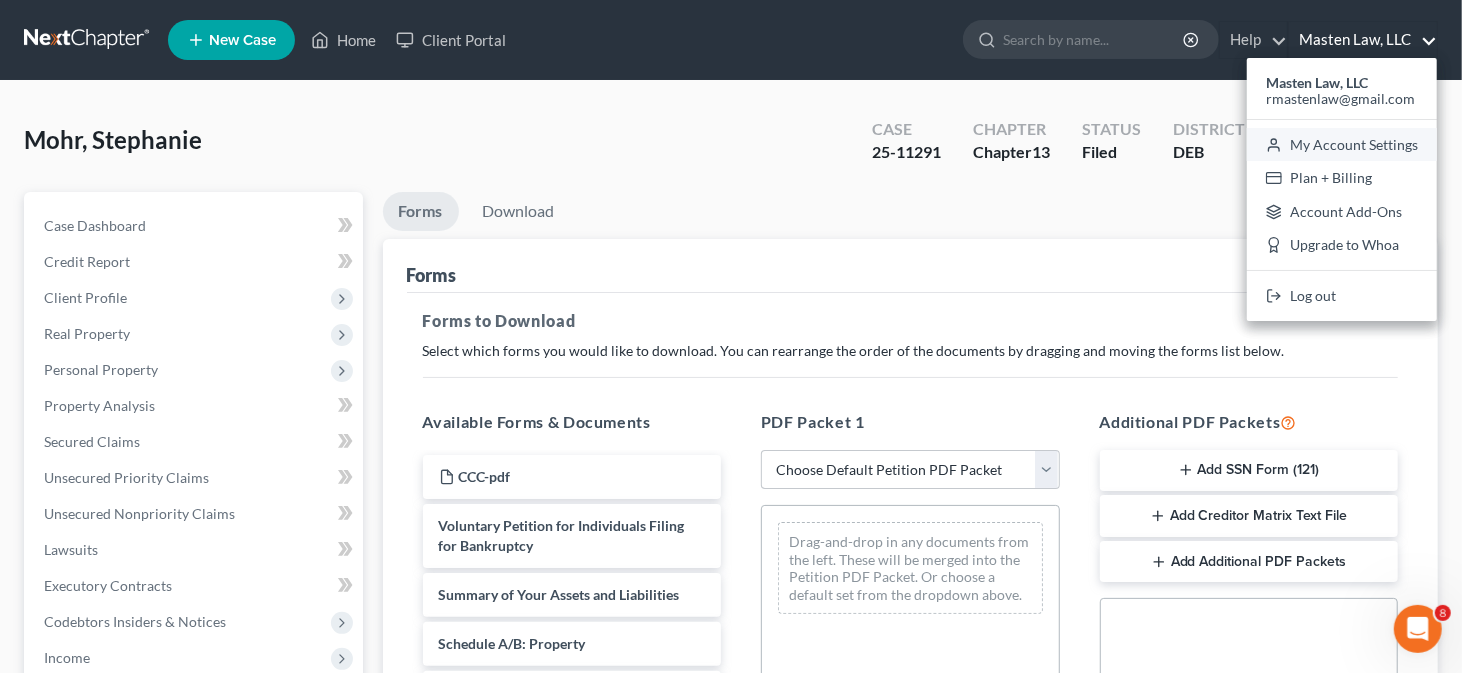 click on "My Account Settings" at bounding box center (1342, 145) 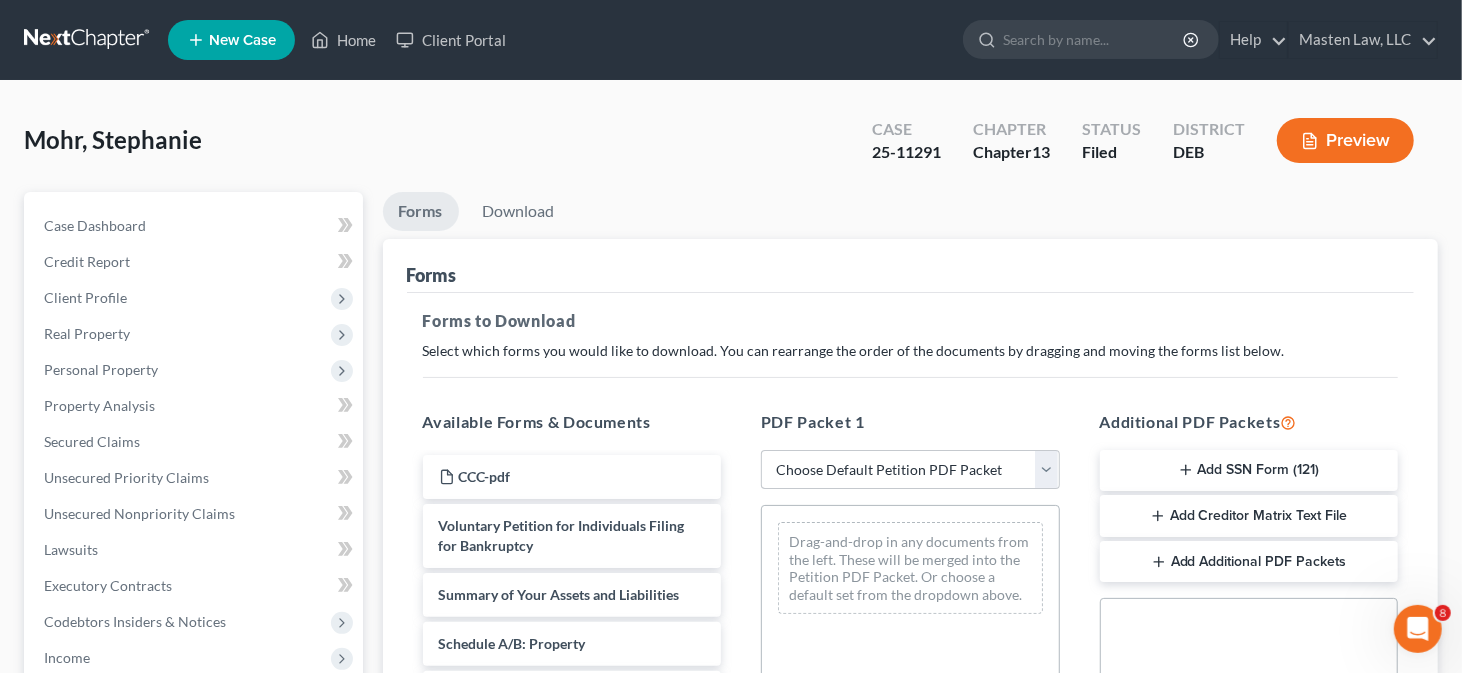 select on "24" 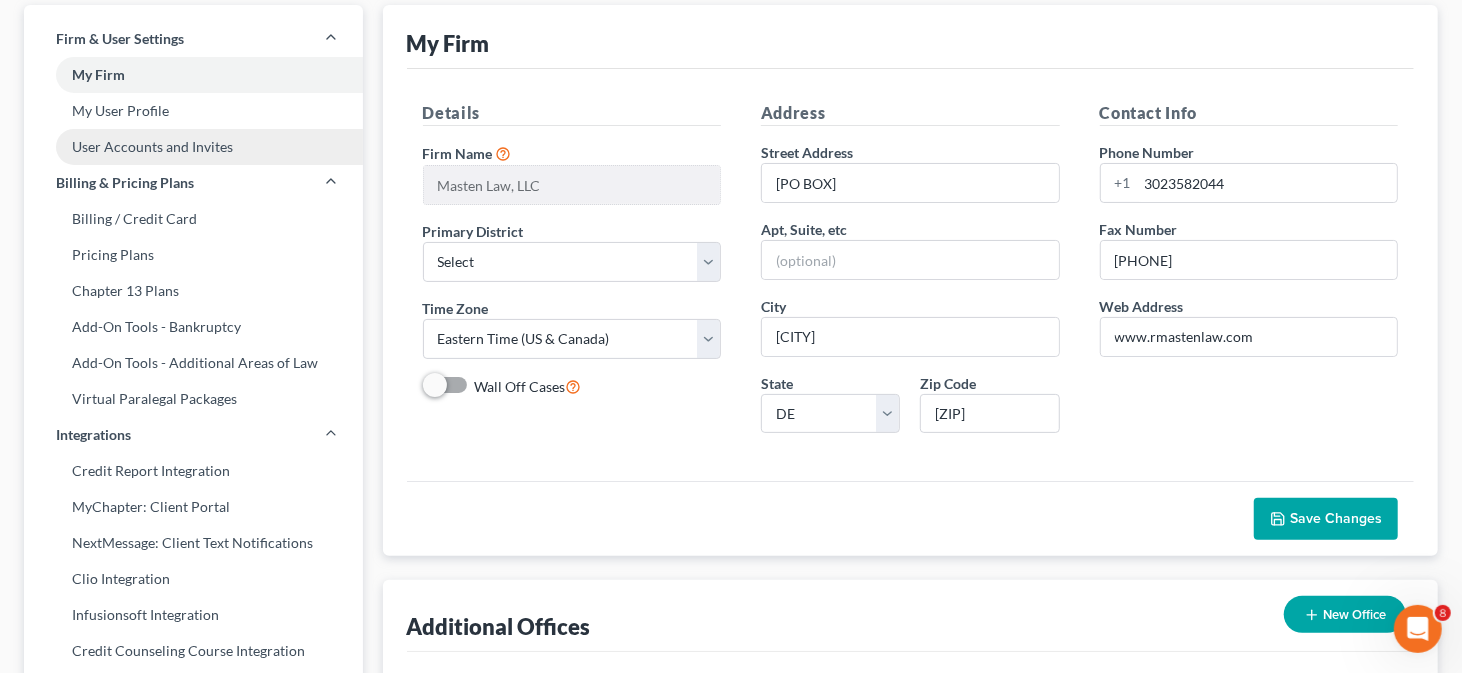 scroll, scrollTop: 200, scrollLeft: 0, axis: vertical 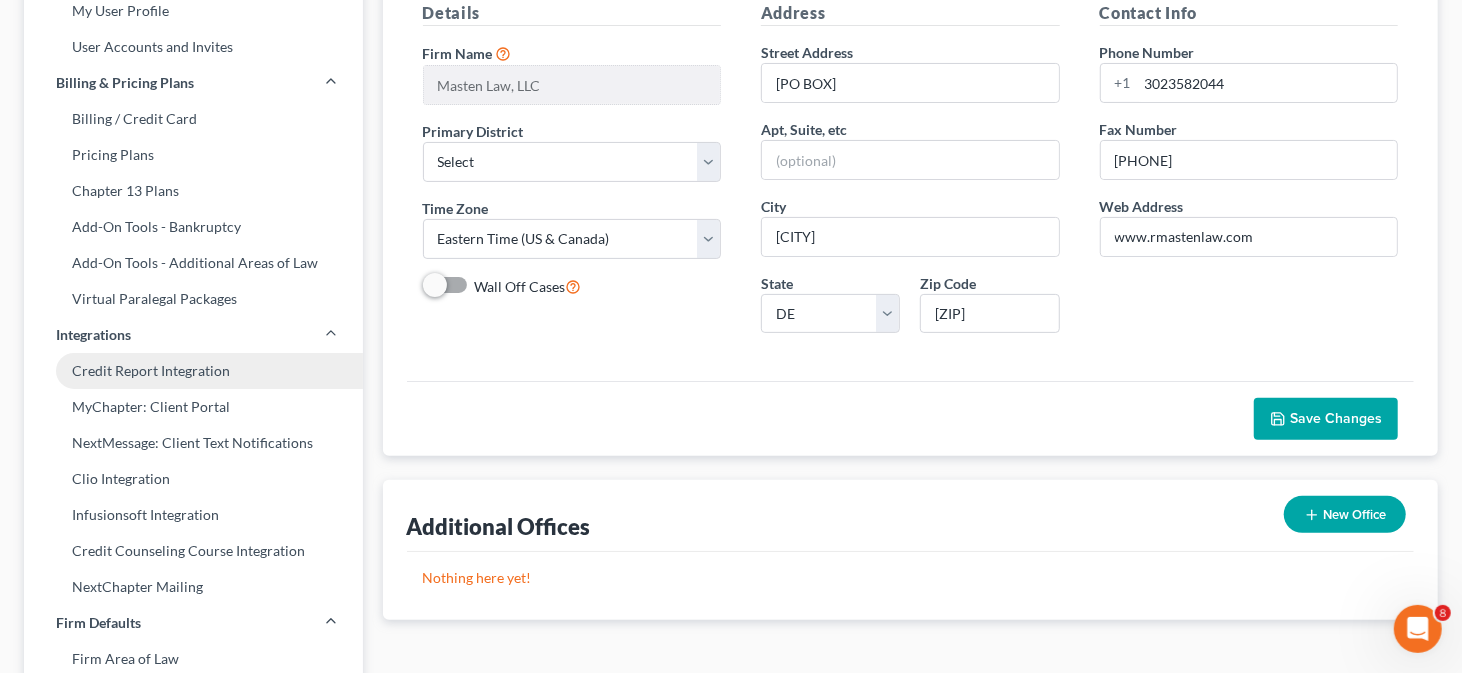 click on "Credit Report Integration" at bounding box center [193, 371] 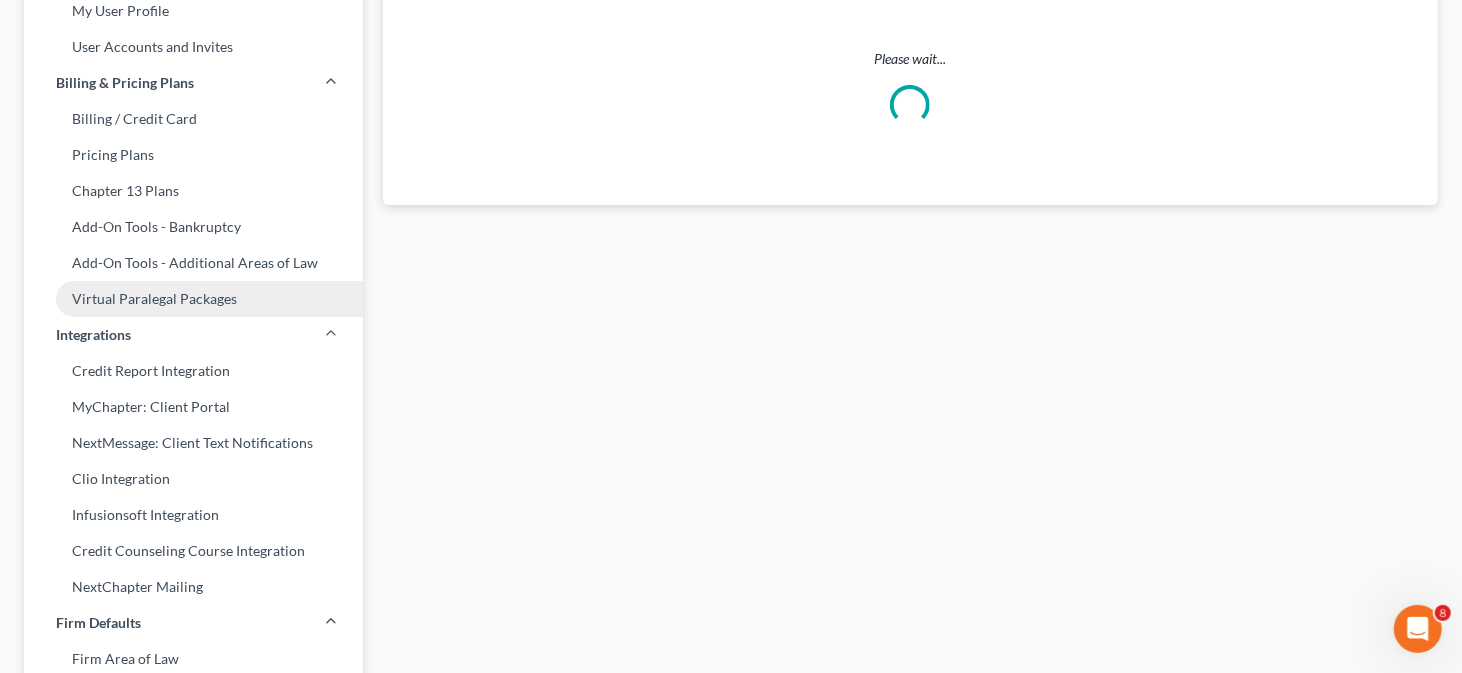 select on "1" 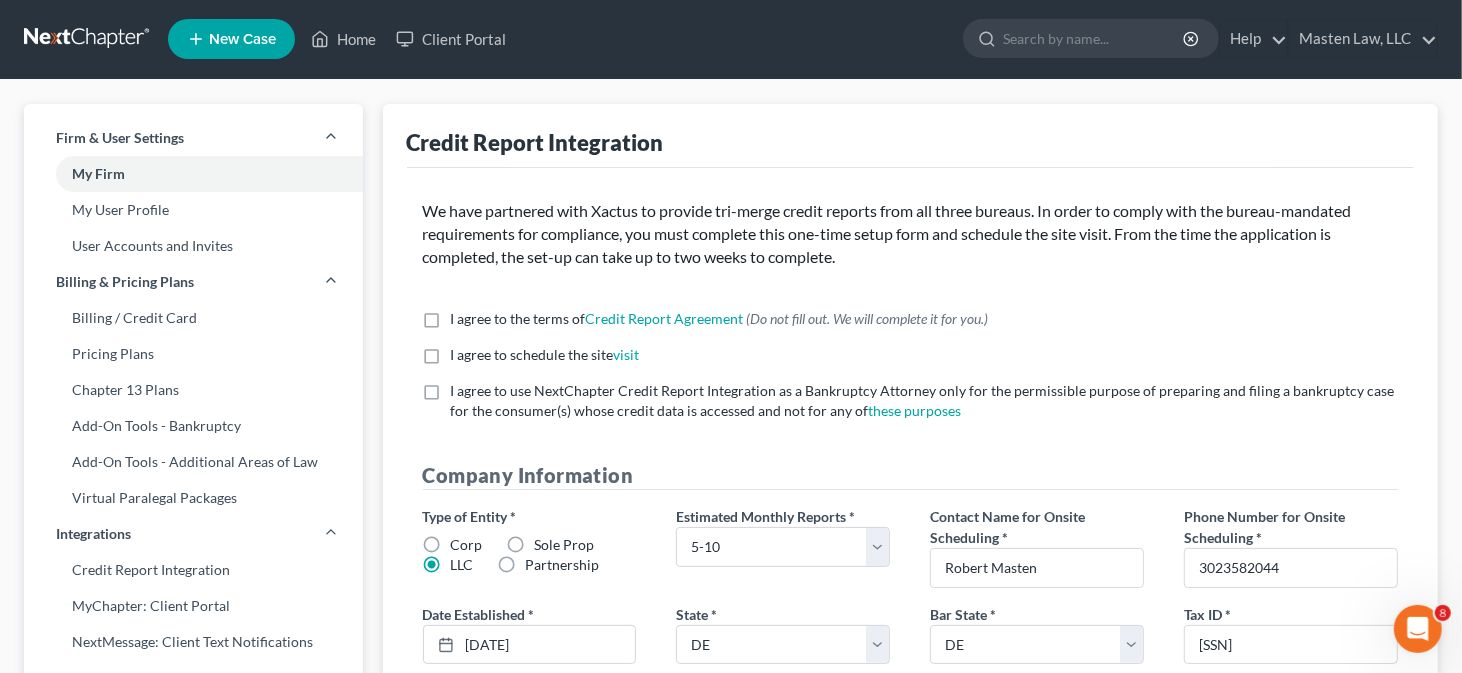 scroll, scrollTop: 0, scrollLeft: 0, axis: both 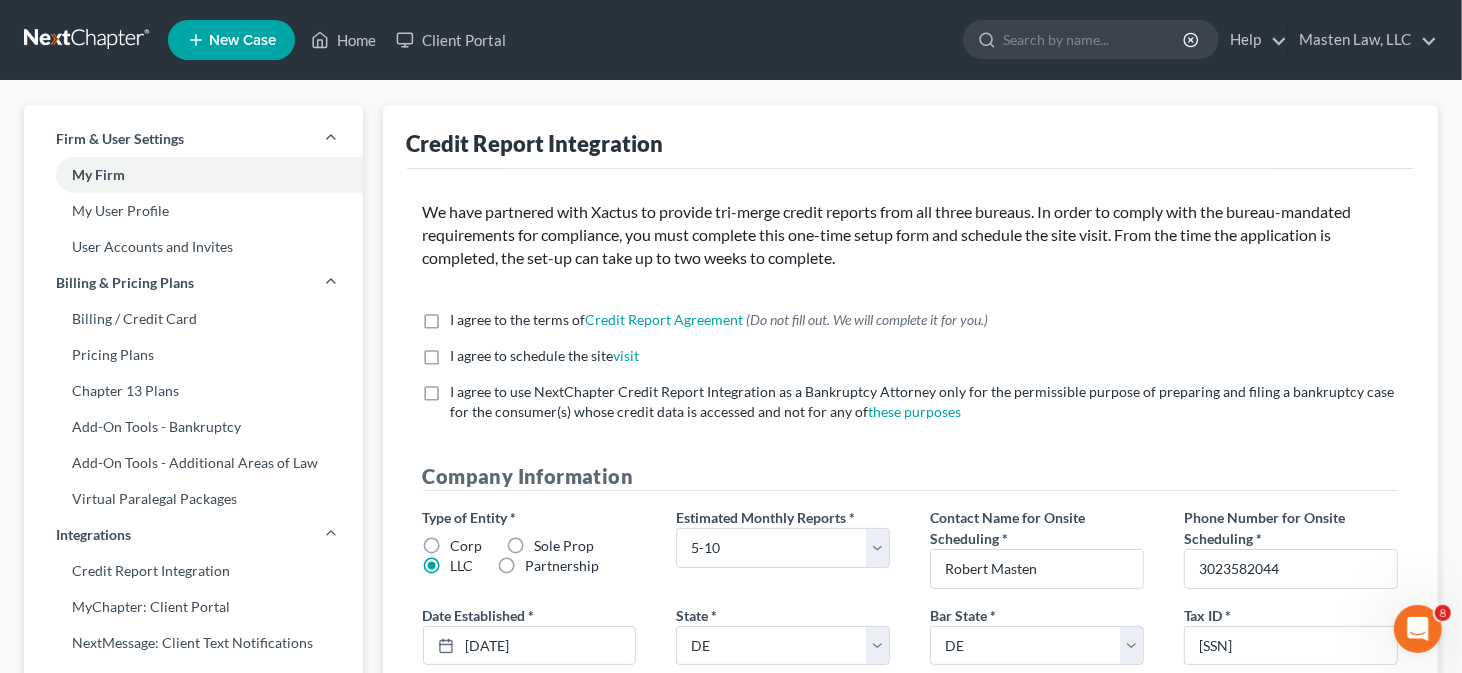 click 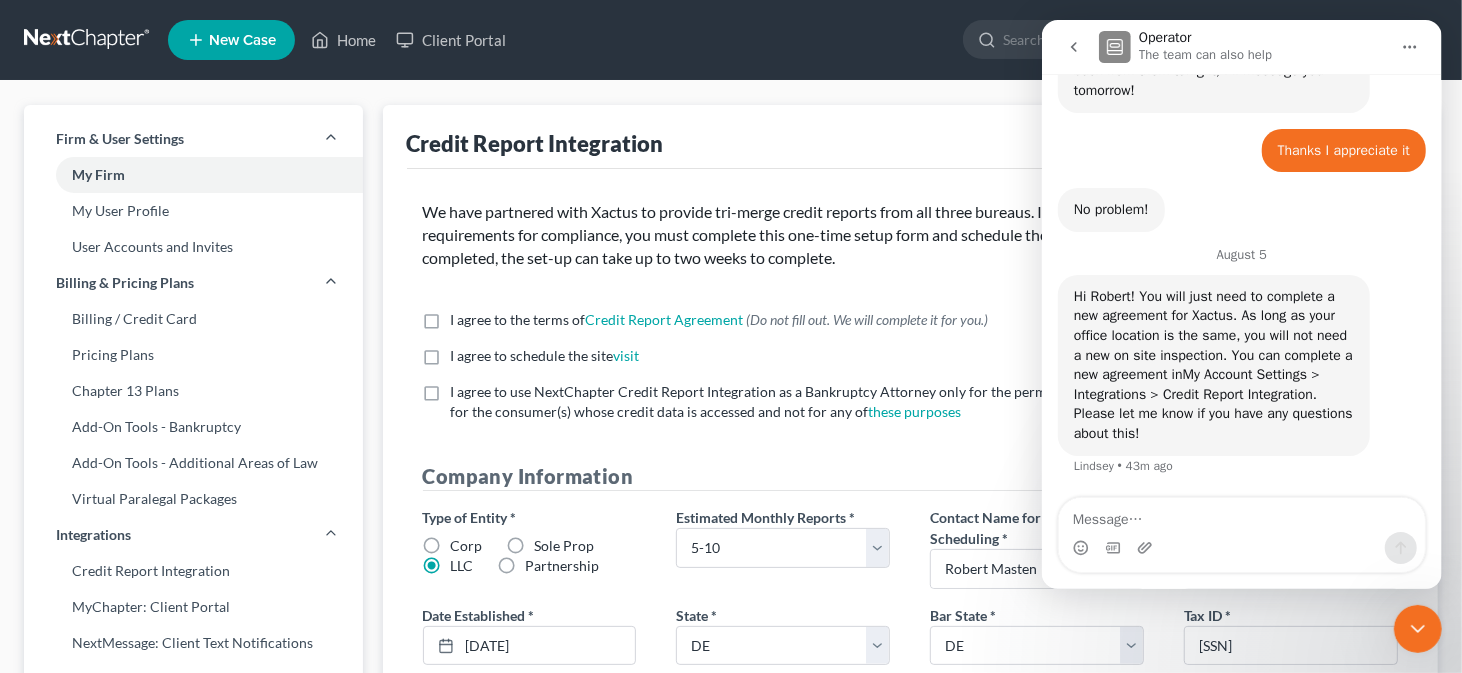 scroll, scrollTop: 1159, scrollLeft: 0, axis: vertical 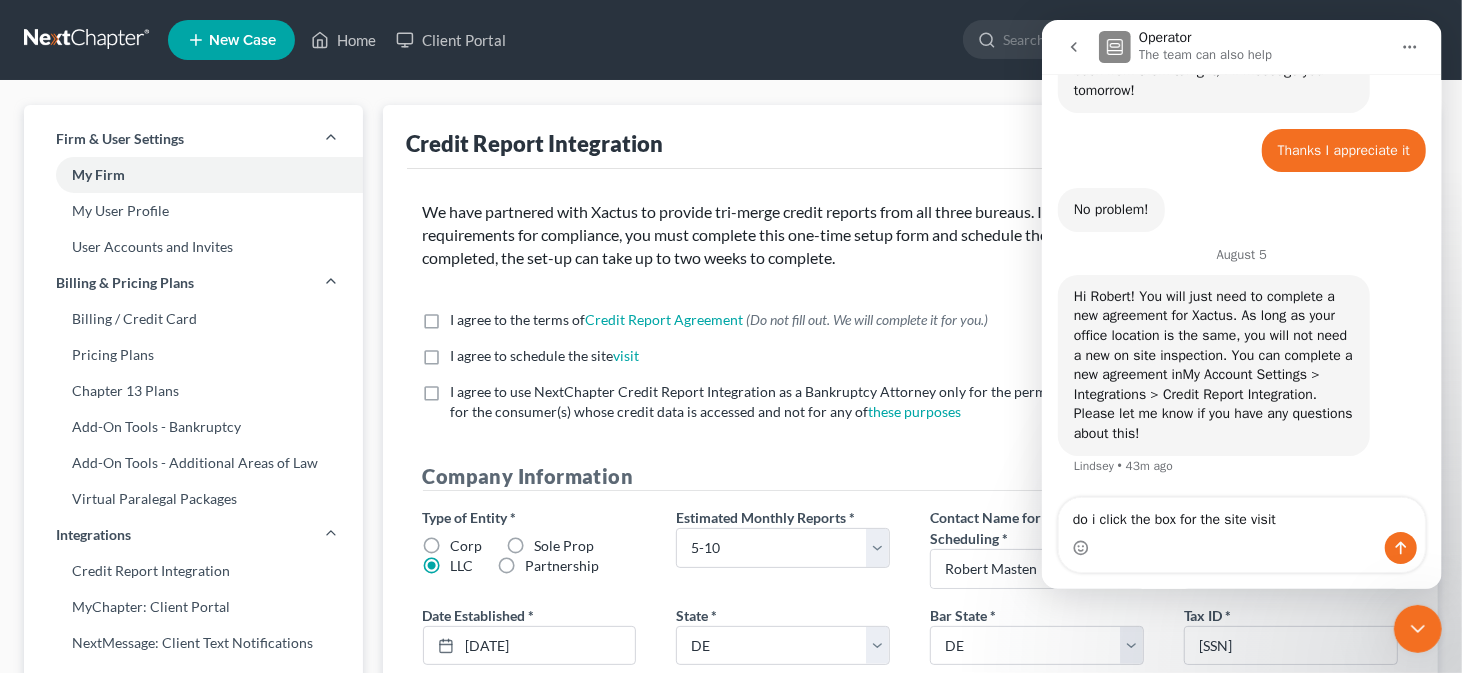 type on "do i click the box for the site visit?" 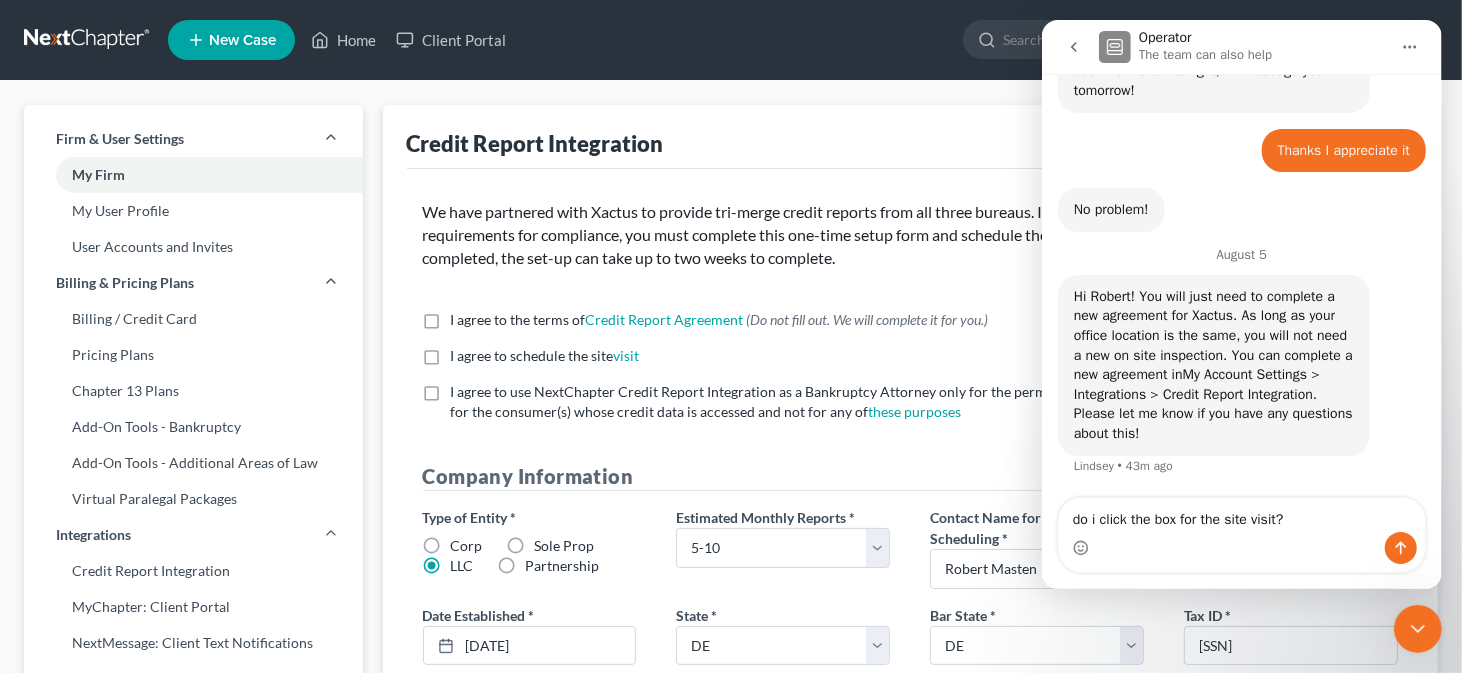 type 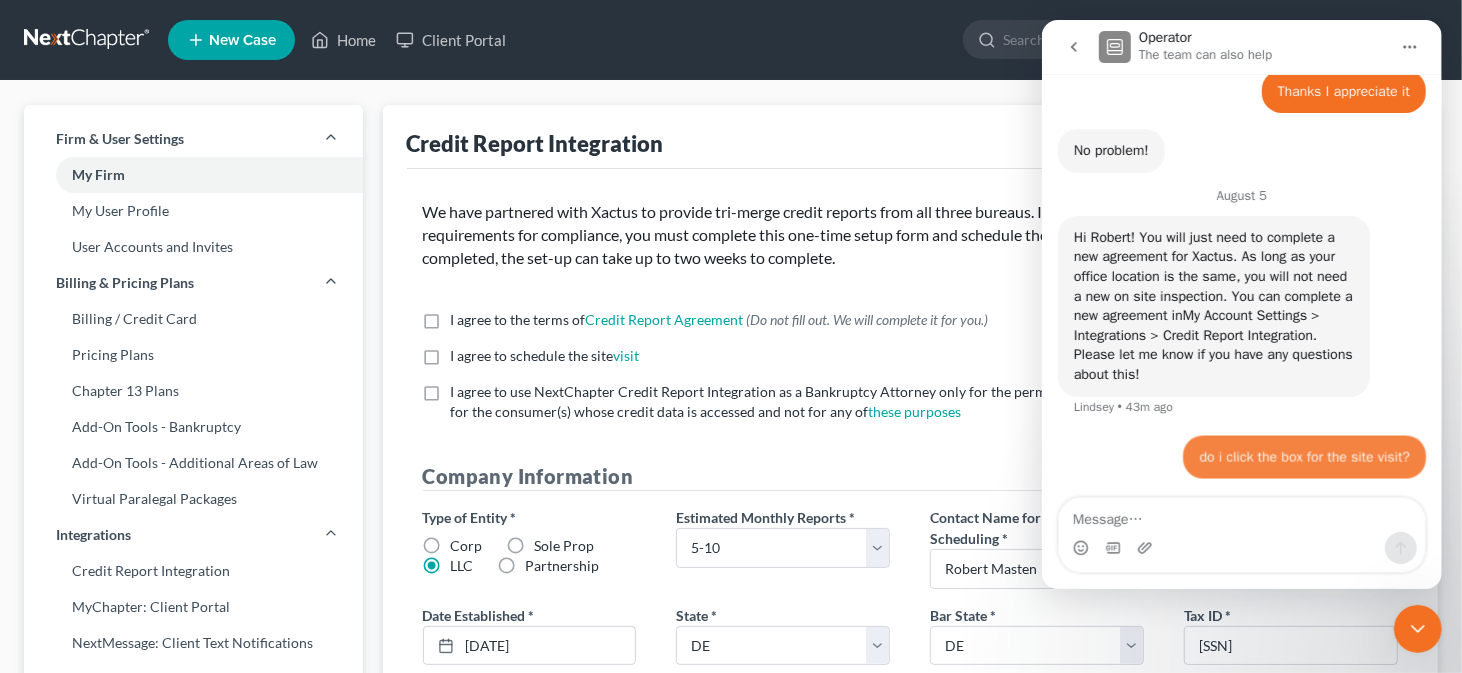 scroll, scrollTop: 1219, scrollLeft: 0, axis: vertical 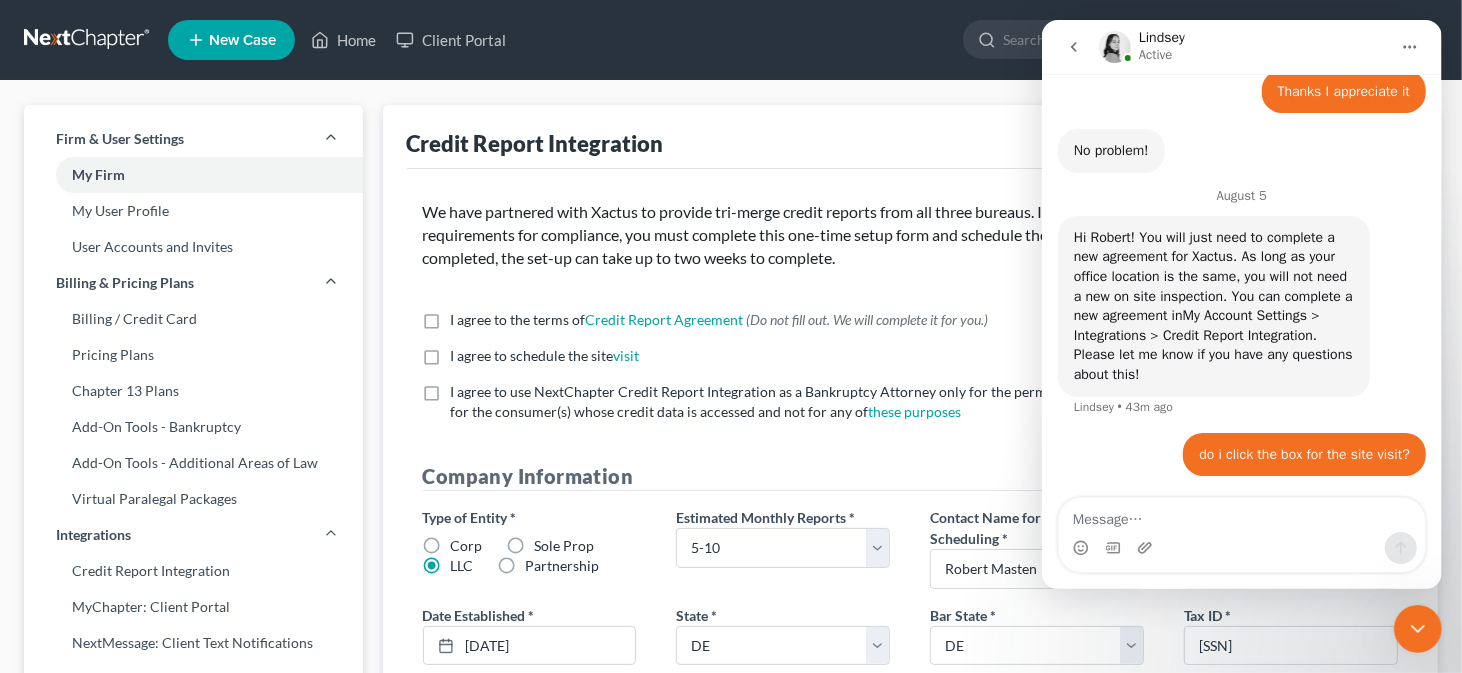 click 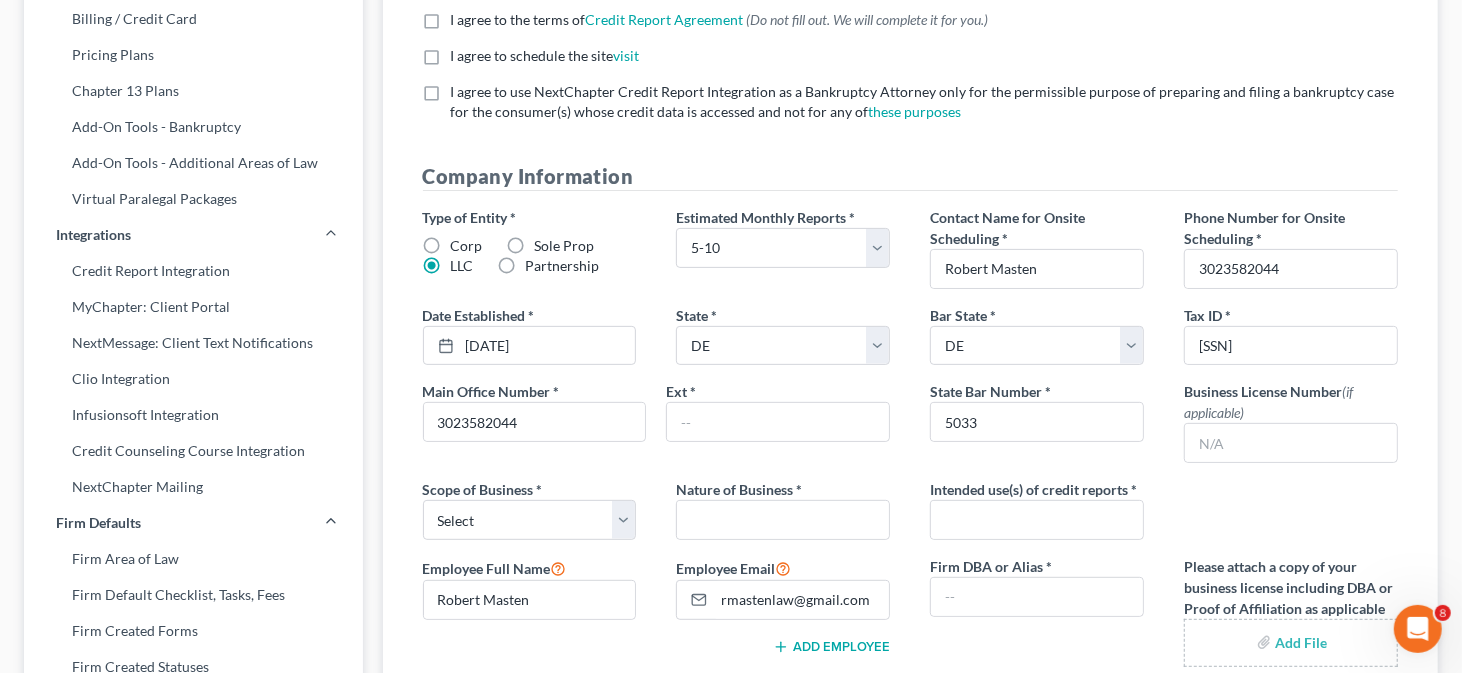 scroll, scrollTop: 100, scrollLeft: 0, axis: vertical 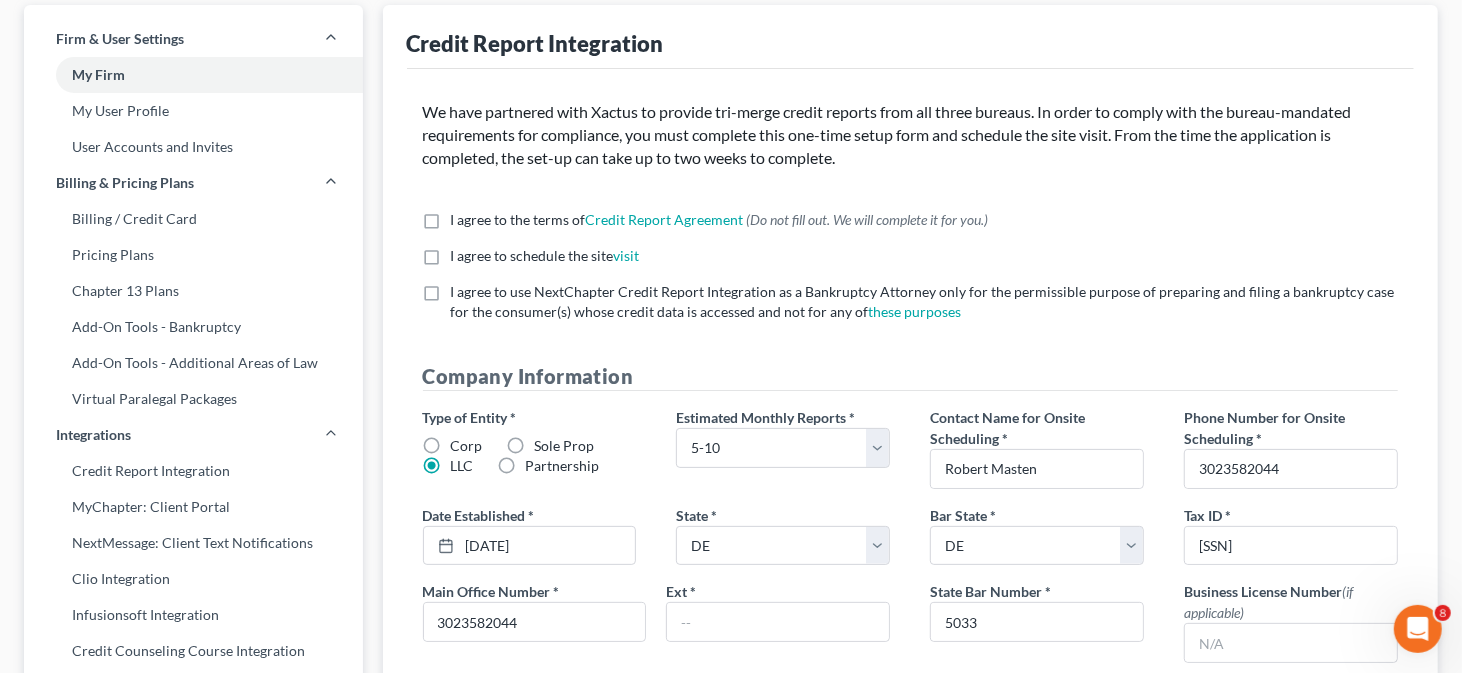 click on "I agree to the terms of  Credit Report Agreement
*
(Do not fill out. We will complete it for you.)" at bounding box center [720, 220] 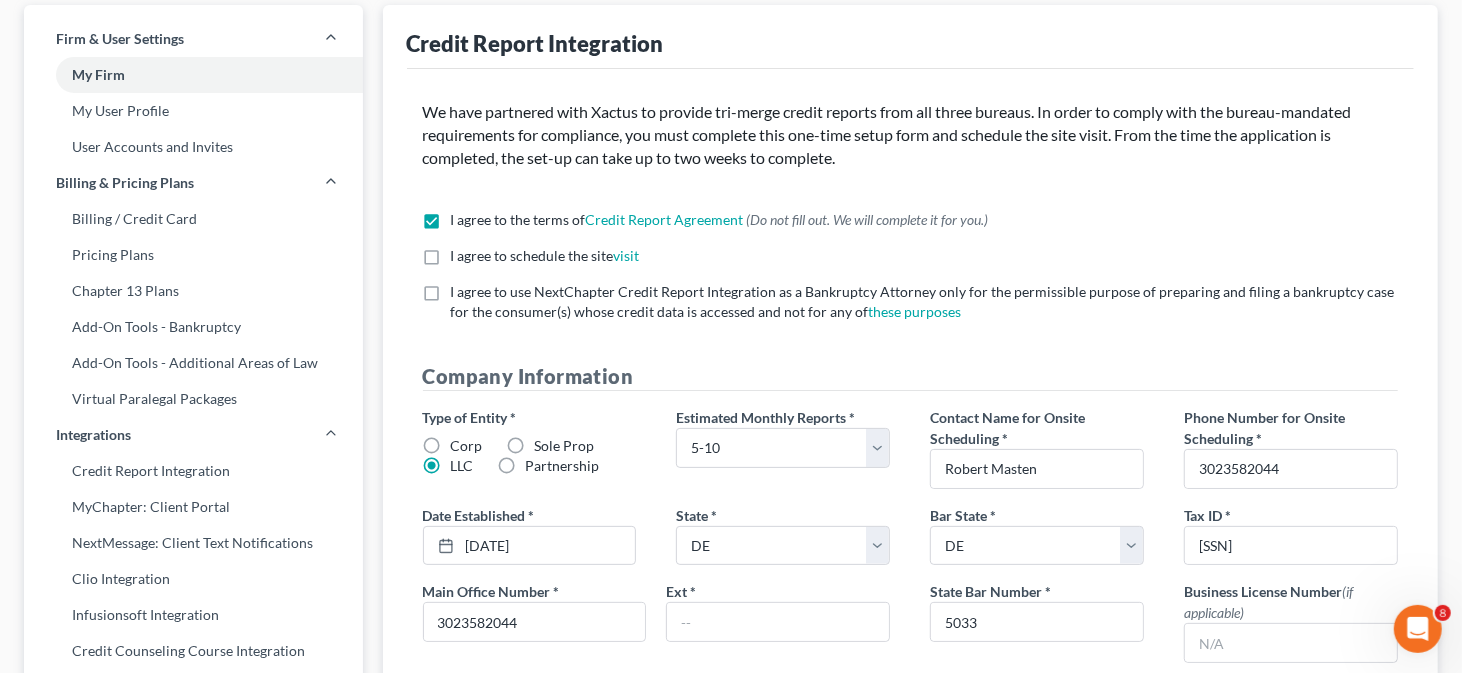 click on "I agree to use NextChapter Credit Report Integration as a Bankruptcy Attorney only for the permissible purpose of preparing and filing a bankruptcy case for the consumer(s) whose credit data is accessed and not for any of  these purposes
*" at bounding box center [925, 302] 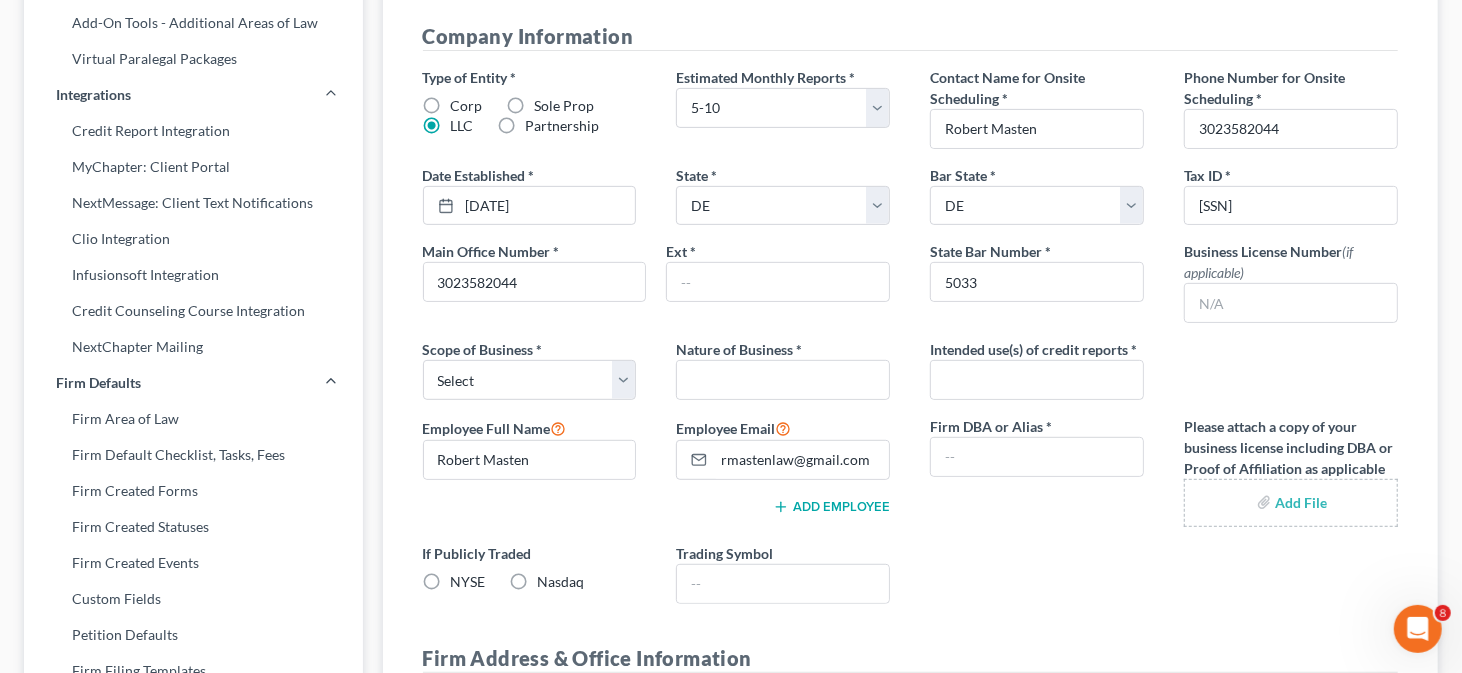 scroll, scrollTop: 400, scrollLeft: 0, axis: vertical 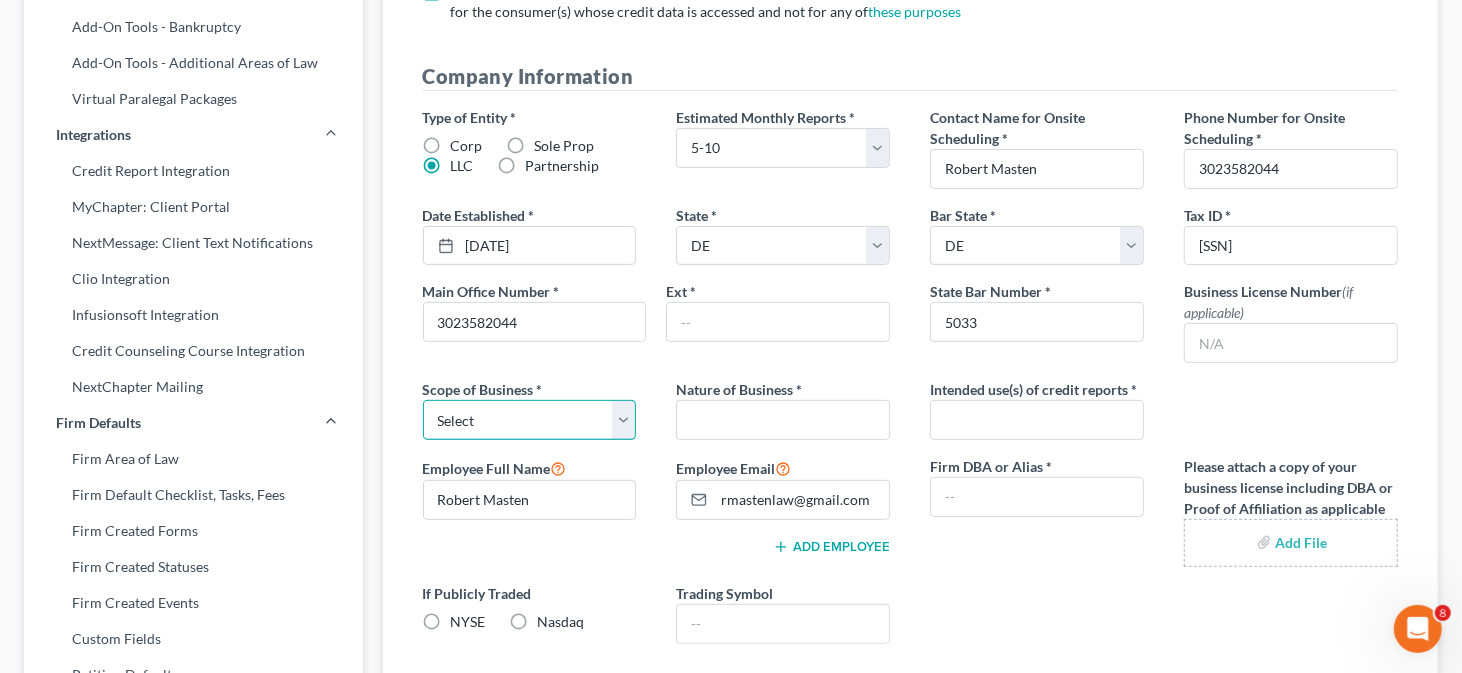 click on "Select Local Regional National" at bounding box center [530, 420] 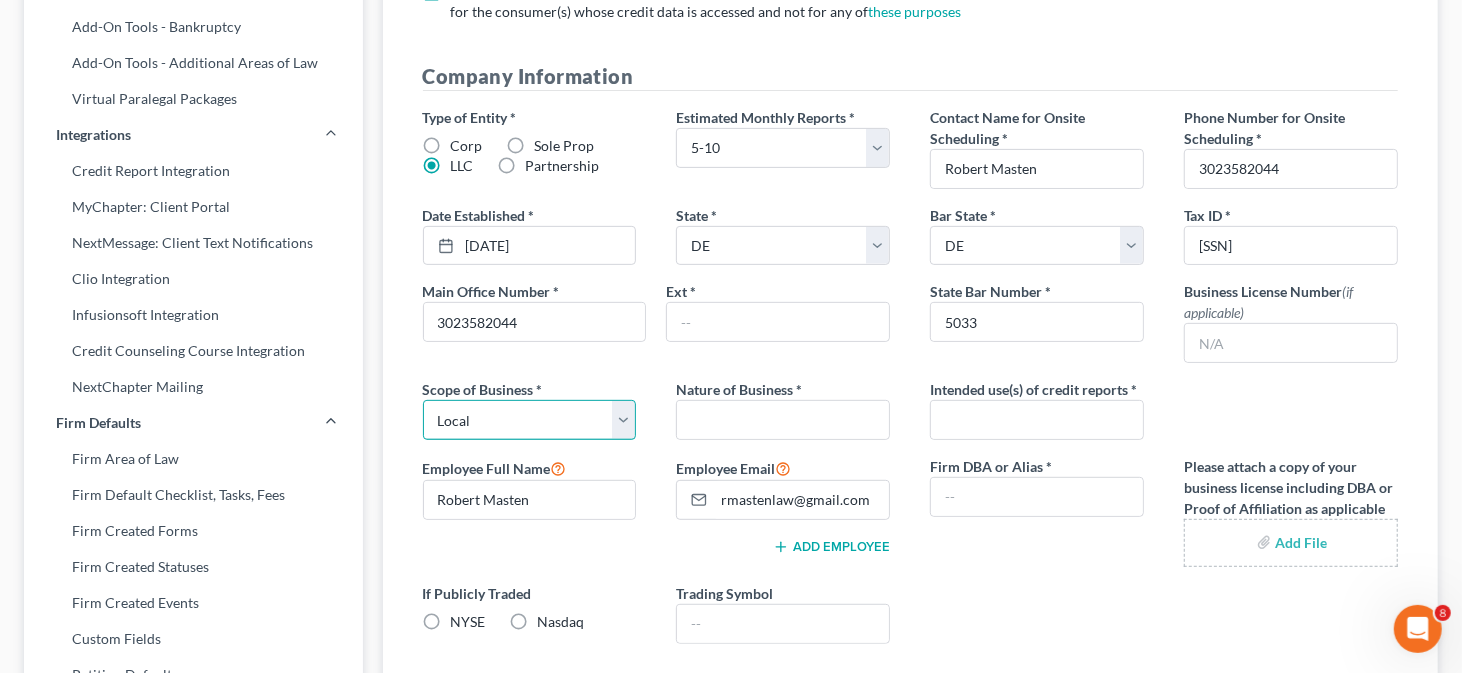 click on "Select Local Regional National" at bounding box center [530, 420] 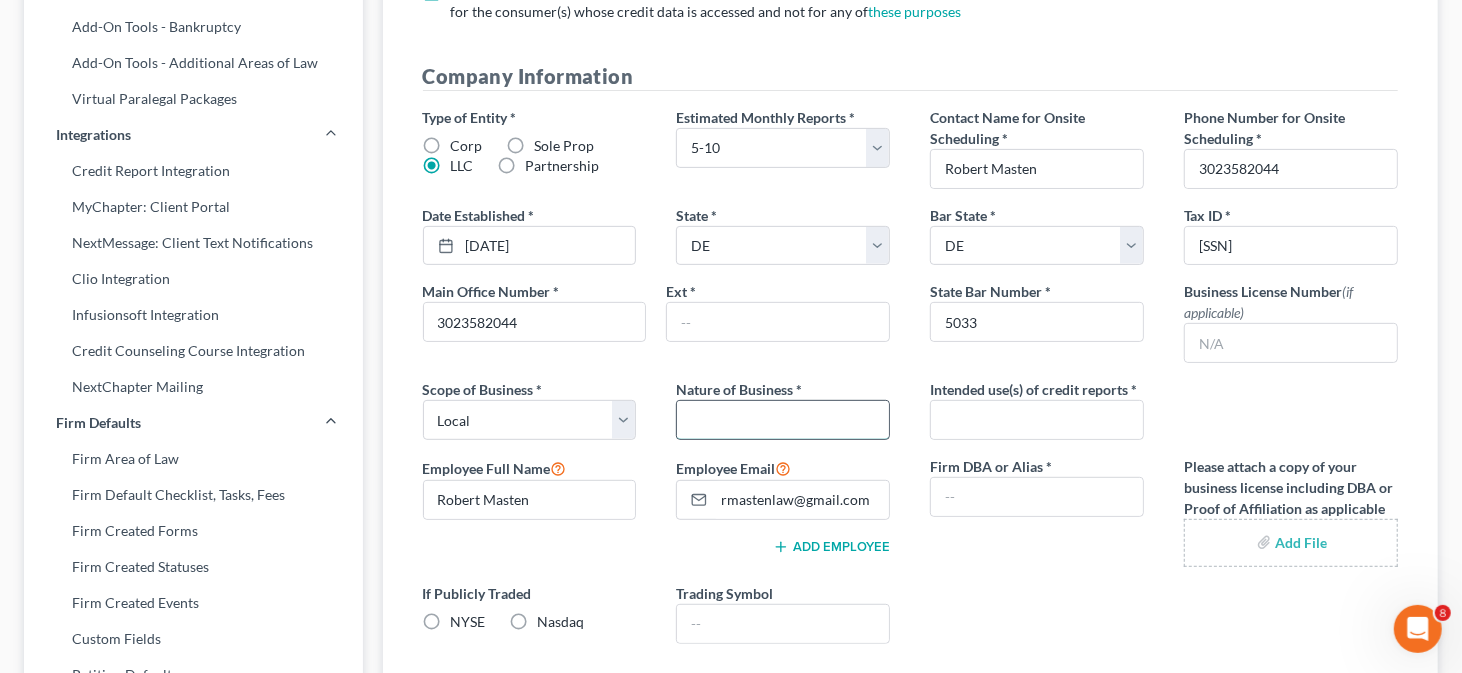 click at bounding box center (783, 420) 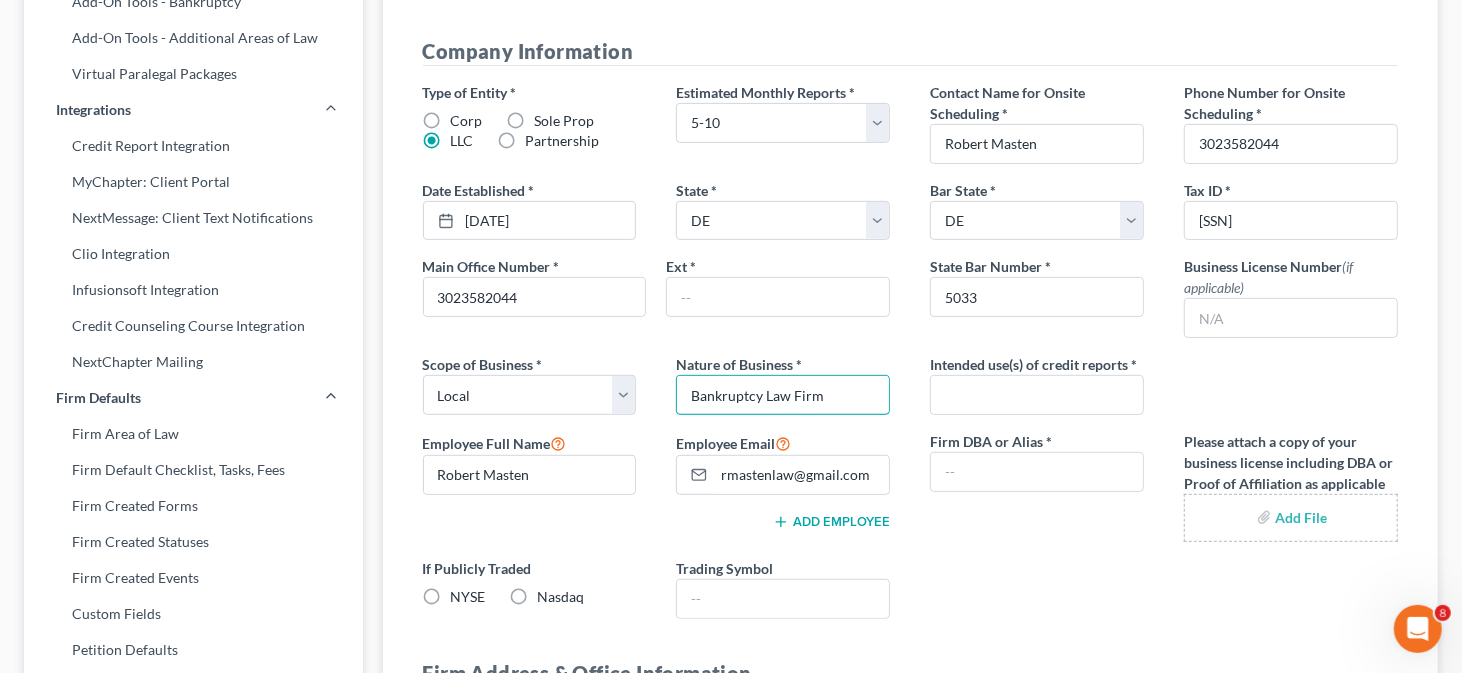 scroll, scrollTop: 600, scrollLeft: 0, axis: vertical 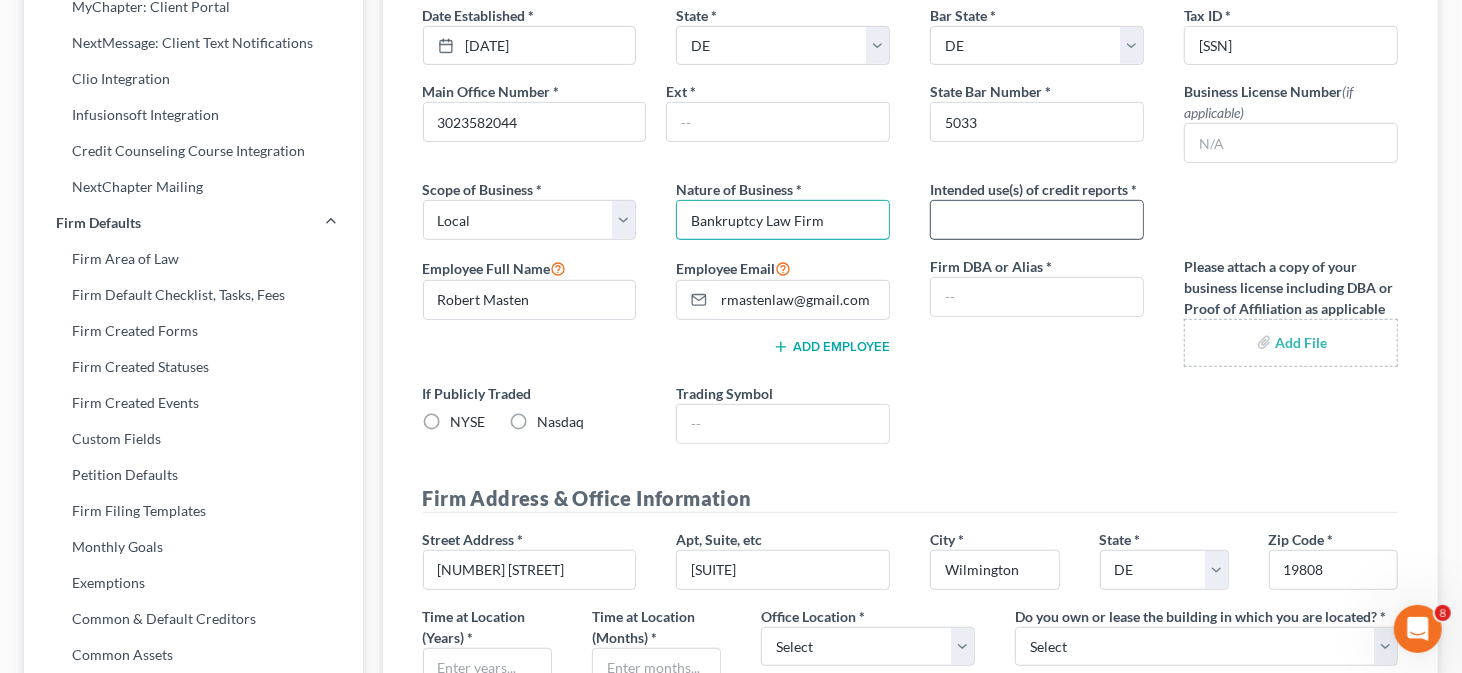 type on "Bankruptcy Law Firm" 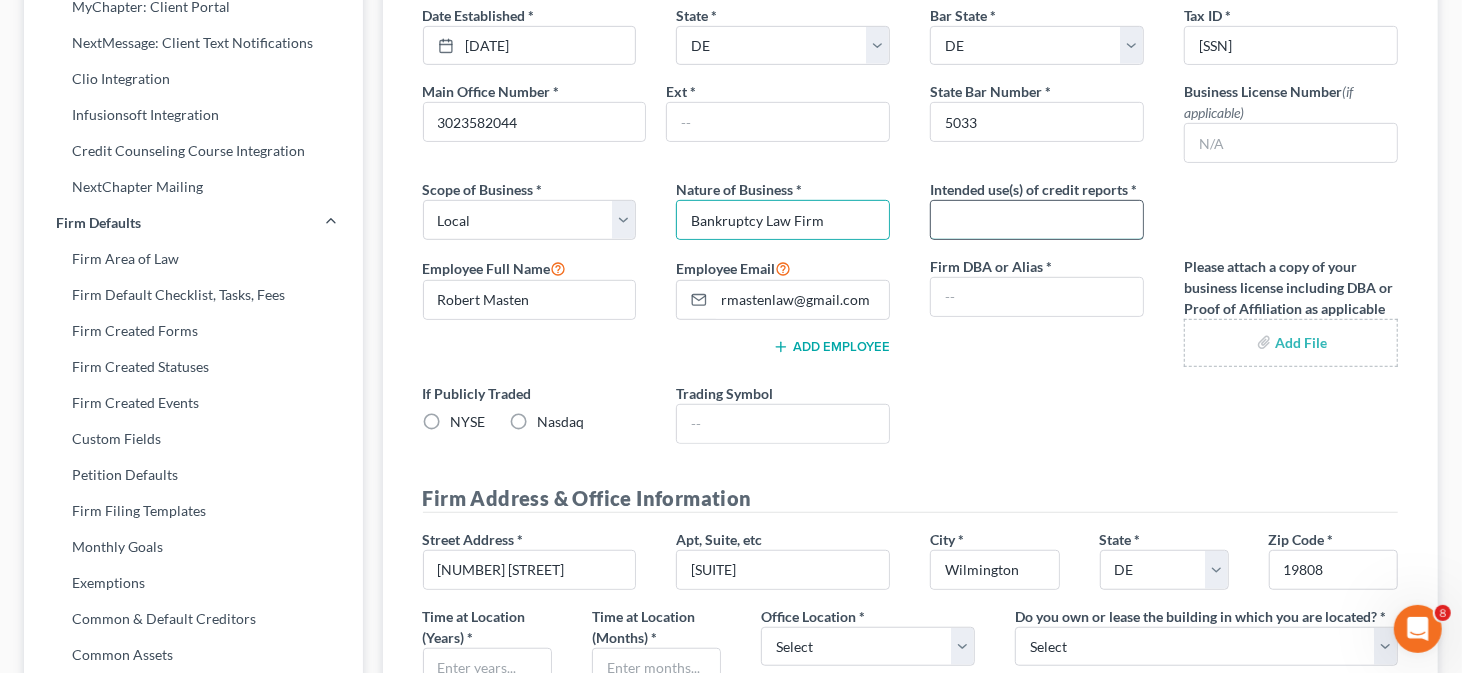 click at bounding box center (1037, 220) 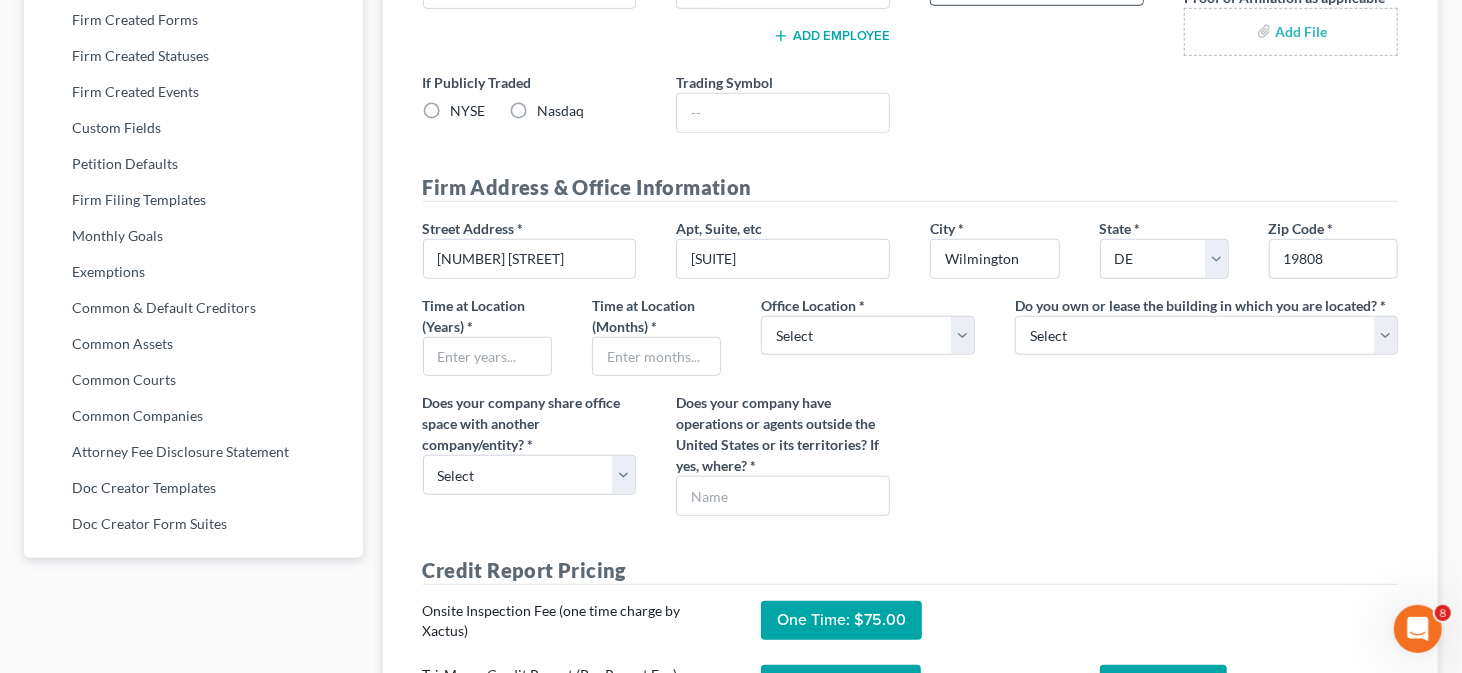 scroll, scrollTop: 1000, scrollLeft: 0, axis: vertical 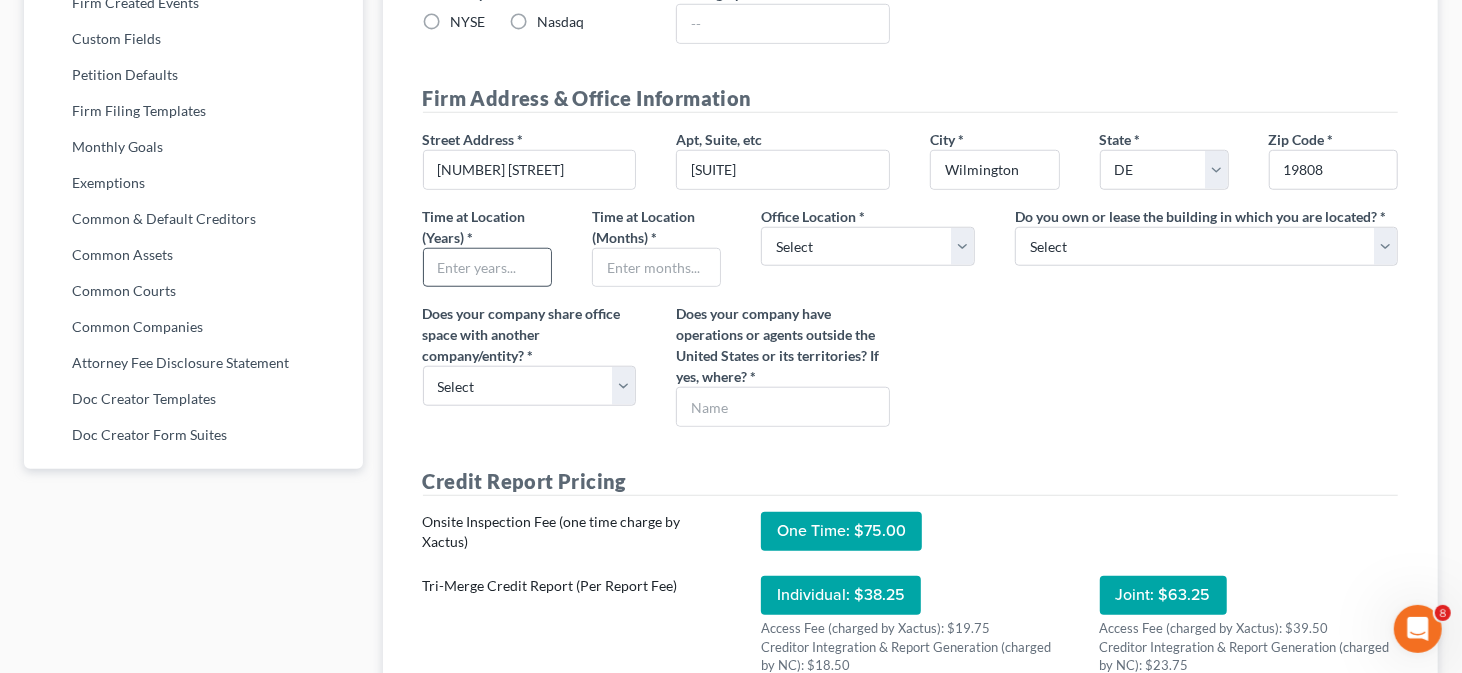type on "Bankruptcy Filings" 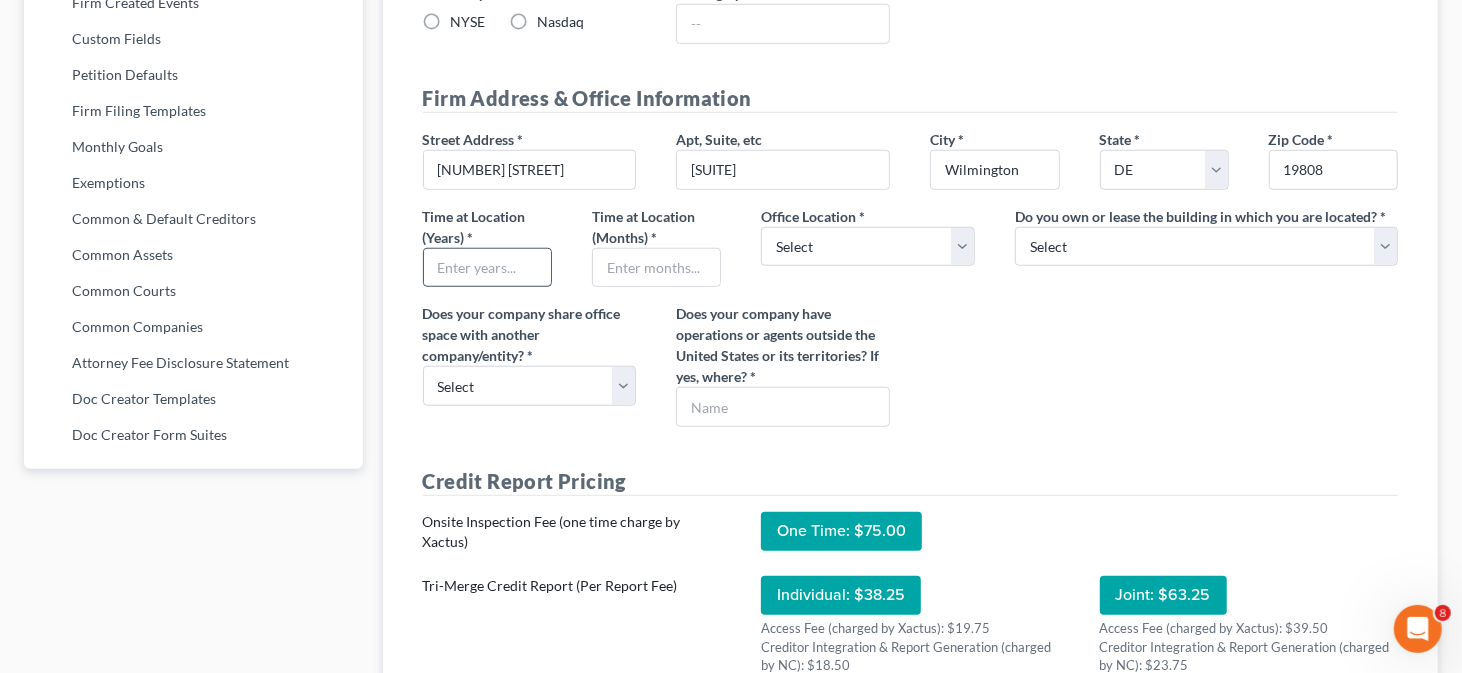click at bounding box center [487, 268] 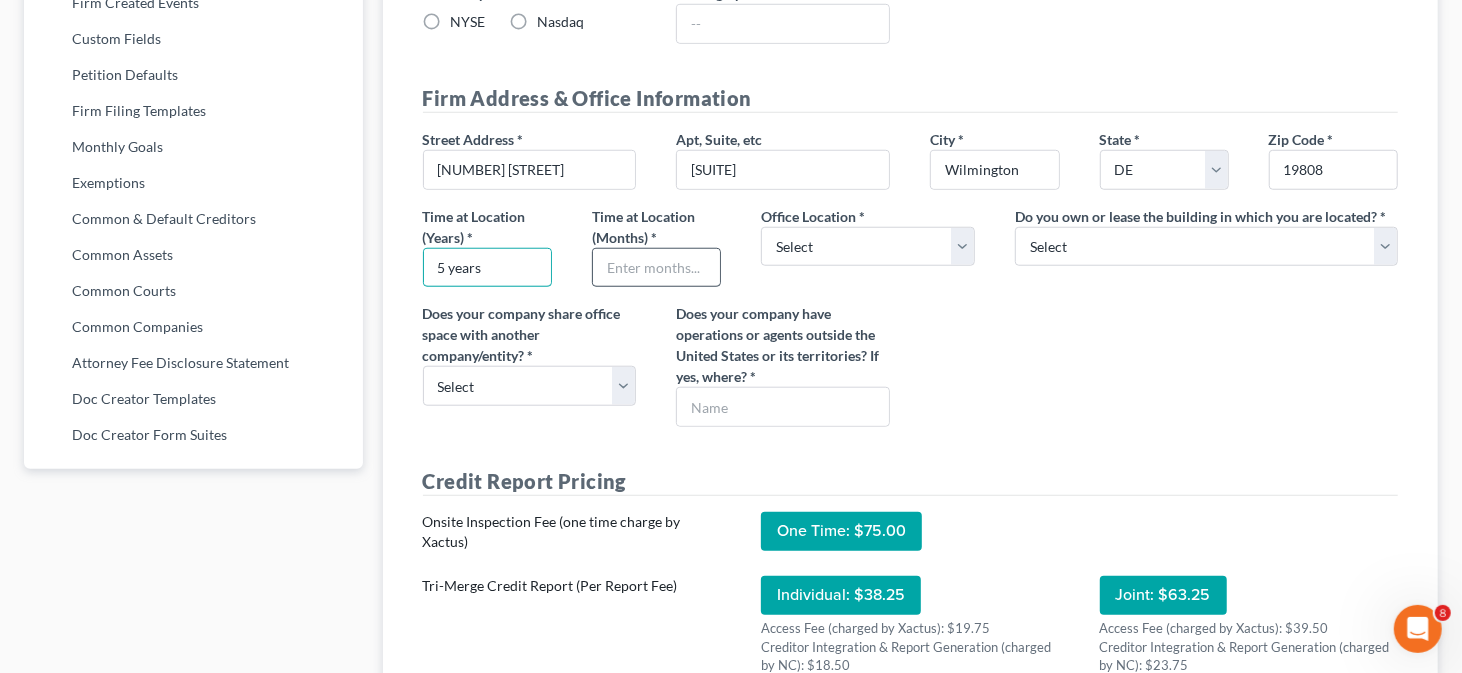 type on "5 years" 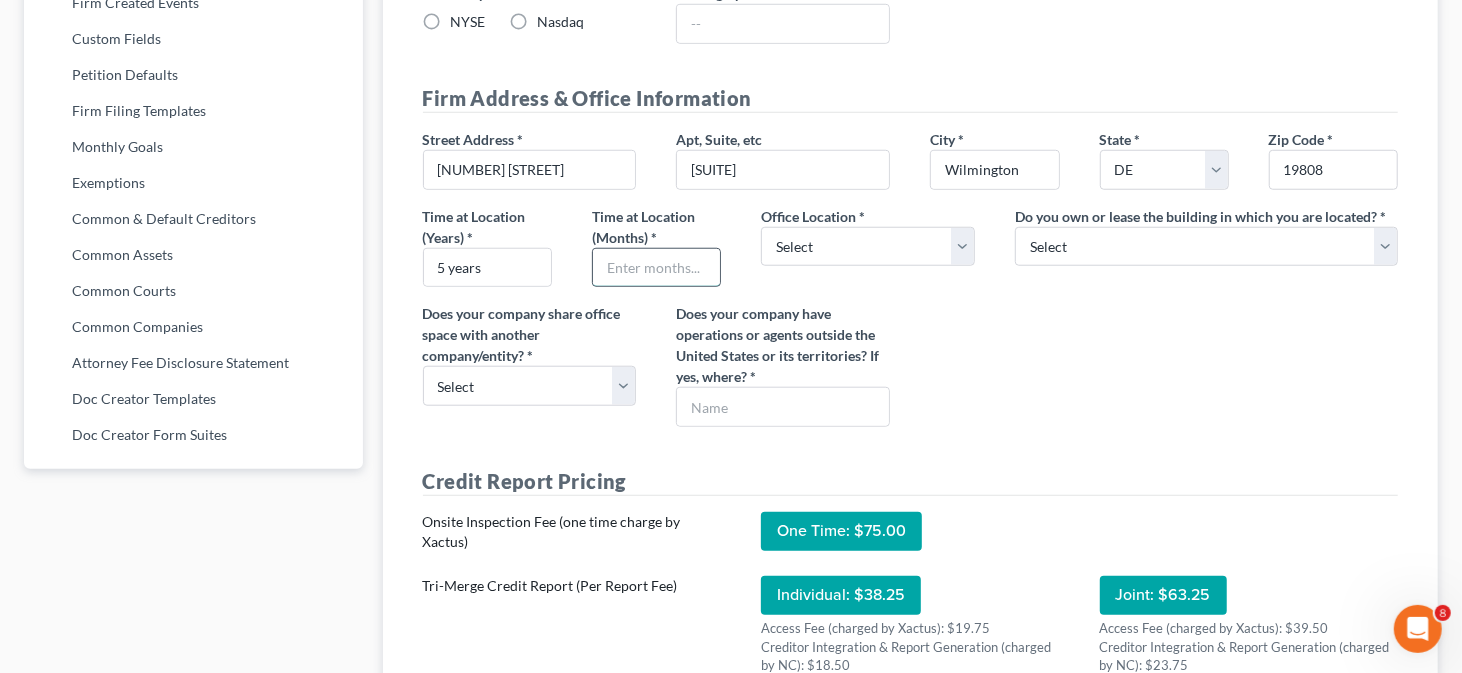 click at bounding box center [656, 268] 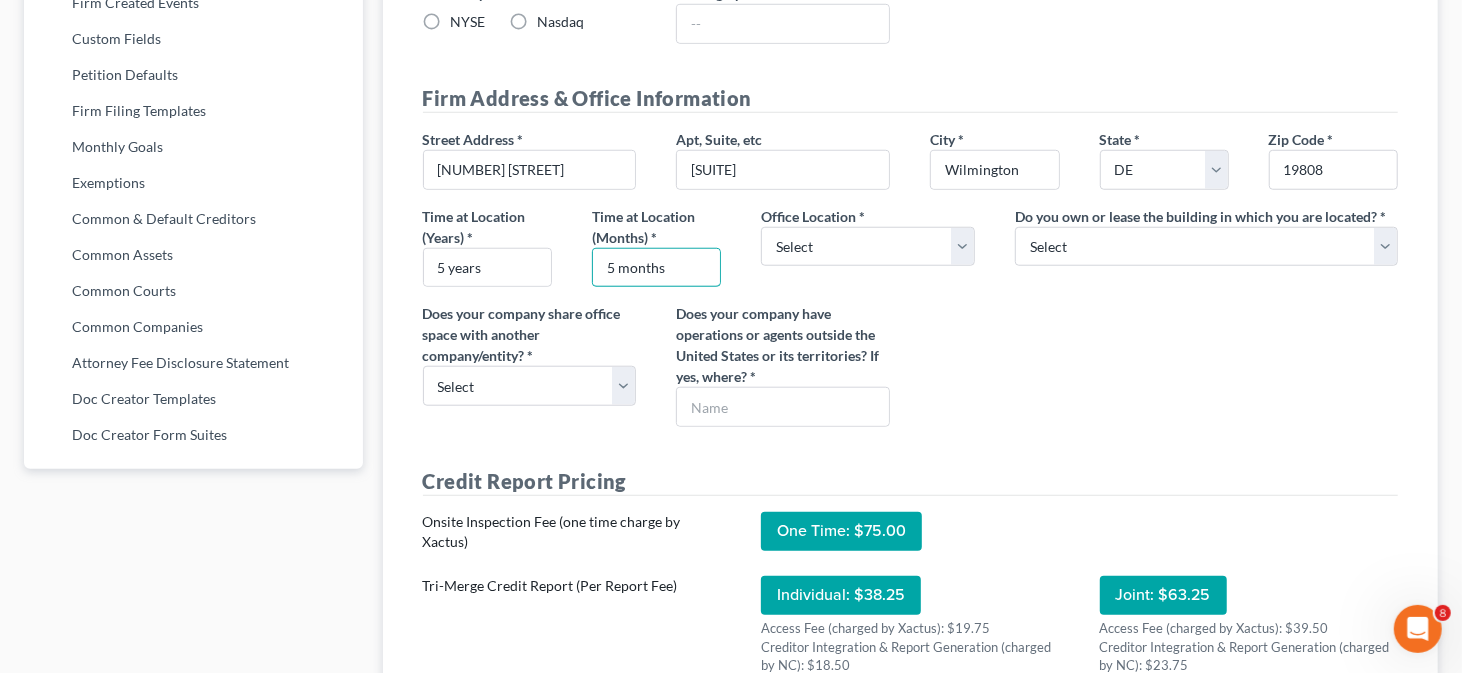 type on "5 months" 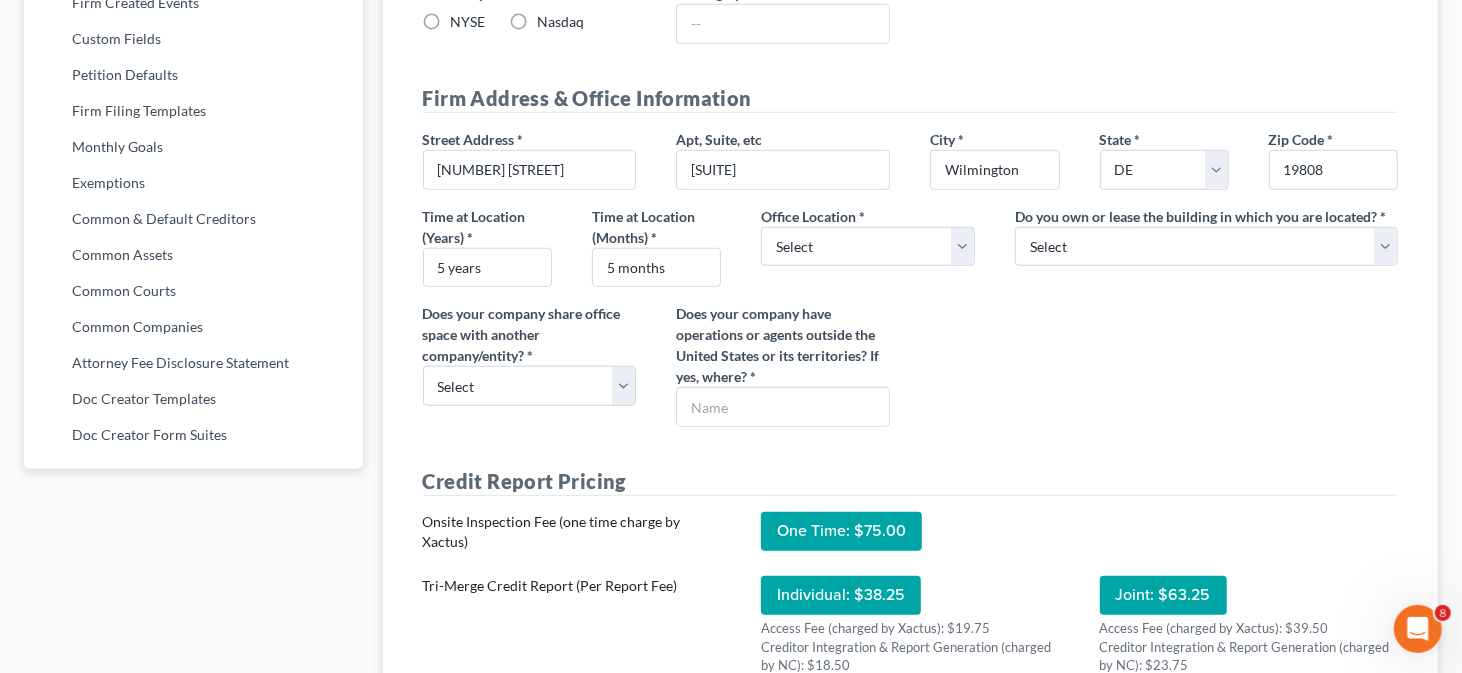 click on "*" at bounding box center (862, 216) 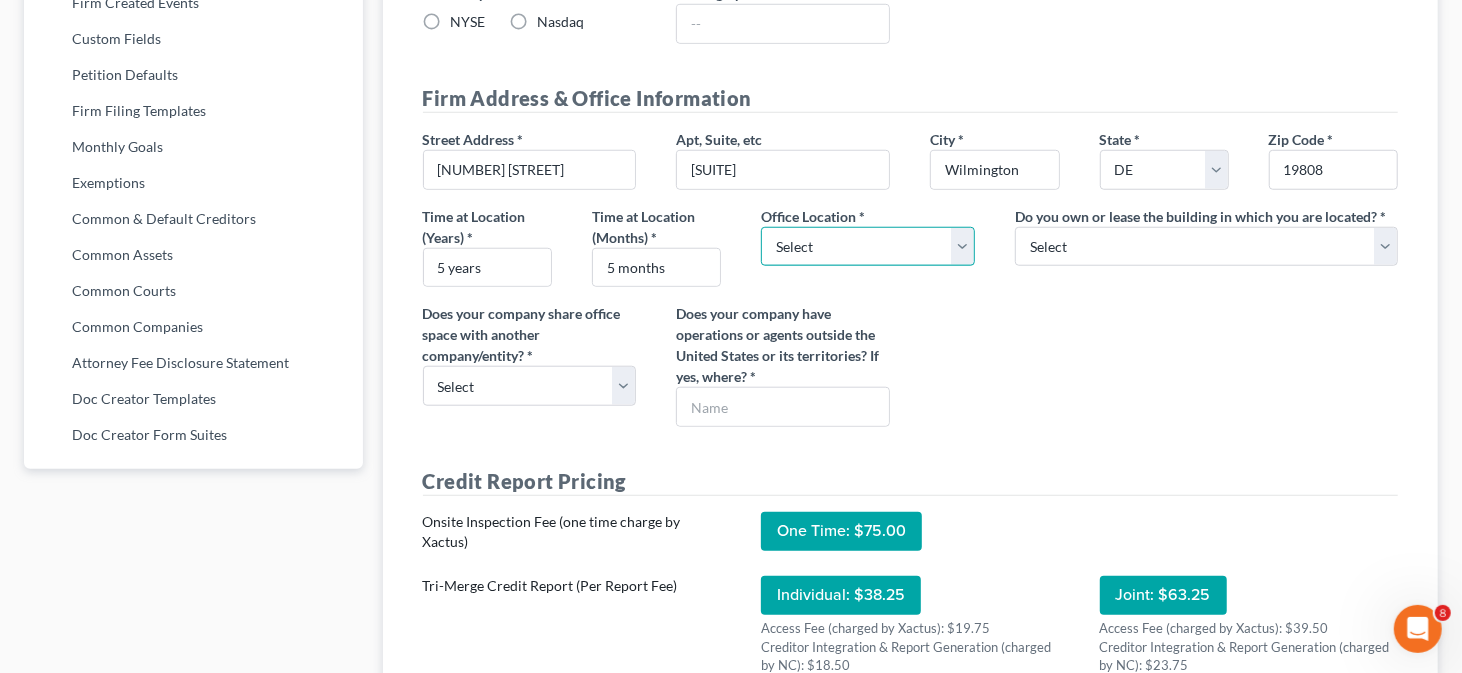 click on "Select Commercial Residential" at bounding box center [868, 247] 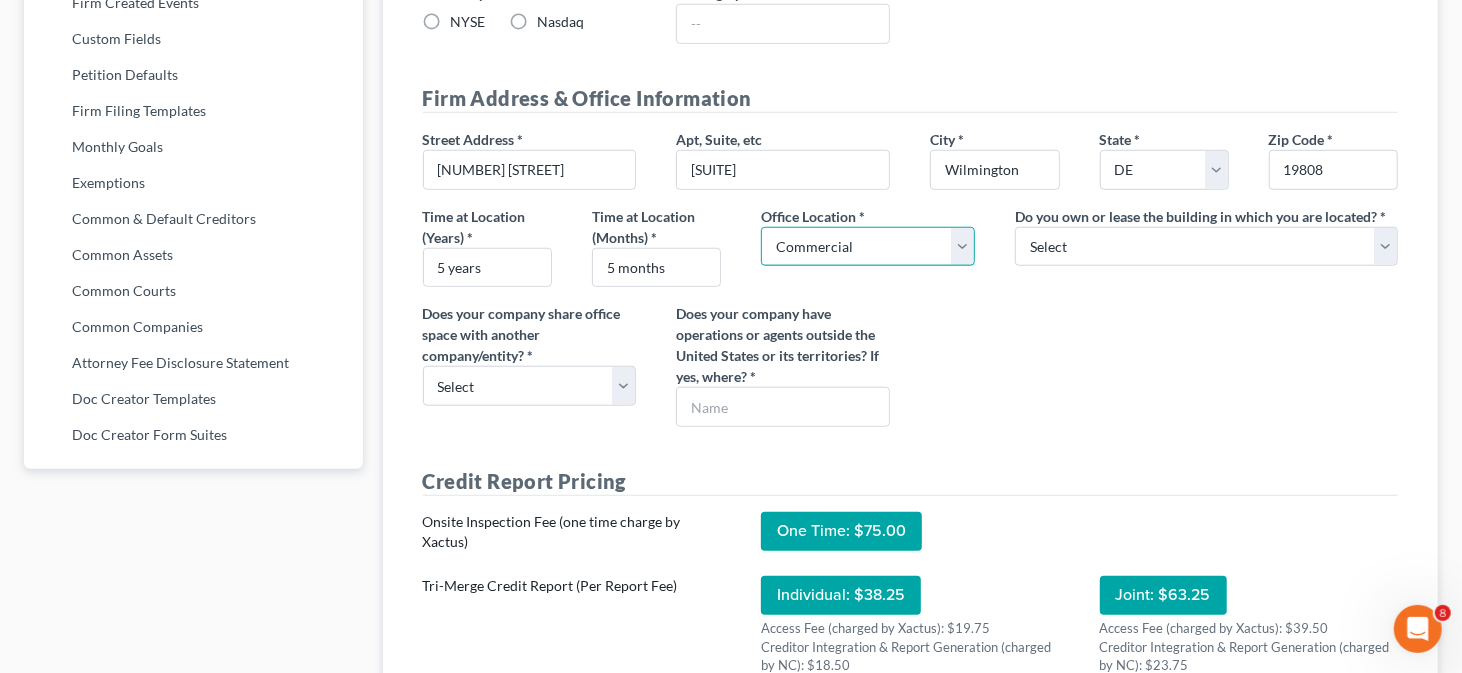 click on "Select Commercial Residential" at bounding box center [868, 247] 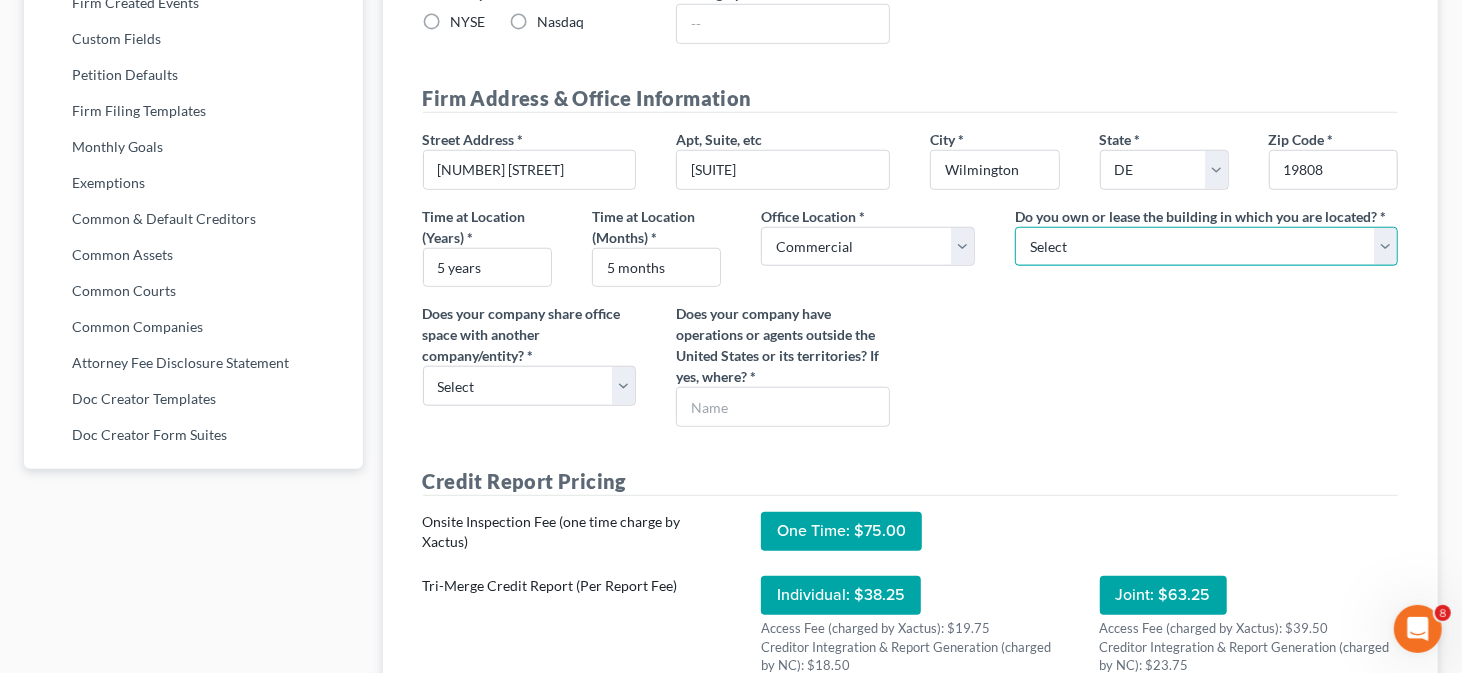 click on "Select Own Lease" at bounding box center [1206, 247] 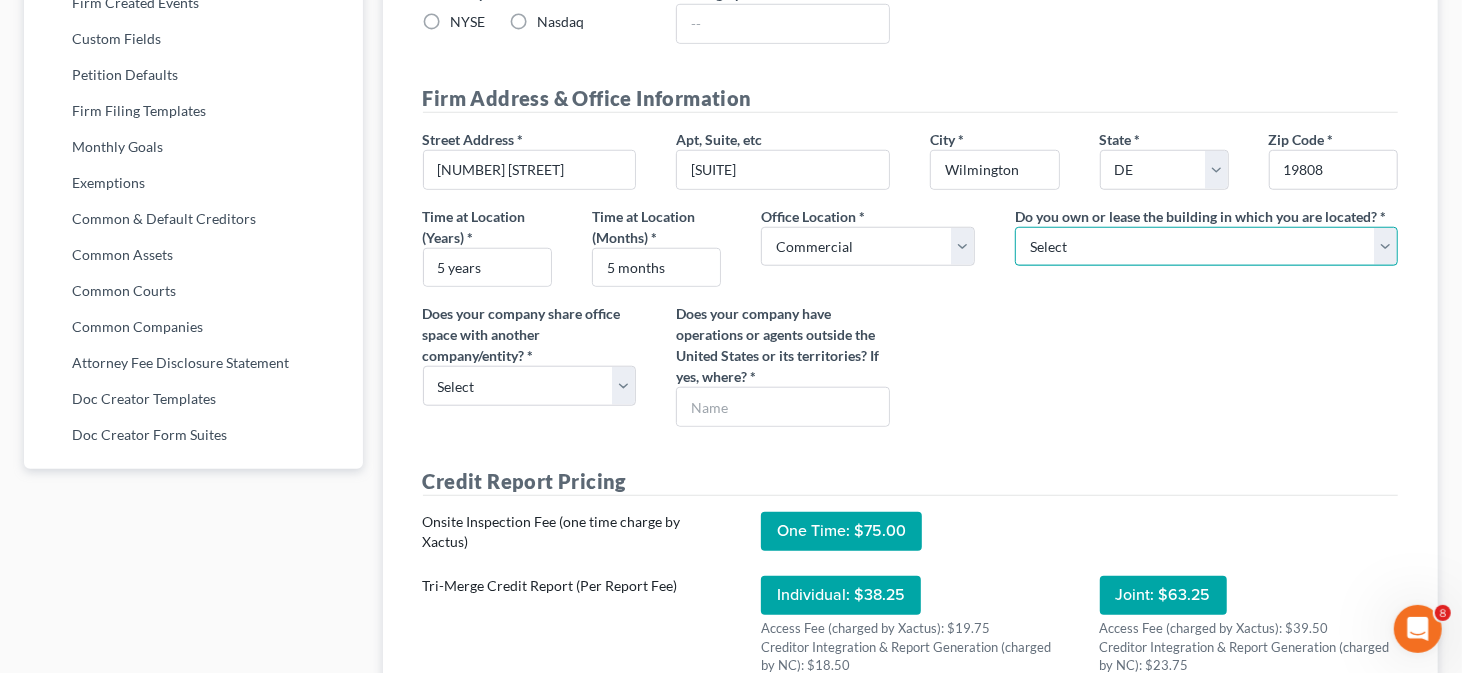 select on "1" 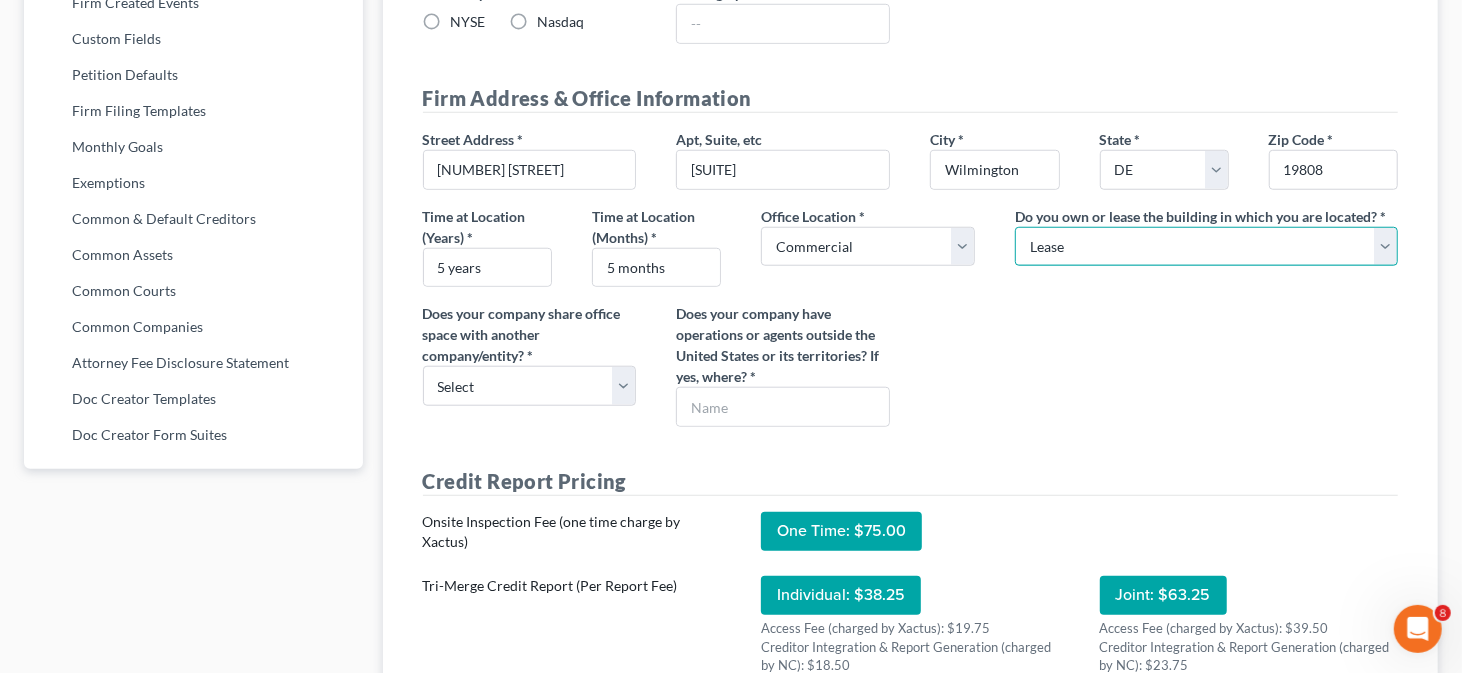 click on "Select Own Lease" at bounding box center (1206, 247) 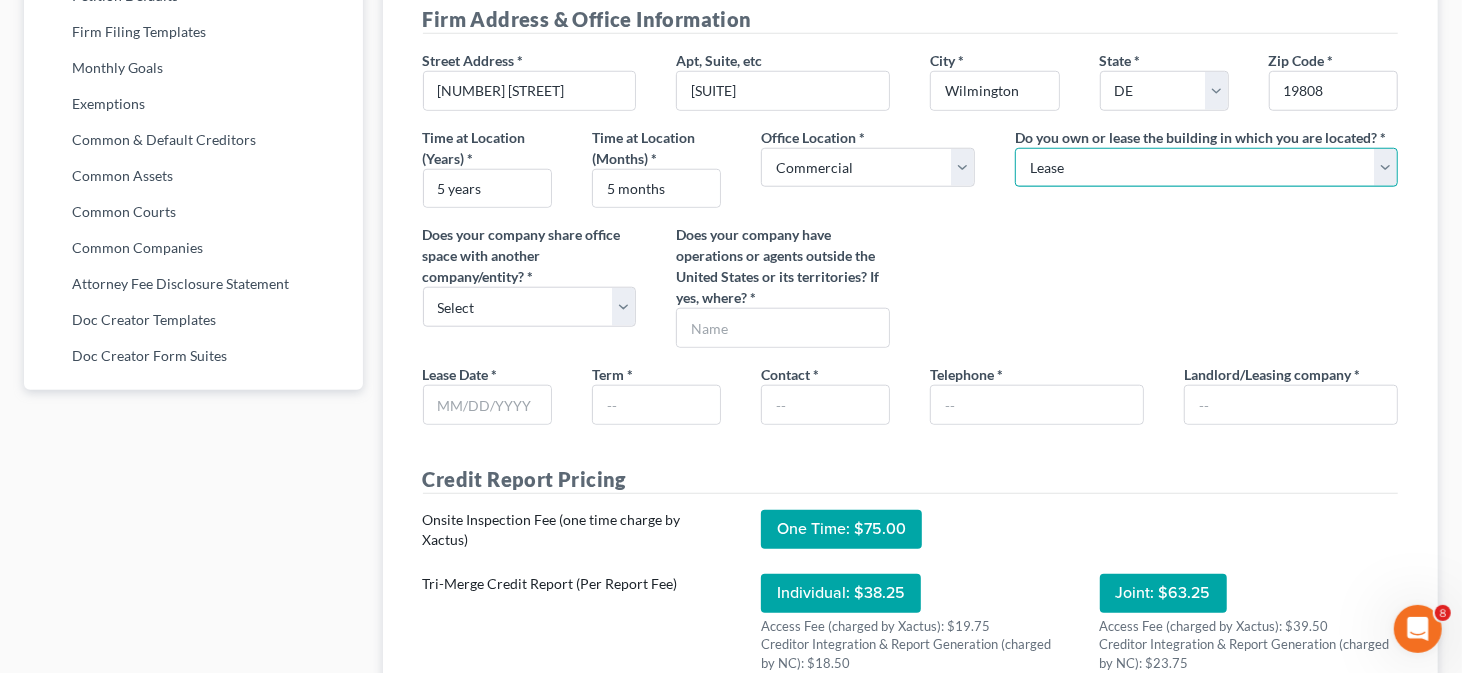 scroll, scrollTop: 1100, scrollLeft: 0, axis: vertical 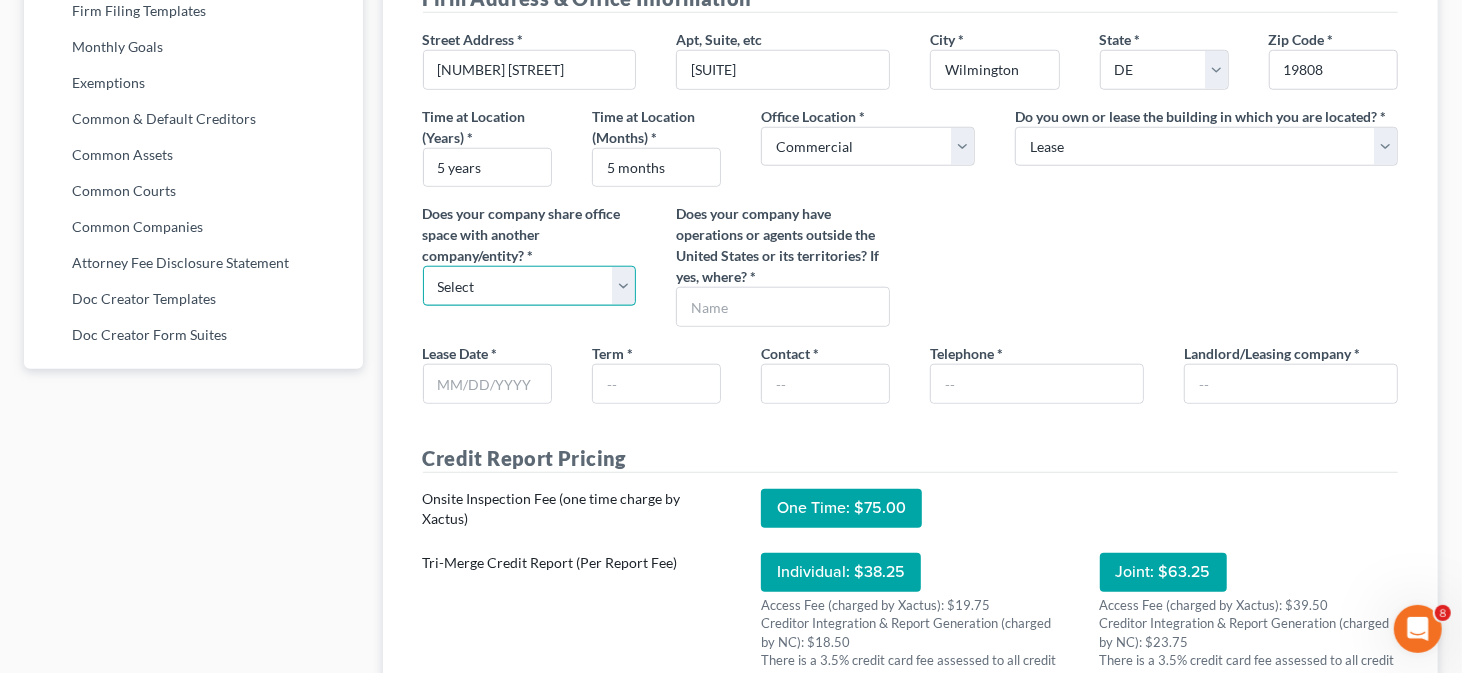 click on "Select Yes No" at bounding box center [530, 286] 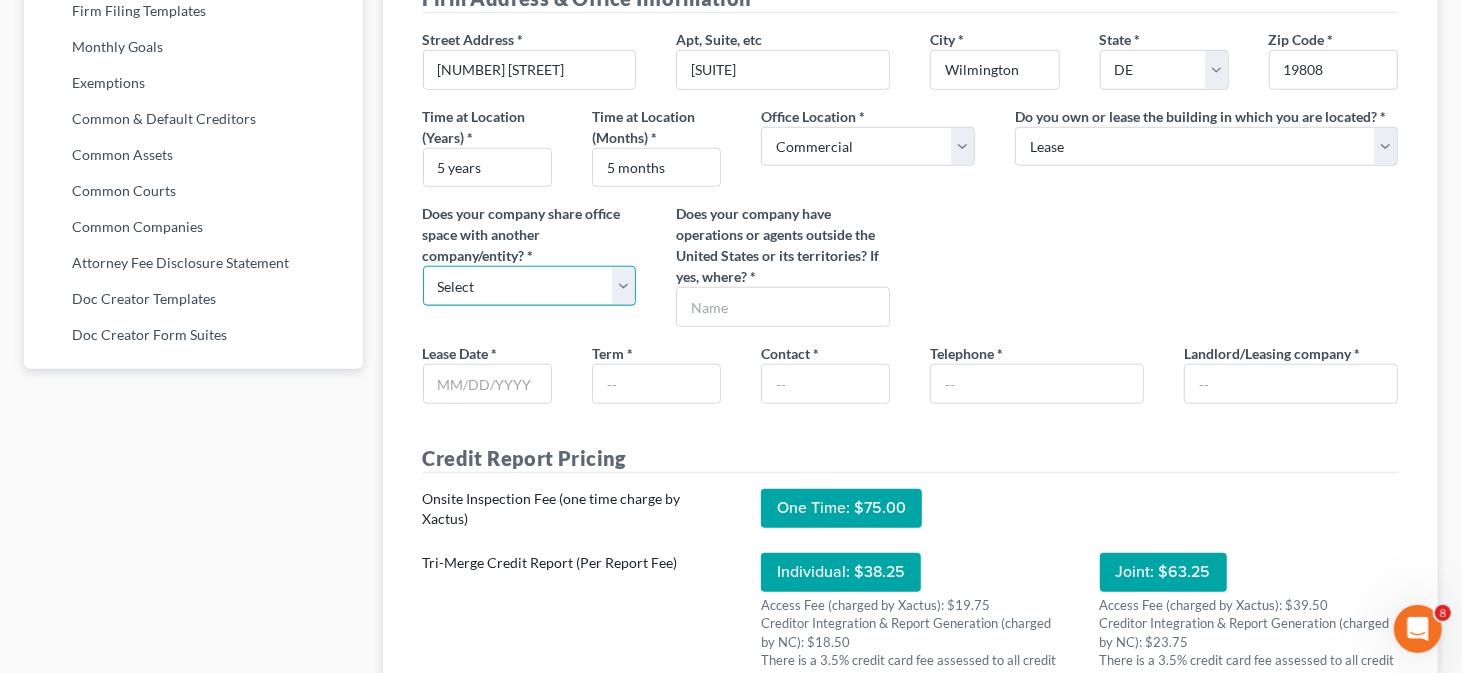 select on "1" 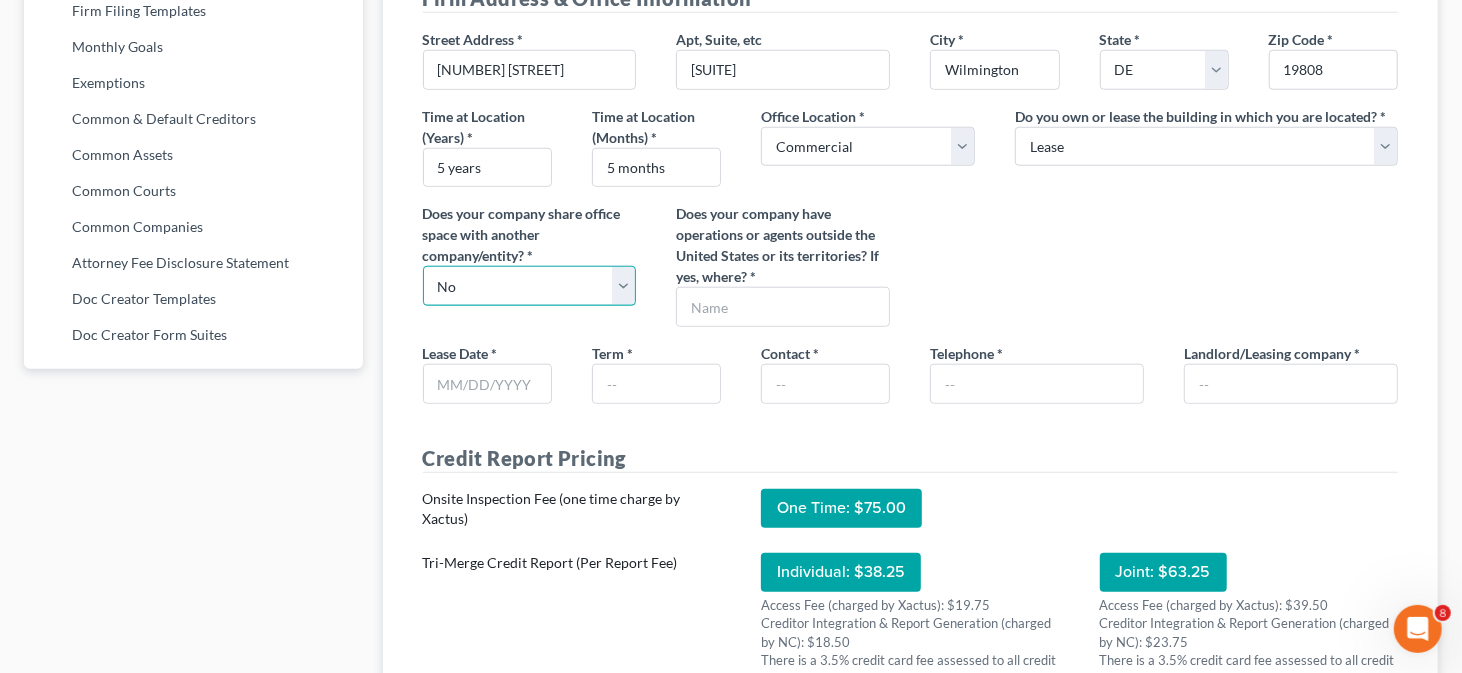 click on "Select Yes No" at bounding box center (530, 286) 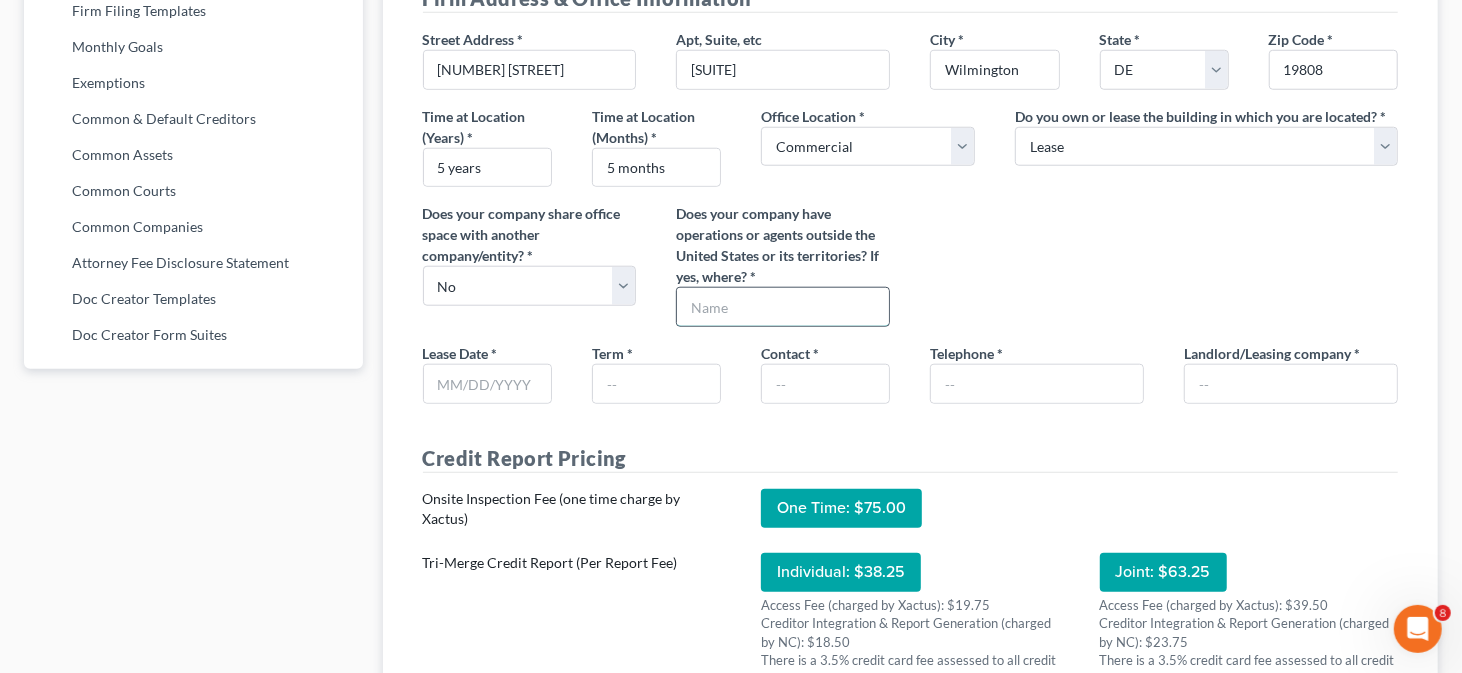 click at bounding box center [783, 307] 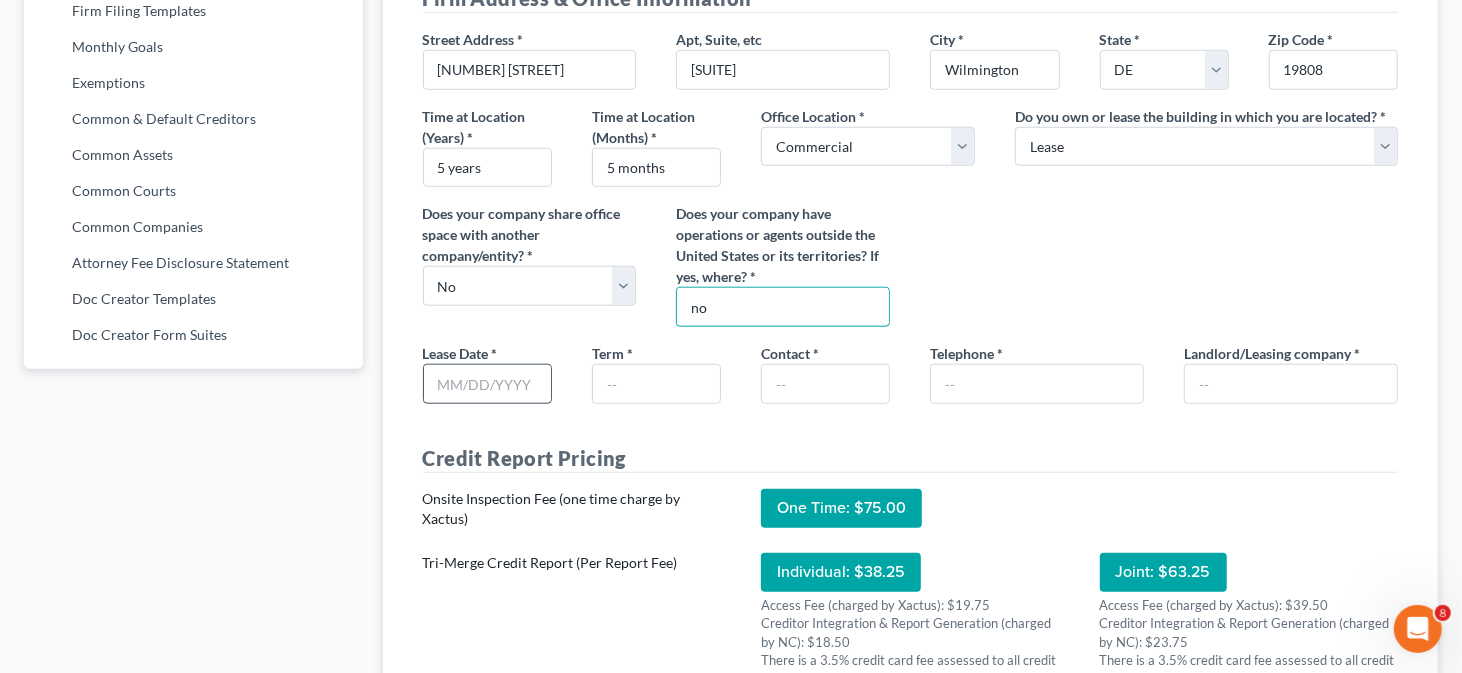 type on "no" 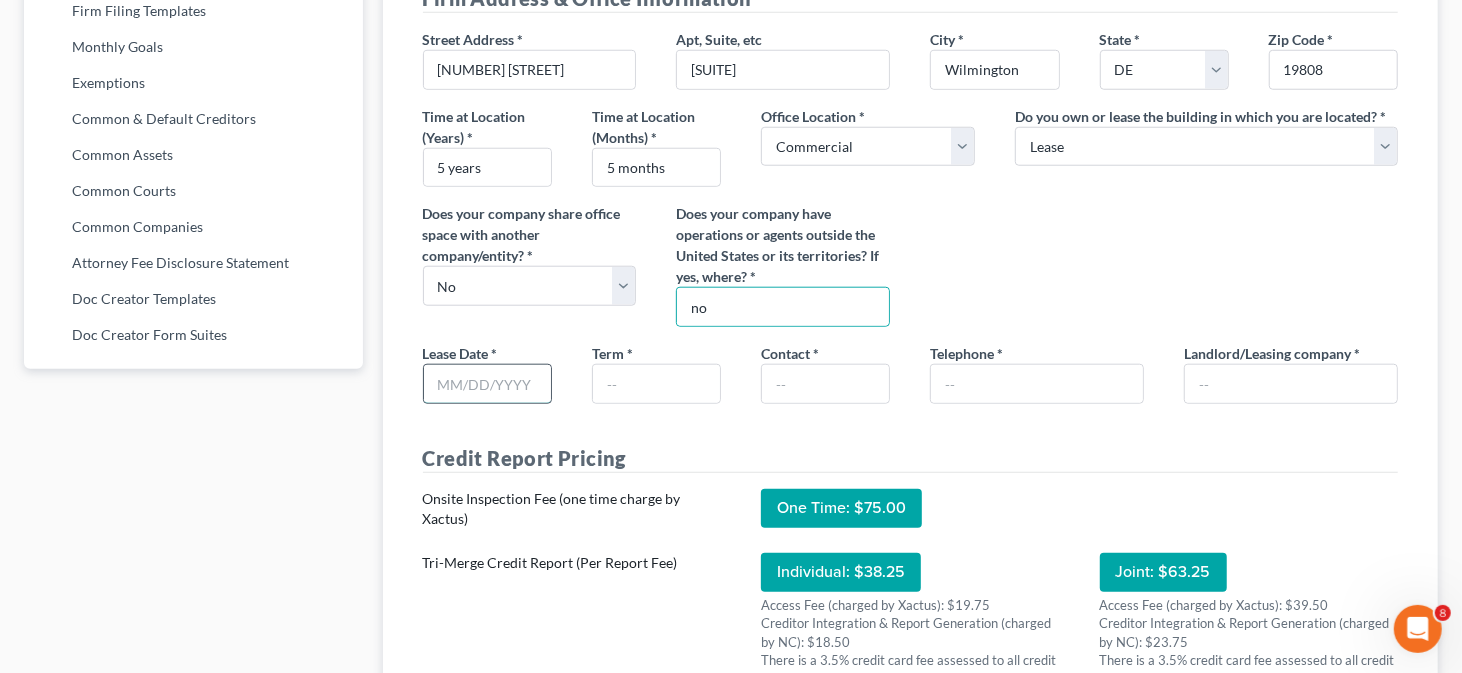 click at bounding box center (487, 384) 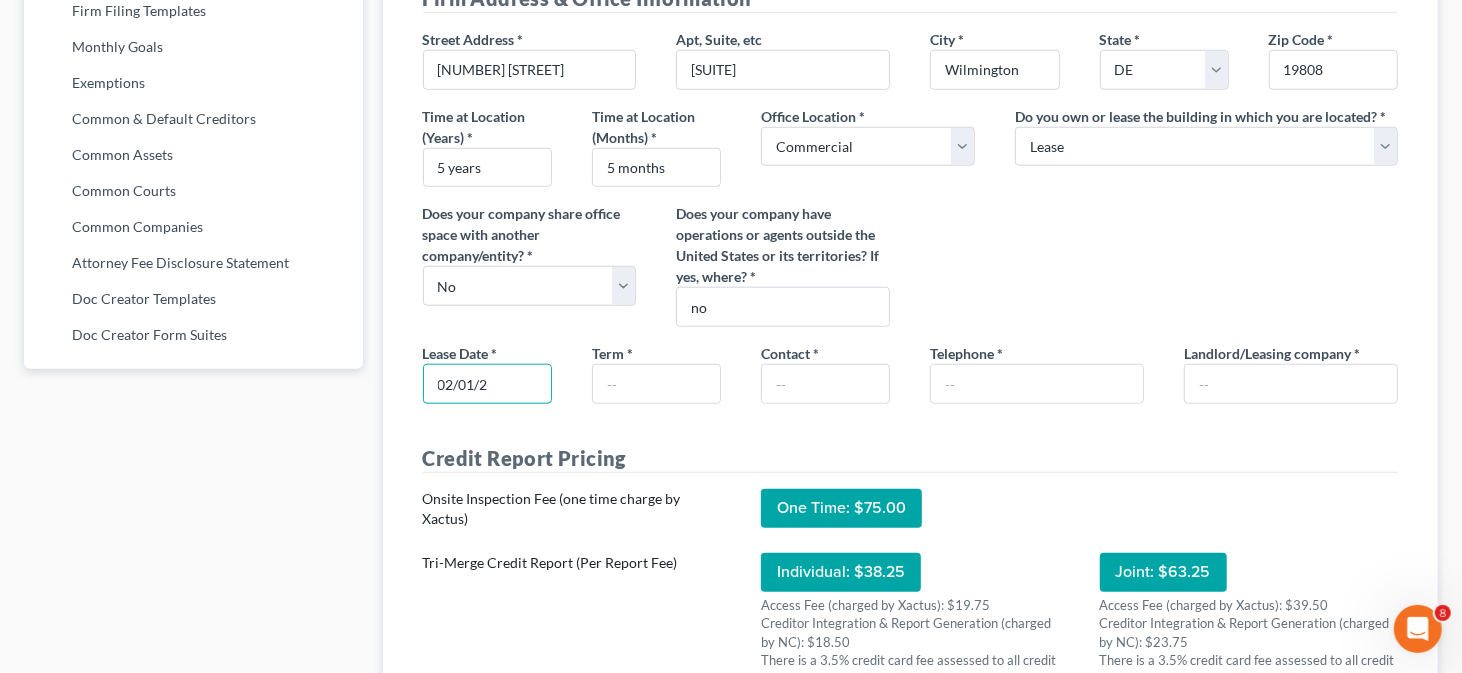 scroll, scrollTop: 1296, scrollLeft: 0, axis: vertical 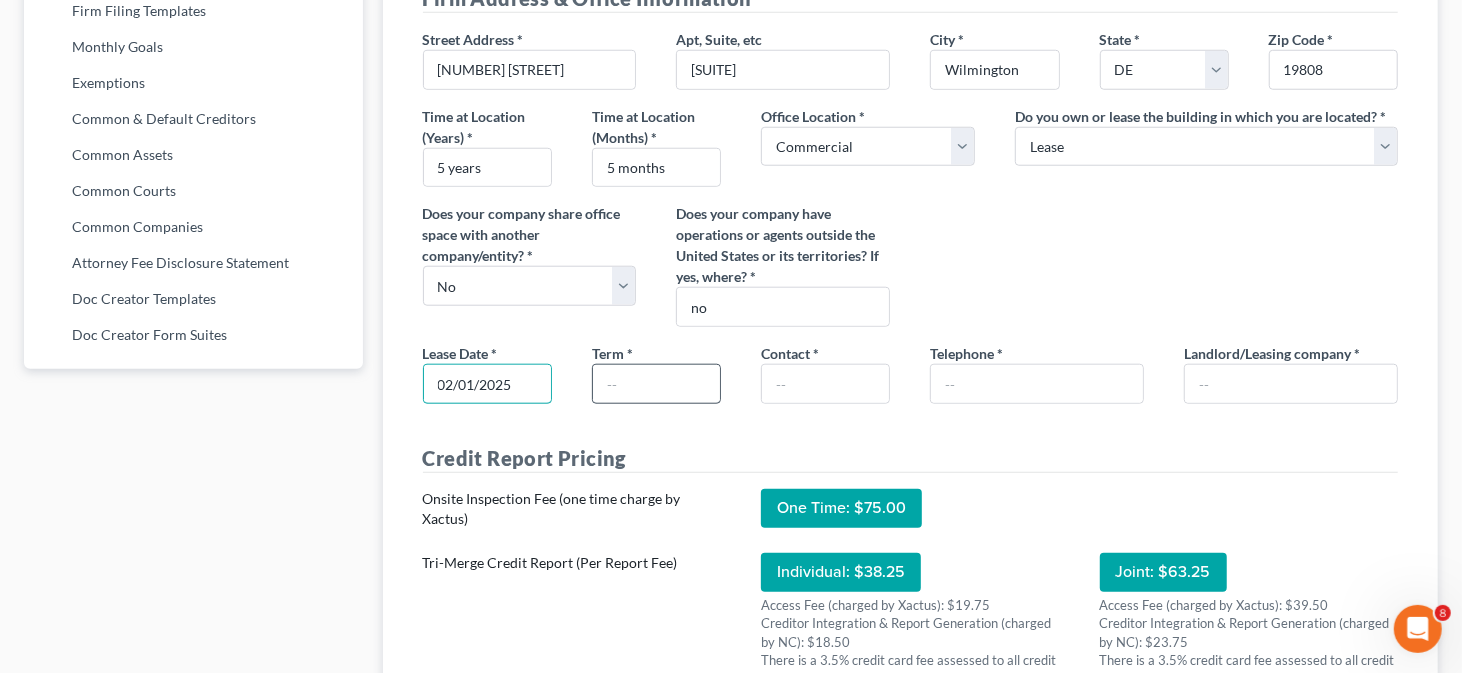 type on "02/01/2025" 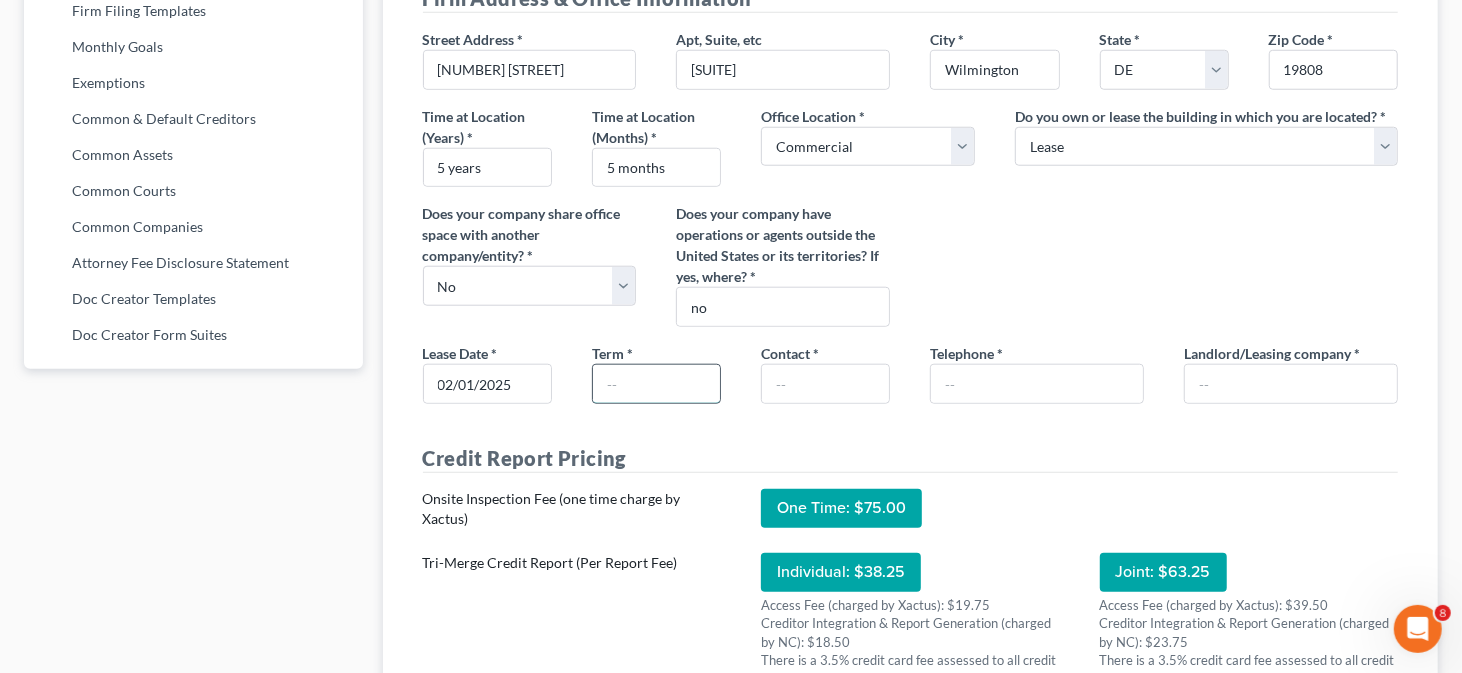 click at bounding box center [656, 384] 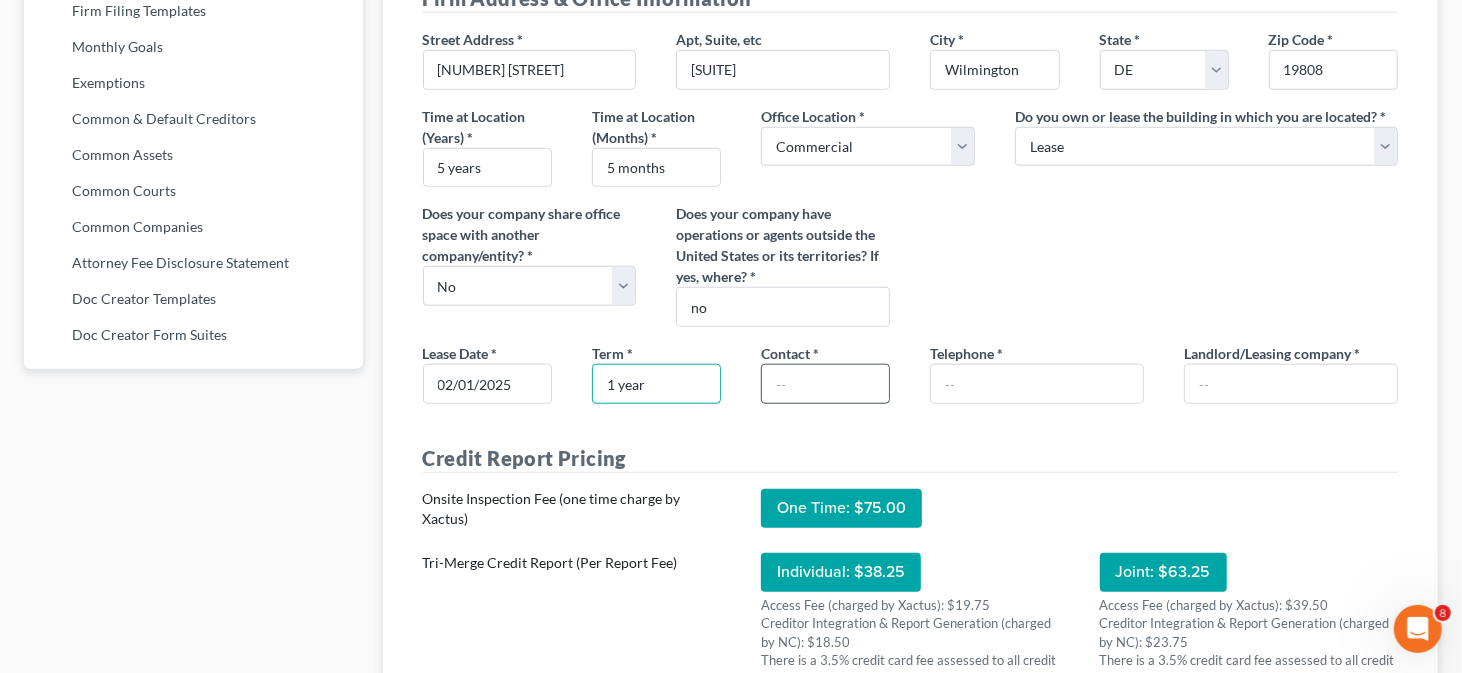 type on "1 year" 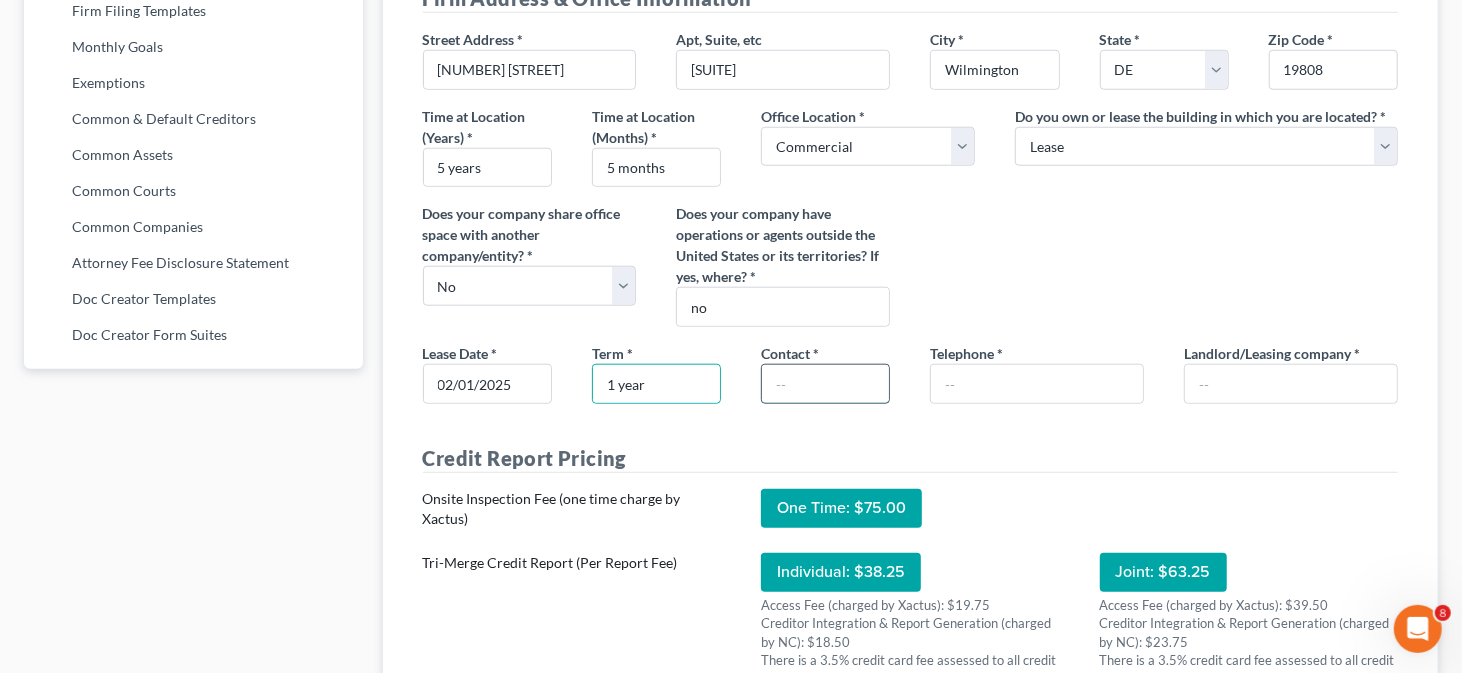 click at bounding box center [825, 384] 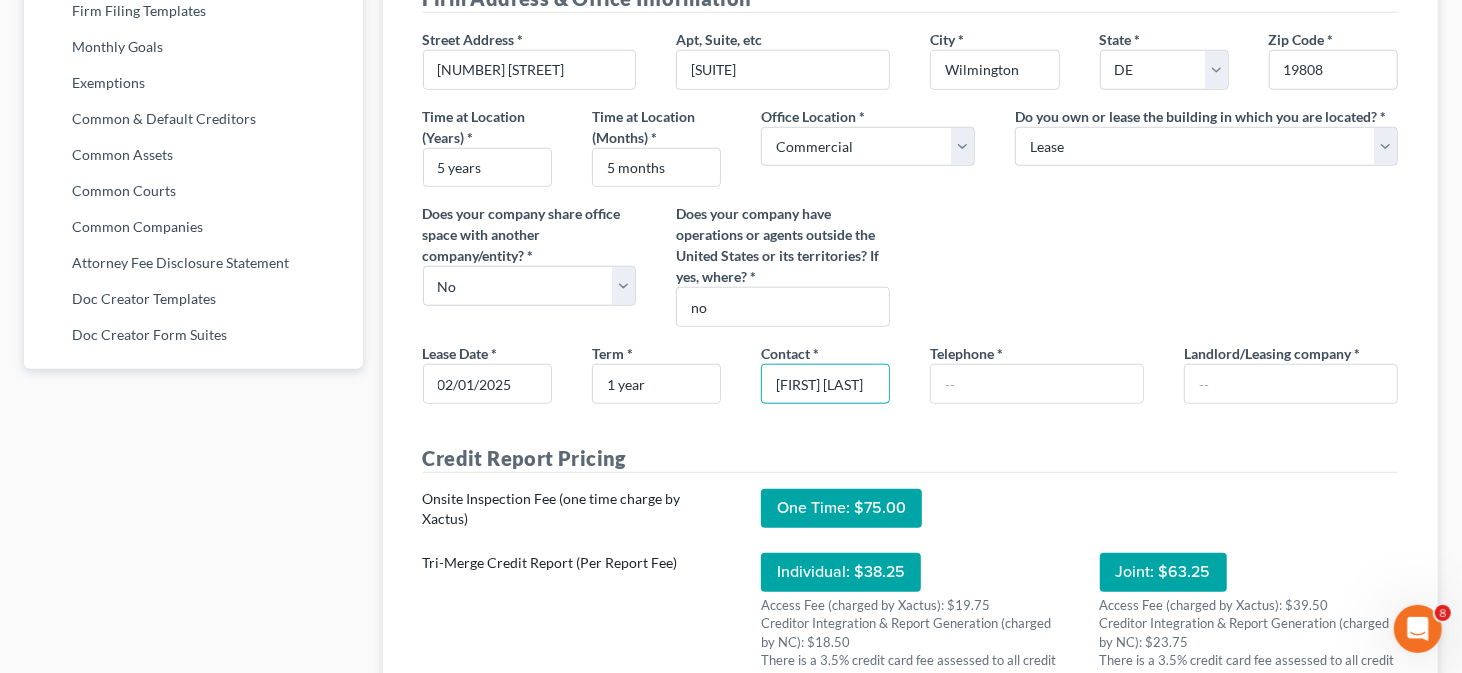 scroll, scrollTop: 0, scrollLeft: 13, axis: horizontal 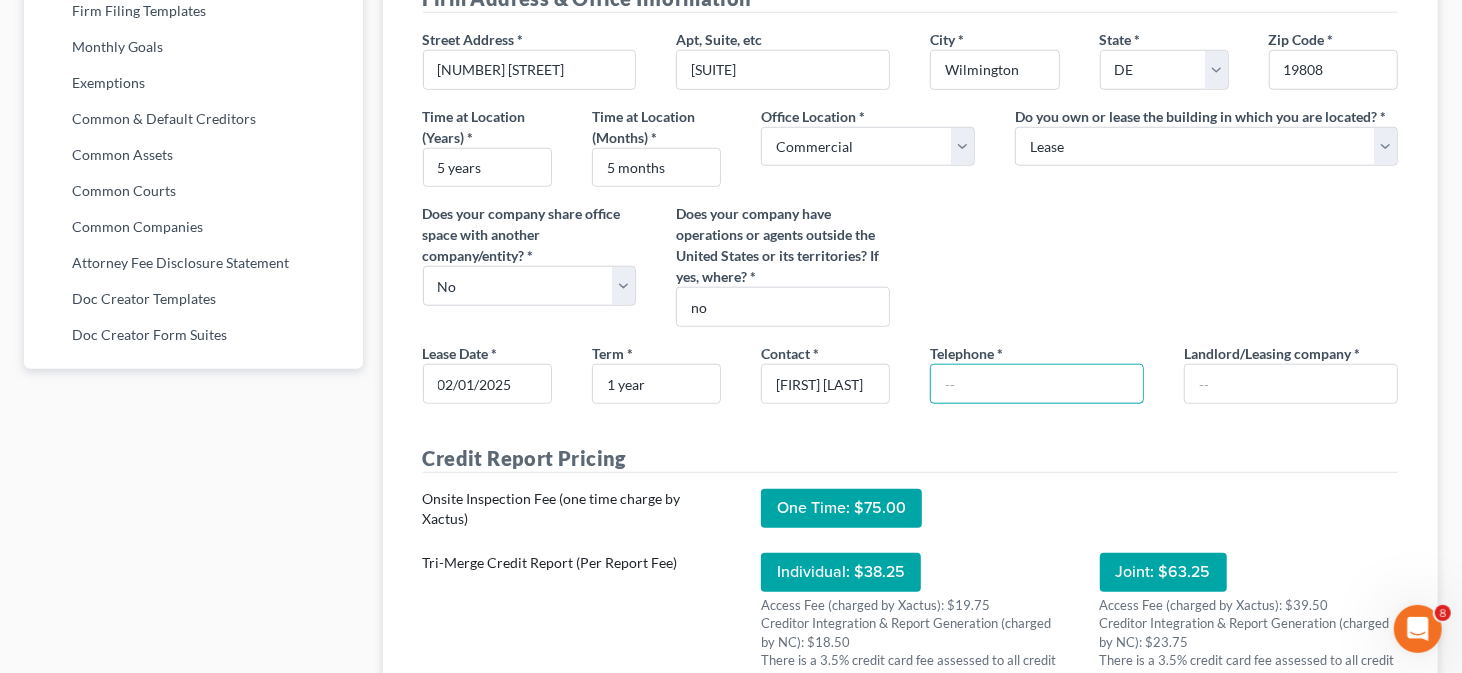 paste on "302-325-2700" 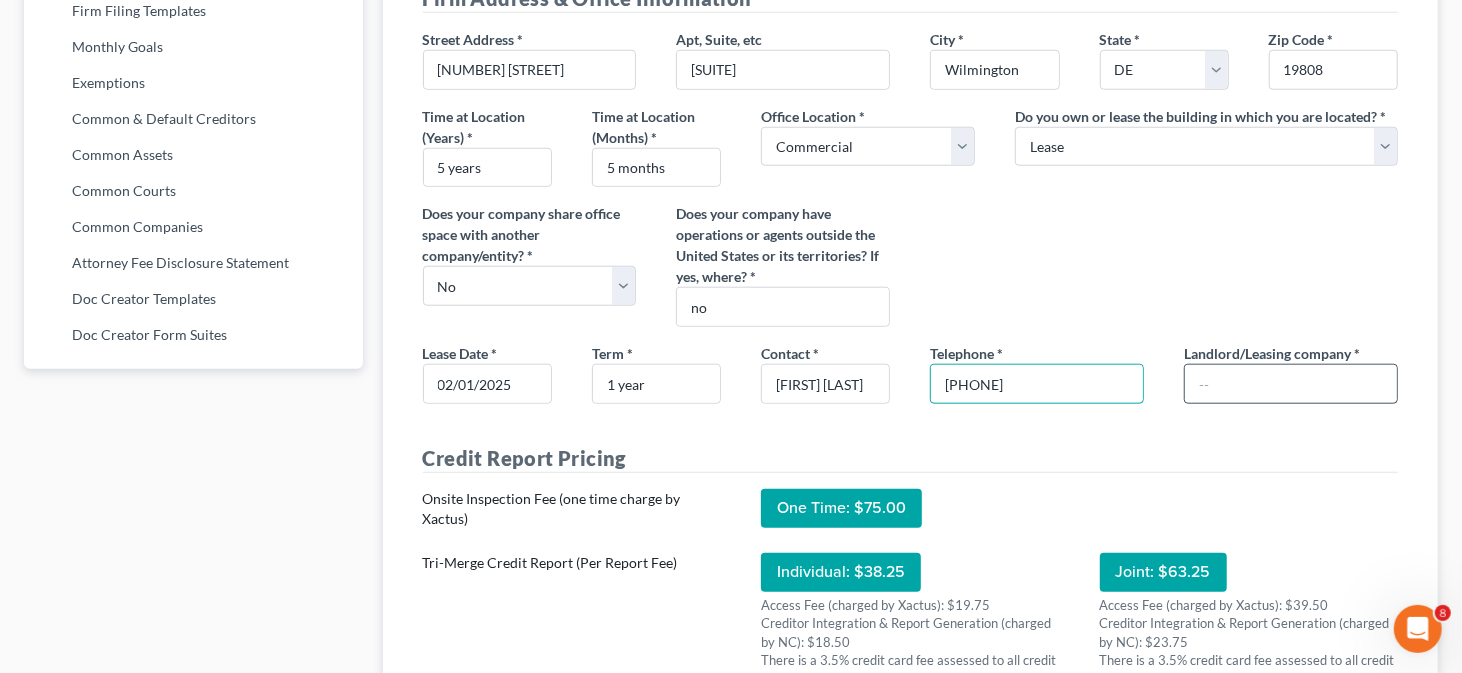 type on "302-325-2700" 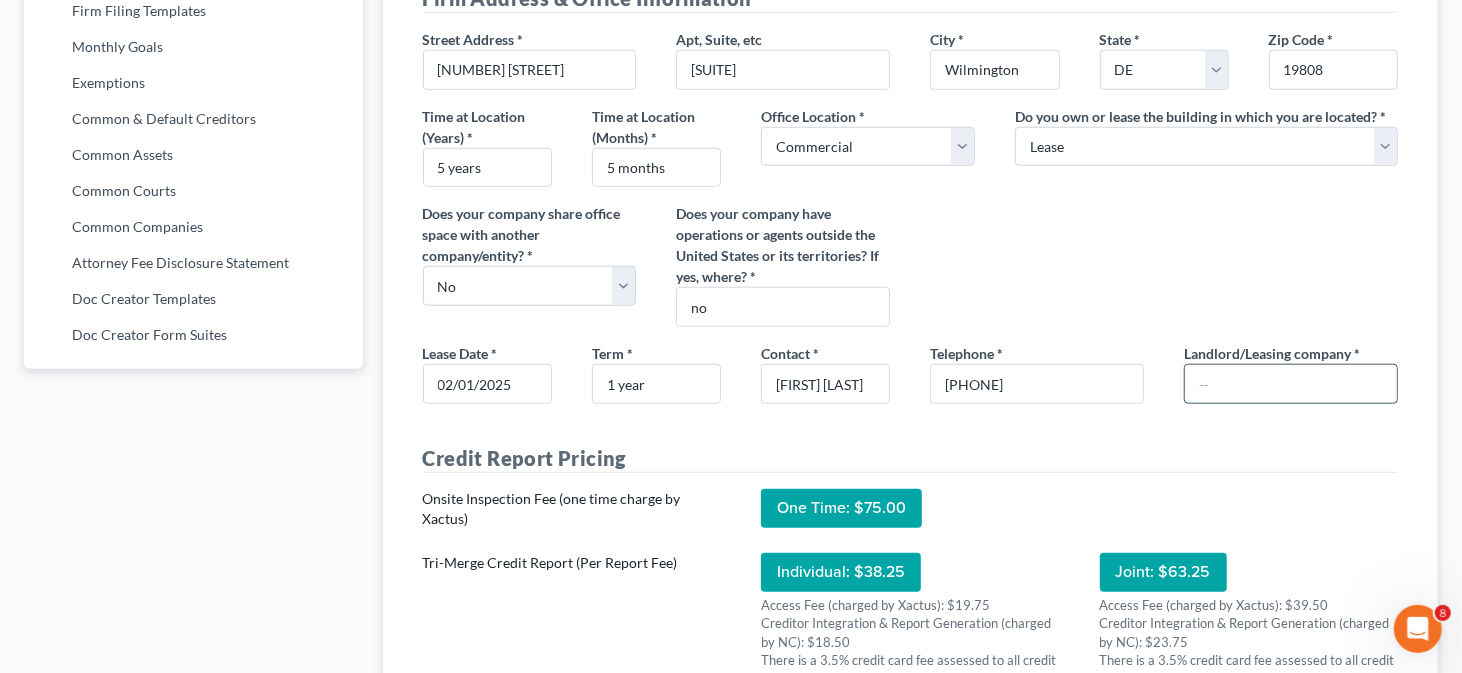 click at bounding box center [1291, 384] 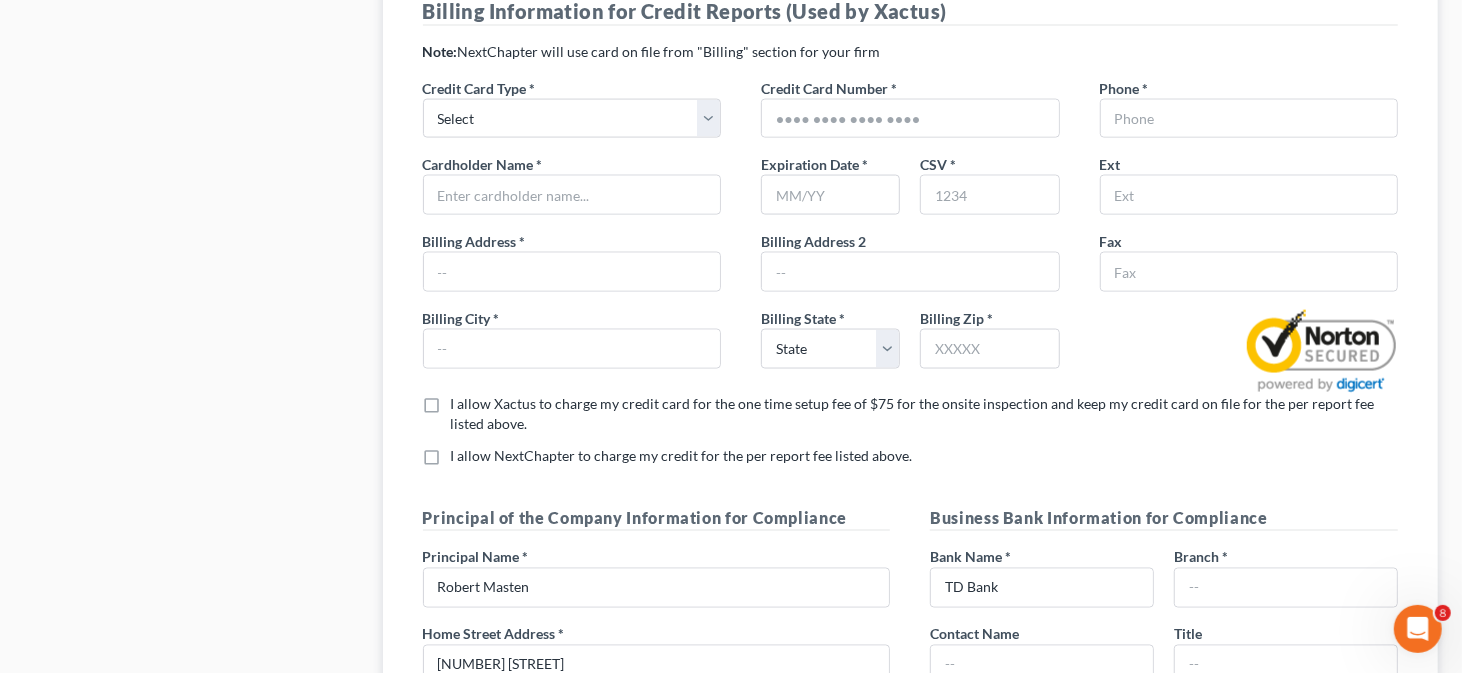 scroll, scrollTop: 1800, scrollLeft: 0, axis: vertical 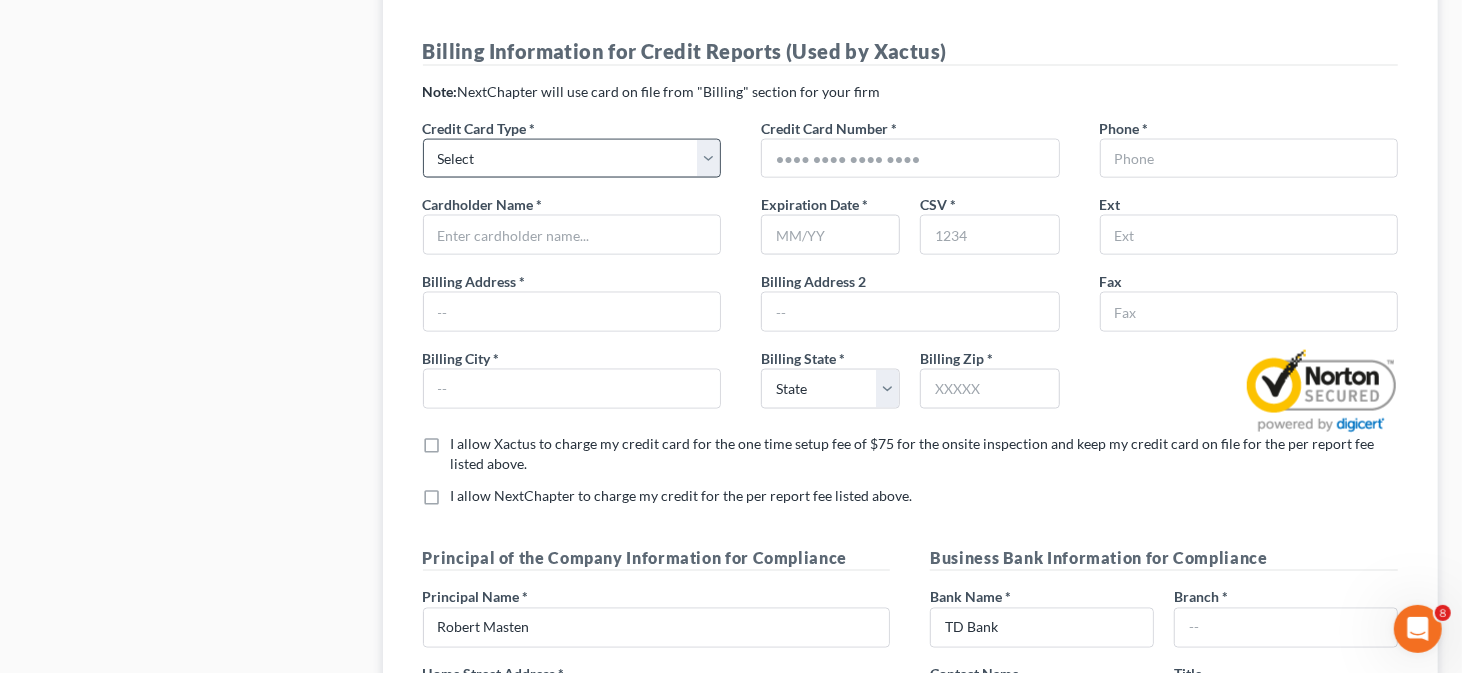 type on "BCI" 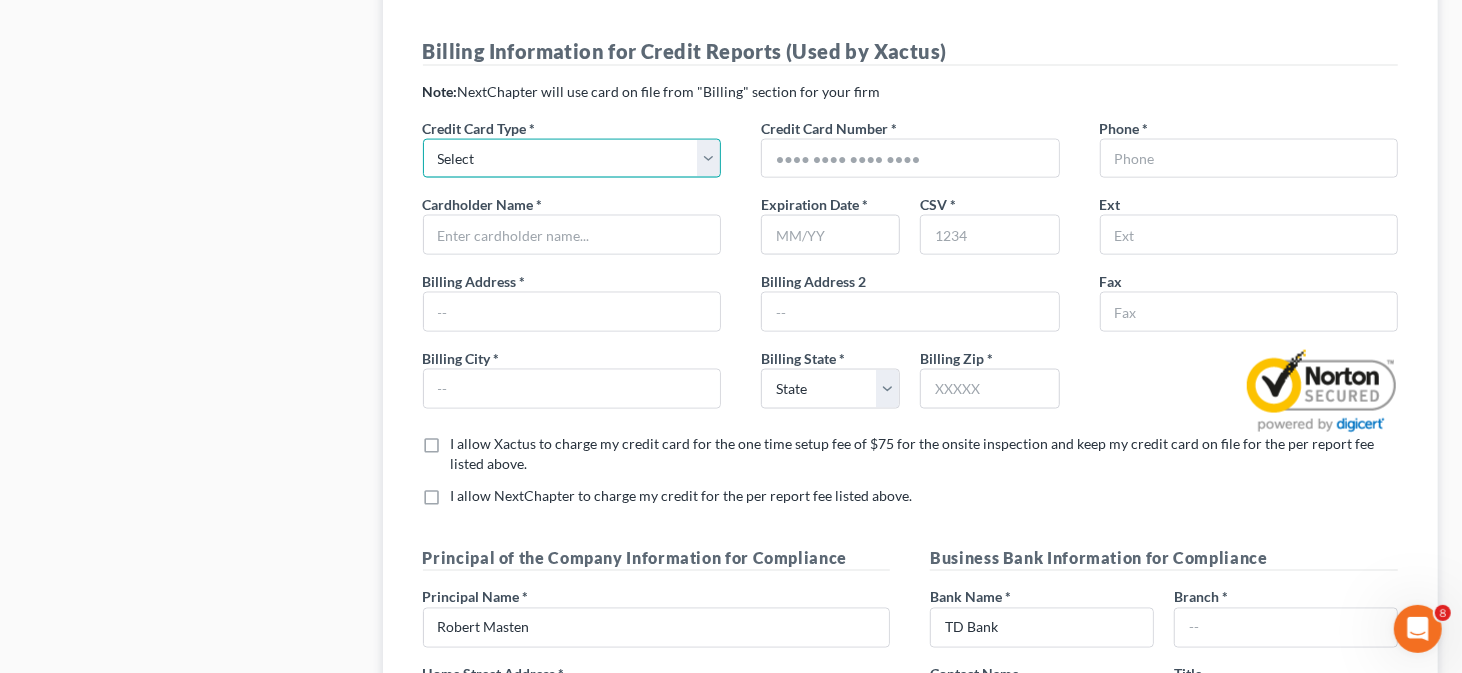 click on "Select Visa Master Card American Express Discover" at bounding box center (572, 159) 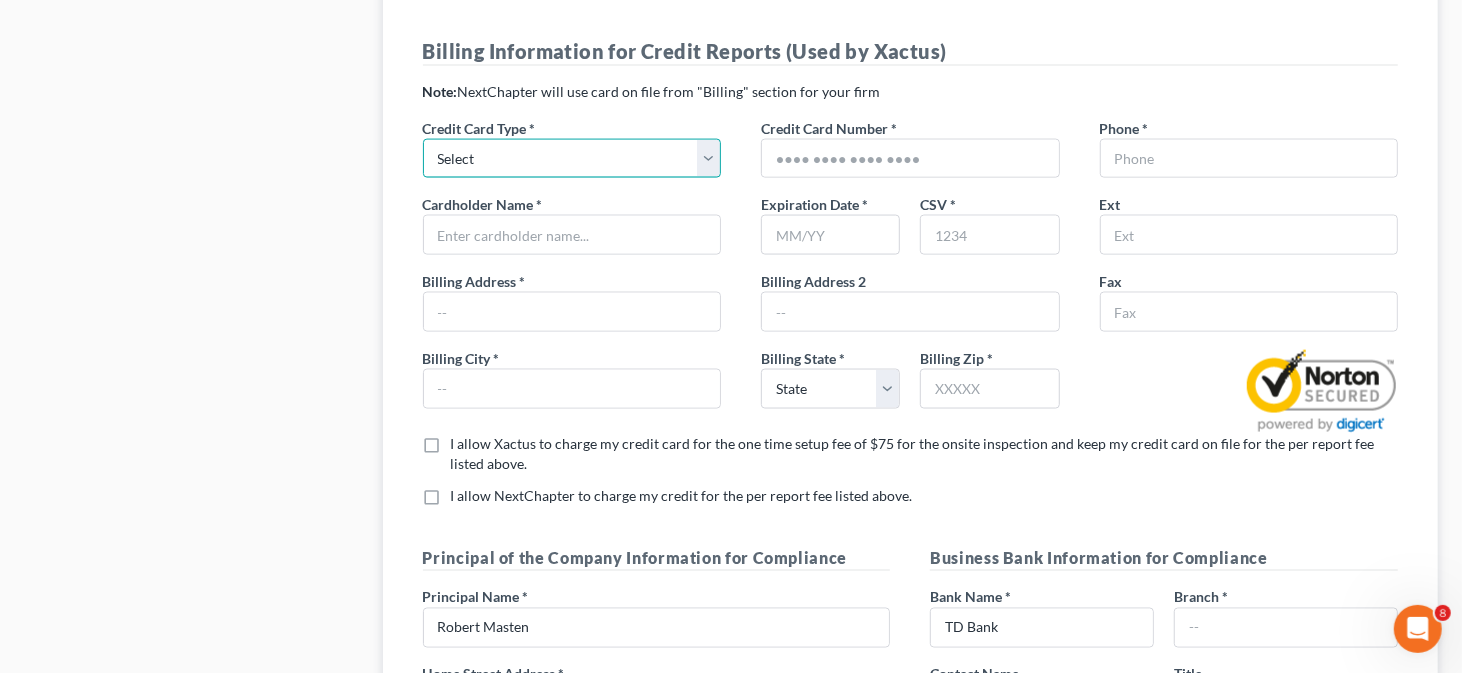 select on "1" 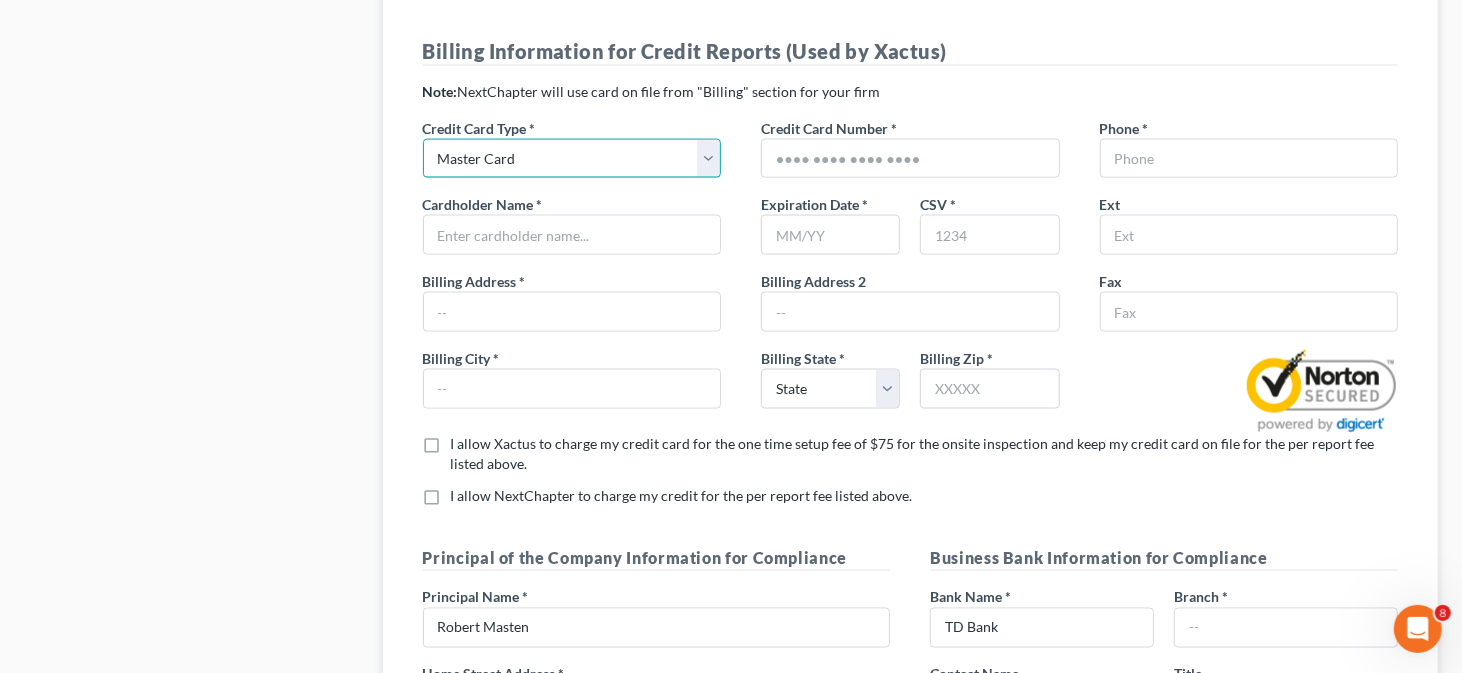 click on "Select Visa Master Card American Express Discover" at bounding box center (572, 159) 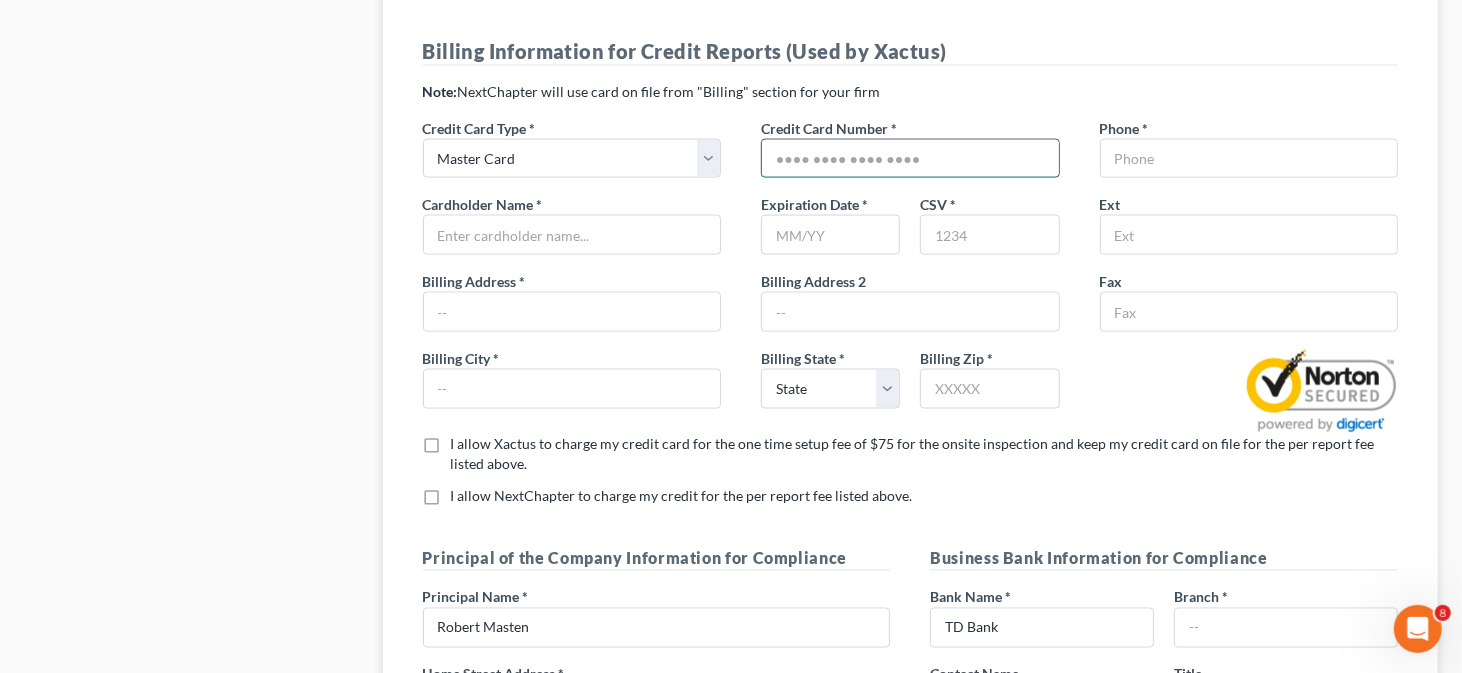 click at bounding box center (910, 159) 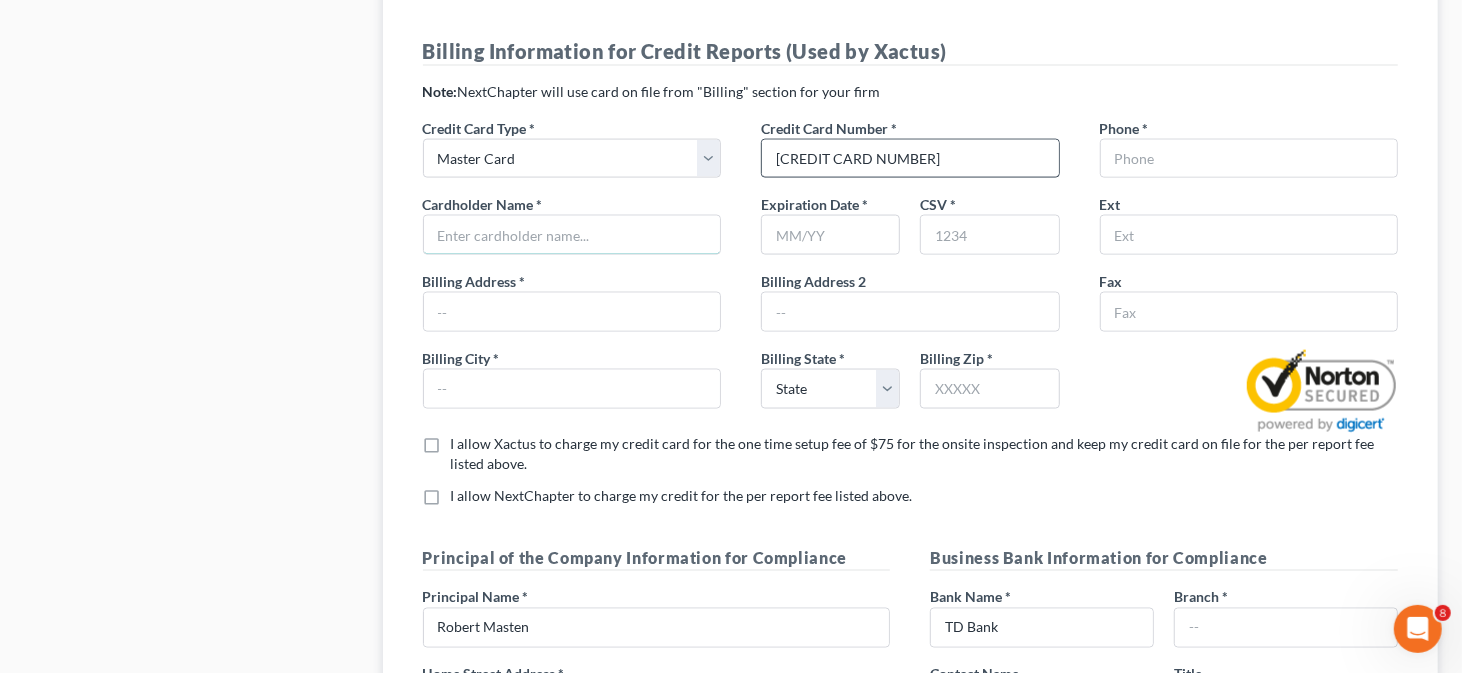 type on "Robert I Masten Jr" 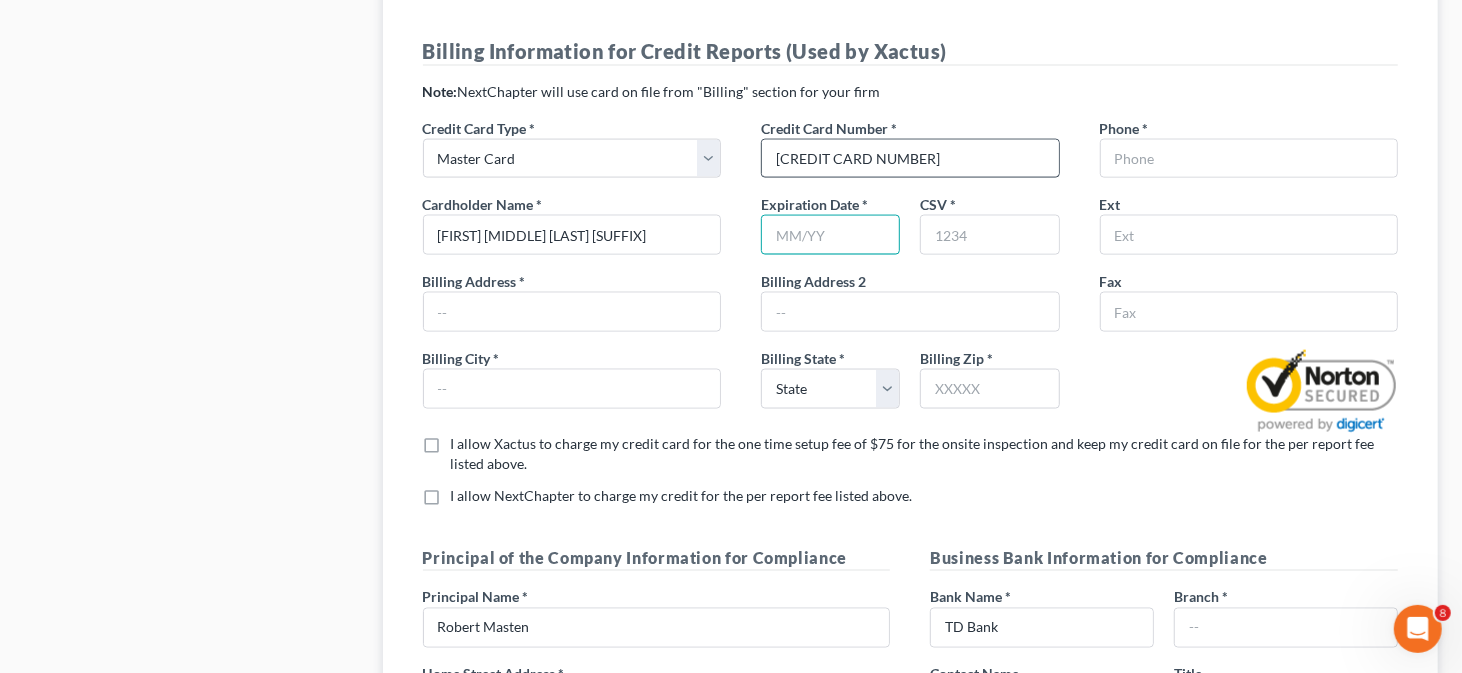 type on "12/29" 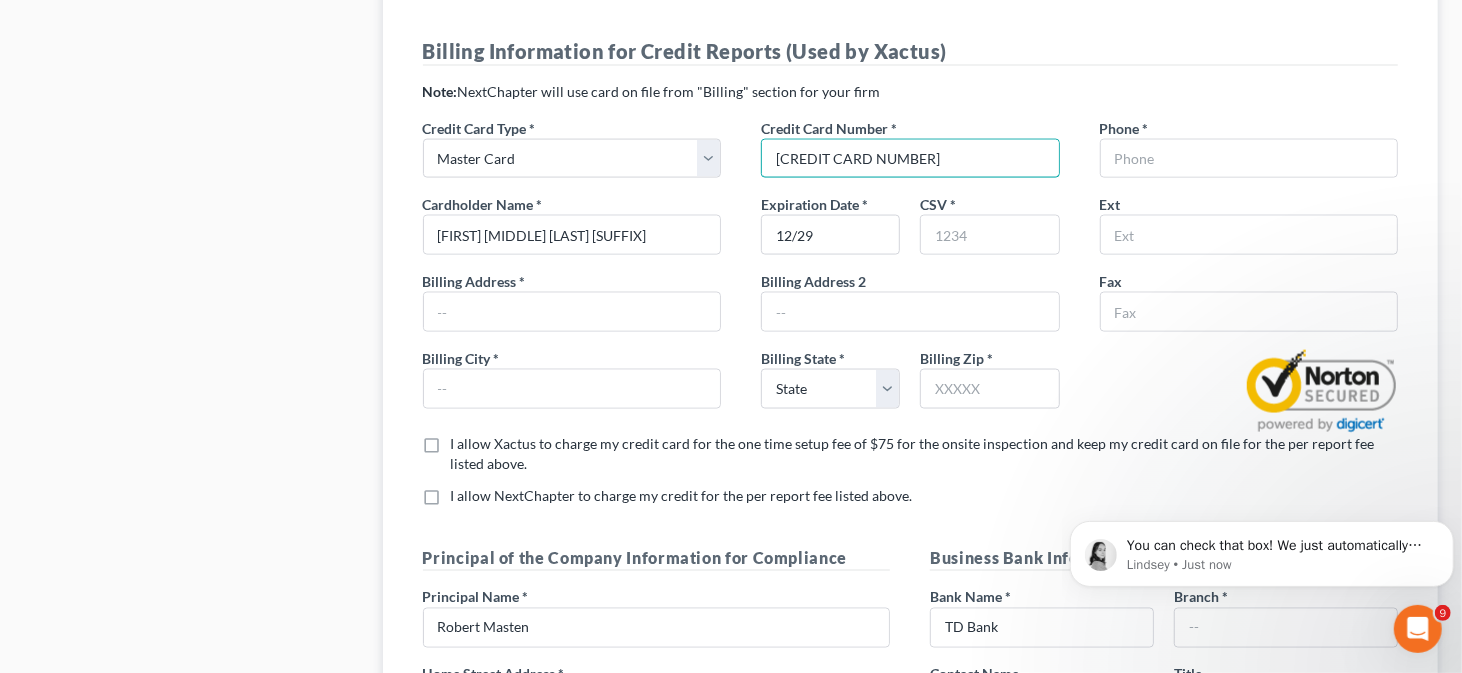 scroll, scrollTop: 0, scrollLeft: 0, axis: both 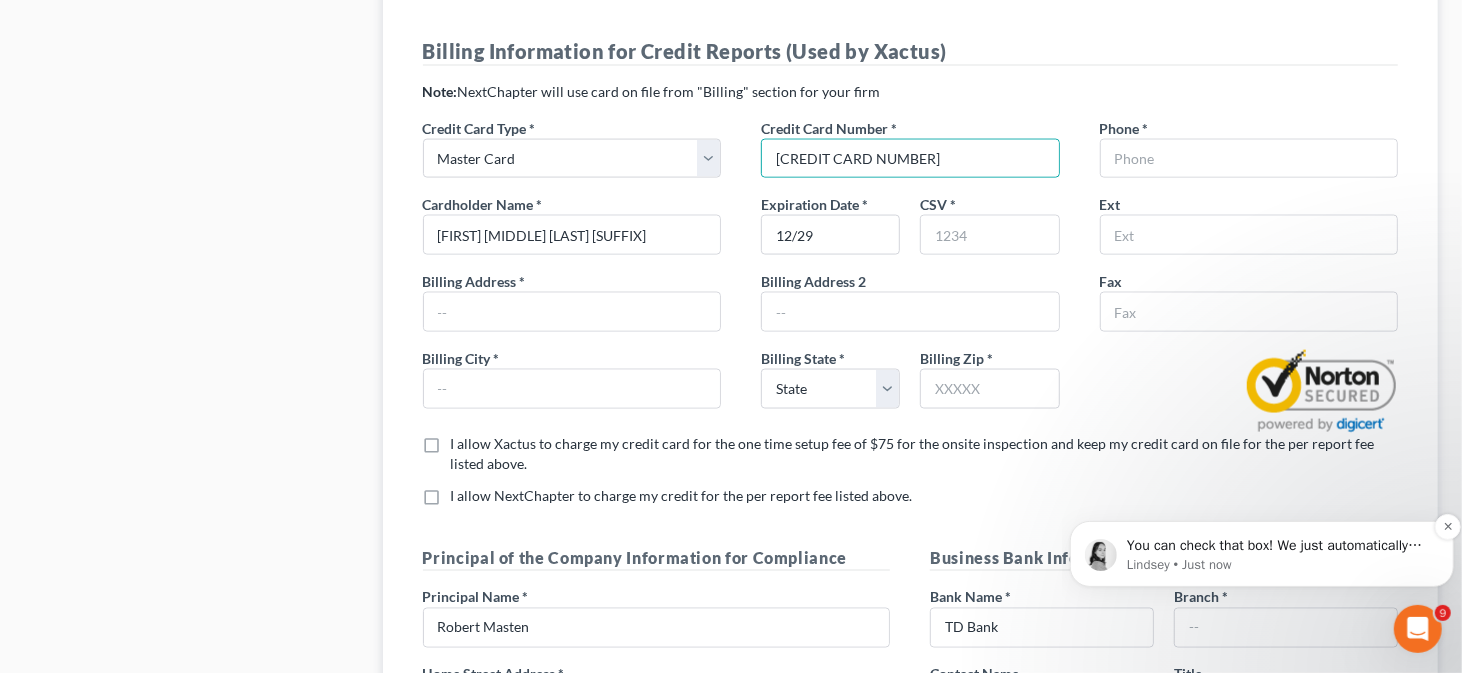 click on "You can check that box! We just automatically populate that line, but you won't be required to complete that on site inspection after submitting your agreement. Lindsey • Just now" at bounding box center [1261, 553] 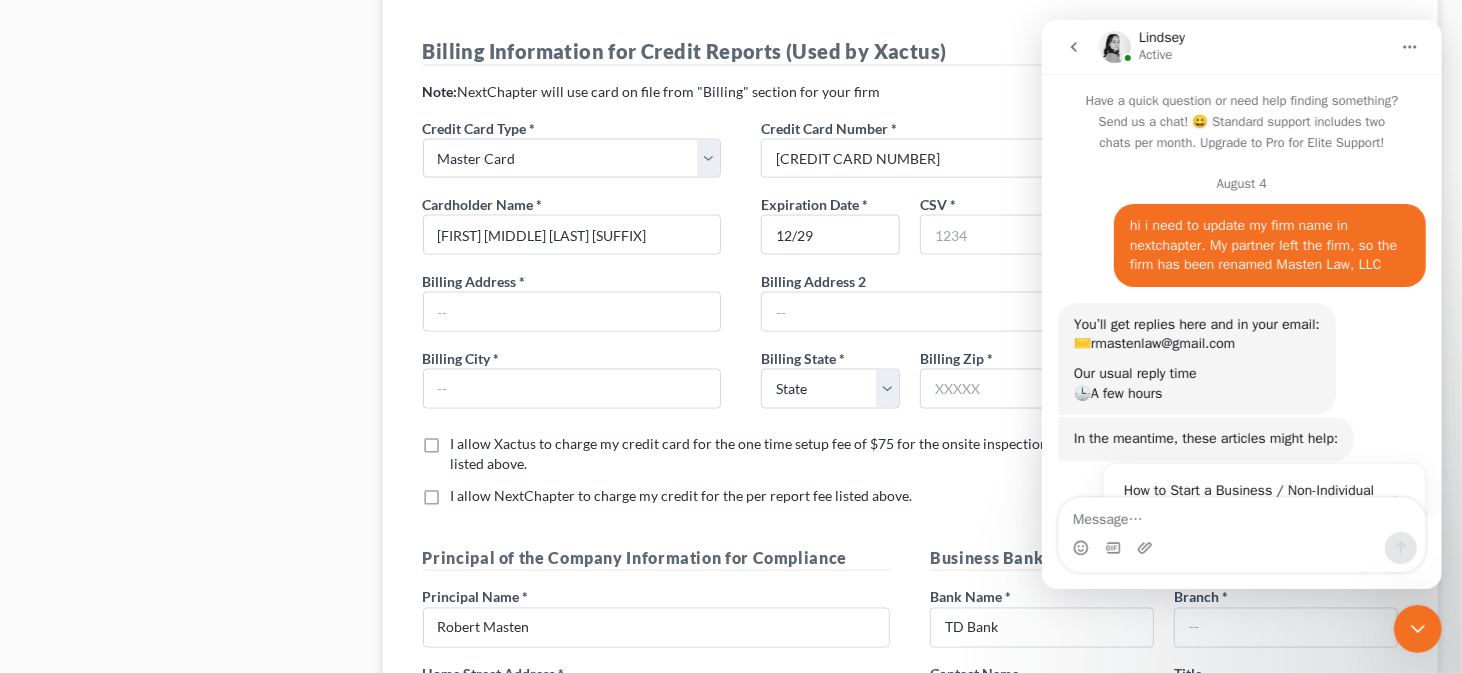 scroll, scrollTop: 3, scrollLeft: 0, axis: vertical 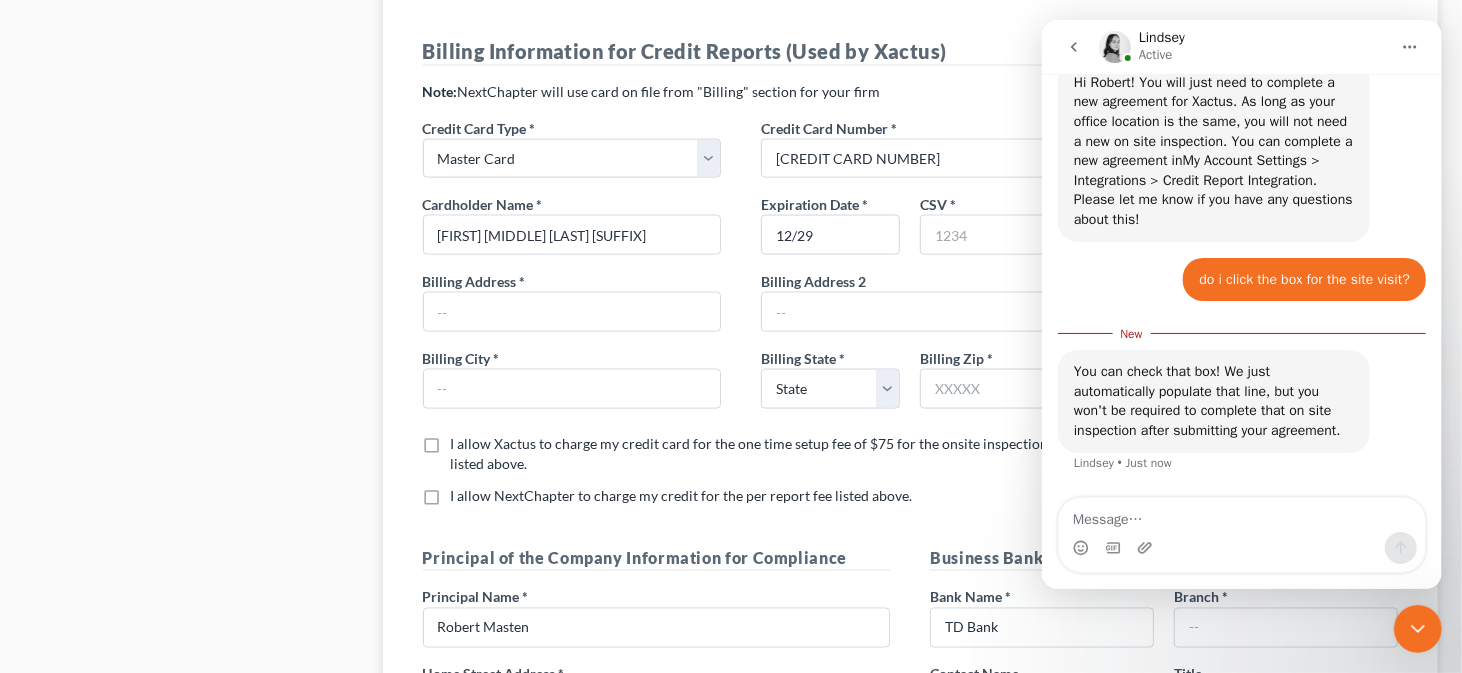 click at bounding box center [1241, 515] 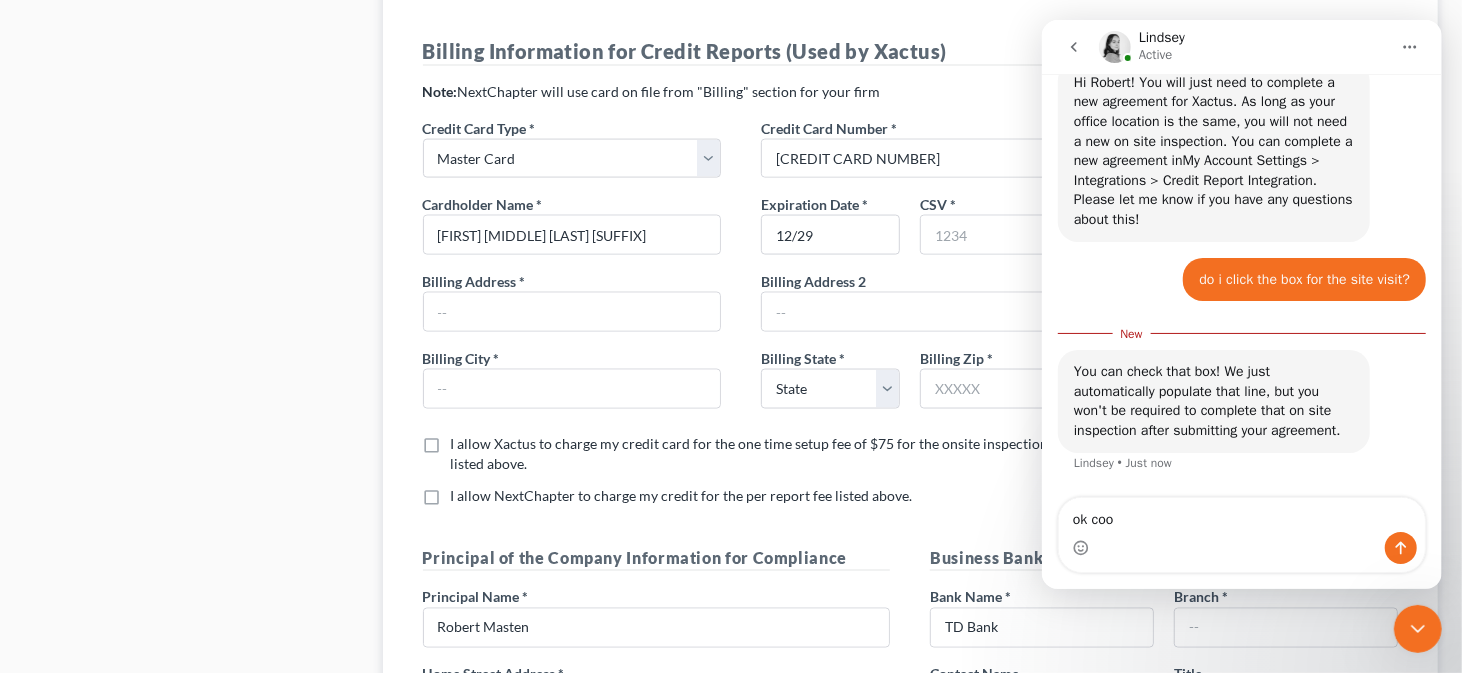 type on "ok cool" 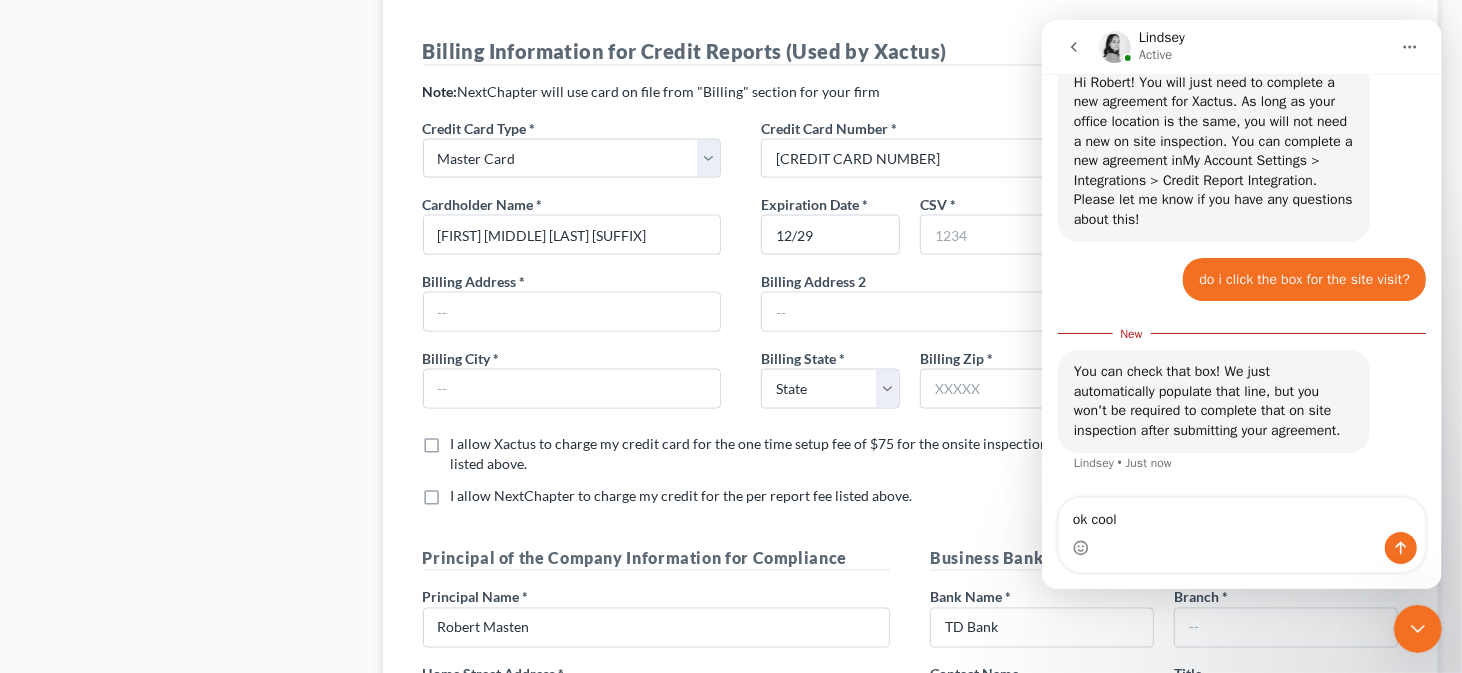 type 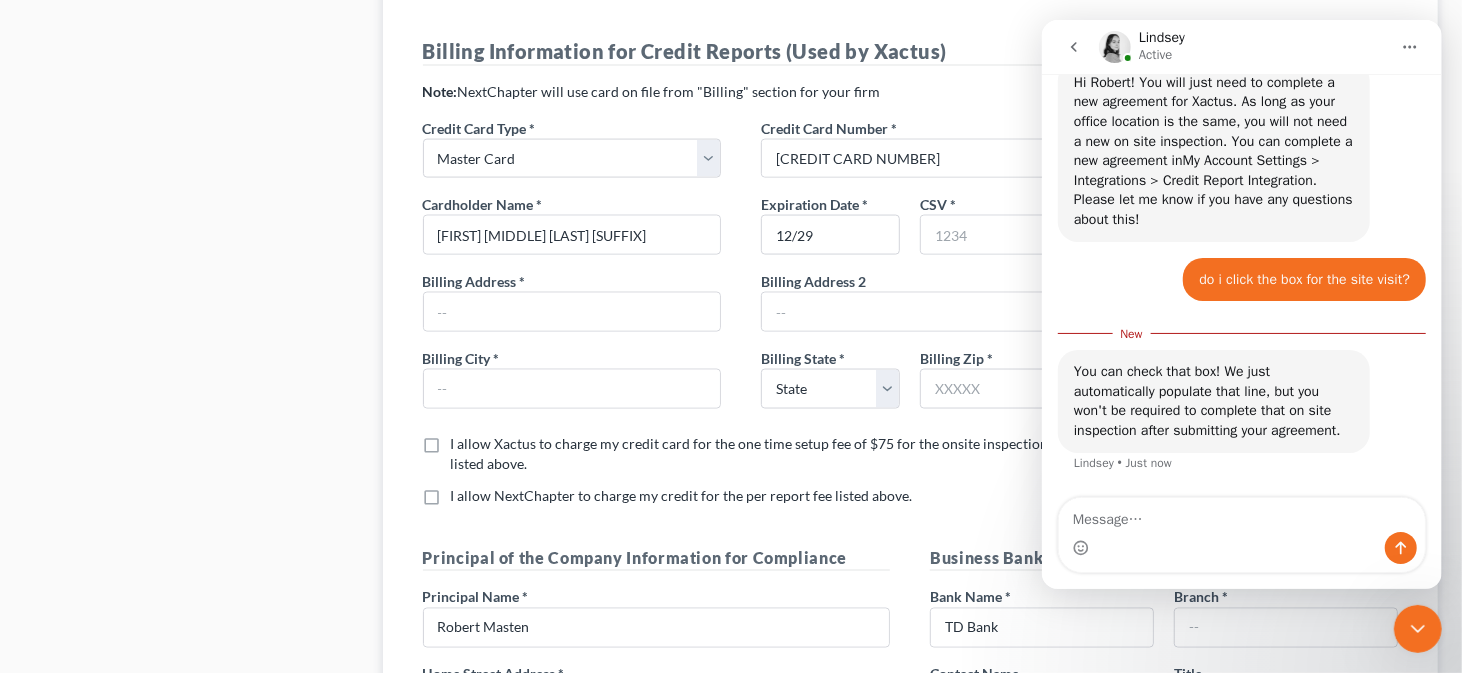 scroll, scrollTop: 1396, scrollLeft: 0, axis: vertical 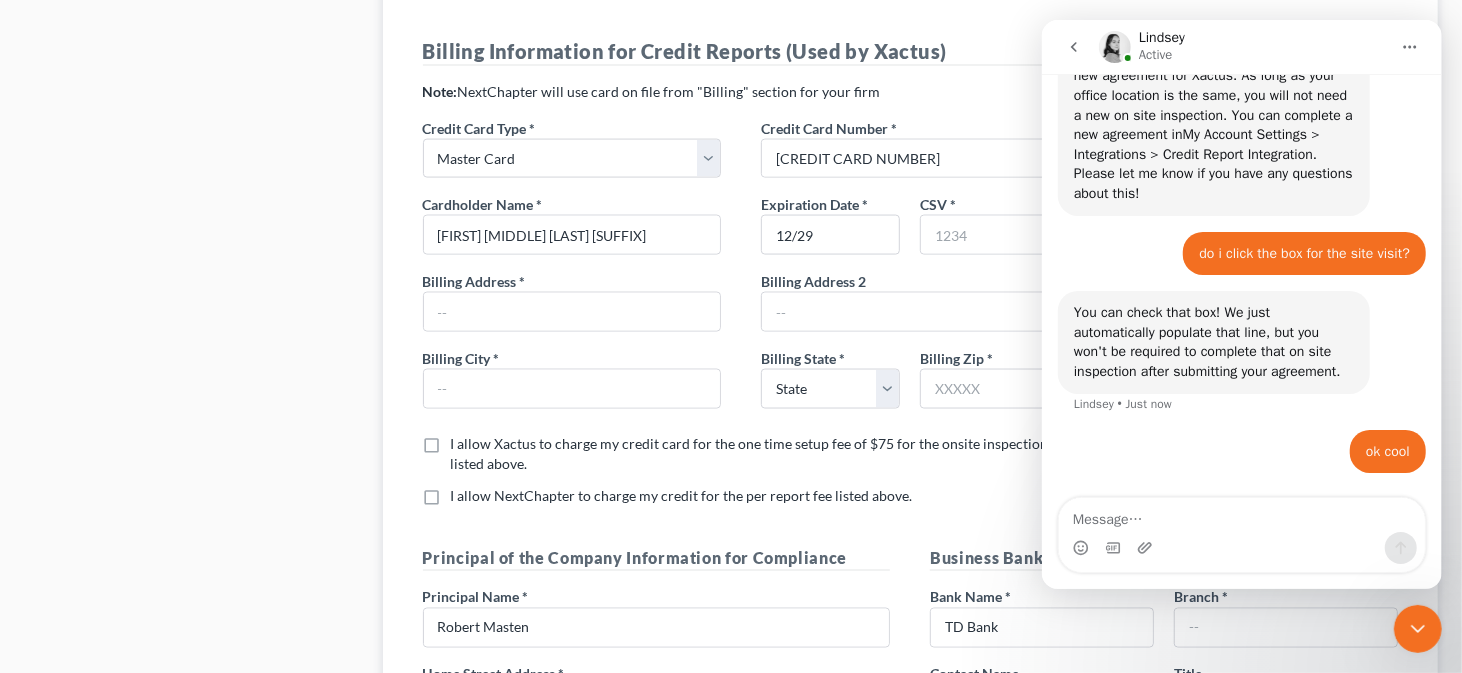 click on "Firm & User Settings
My Firm
My User Profile
User Accounts and Invites
Billing & Pricing Plans
Billing / Credit Card
Pricing Plans
Chapter 13 Plans
Add-On Tools - Bankruptcy
Add-On Tools - Additional Areas of Law
Virtual Paralegal Packages
Integrations
Credit Report Integration
NextChapter Payments Integration
MyChapter: Client Portal
NextMessage: Client Text Notifications
Clio Integration
Infusionsoft Integration
Credit Counseling Course Integration
NextChapter Mailing
Firm Defaults" at bounding box center [193, 602] 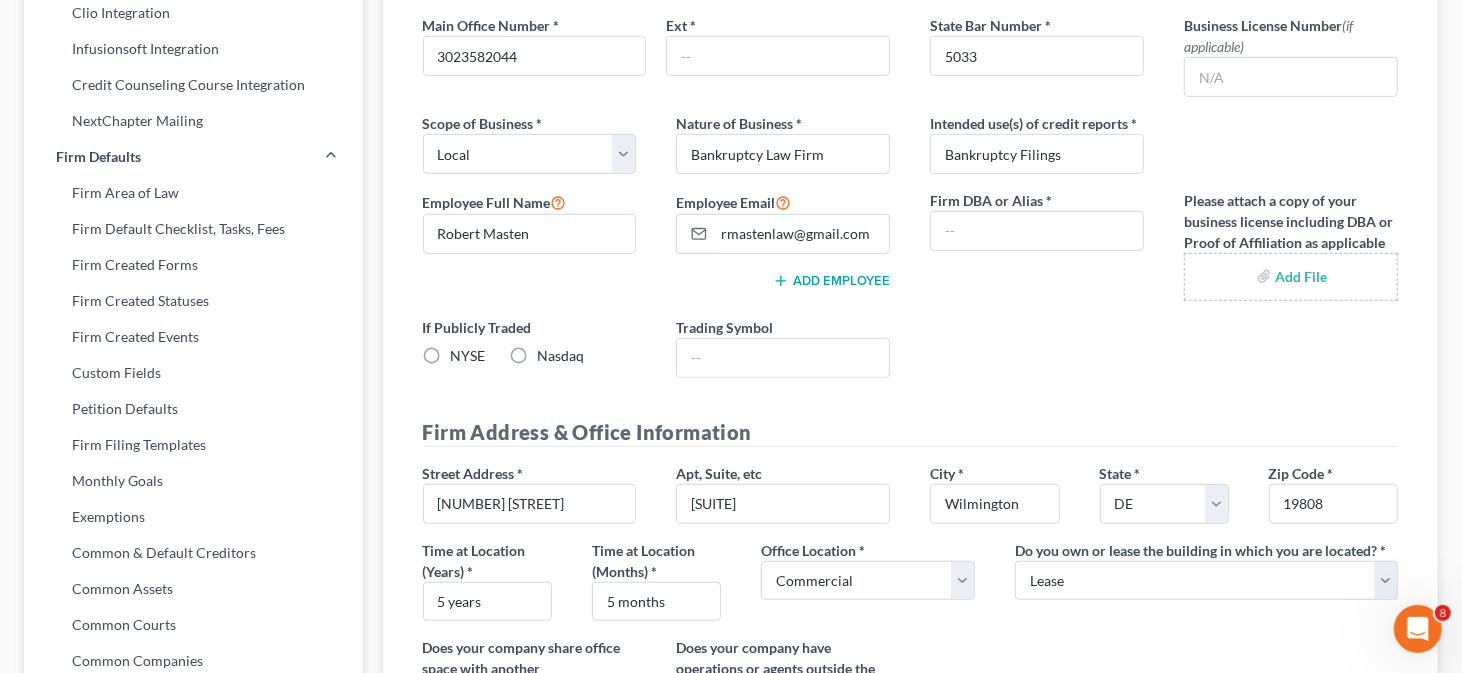 scroll, scrollTop: 0, scrollLeft: 0, axis: both 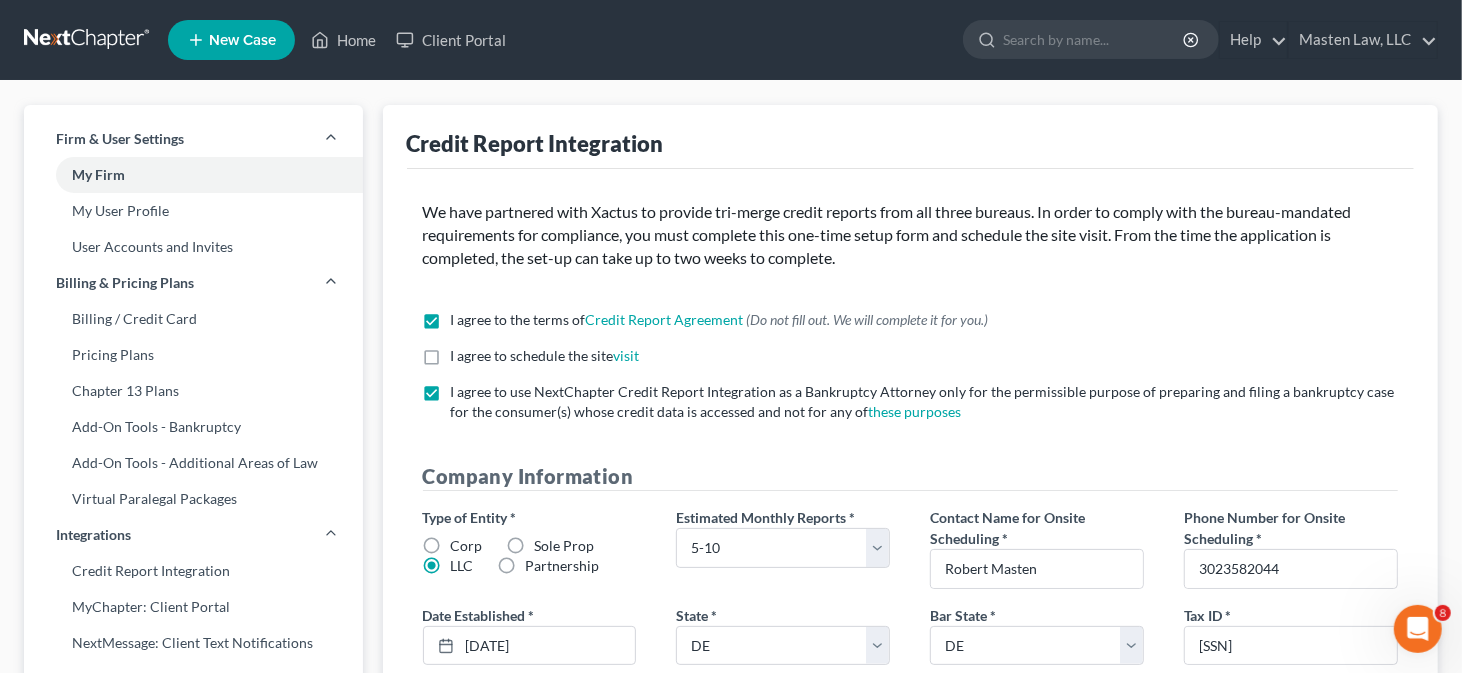 click on "I agree to schedule the site  visit
*" at bounding box center (545, 356) 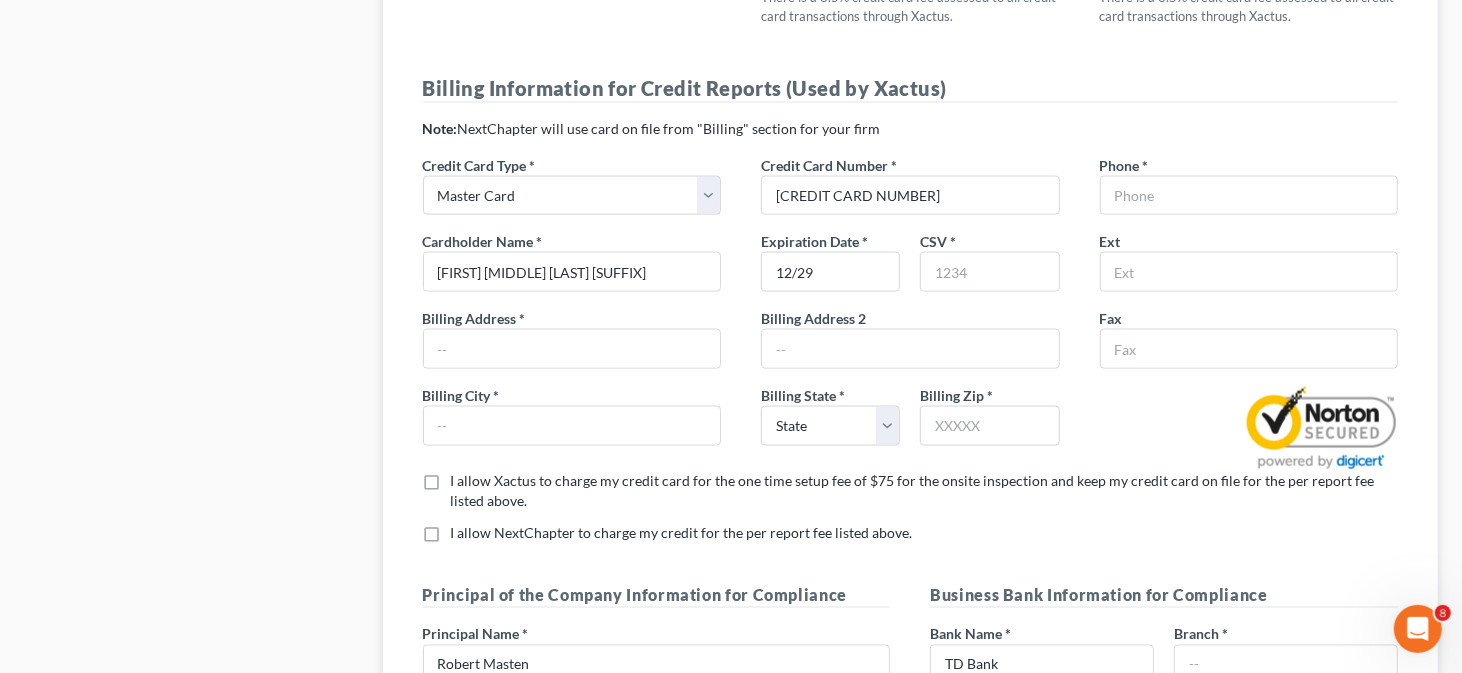 scroll, scrollTop: 1800, scrollLeft: 0, axis: vertical 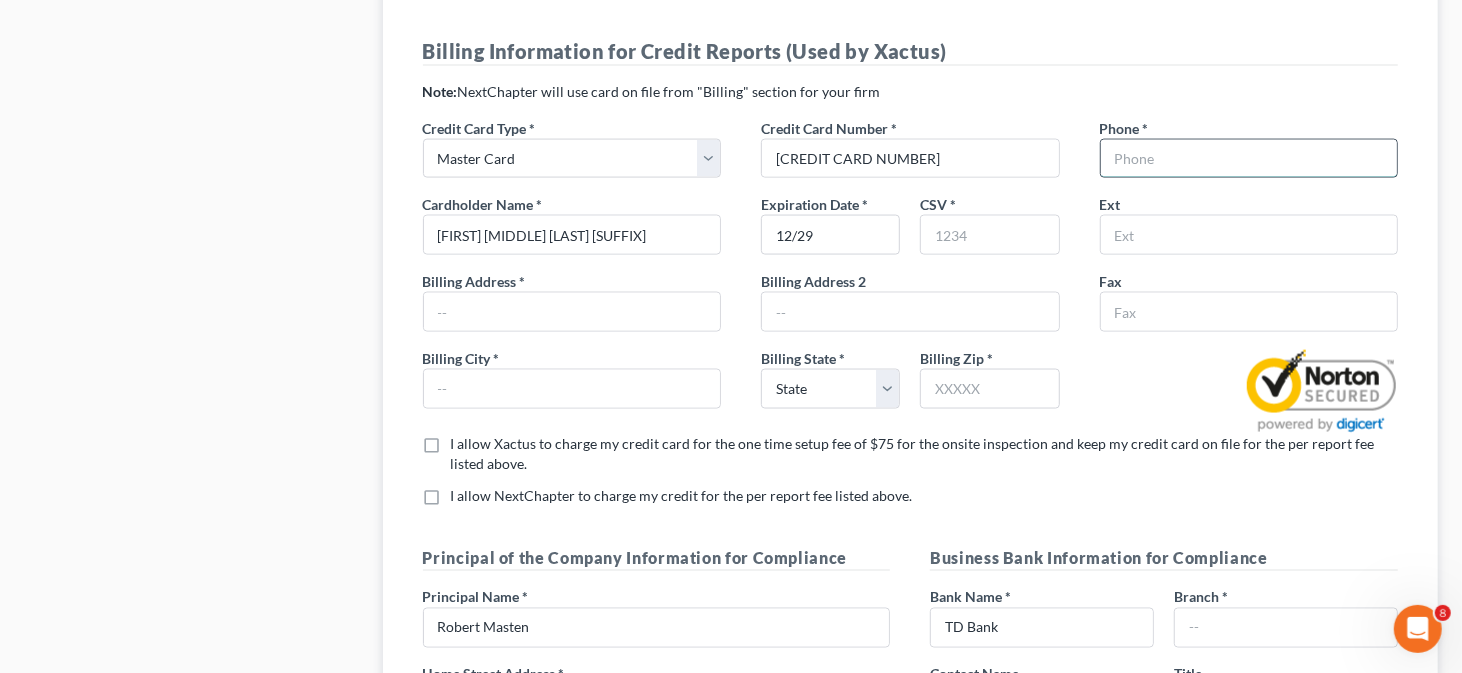 click at bounding box center (1249, 159) 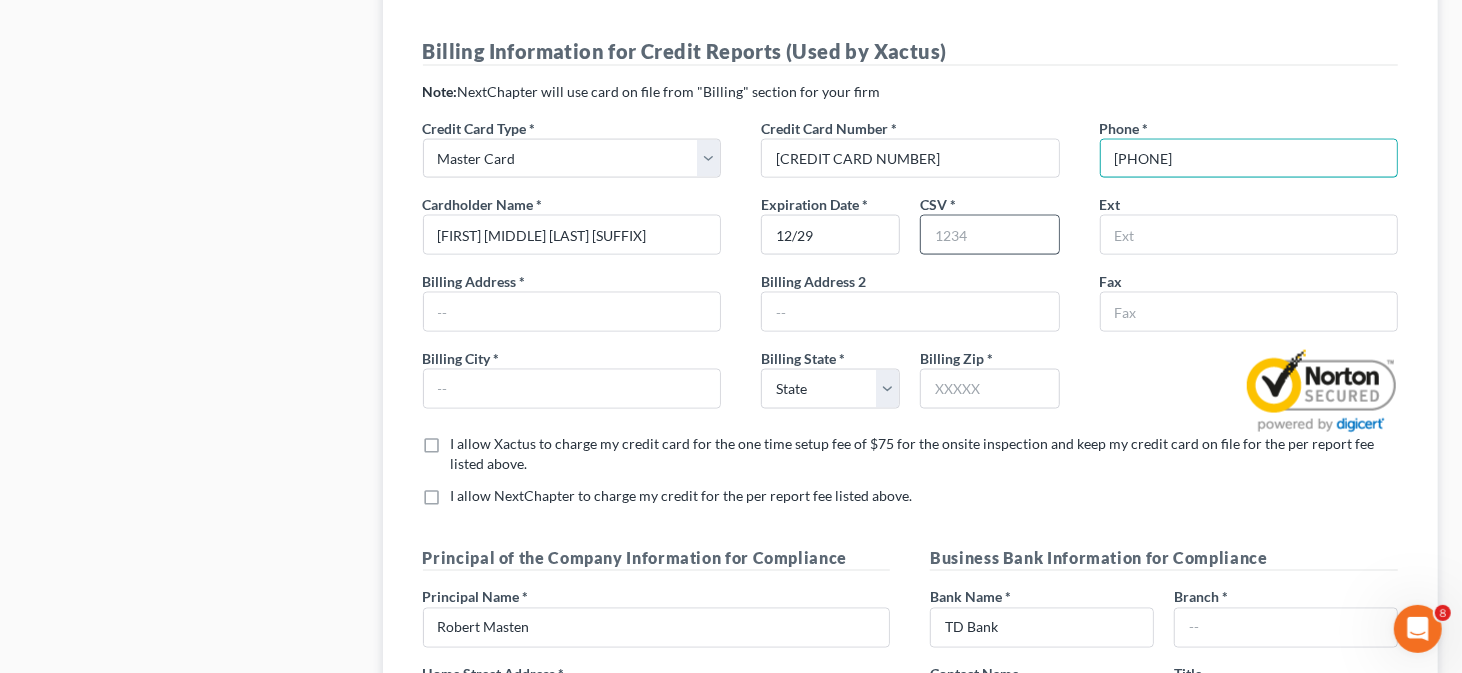 type on "302-358-2044" 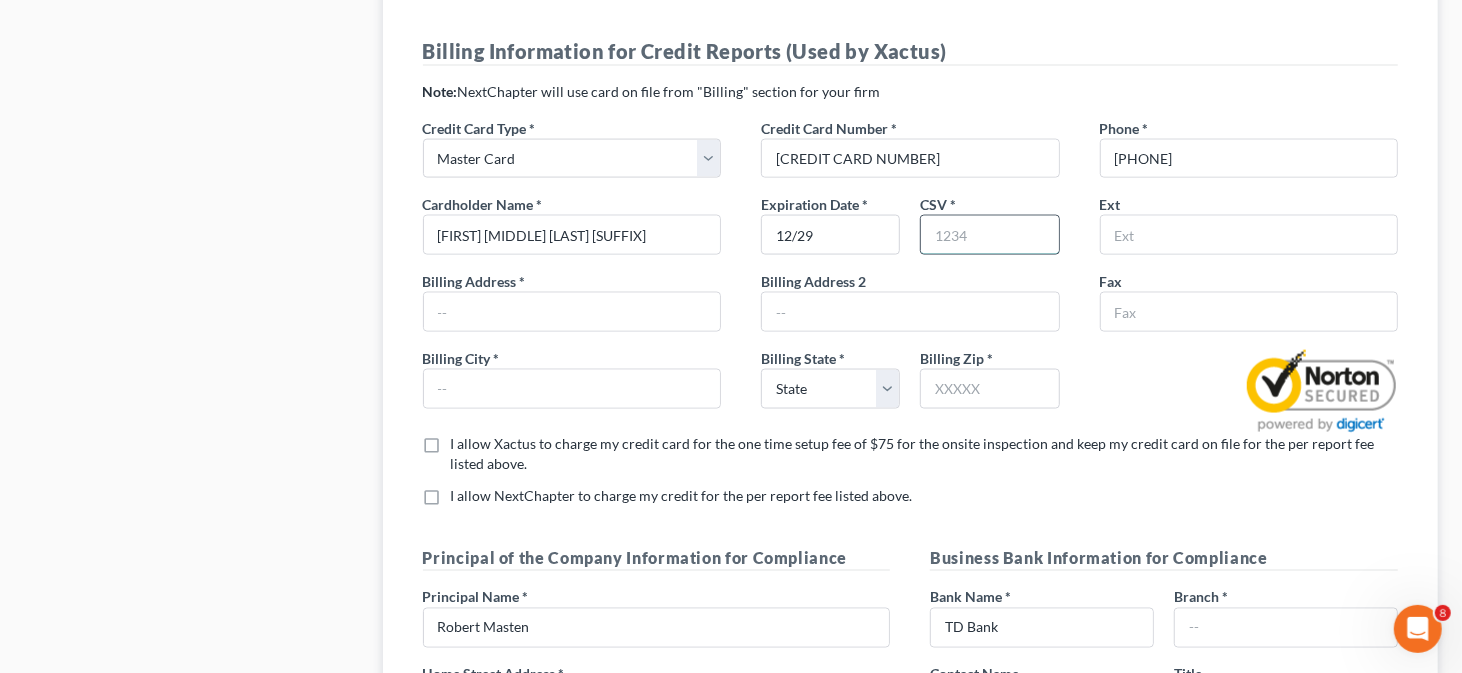 click at bounding box center (989, 235) 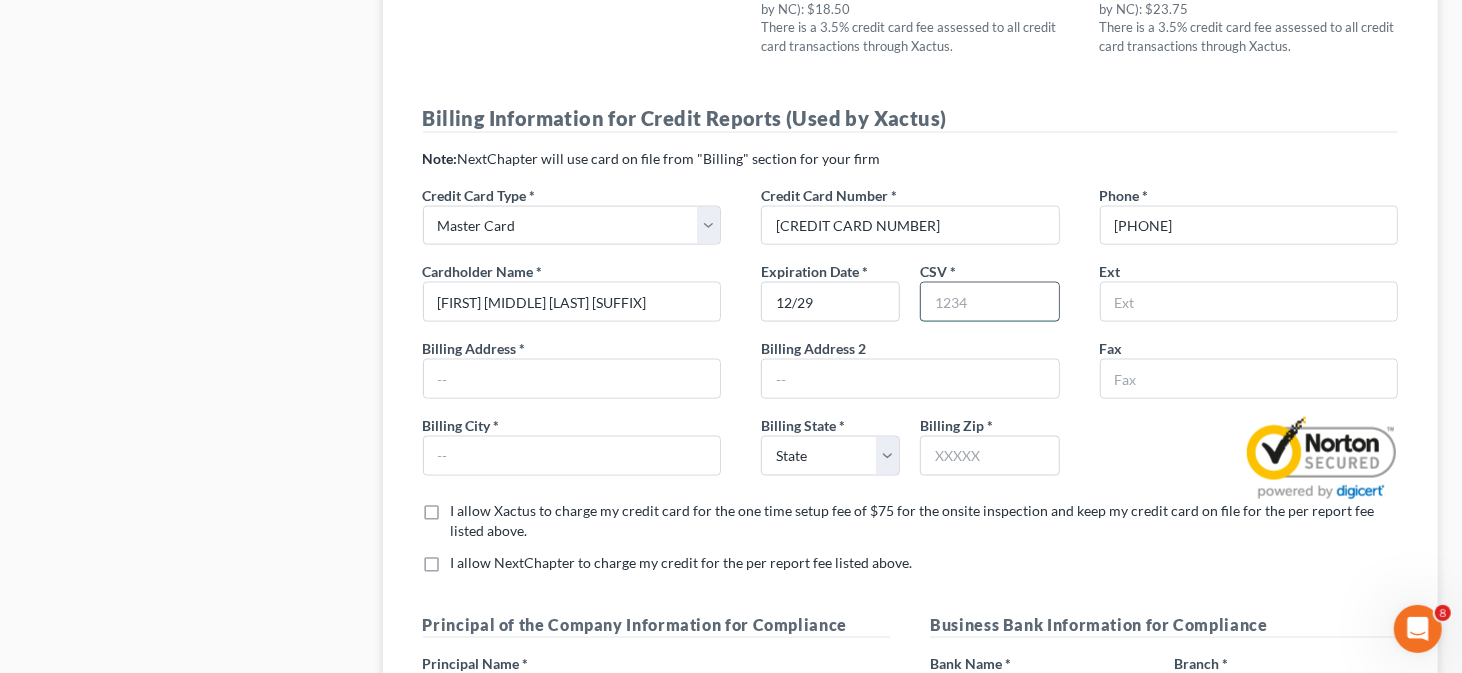scroll, scrollTop: 1700, scrollLeft: 0, axis: vertical 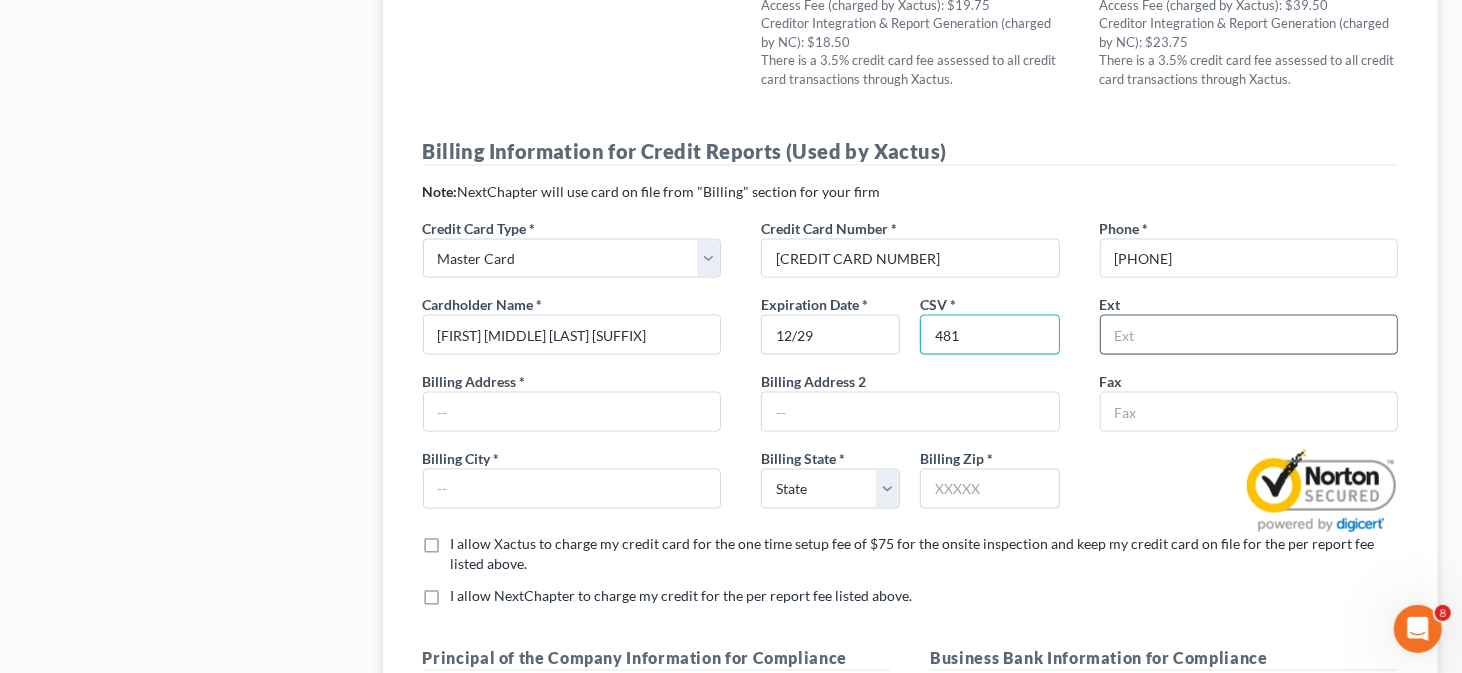 type on "481" 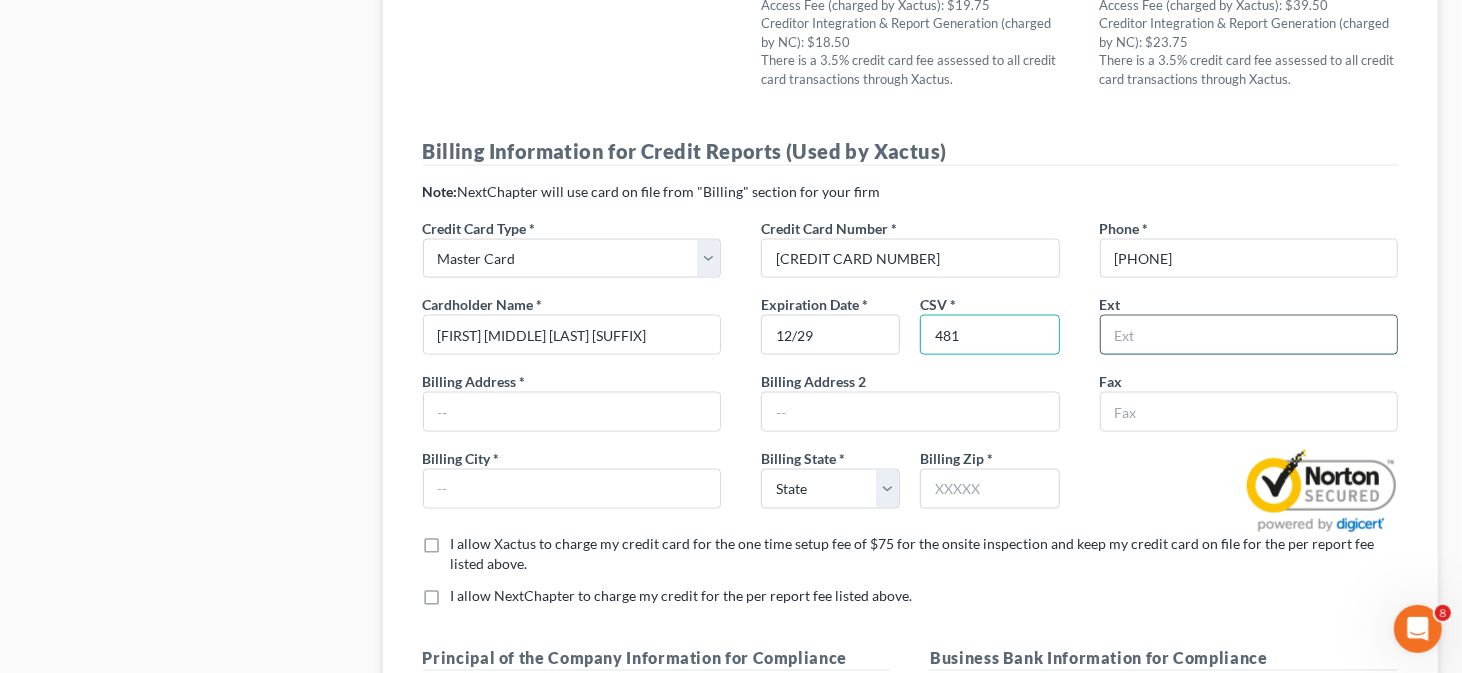 click at bounding box center [1249, 335] 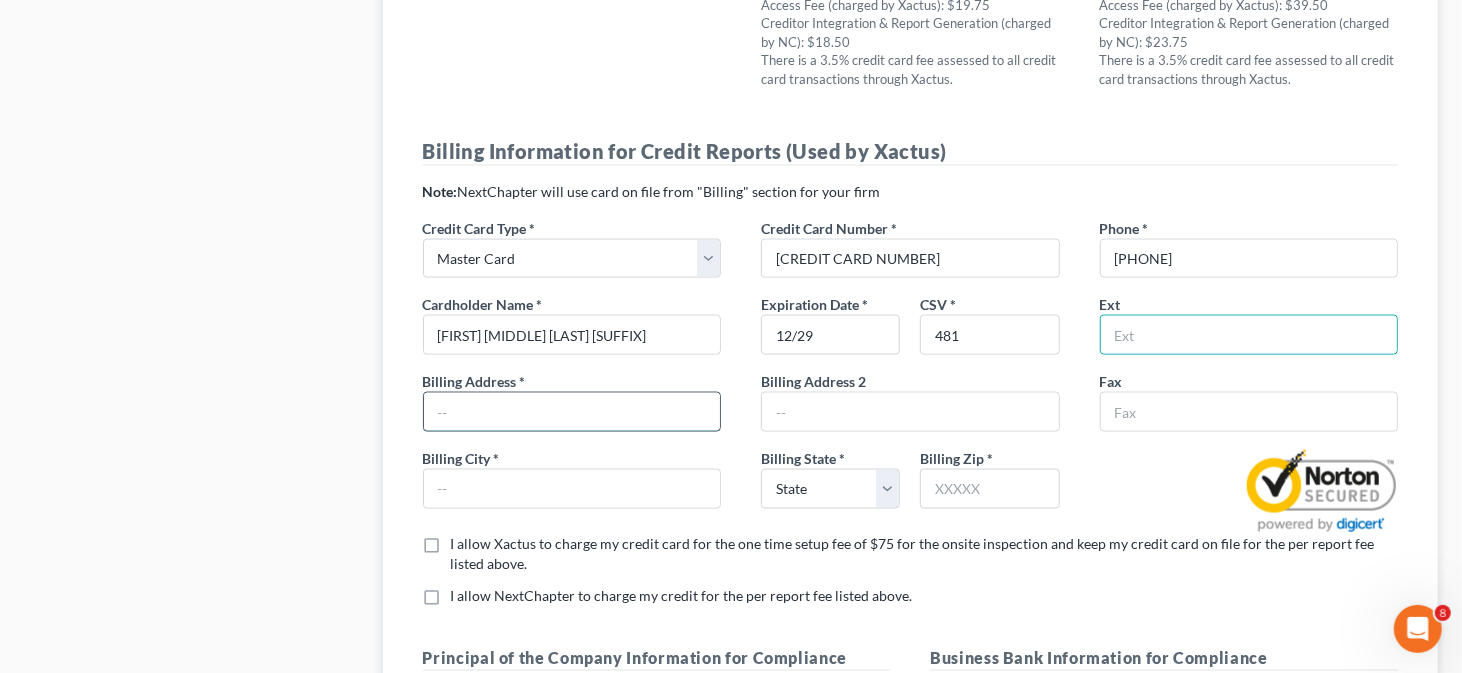 click at bounding box center [572, 412] 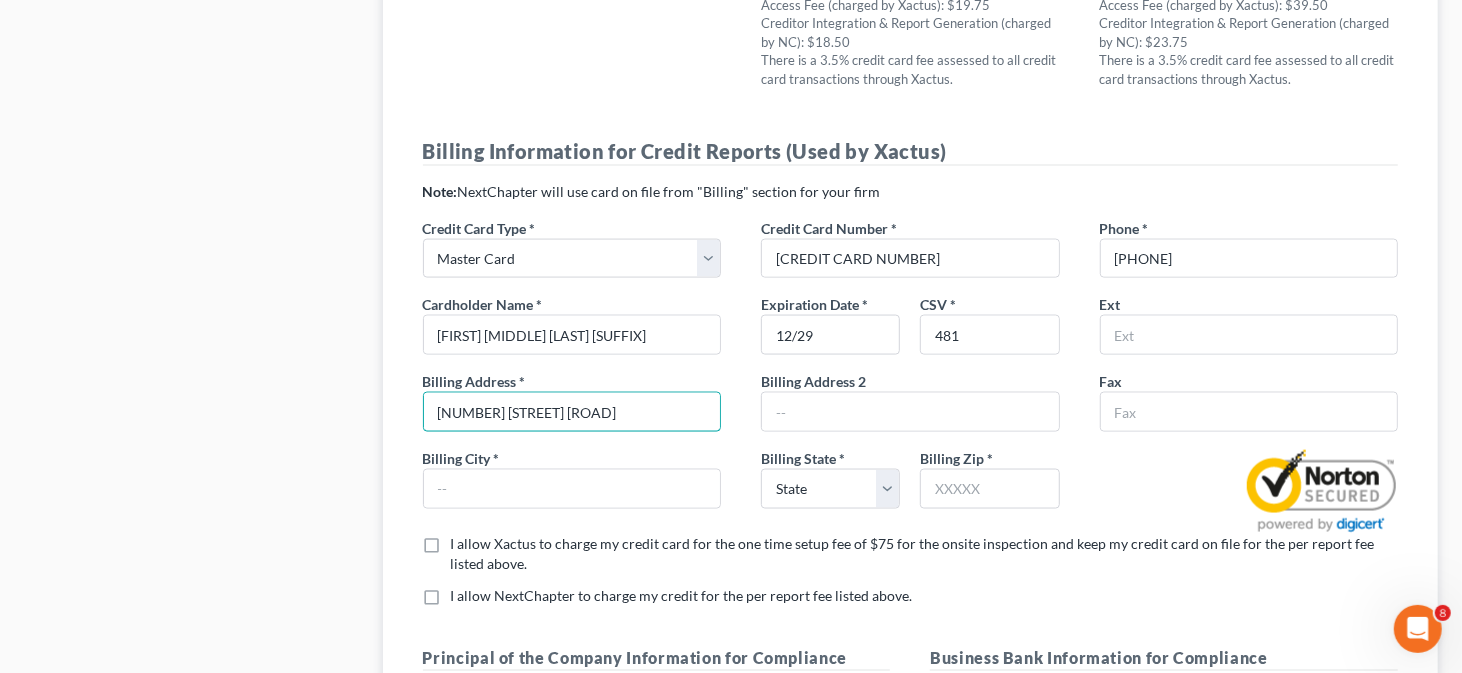 type on "2 Greenfield Road" 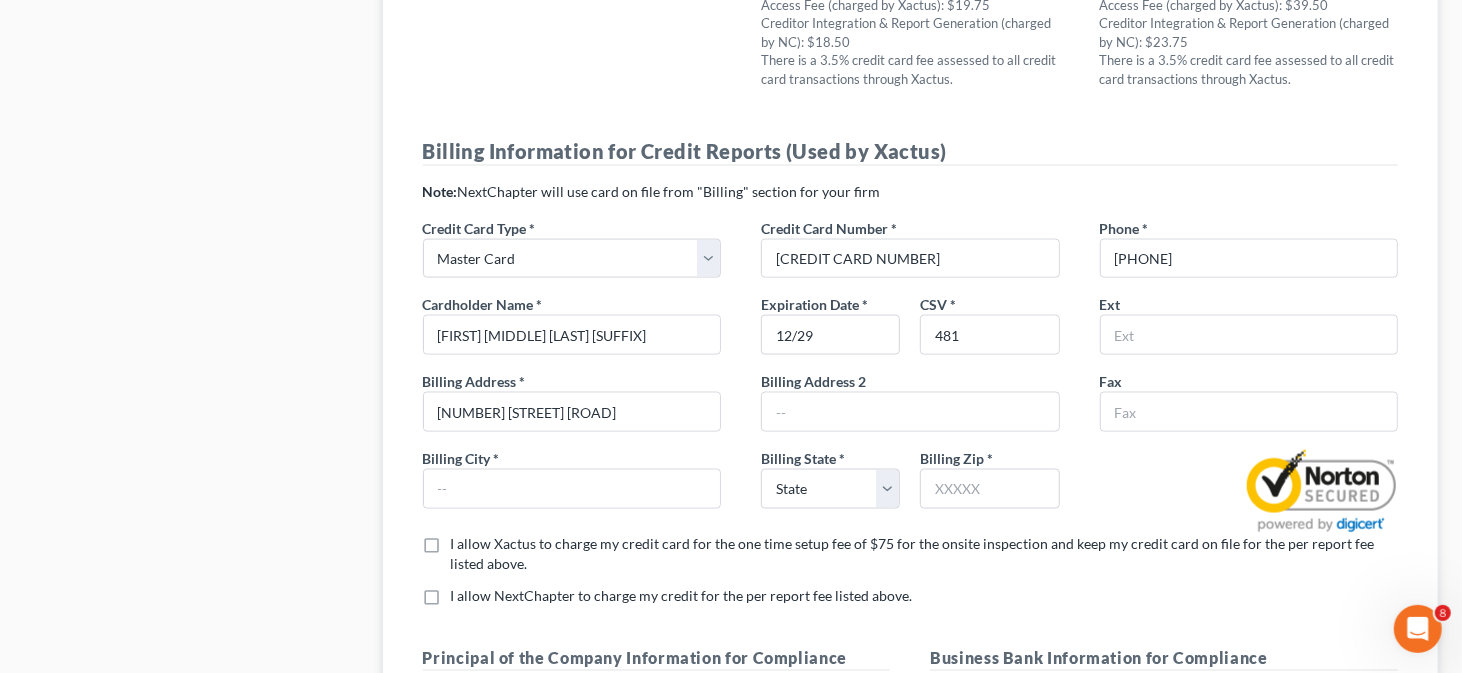 click on "Billing City
*" at bounding box center [572, 483] 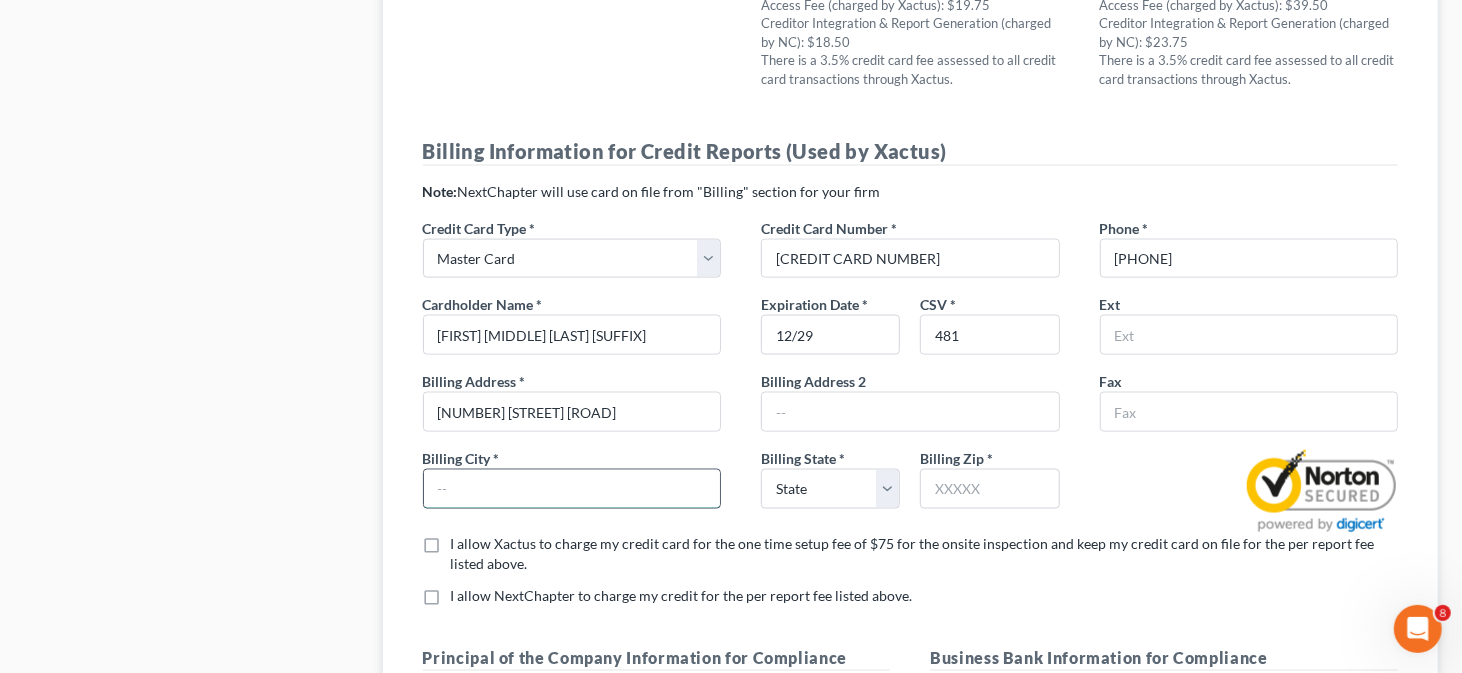 click at bounding box center (572, 489) 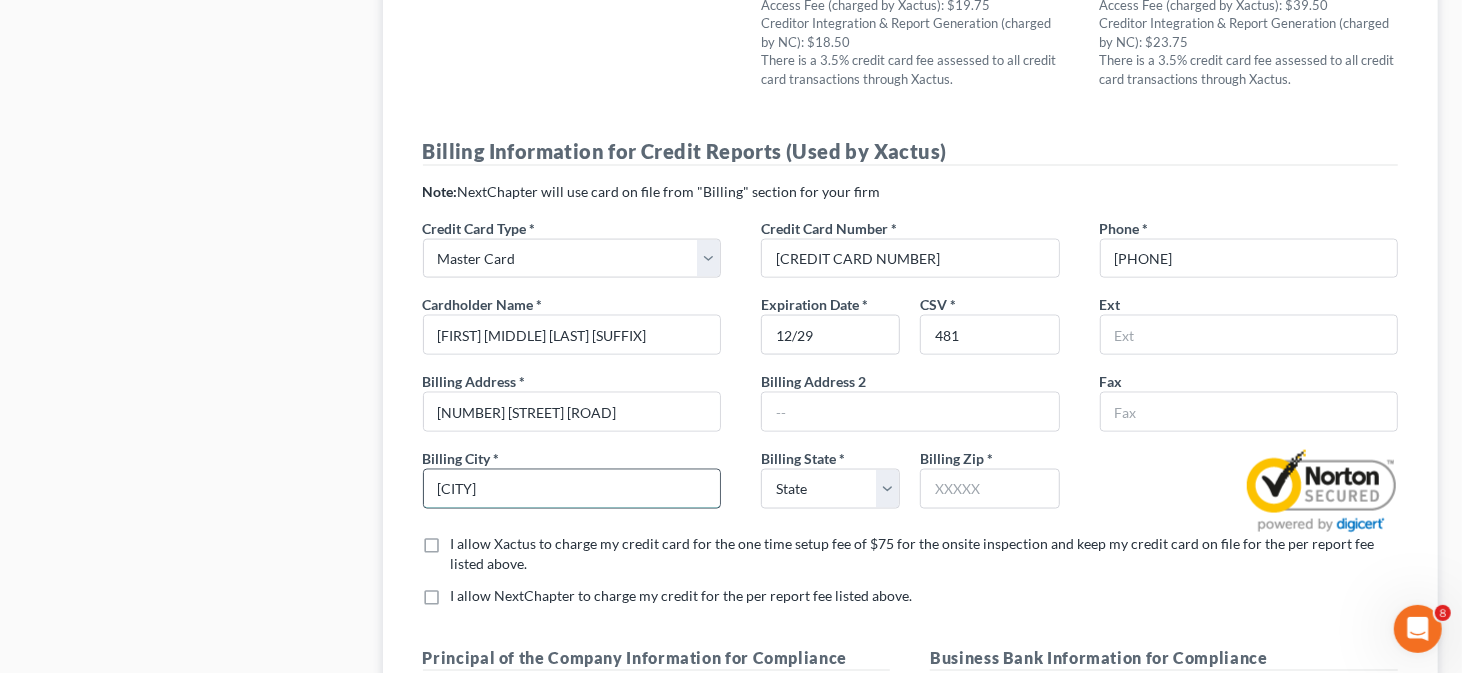 type on "Cochranville" 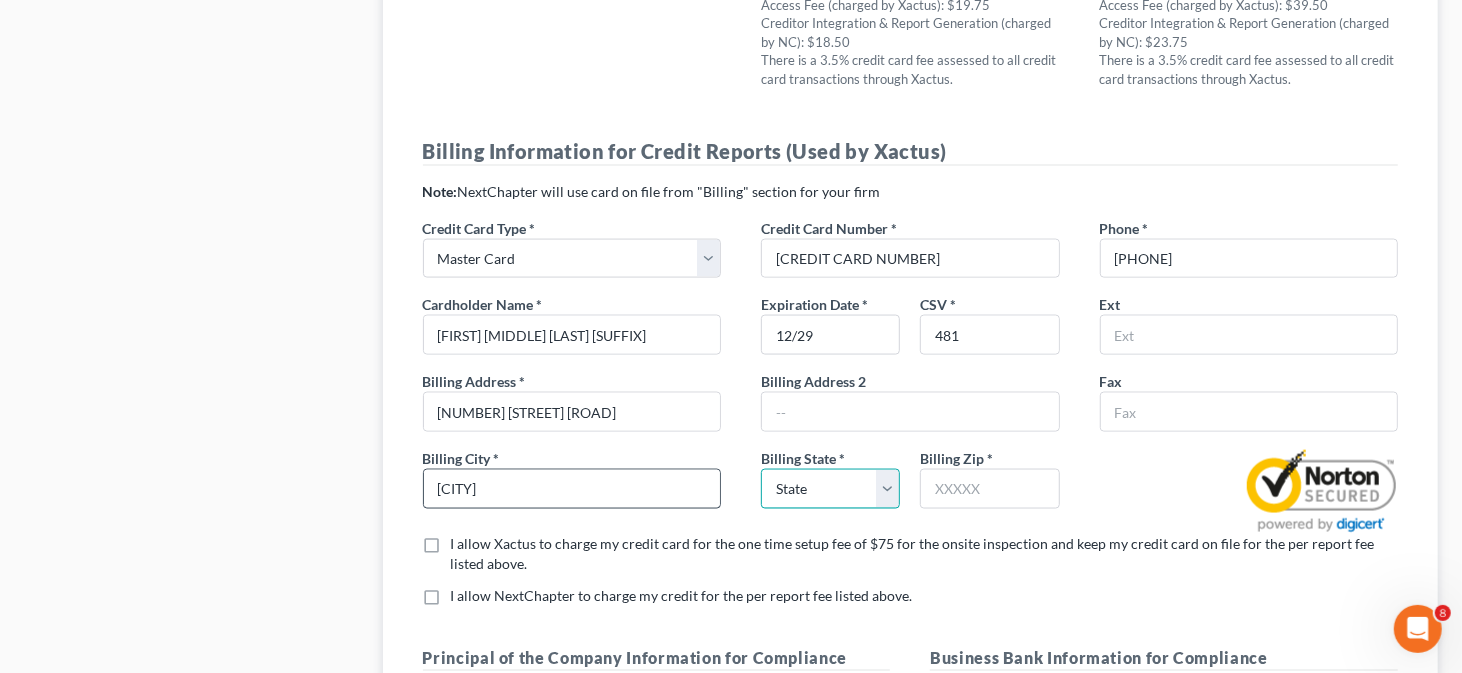 select on "39" 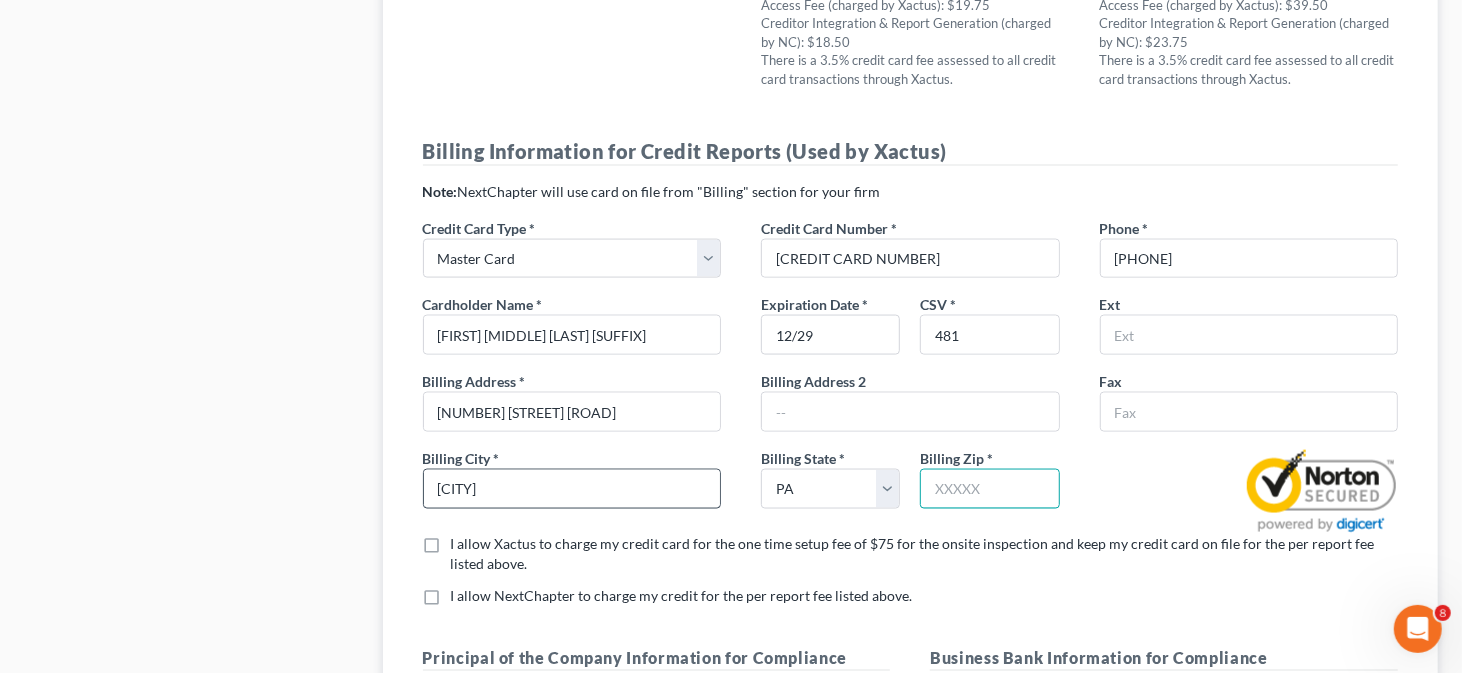 scroll, scrollTop: 1473, scrollLeft: 0, axis: vertical 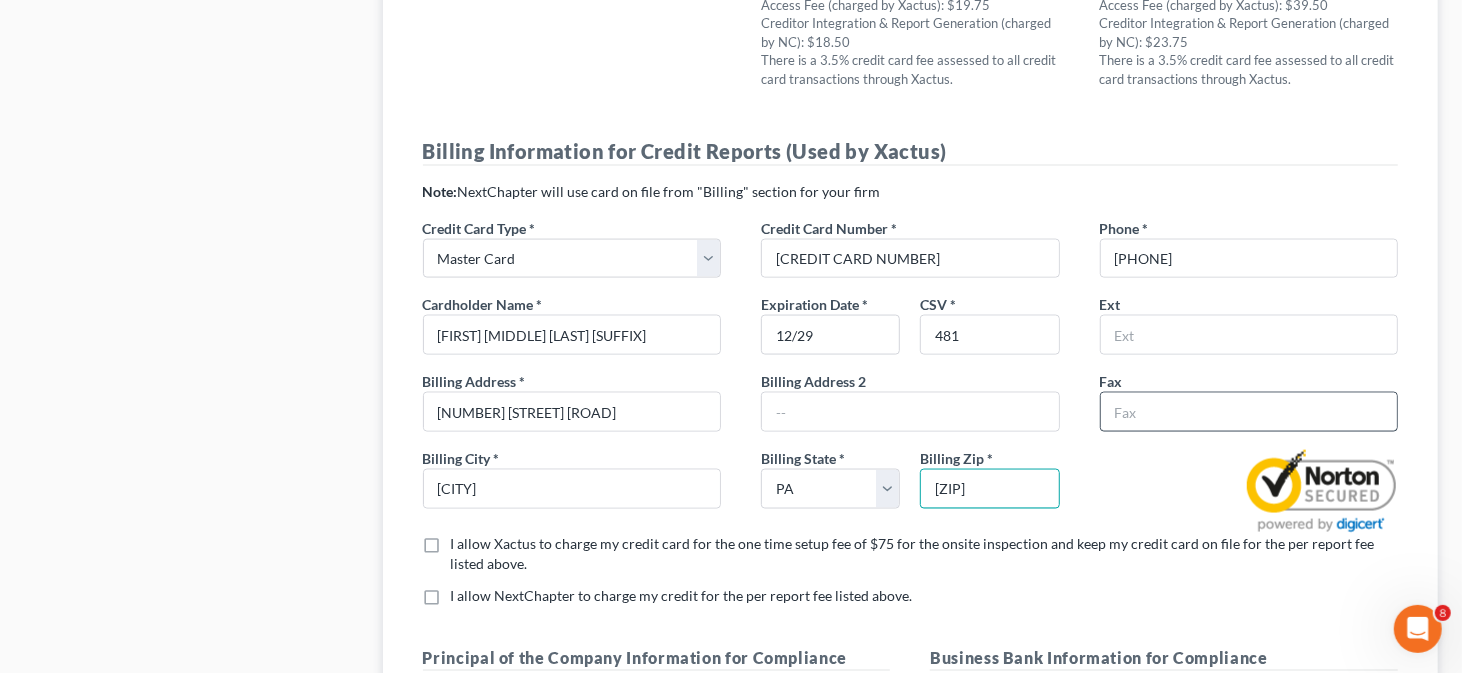 type on "19330" 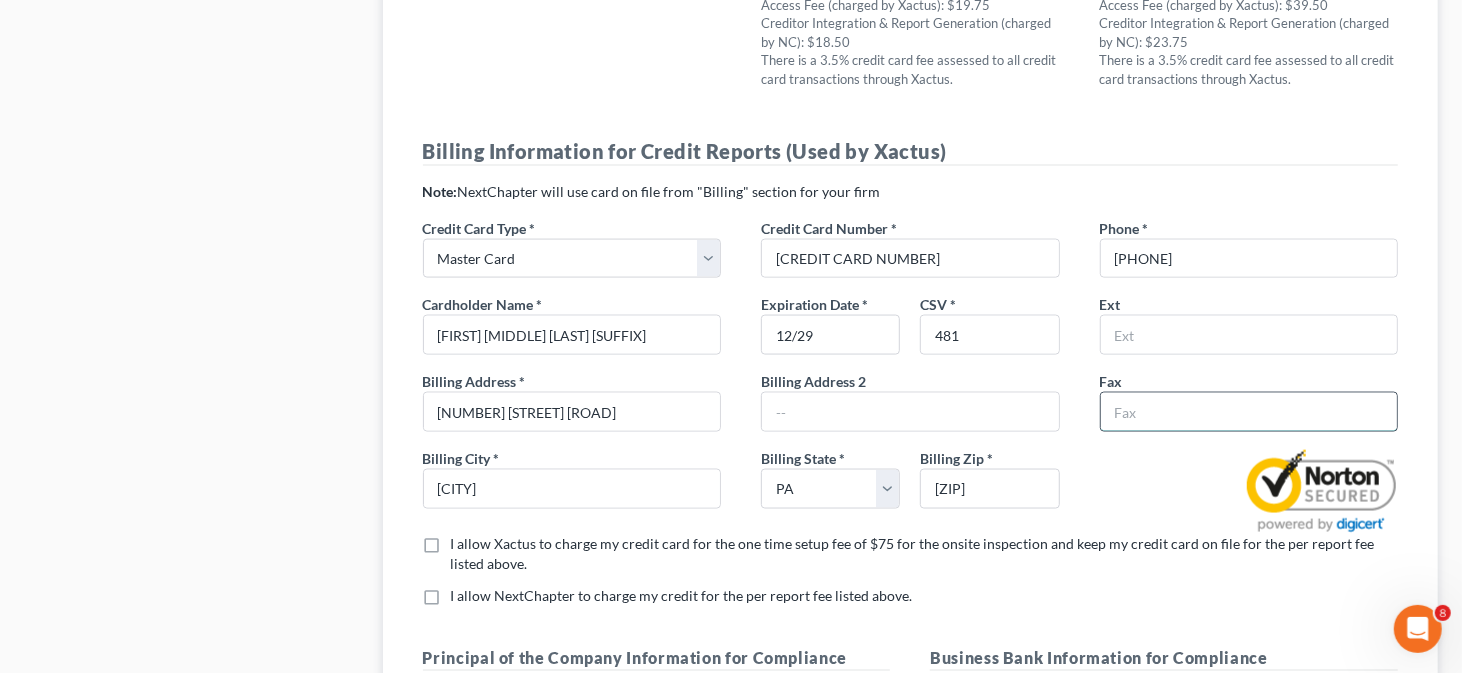 click at bounding box center (1249, 412) 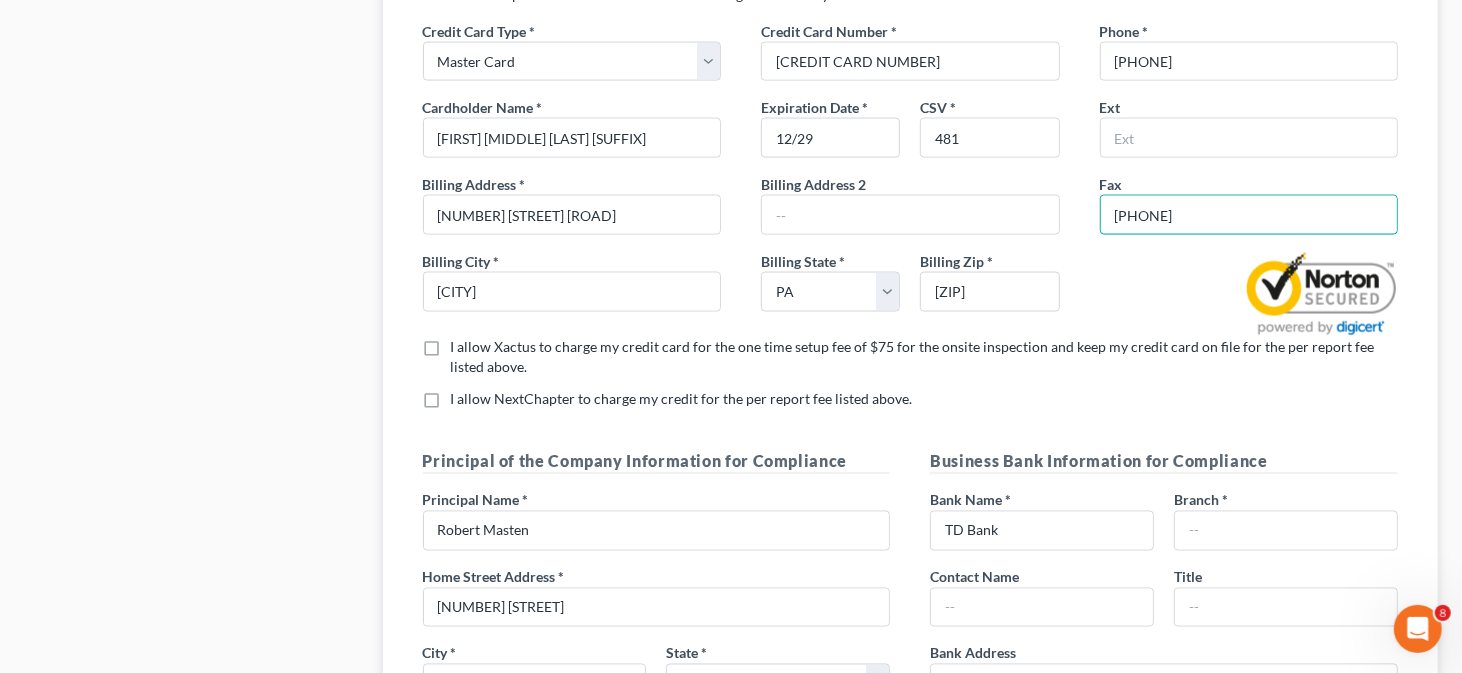 scroll, scrollTop: 2000, scrollLeft: 0, axis: vertical 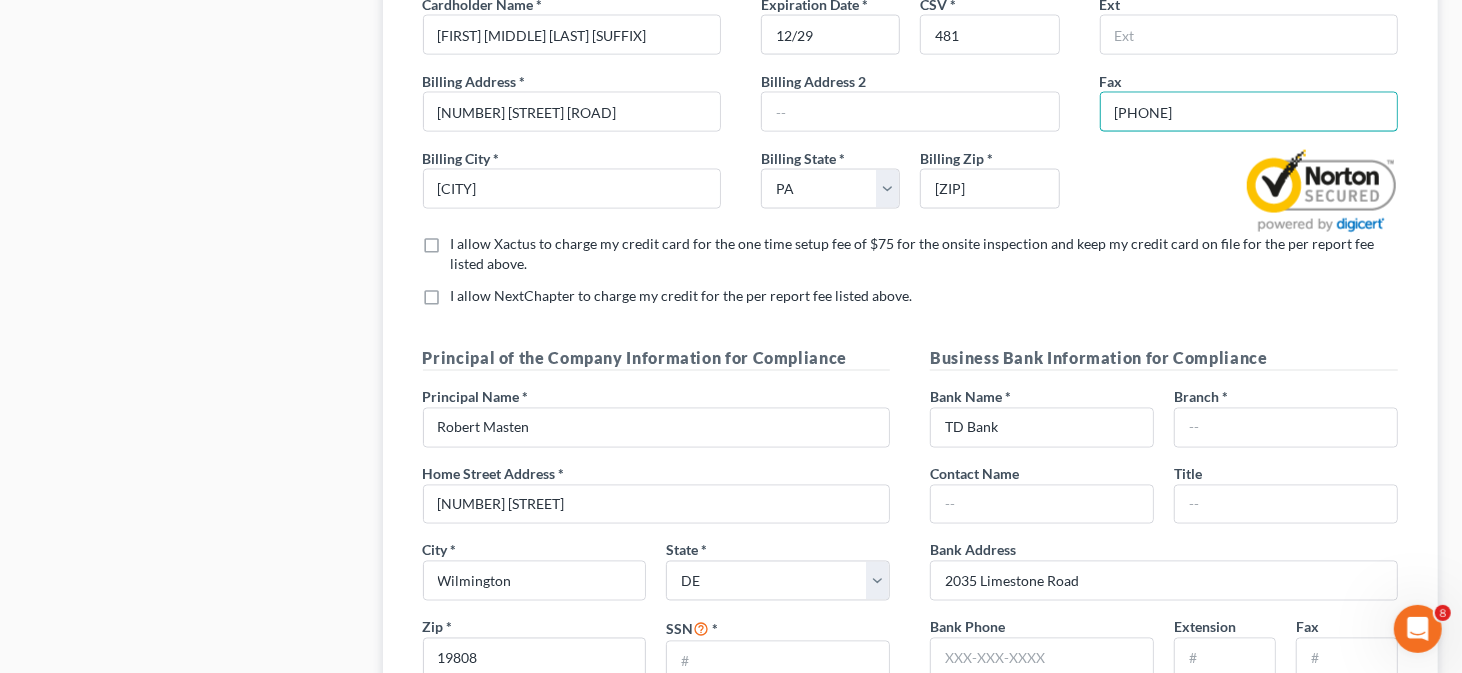 type on "302-353-4238" 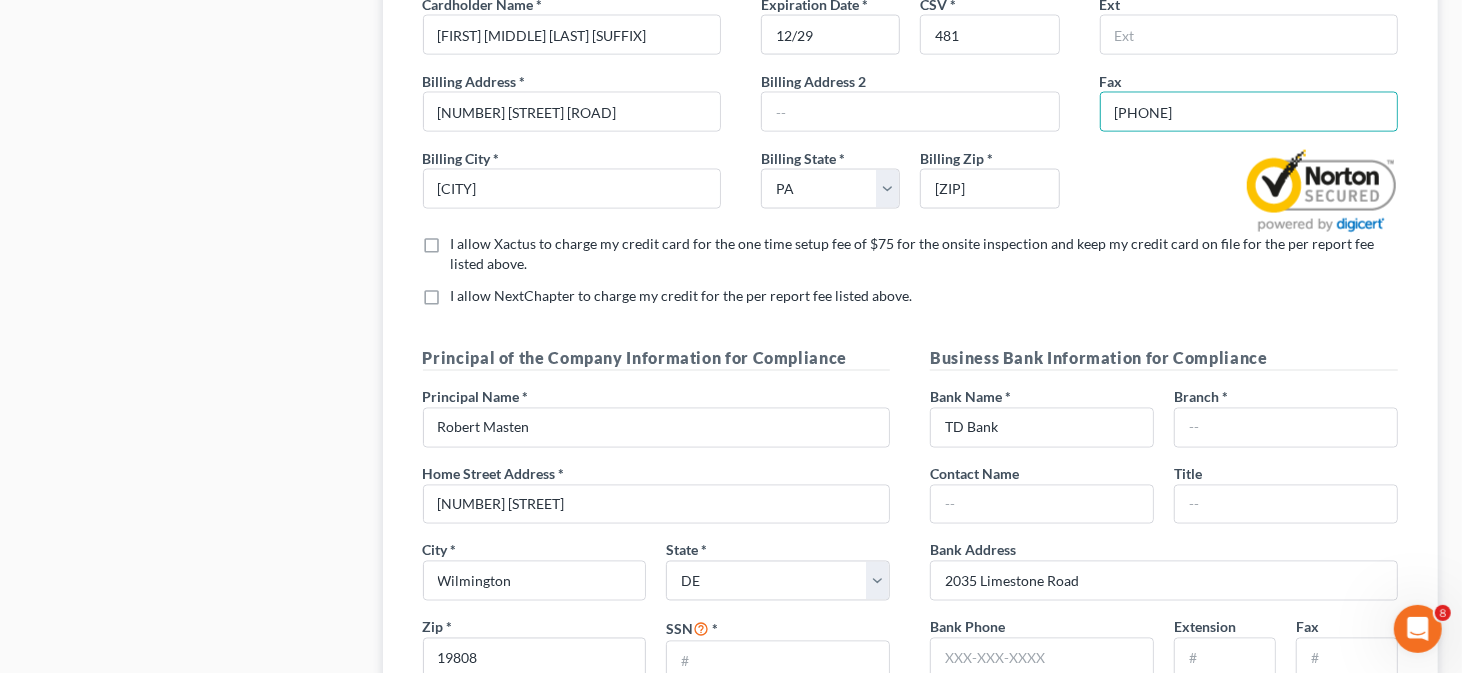 click on "I allow Xactus to charge my credit card for the one time setup fee of $75 for the onsite inspection and keep my credit card on file for the per report fee listed above.
*" at bounding box center (925, 254) 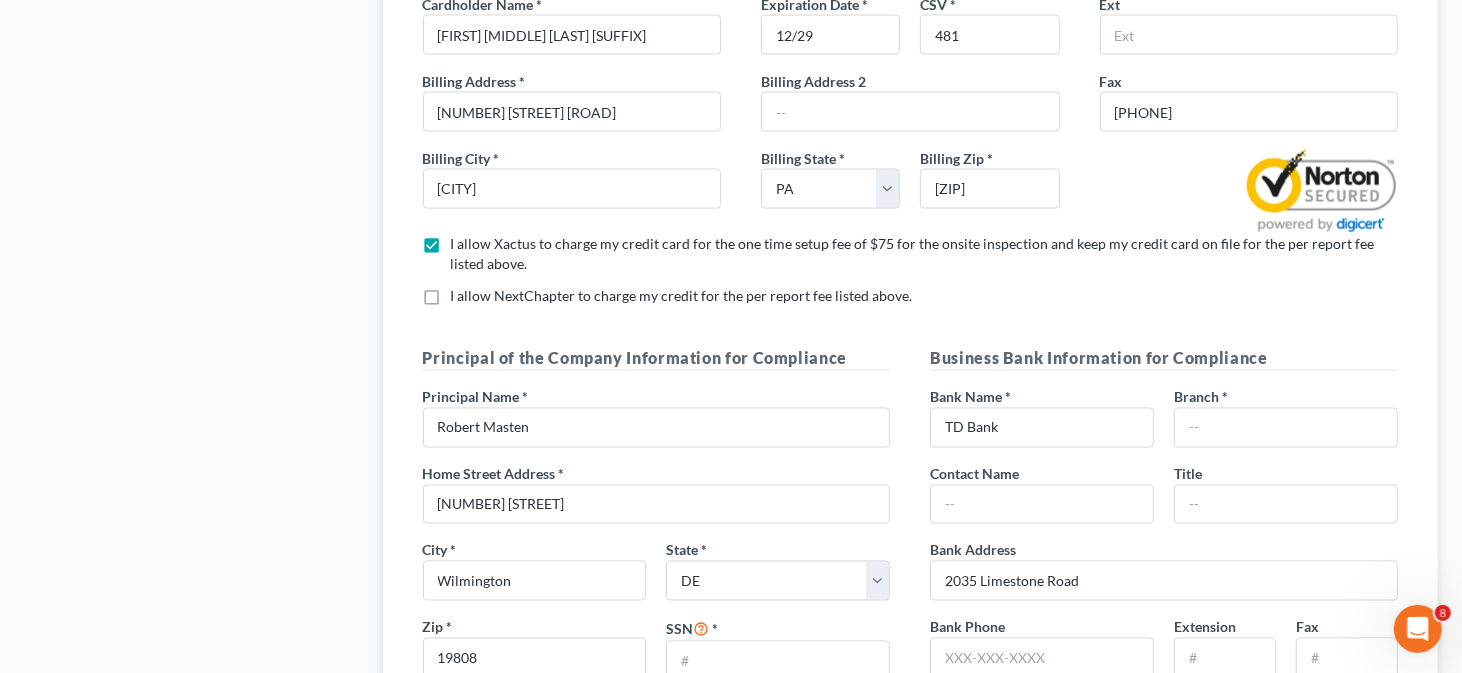 click on "I allow NextChapter to charge my credit for the per report fee listed above.
*" at bounding box center (682, 296) 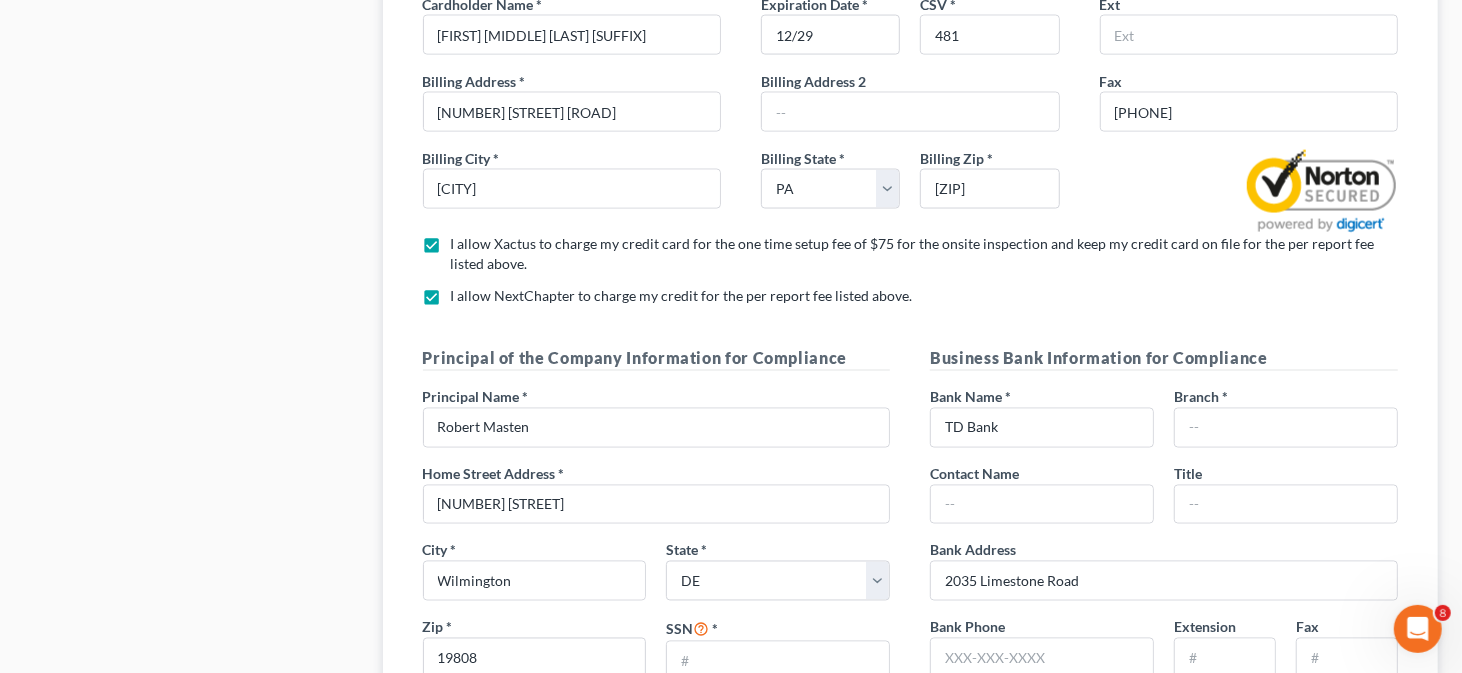 click on "I allow Xactus to charge my credit card for the one time setup fee of $75 for the onsite inspection and keep my credit card on file for the per report fee listed above.
*" at bounding box center (925, 254) 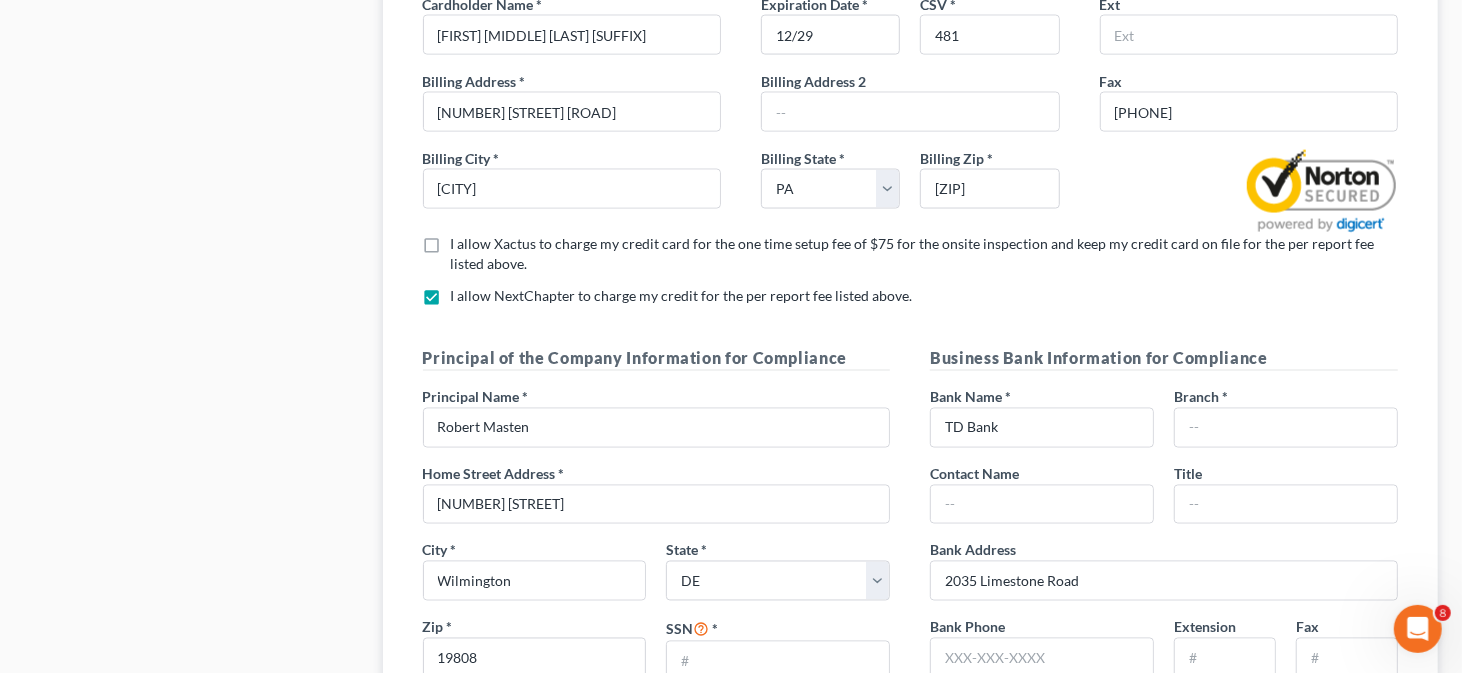 click 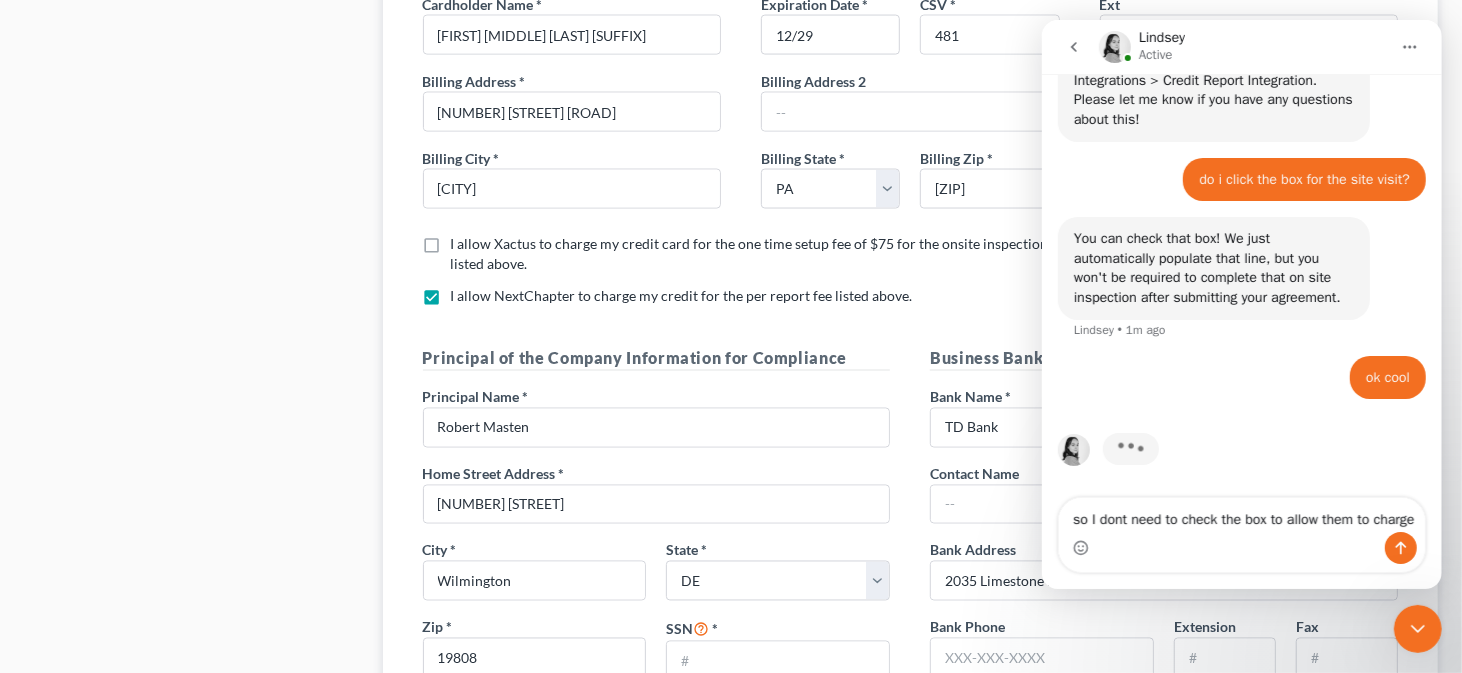 scroll, scrollTop: 1493, scrollLeft: 0, axis: vertical 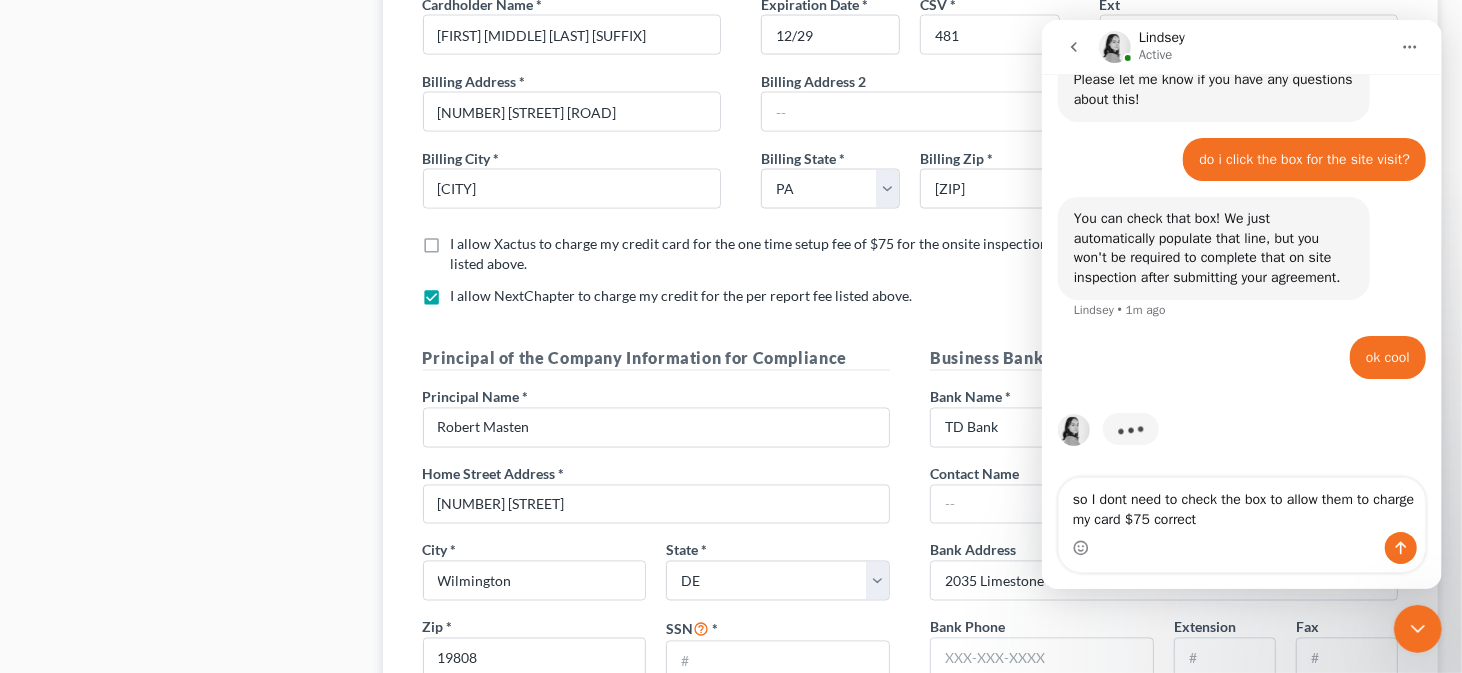 type on "so I dont need to check the box to allow them to charge my card $75 correct?" 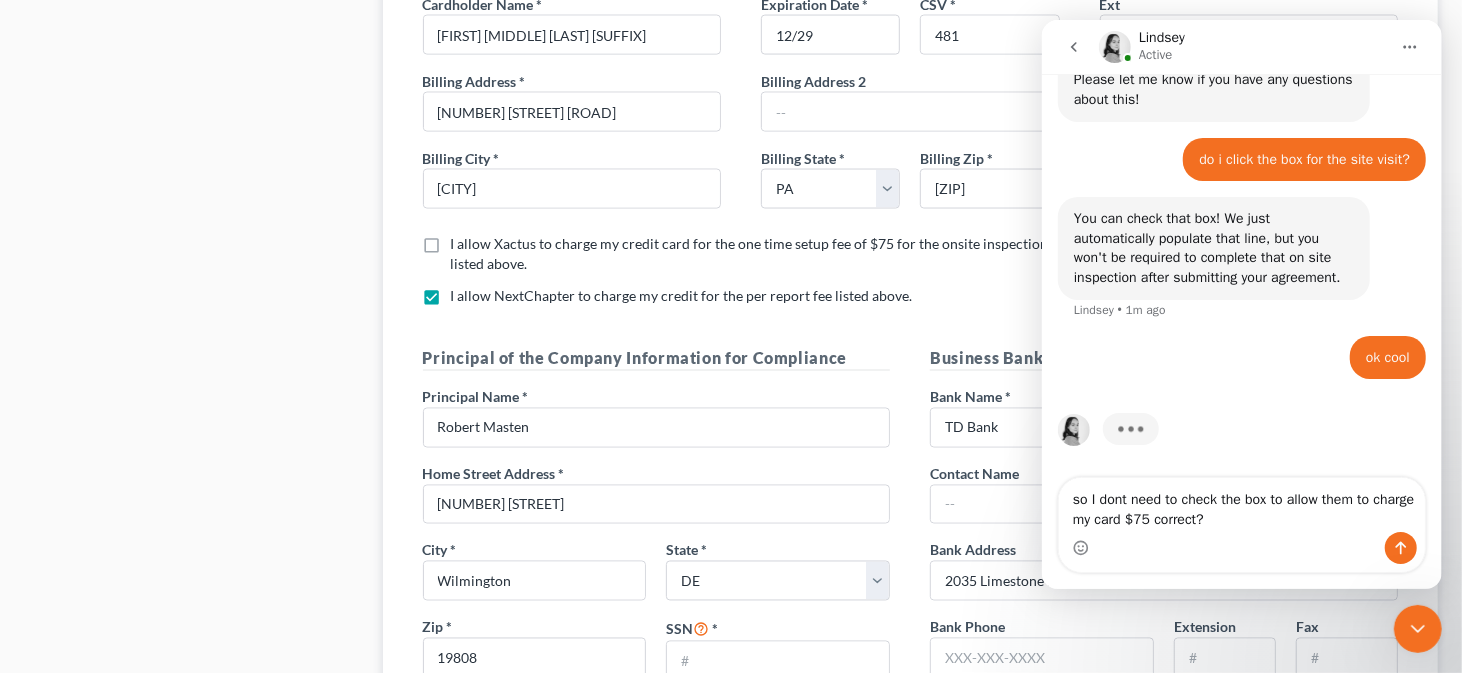type 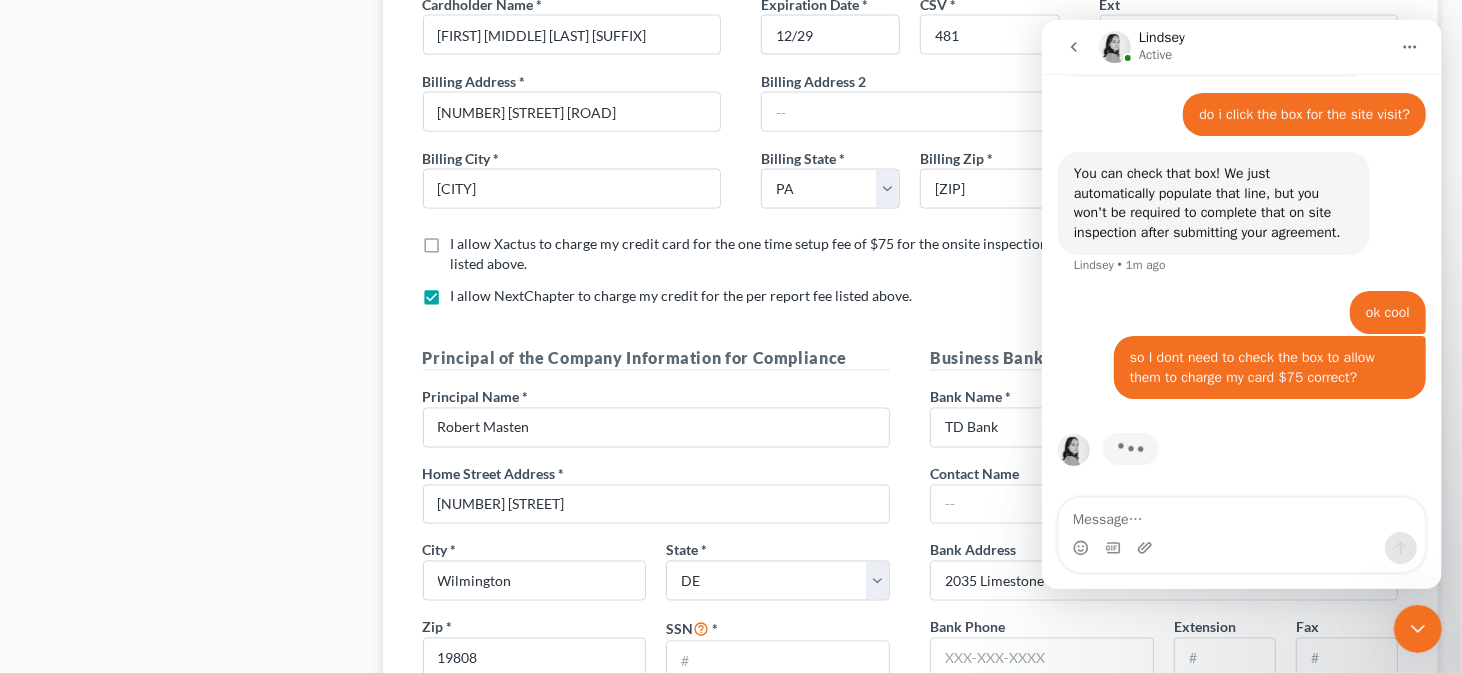 scroll, scrollTop: 1462, scrollLeft: 0, axis: vertical 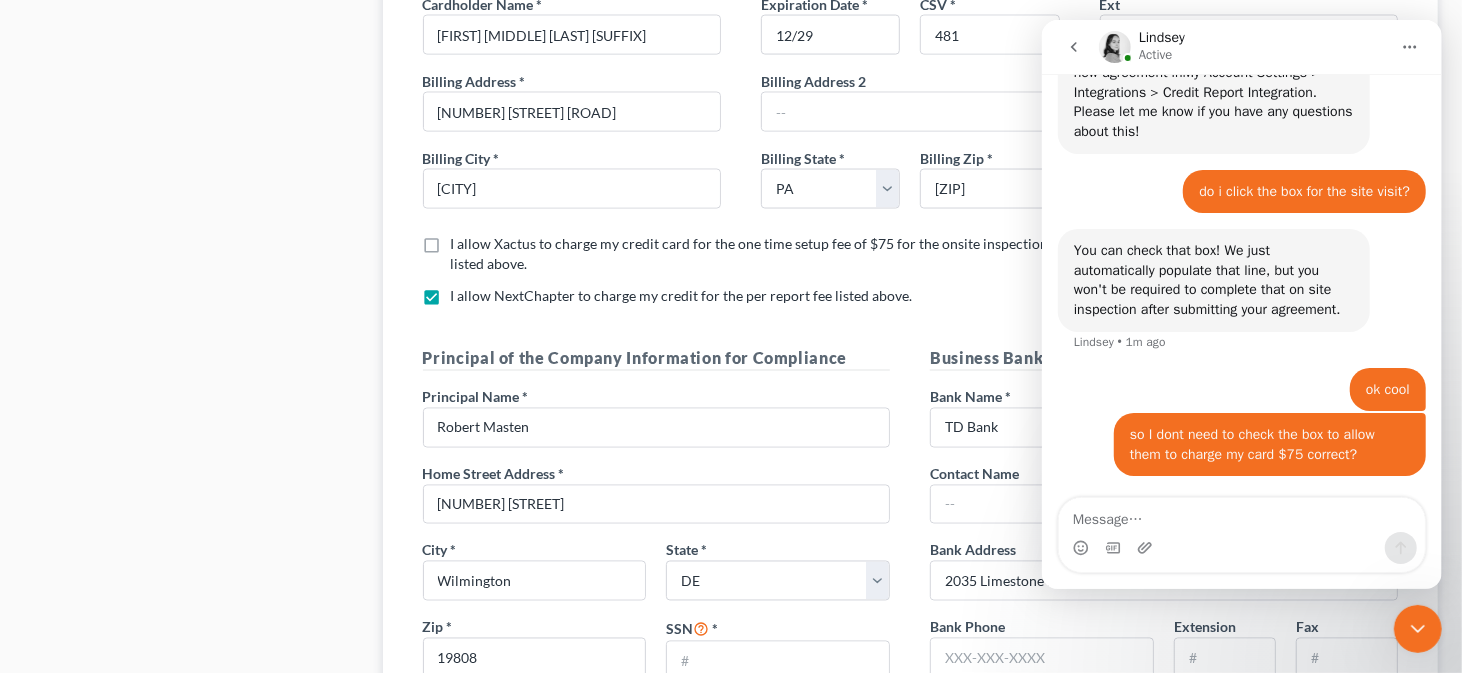 click at bounding box center [1417, 628] 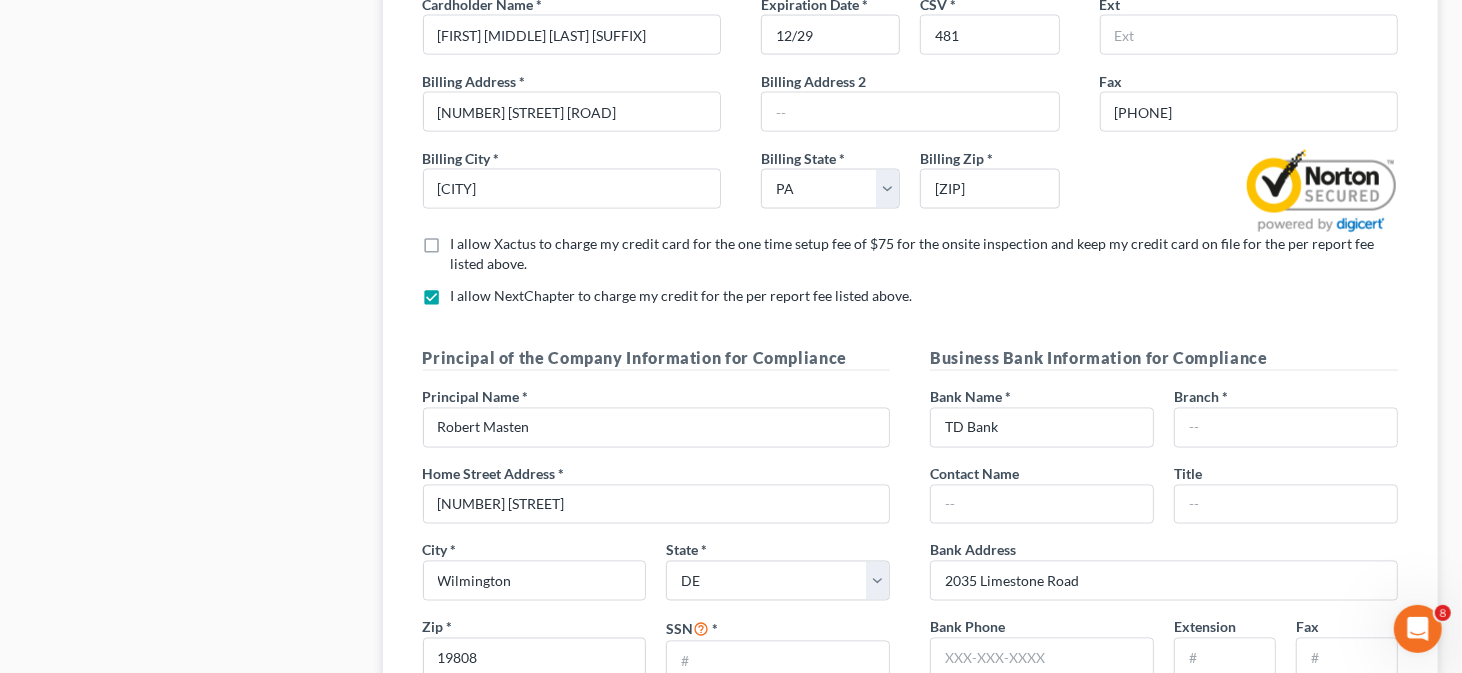 click on "I allow Xactus to charge my credit card for the one time setup fee of $75 for the onsite inspection and keep my credit card on file for the per report fee listed above.
*" at bounding box center [925, 254] 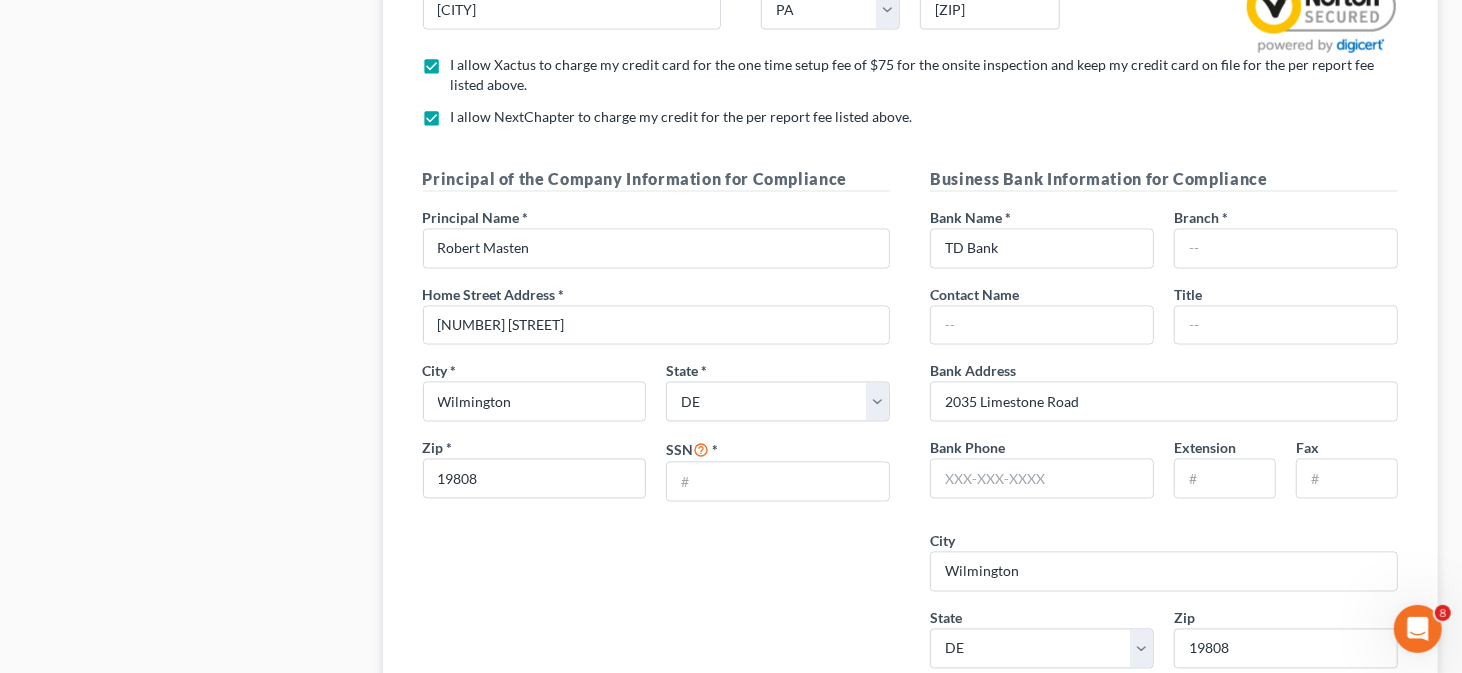 scroll, scrollTop: 2200, scrollLeft: 0, axis: vertical 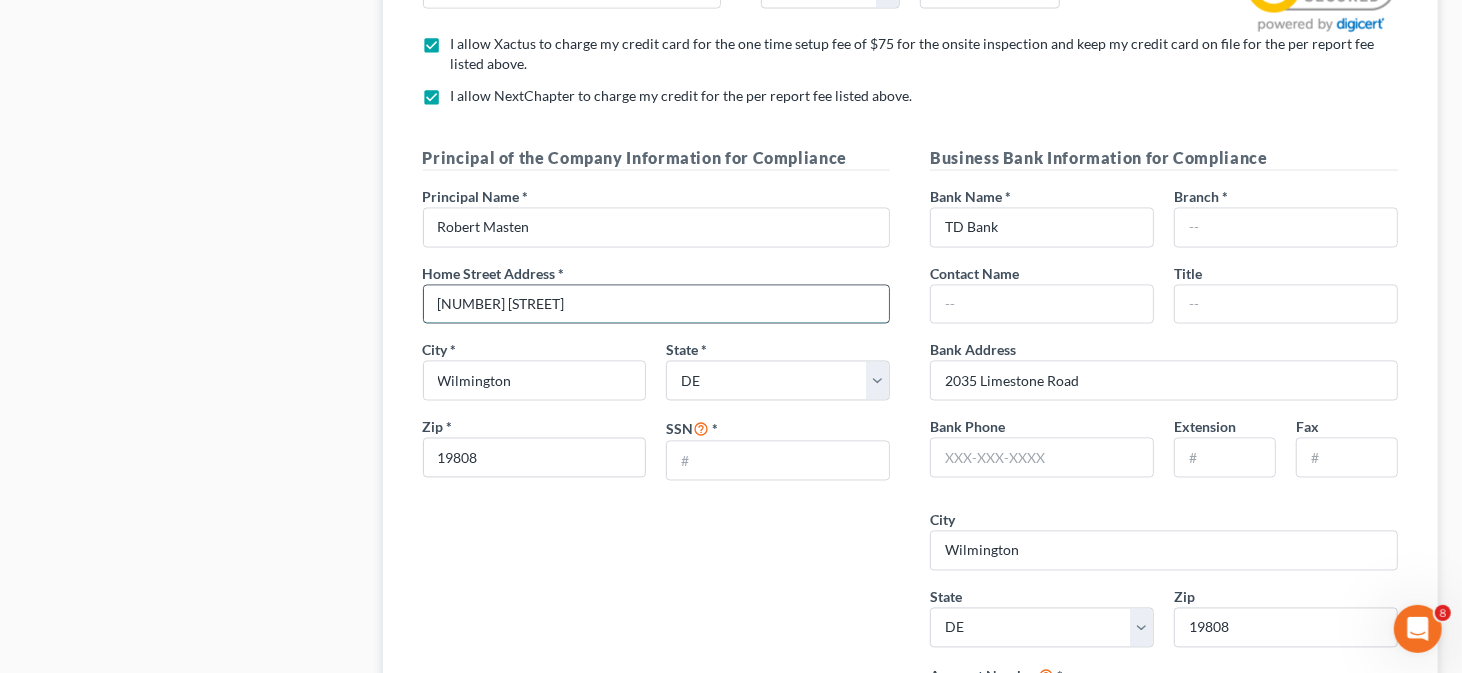 drag, startPoint x: 560, startPoint y: 294, endPoint x: 447, endPoint y: 282, distance: 113.63538 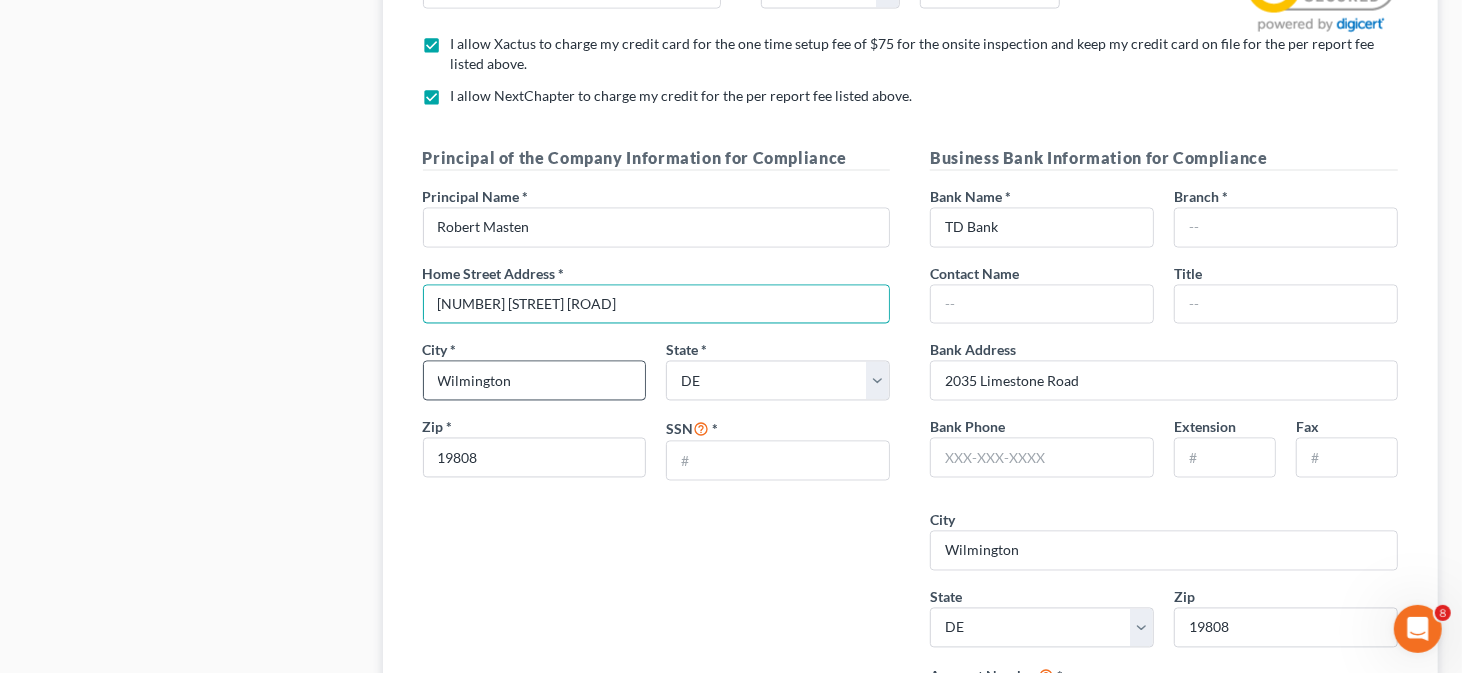 type on "2 Greenfield Road" 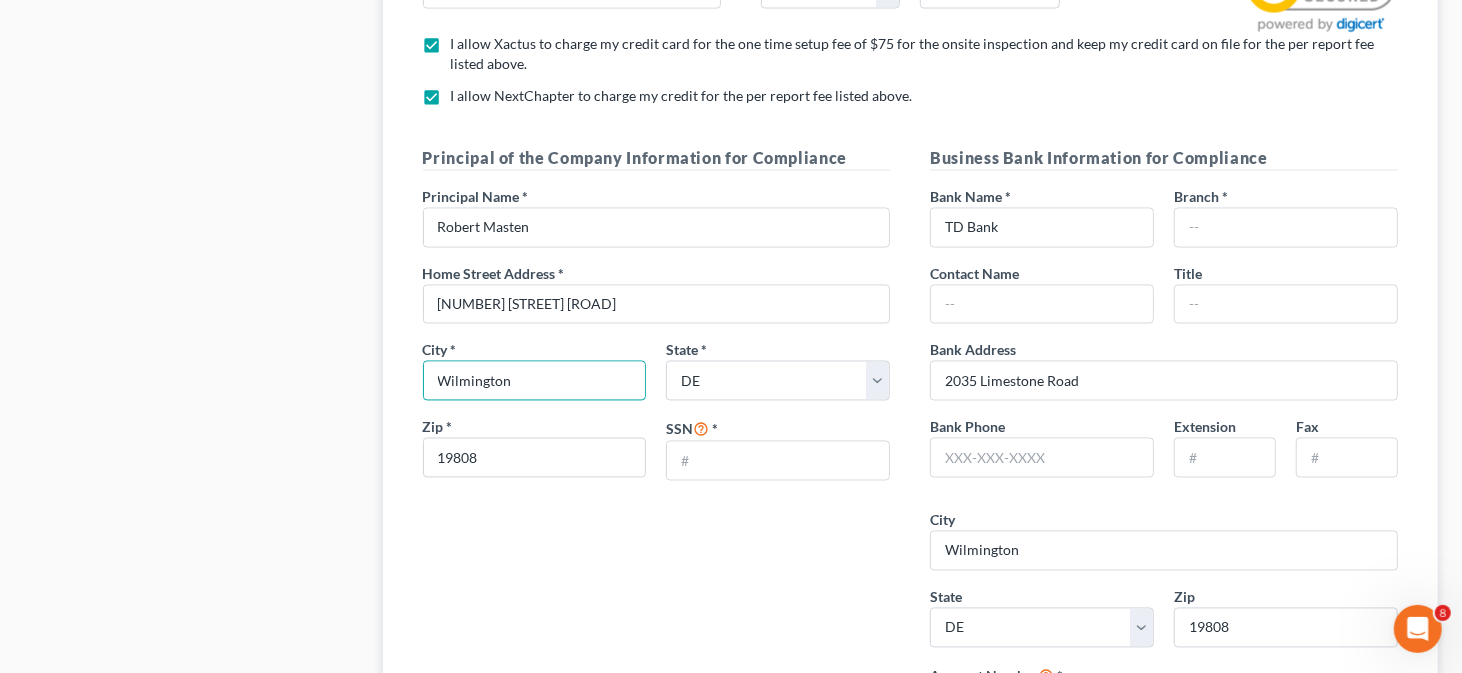 drag, startPoint x: 506, startPoint y: 358, endPoint x: 415, endPoint y: 343, distance: 92.22798 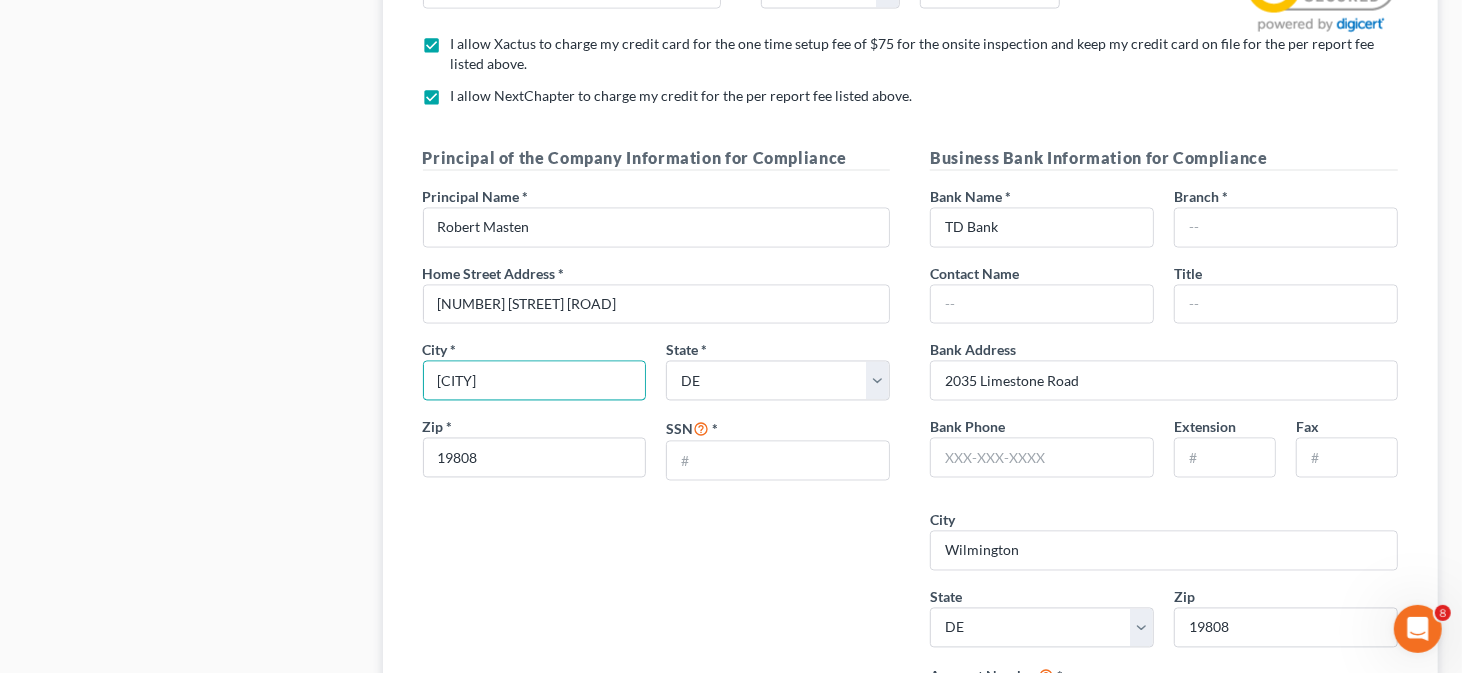 type on "Cochranville" 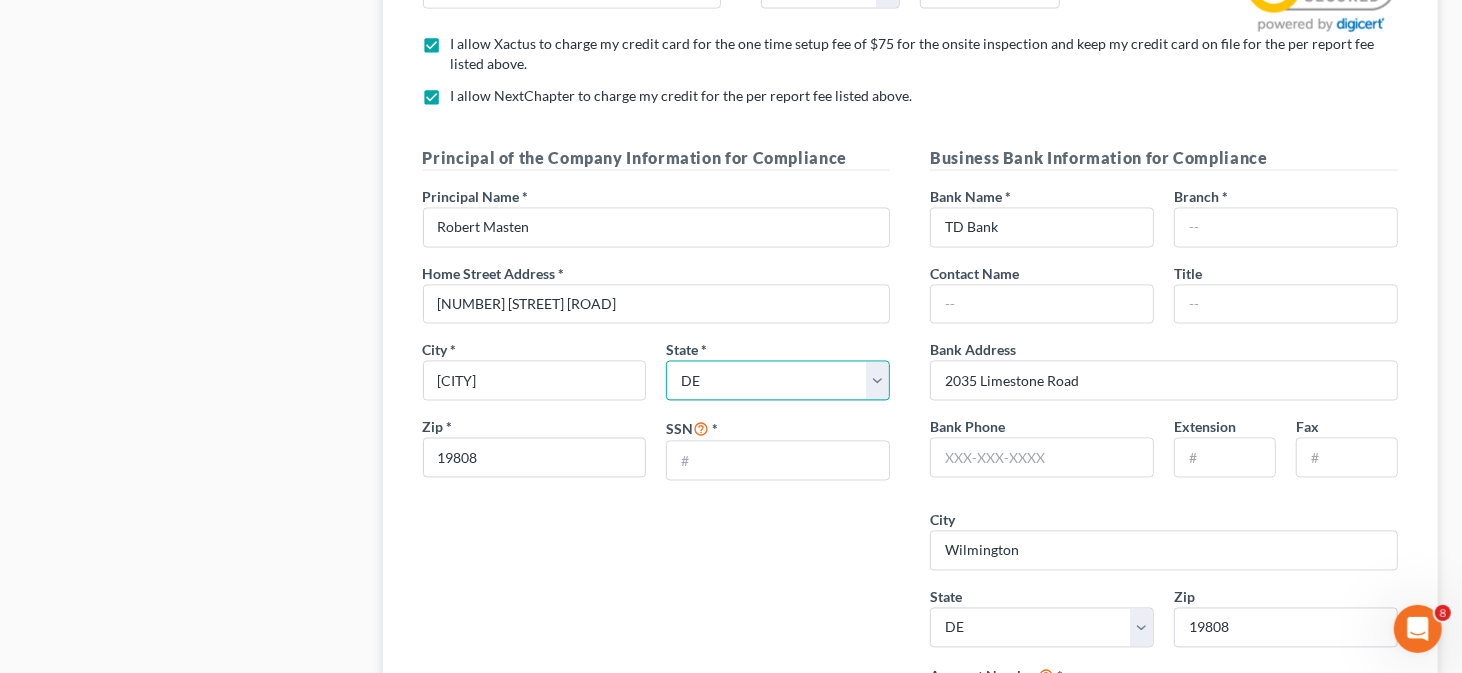 select on "39" 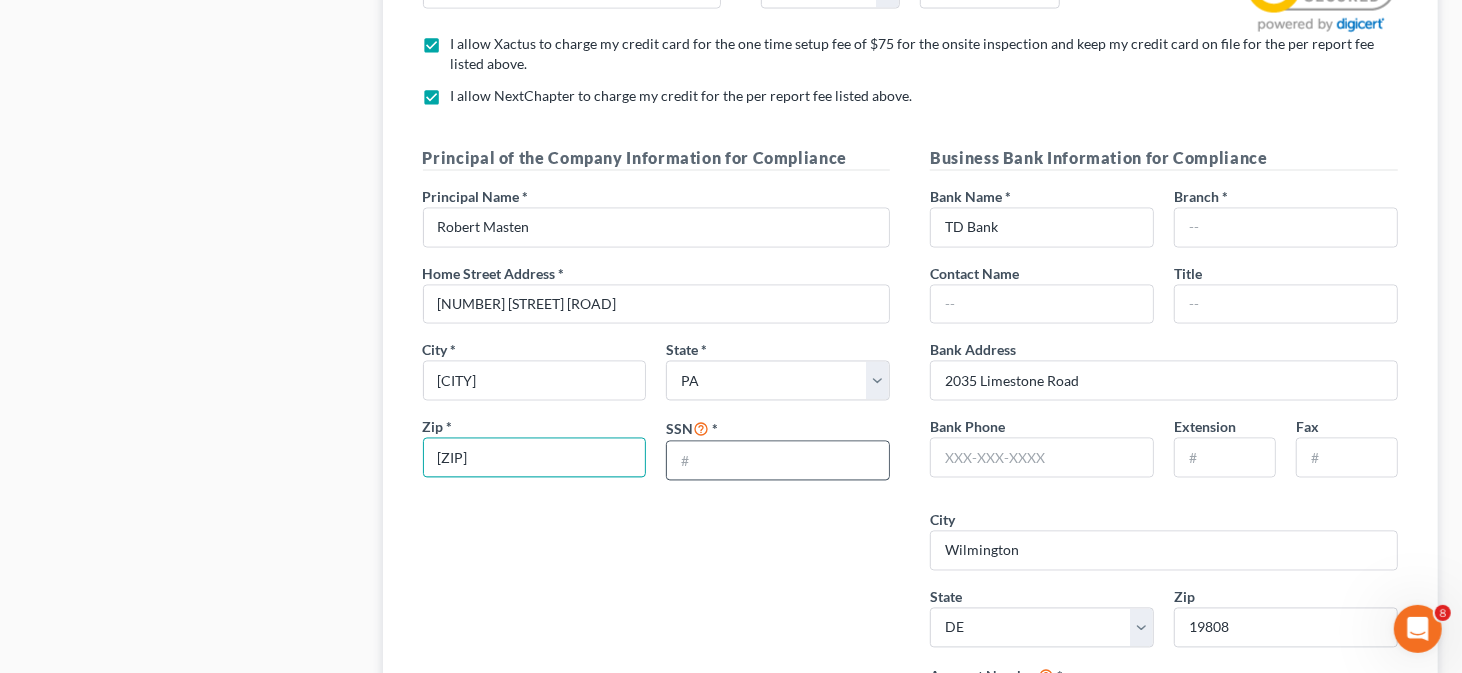 type on "19330" 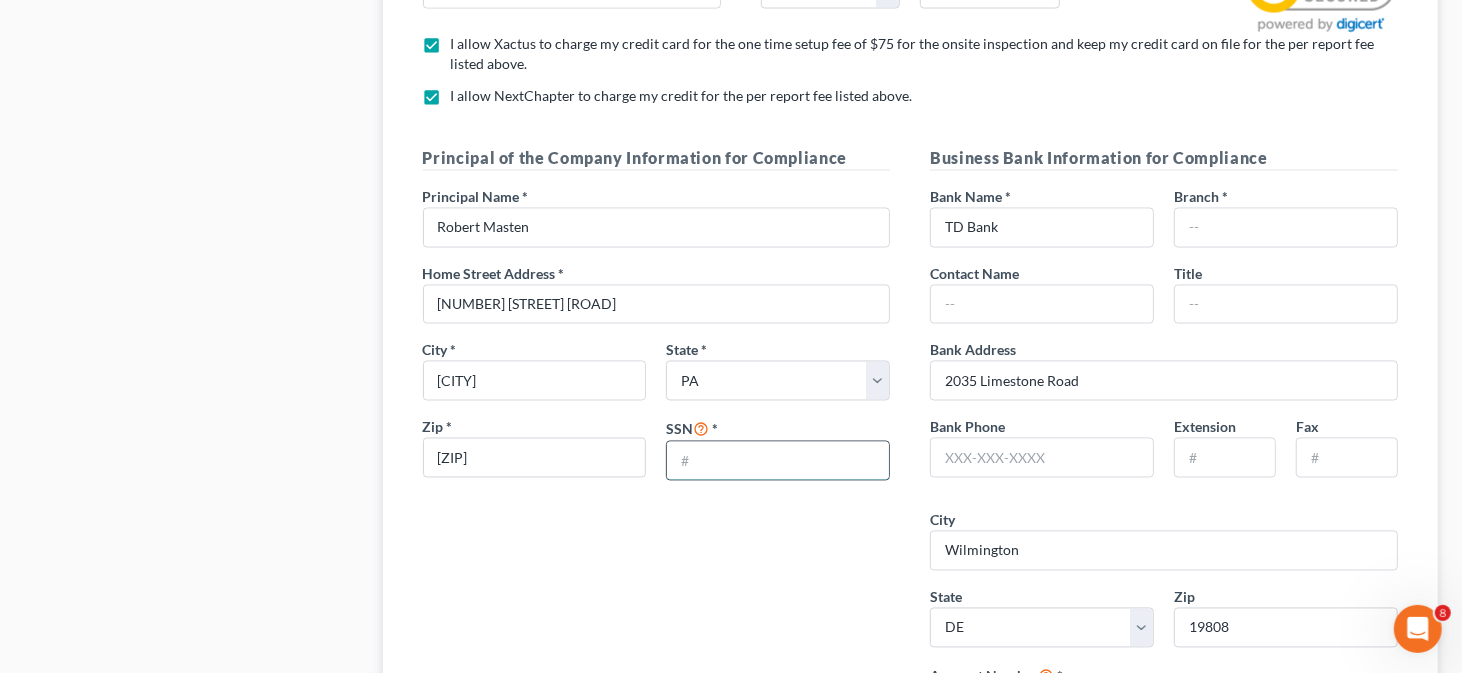click at bounding box center [778, 461] 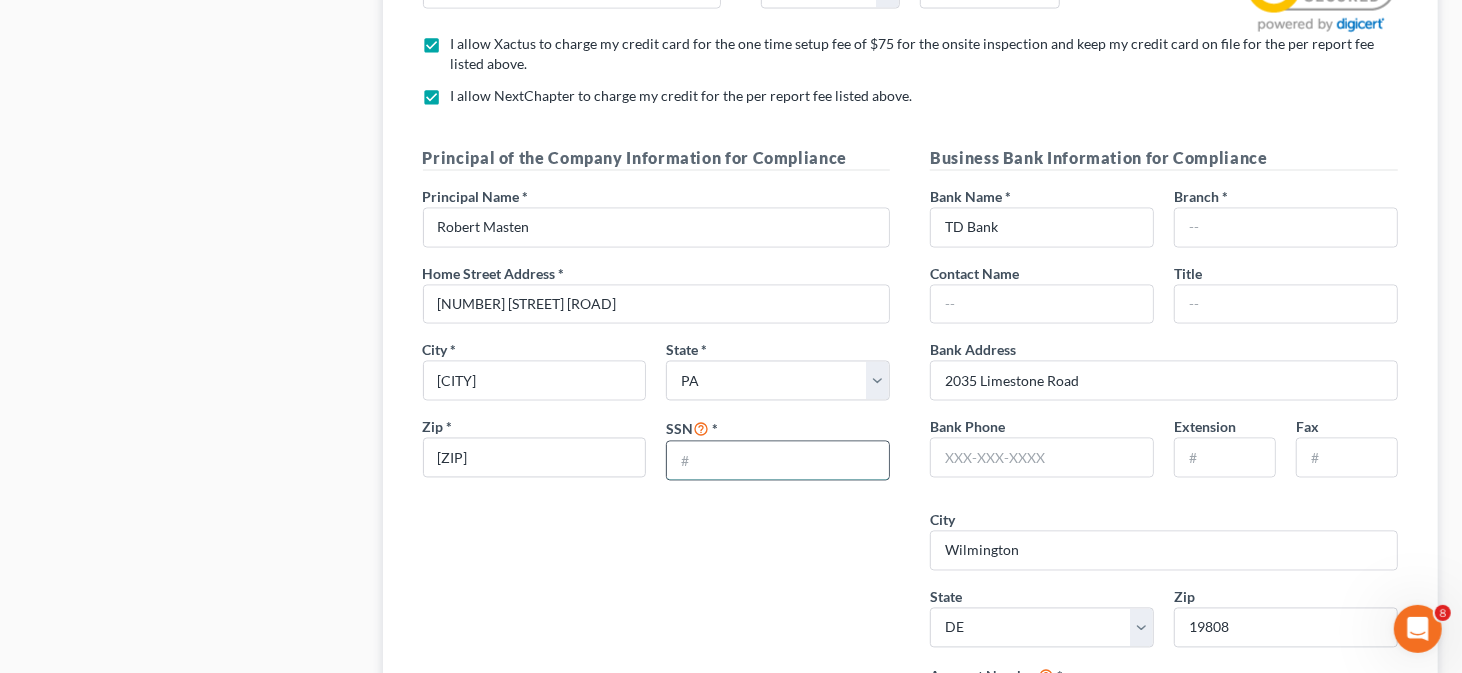 click at bounding box center (778, 461) 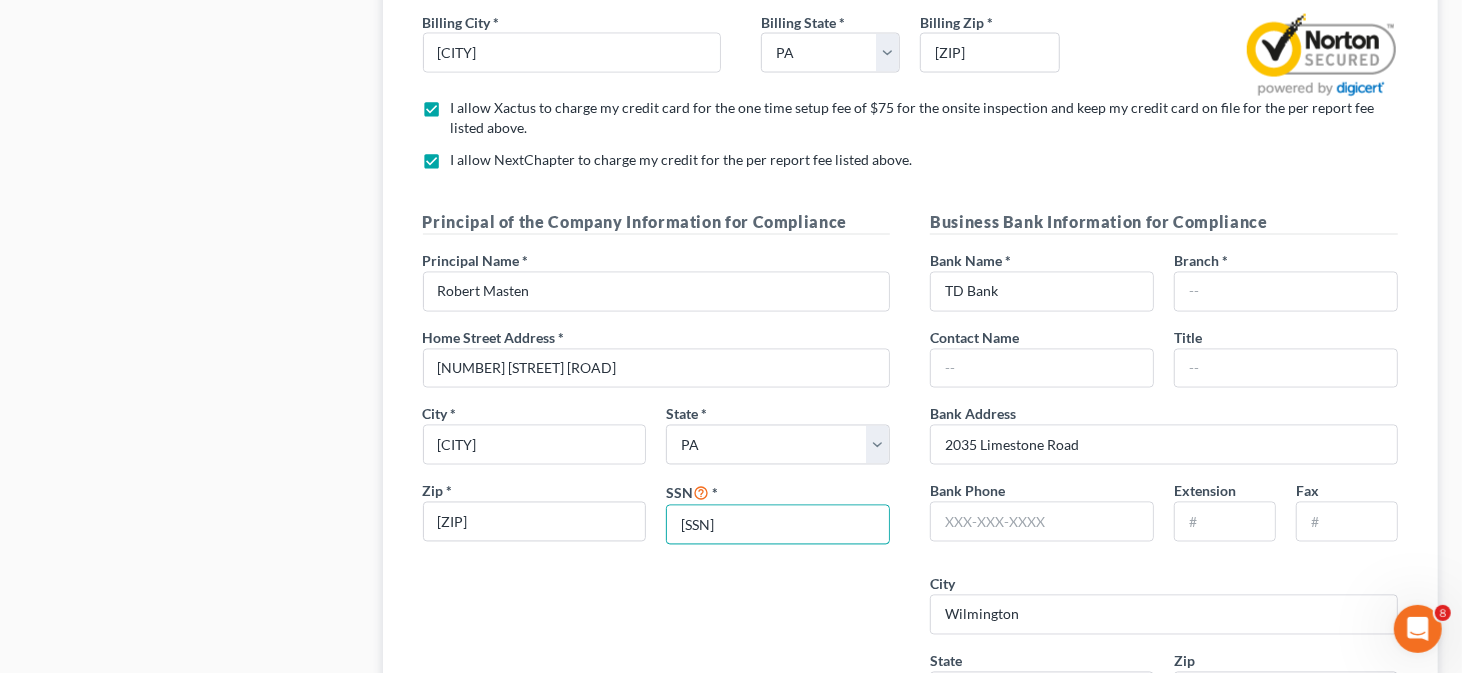 scroll, scrollTop: 2100, scrollLeft: 0, axis: vertical 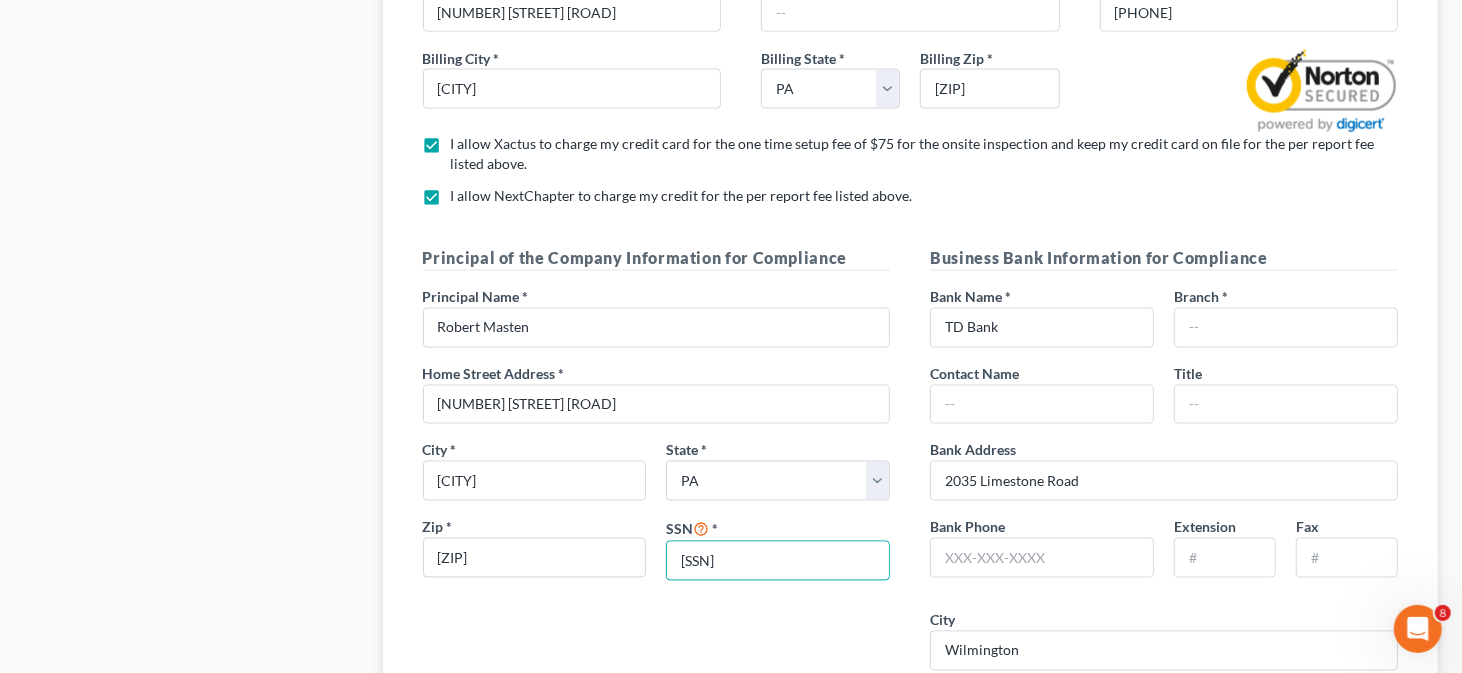 type on "198685707" 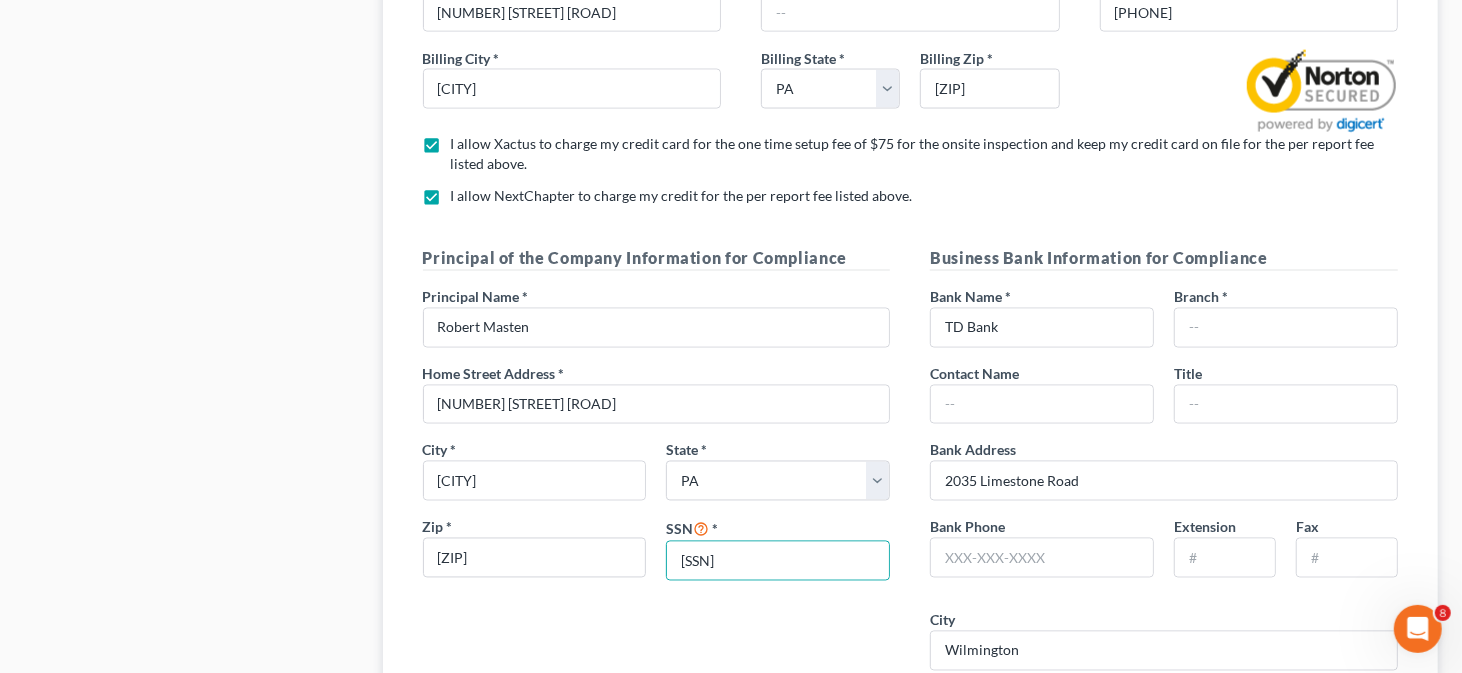 click on "Principal of the Company Information for Compliance
Principal Name
*
Robert Masten
Home Street Address
*
2 Greenfield Road
City
*
Cochranville
State
*
State AL AK AR AZ CA CO CT DE DC FL GA GU HI ID IL IN IA KS KY LA ME MD MA MI MN MS MO MT NC ND NE NV NH NJ NM NY OH OK OR PA PR RI SC SD TN TX UT VI VA VT WA WV WI WY
Zip
*
19330
SSN
*
198685707" at bounding box center [657, 421] 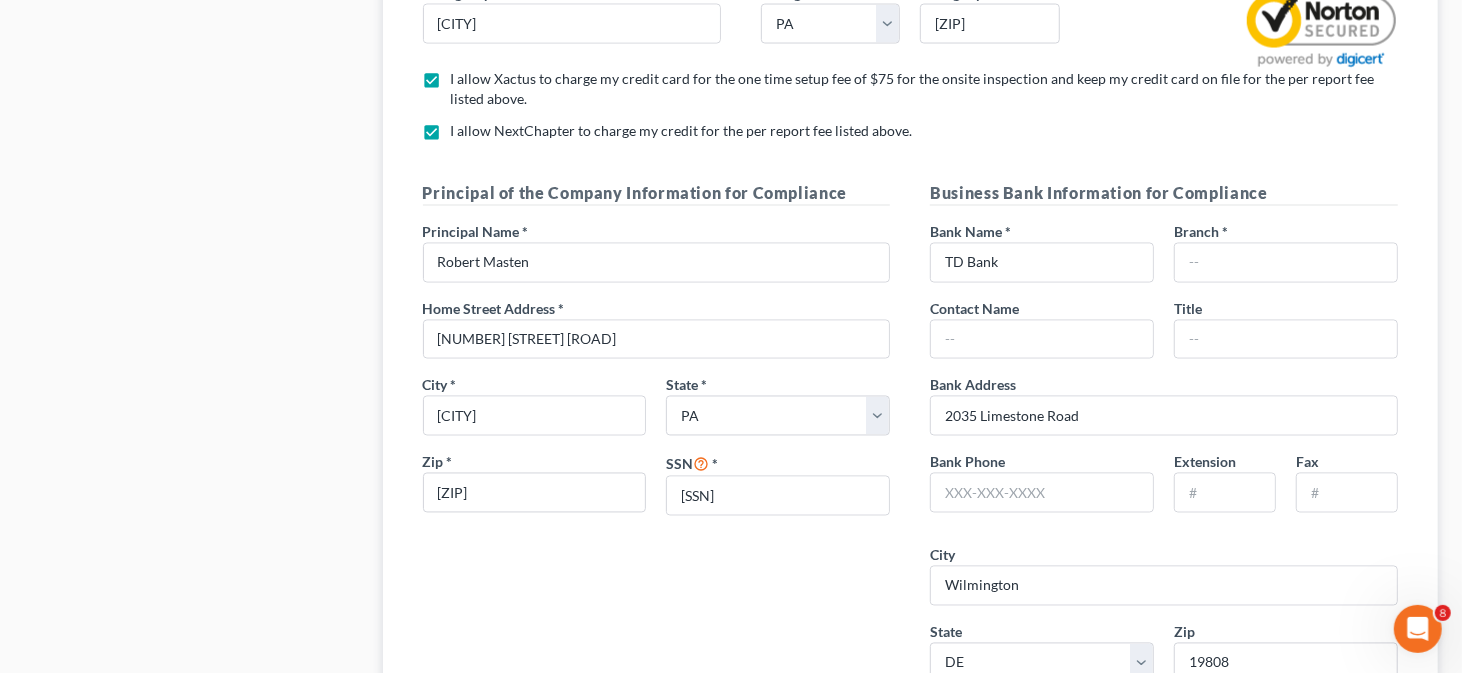 scroll, scrollTop: 2200, scrollLeft: 0, axis: vertical 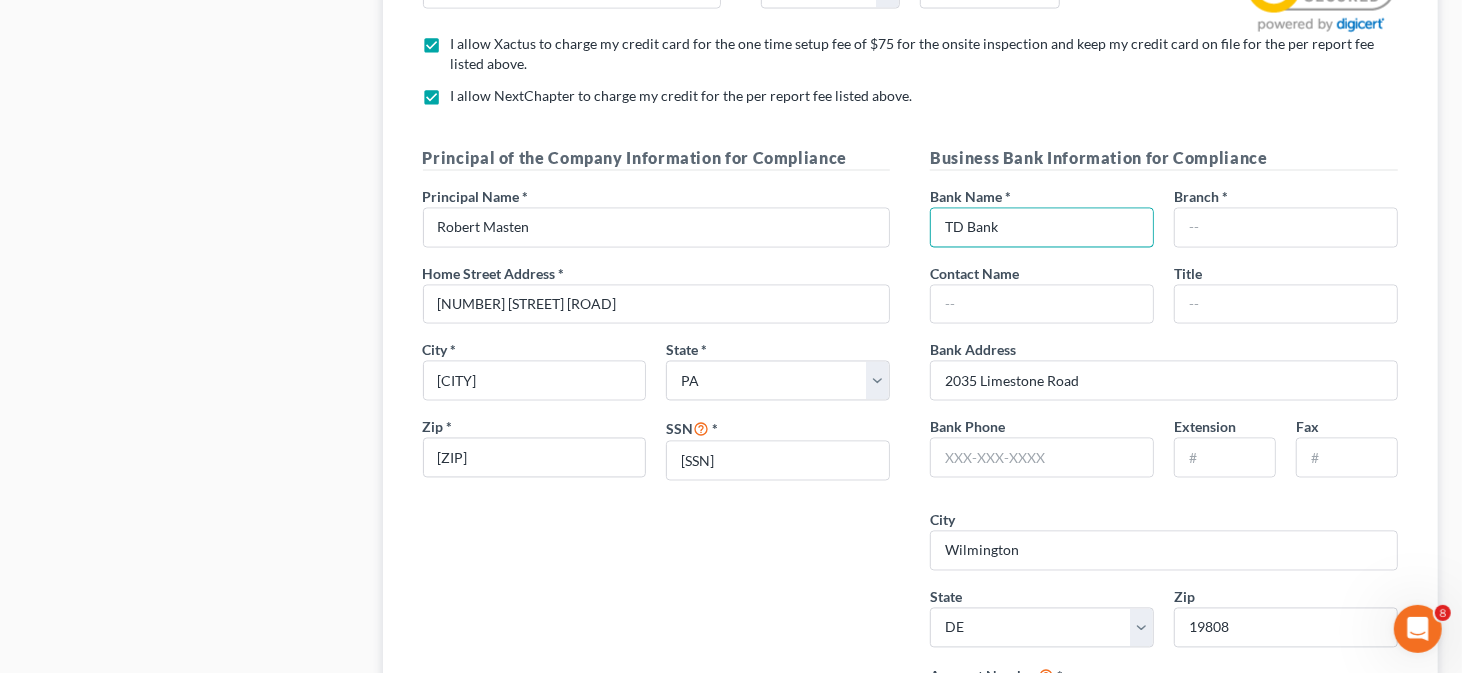 drag, startPoint x: 1036, startPoint y: 215, endPoint x: 943, endPoint y: 195, distance: 95.12623 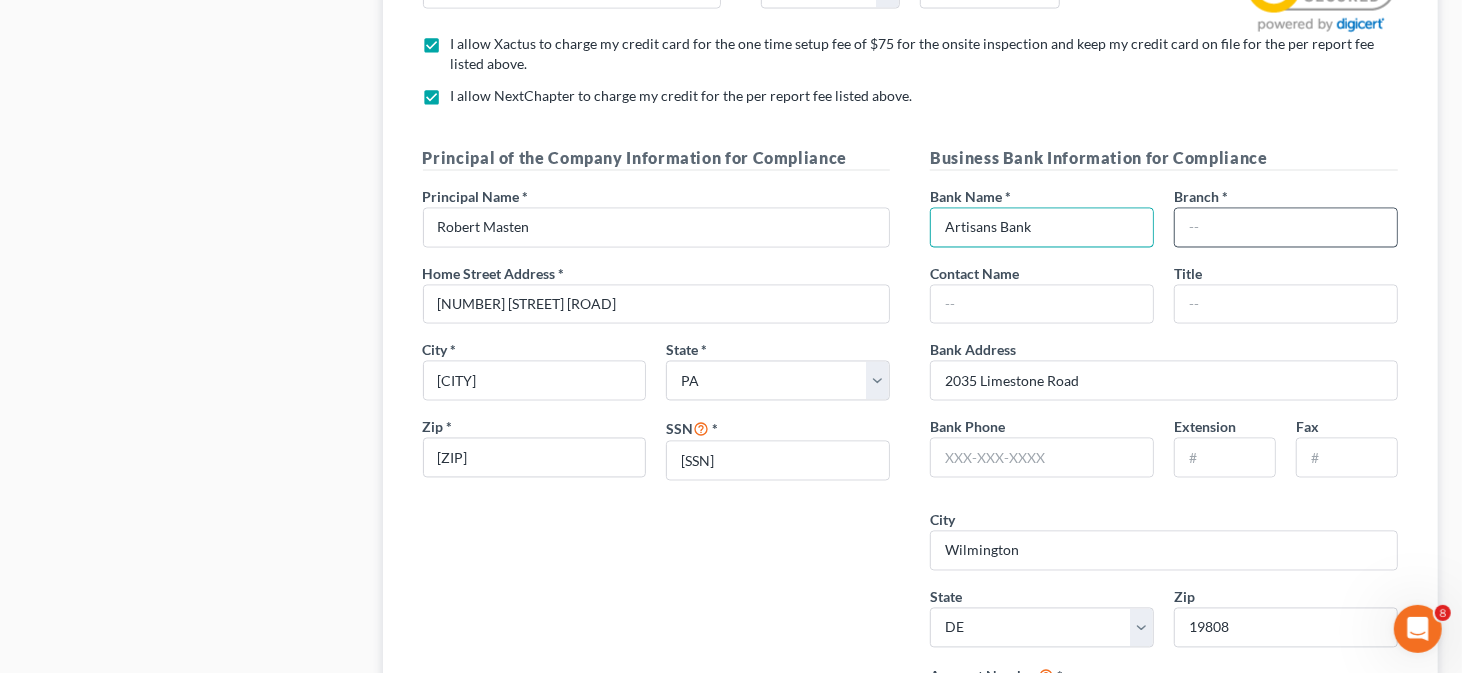 type on "Artisans Bank" 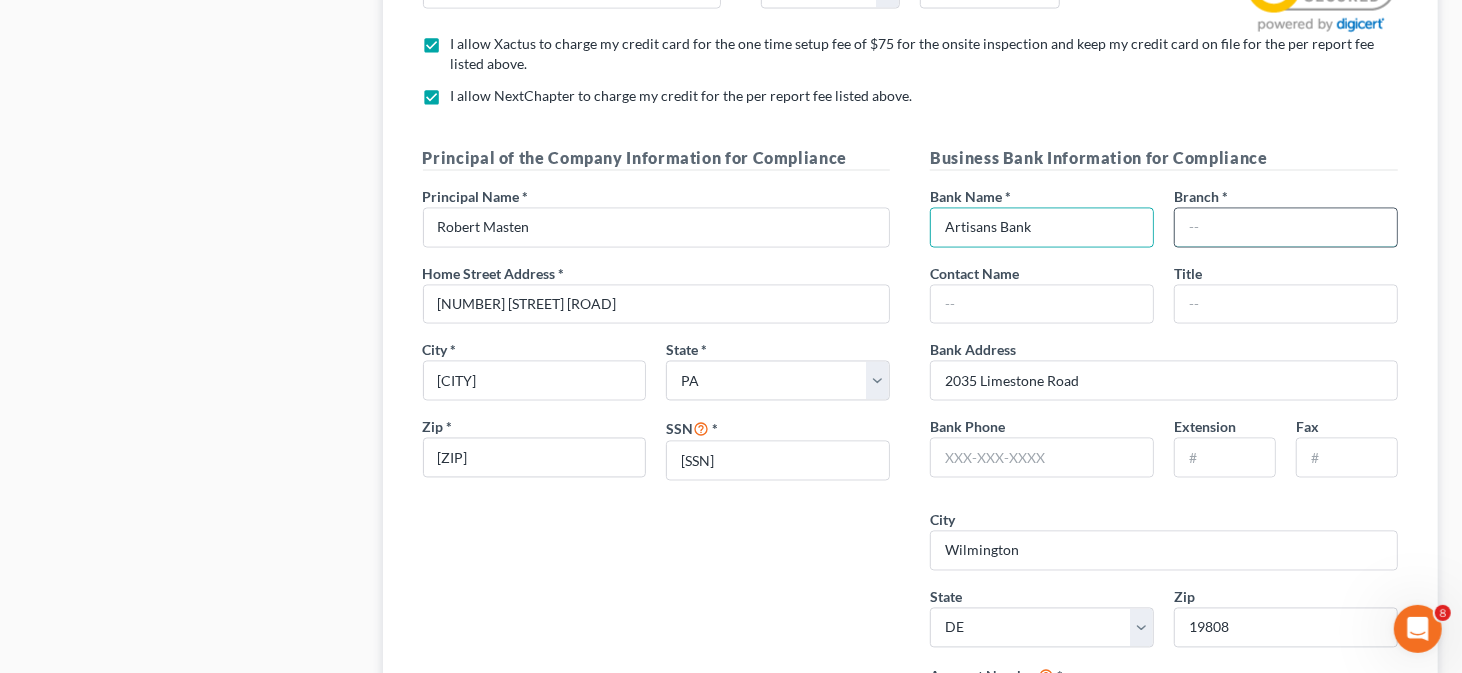 click at bounding box center (1286, 228) 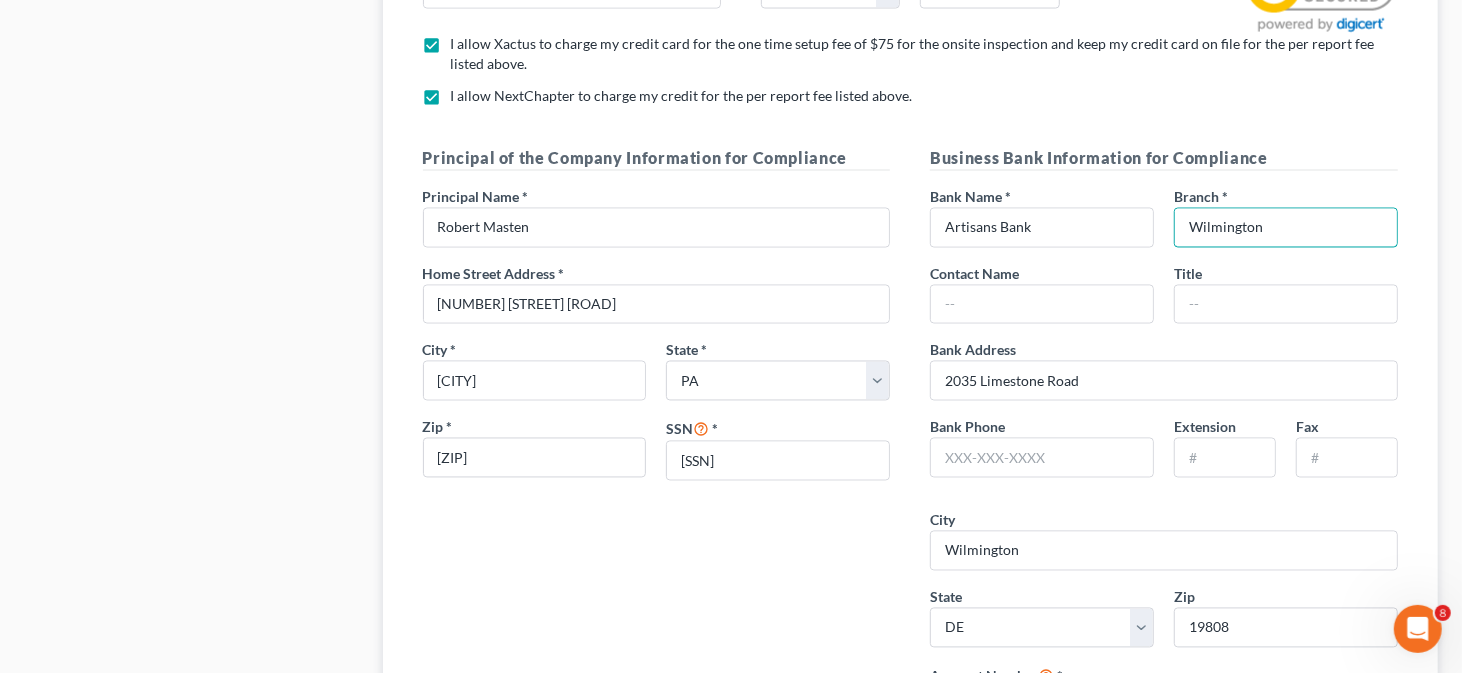 type on "Wilmington" 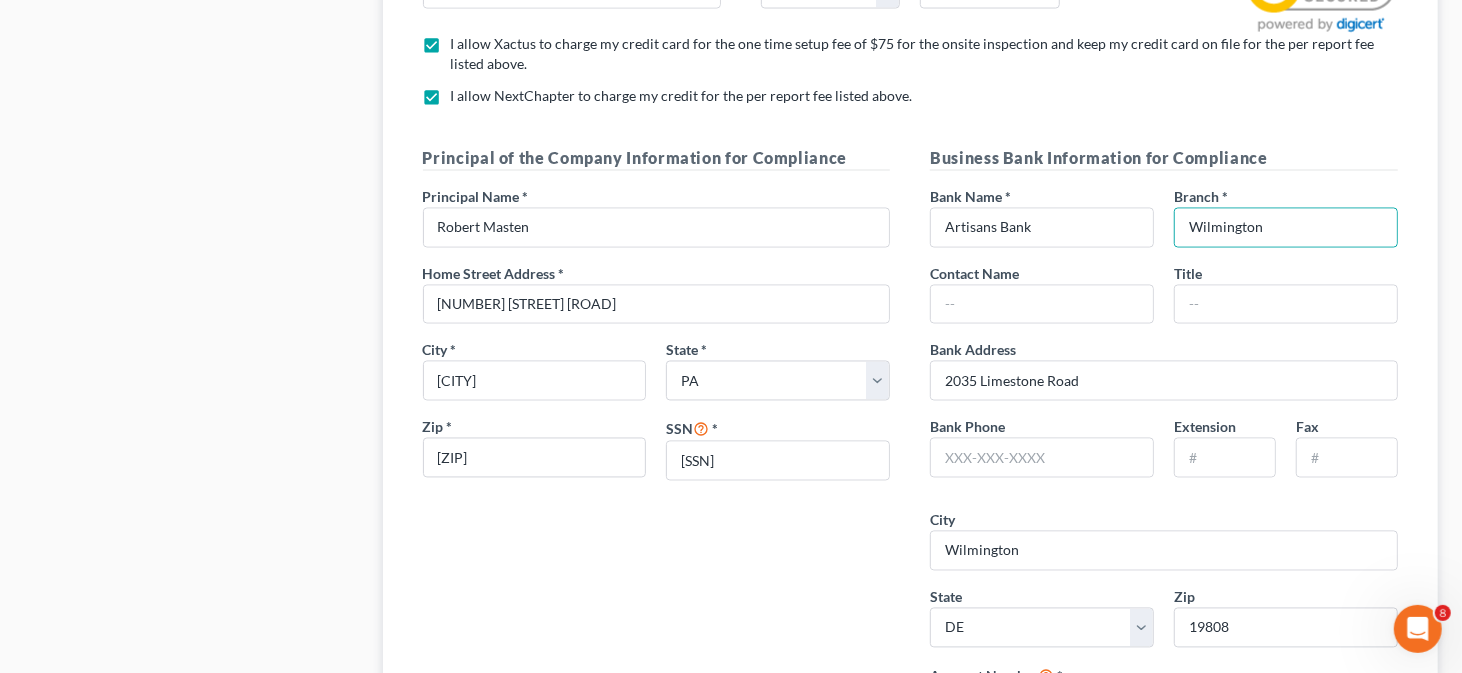 click on "Business Bank Information for Compliance
Bank Name
*
Artisans Bank
Branch
*
Wilmington Contact Name Title Bank Address 2035 Limestone Road Bank Phone Extension Fax City Wilmington State State AL AK AR AZ CA CO CT DE DC FL GA GU HI ID IL IN IA KS KY LA ME MD MA MI MN MS MO MT NC ND NE NV NH NJ NM NY OH OK OR PA PR RI SC SD TN TX UT VI VA VT WA WV WI WY Zip 19808
Account Number
*" at bounding box center (1164, 444) 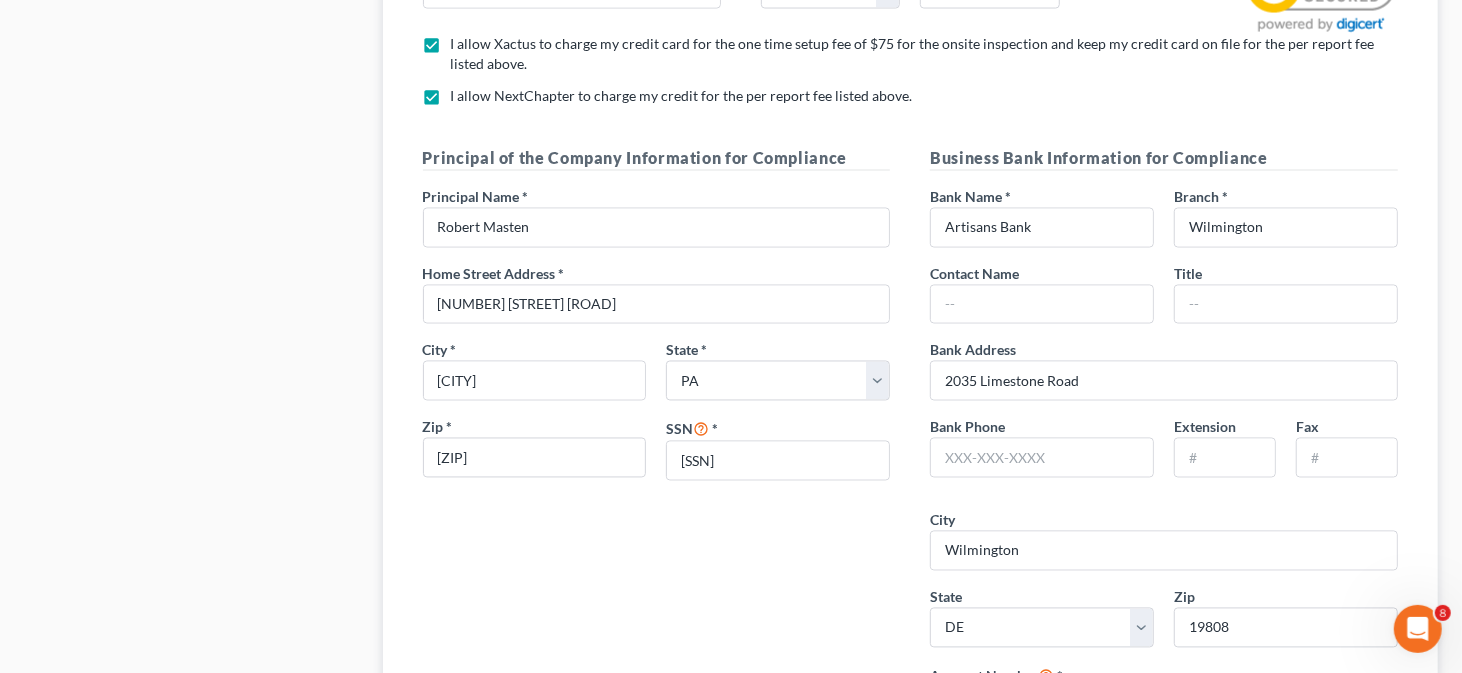 scroll, scrollTop: 2300, scrollLeft: 0, axis: vertical 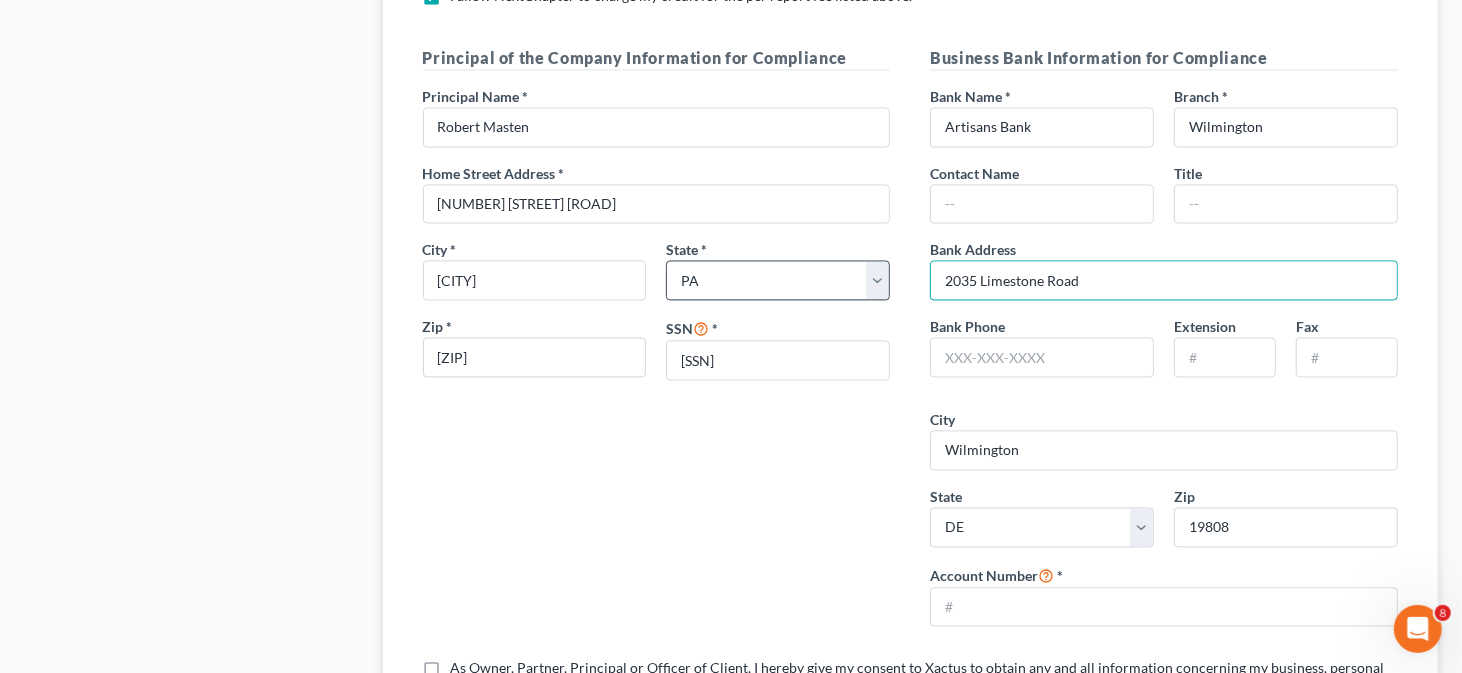 drag, startPoint x: 1080, startPoint y: 279, endPoint x: 876, endPoint y: 259, distance: 204.97804 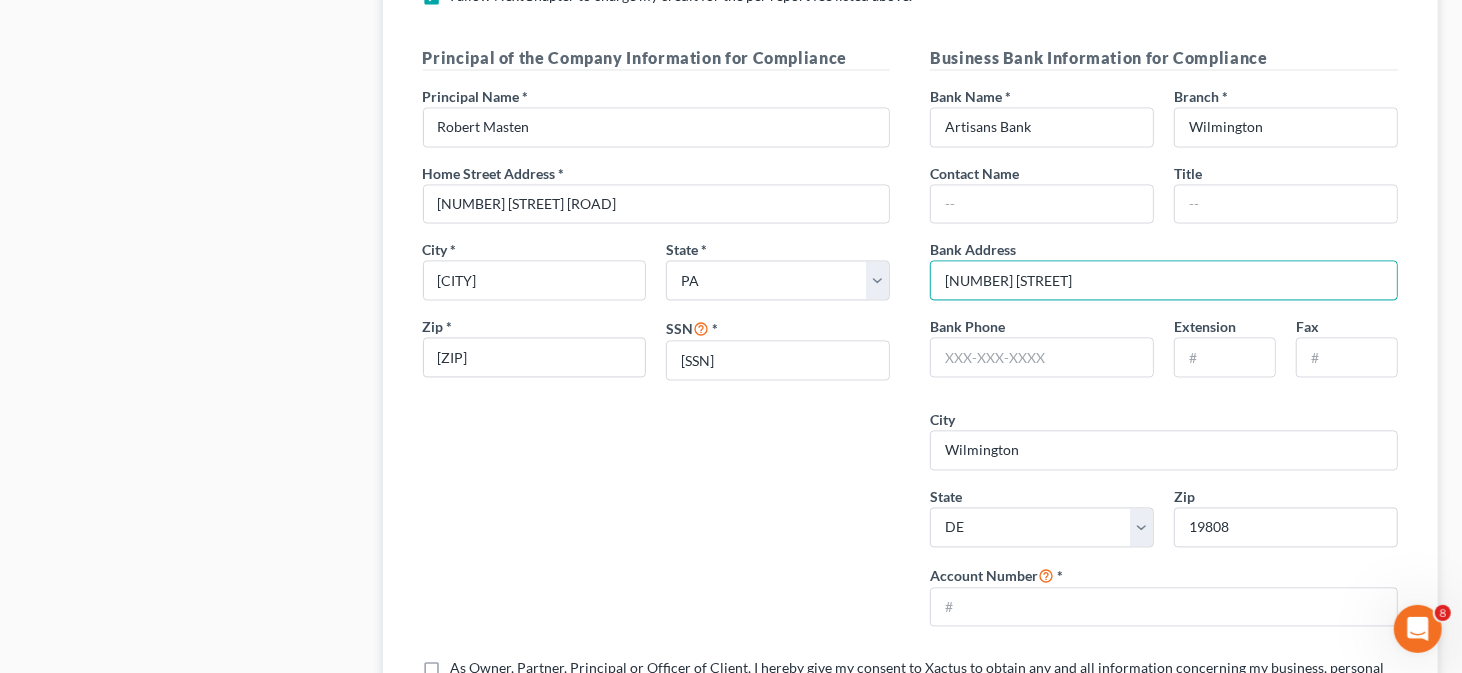 scroll, scrollTop: 2400, scrollLeft: 0, axis: vertical 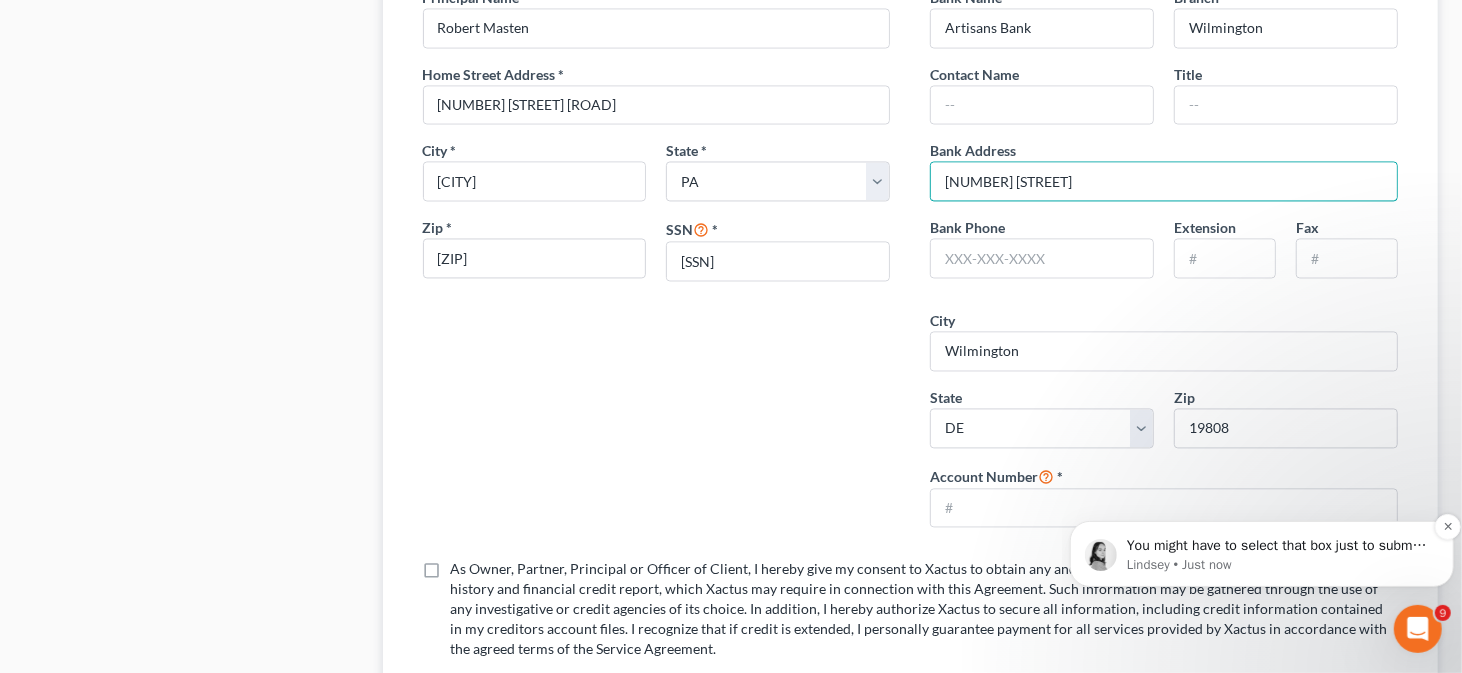 type on "4901 Kirkwood Hwy" 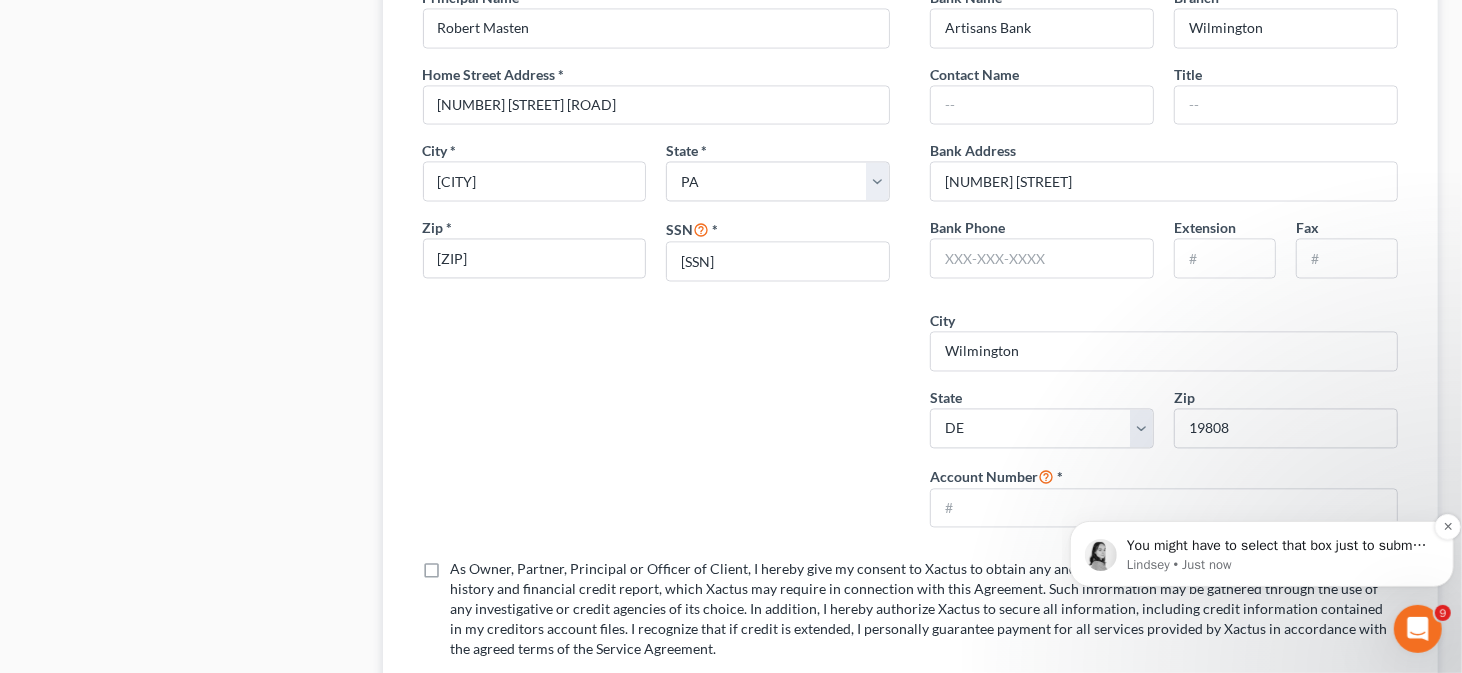 click on "You might have to select that box just to submit the agreement, but they don't charge you for that visit until that inspection is scheduled regardless. You can try submitting it without that box checked if you would like! Lindsey • Just now" at bounding box center (1261, 553) 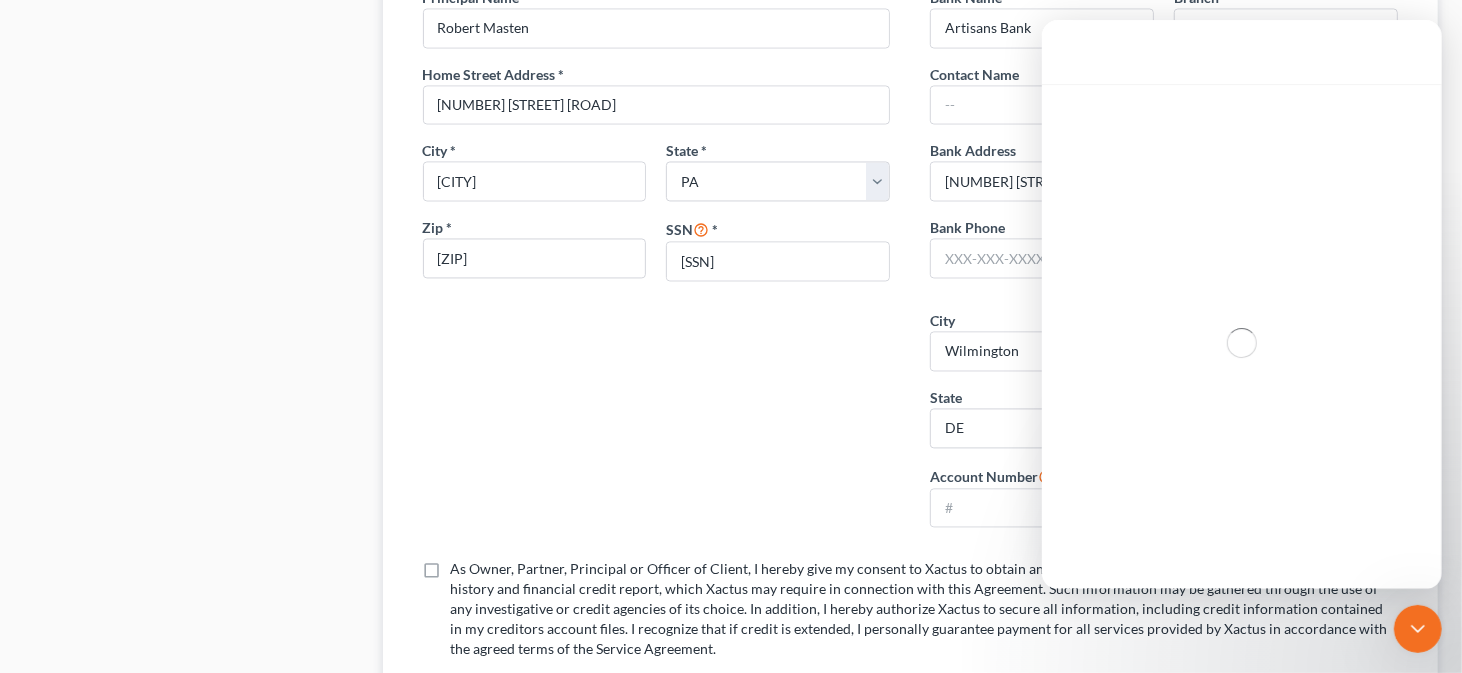 scroll, scrollTop: 3, scrollLeft: 0, axis: vertical 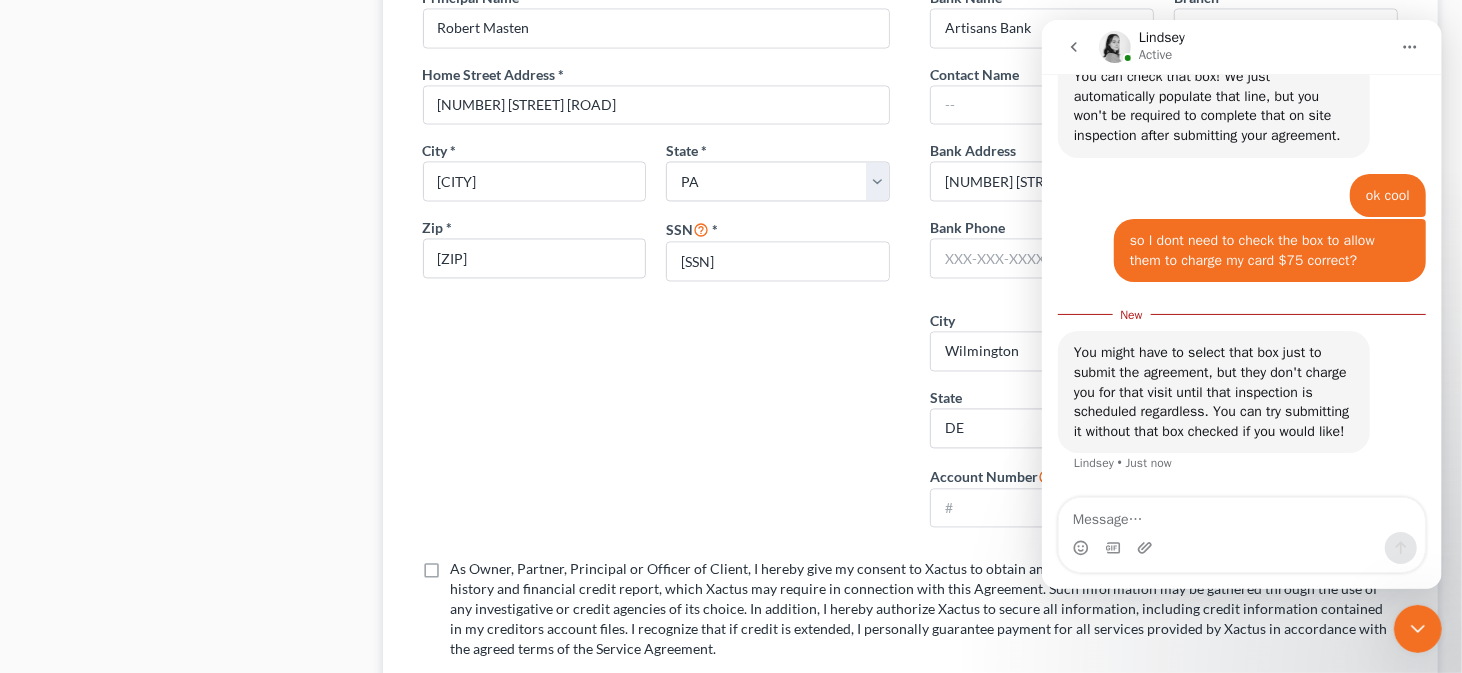 click at bounding box center [1241, 548] 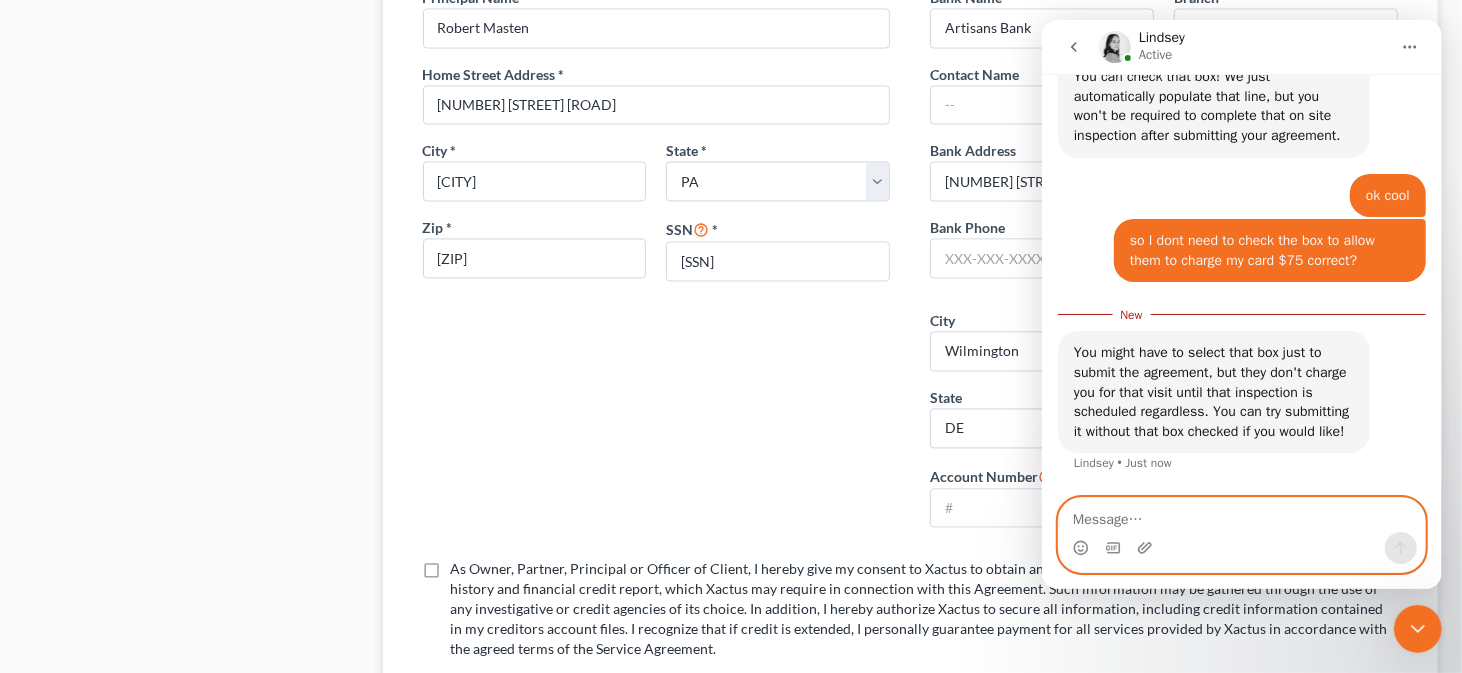 click at bounding box center (1241, 515) 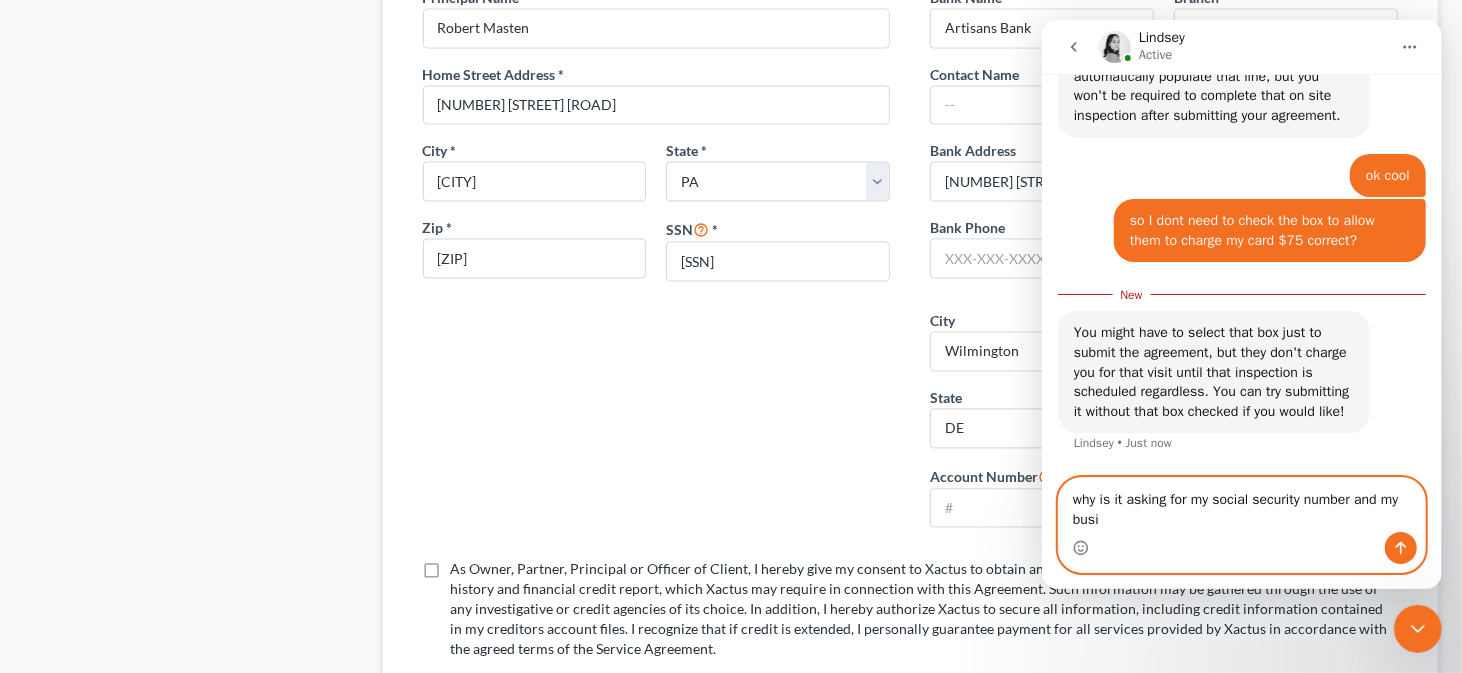 scroll, scrollTop: 1653, scrollLeft: 0, axis: vertical 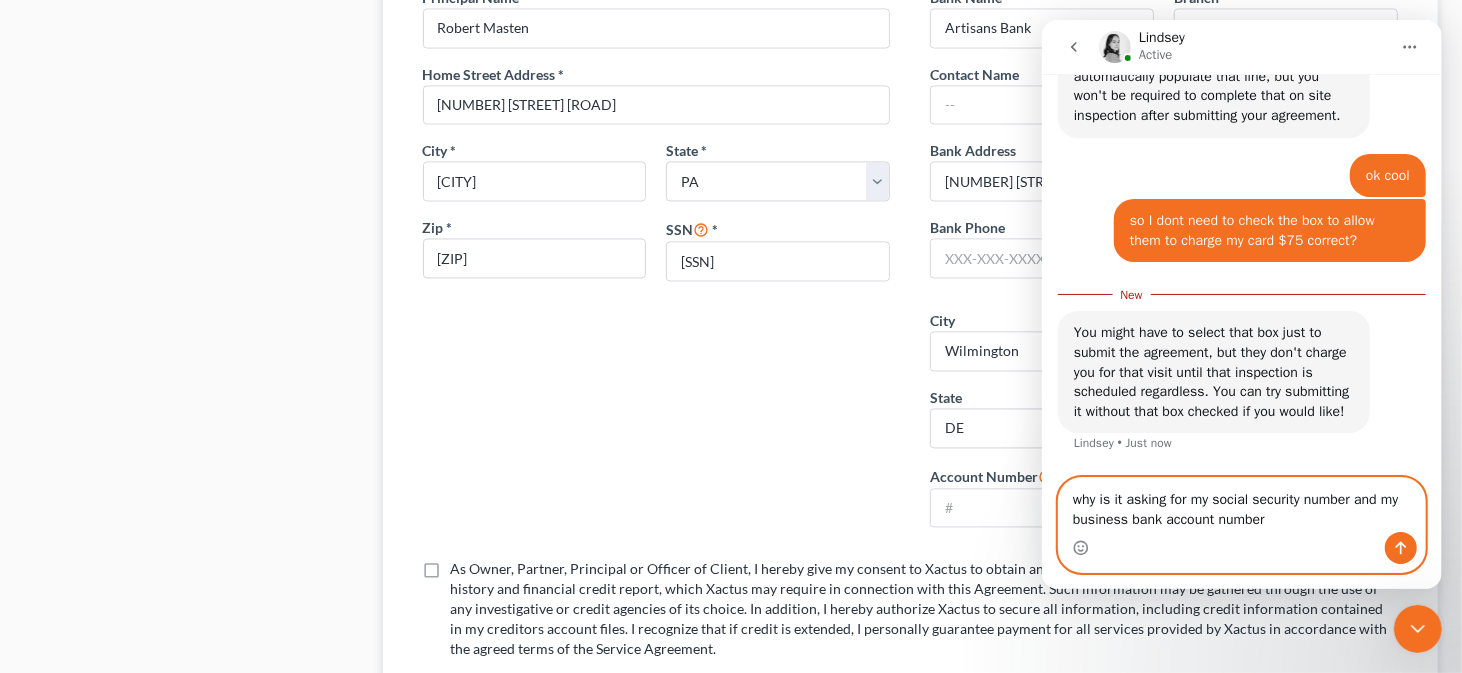 type on "why is it asking for my social security number and my business bank account number?" 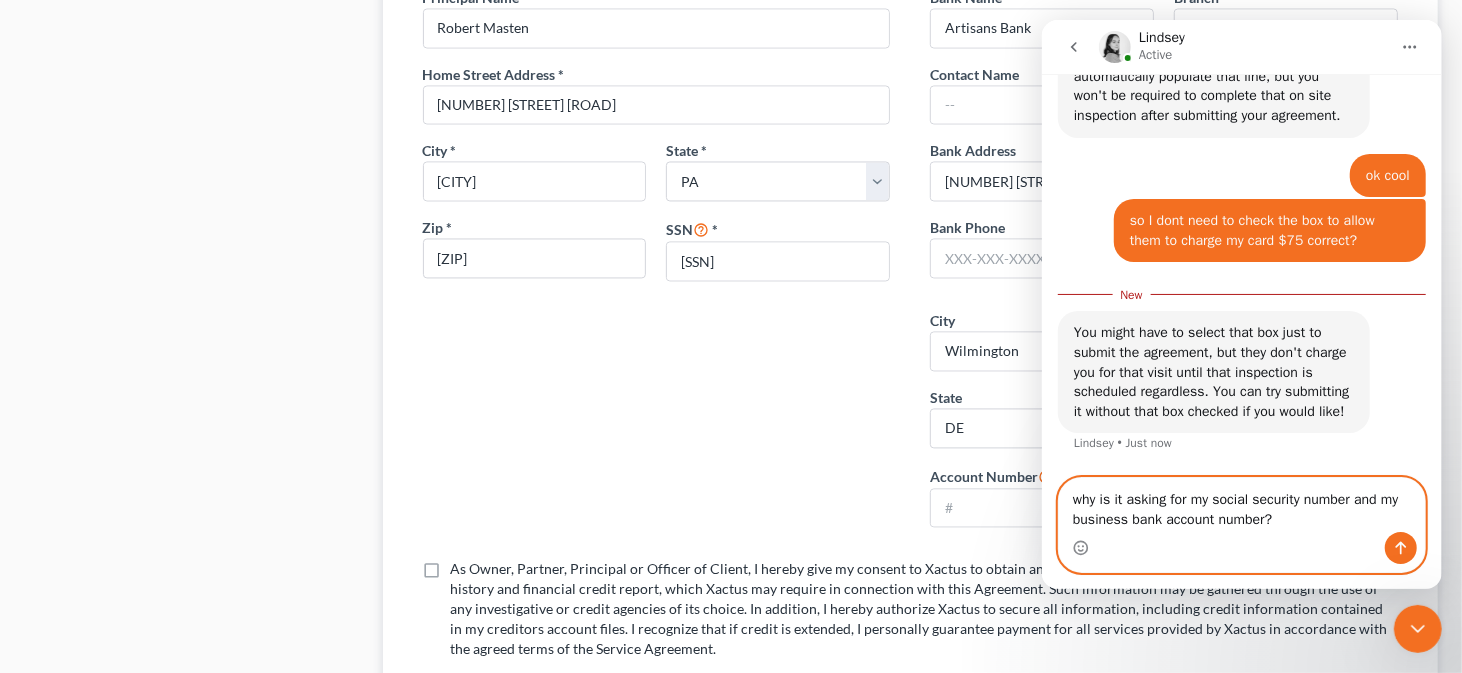 type 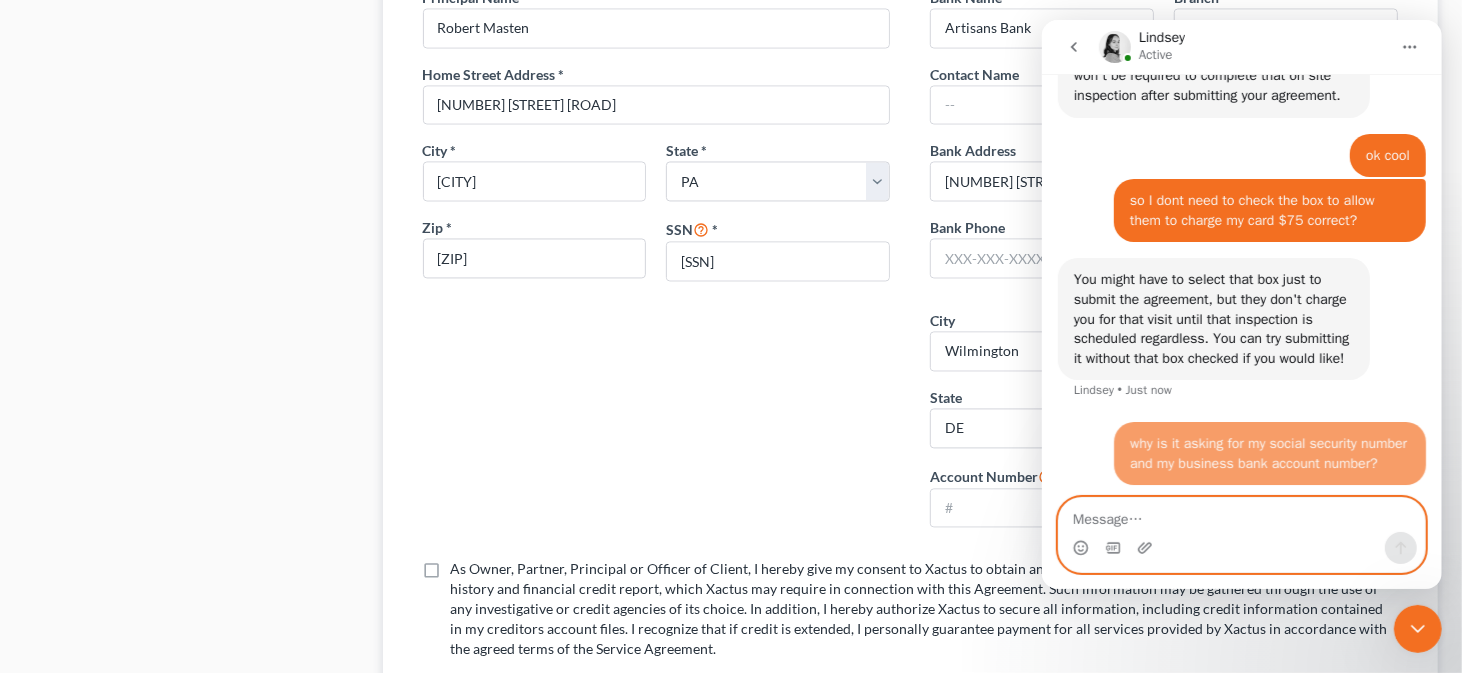 scroll, scrollTop: 2, scrollLeft: 0, axis: vertical 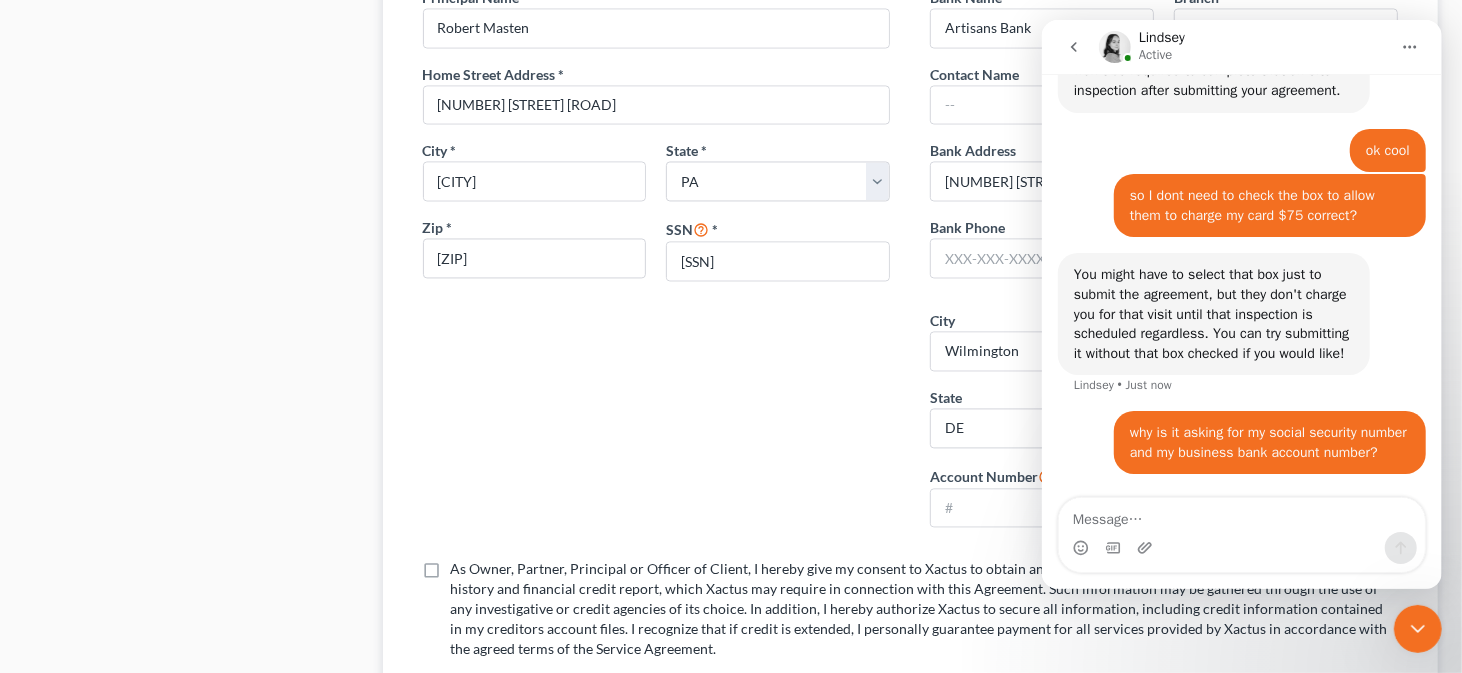click on "Principal of the Company Information for Compliance
Principal Name
*
Robert Masten
Home Street Address
*
2 Greenfield Road
City
*
Cochranville
State
*
State AL AK AR AZ CA CO CT DE DC FL GA GU HI ID IL IN IA KS KY LA ME MD MA MI MN MS MO MT NC ND NE NV NH NJ NM NY OH OK OR PA PR RI SC SD TN TX UT VI VA VT WA WV WI WY
Zip
*
19330
SSN
*
198685707" at bounding box center (657, 244) 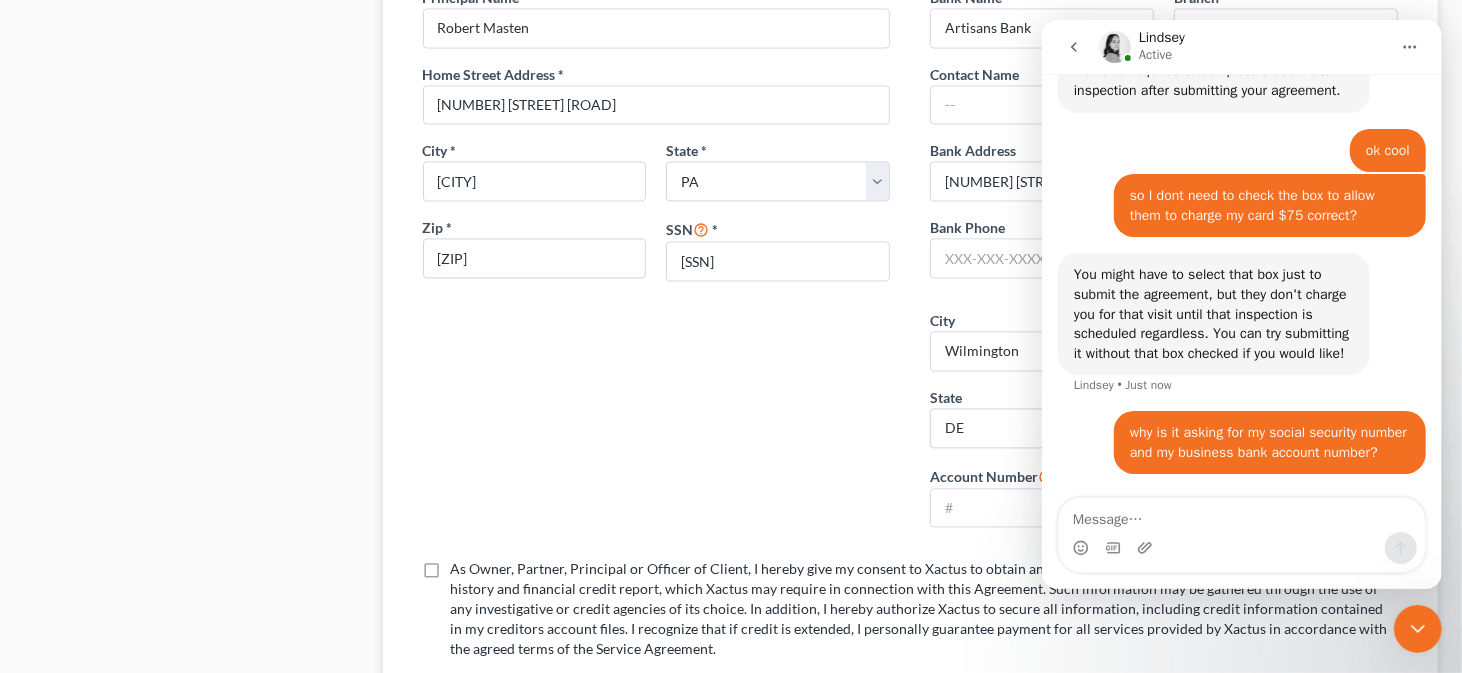 click at bounding box center [1417, 628] 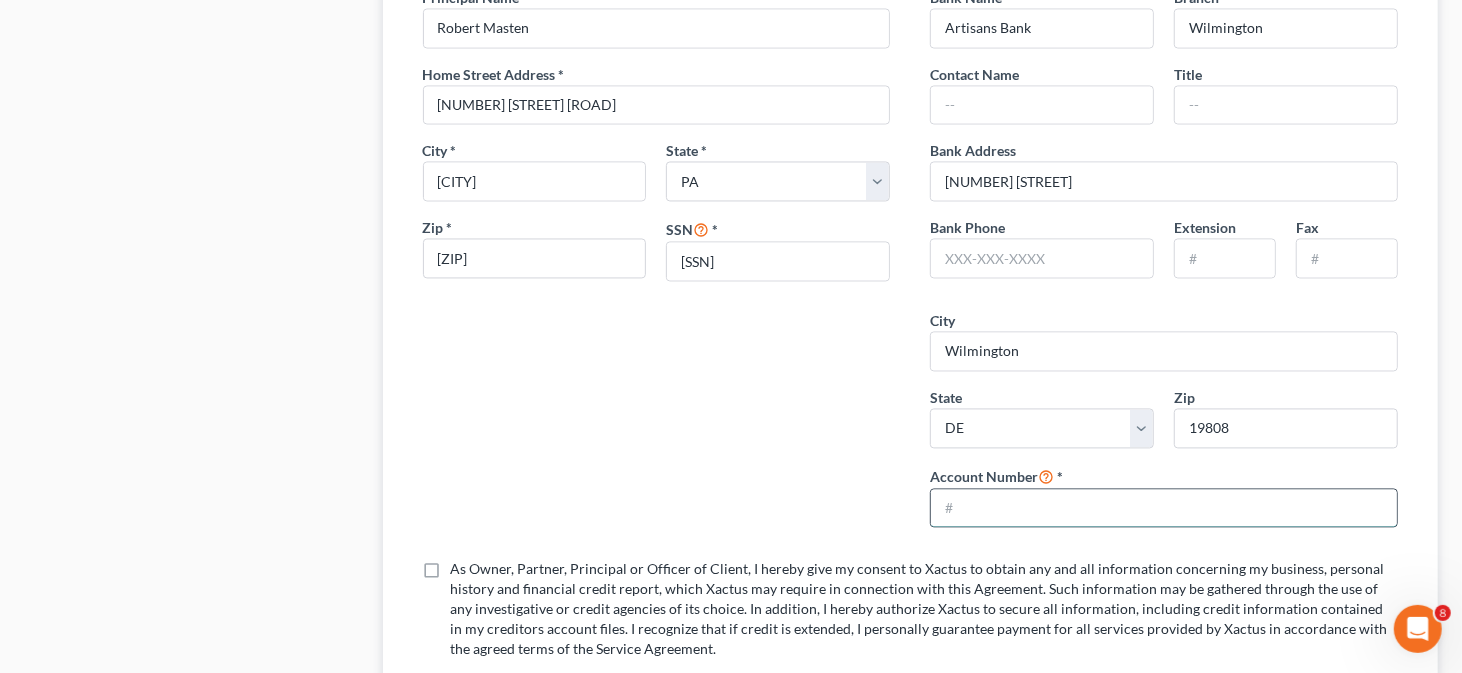 click at bounding box center [1164, 508] 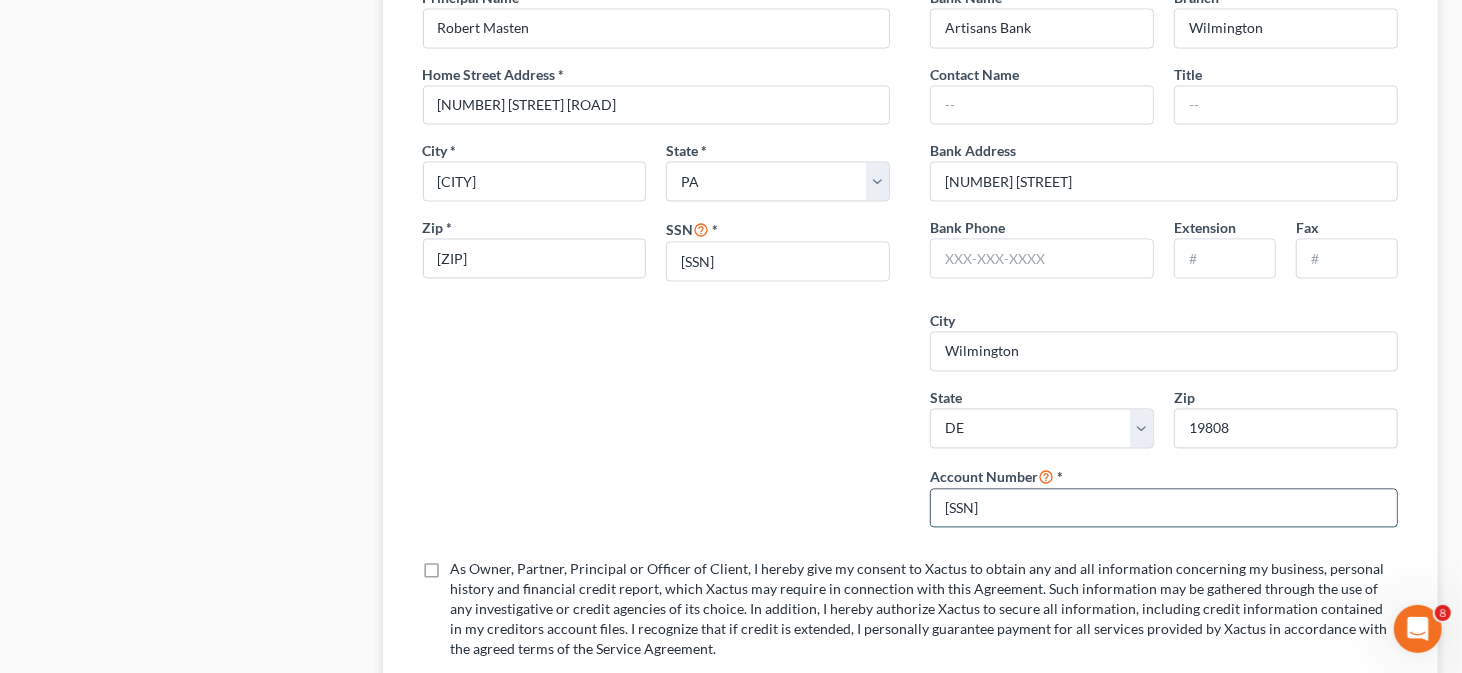 scroll, scrollTop: 1756, scrollLeft: 0, axis: vertical 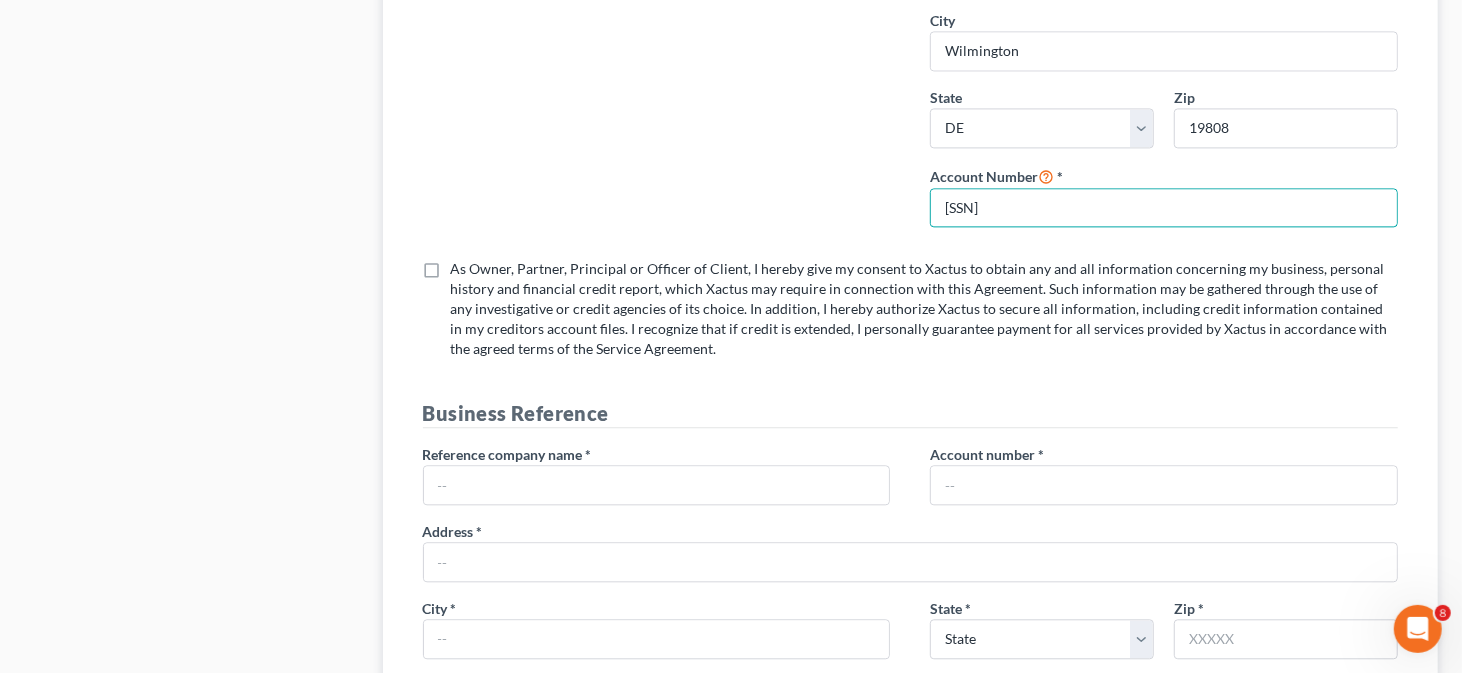 type on "033709886" 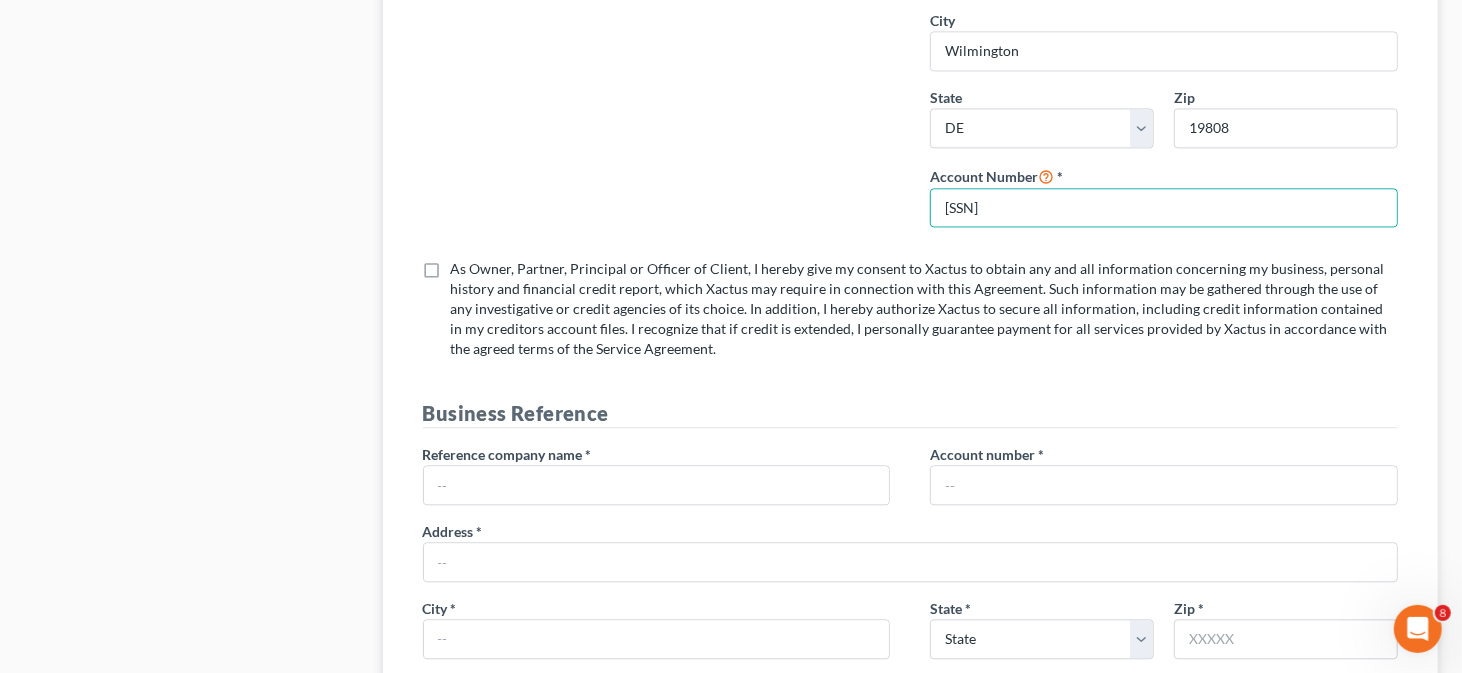 click on "As Owner, Partner, Principal or Officer of Client, I hereby give my consent to Xactus to obtain any and all information concerning my business, personal history and financial credit report, which Xactus may require in connection with this Agreement. Such information may be gathered through the use of any investigative or credit agencies of its choice. In addition, I hereby authorize Xactus to secure all information, including credit information contained in my creditors account files. I recognize that if credit is extended, I personally guarantee payment for all services provided by Xactus in accordance with the agreed terms of the Service Agreement.
*" at bounding box center [925, 309] 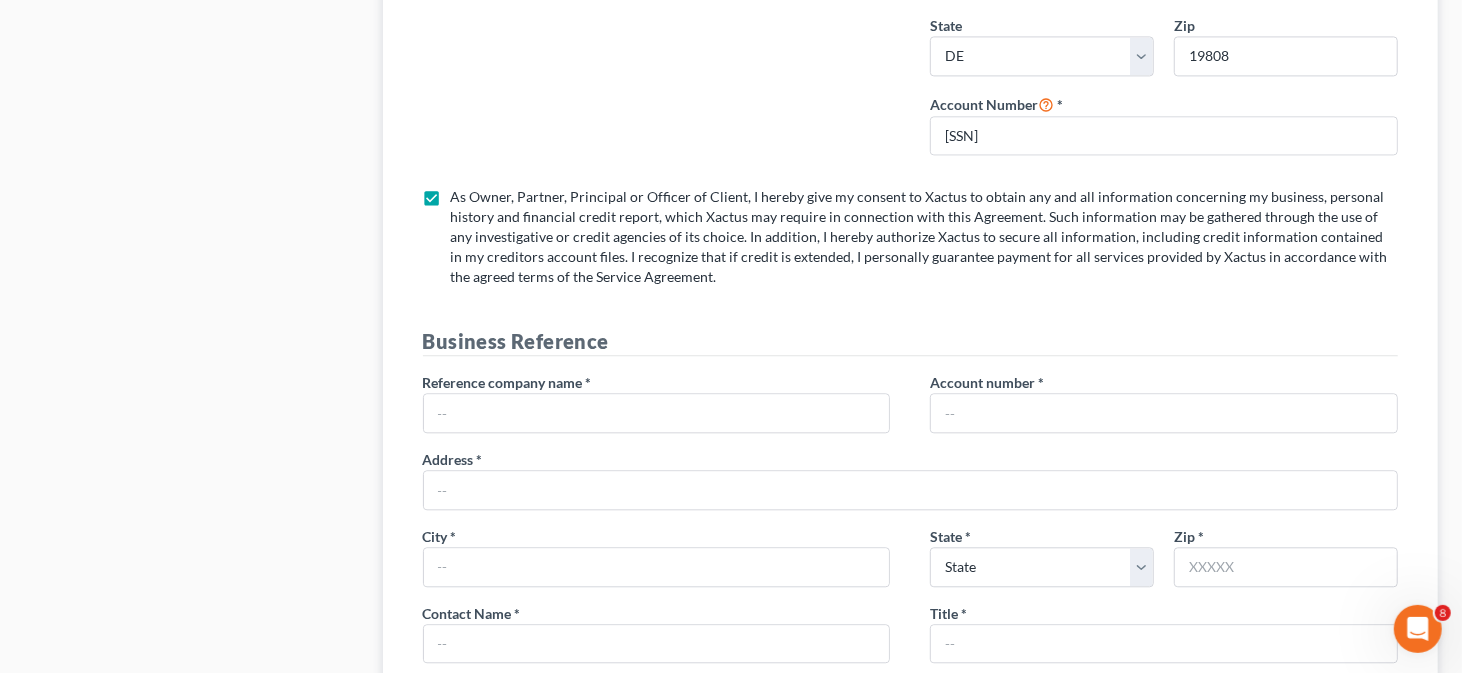 scroll, scrollTop: 2893, scrollLeft: 0, axis: vertical 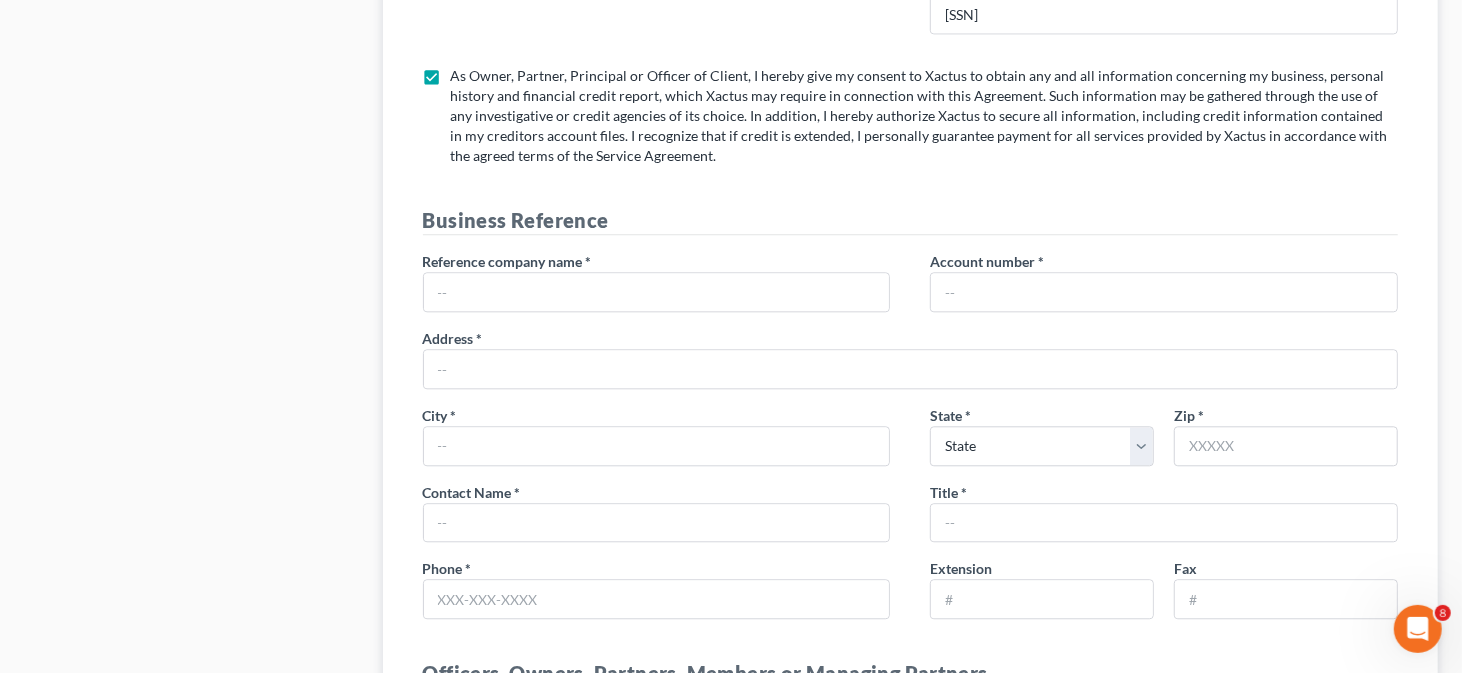 click 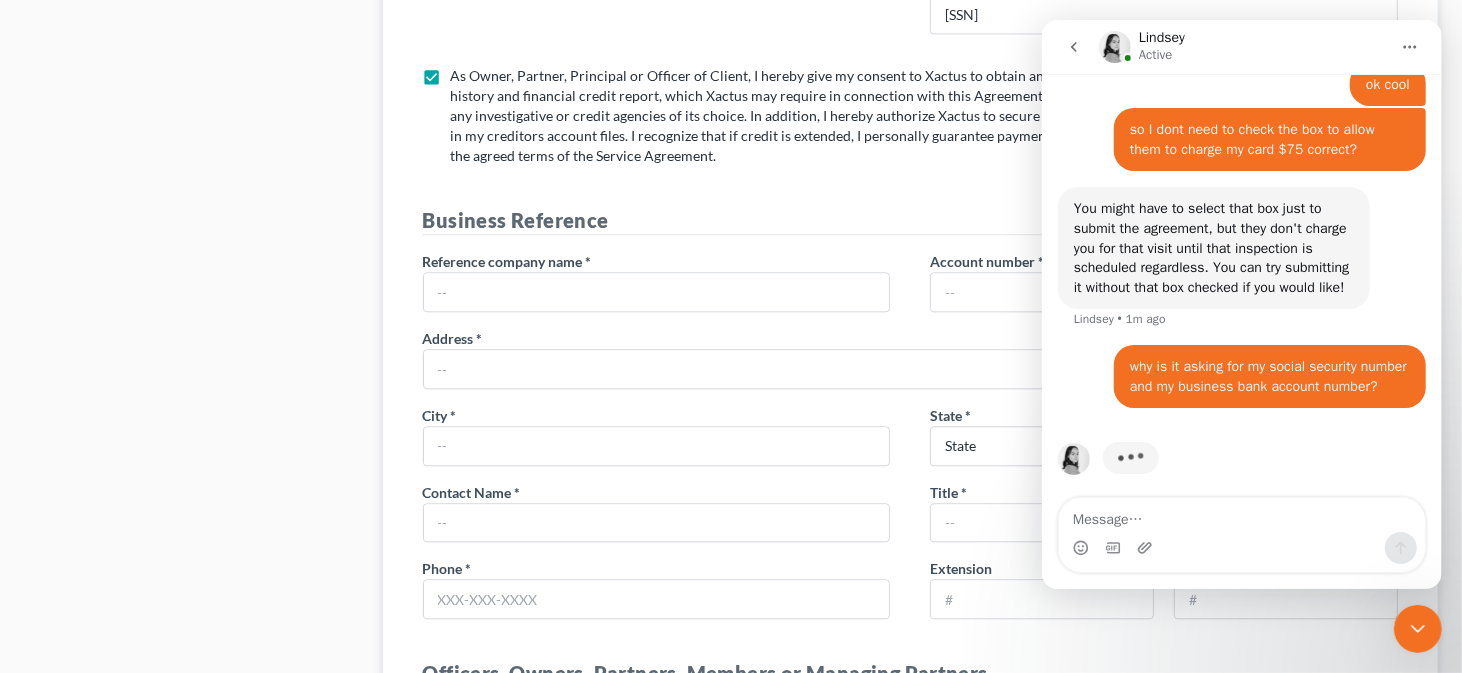scroll, scrollTop: 1756, scrollLeft: 0, axis: vertical 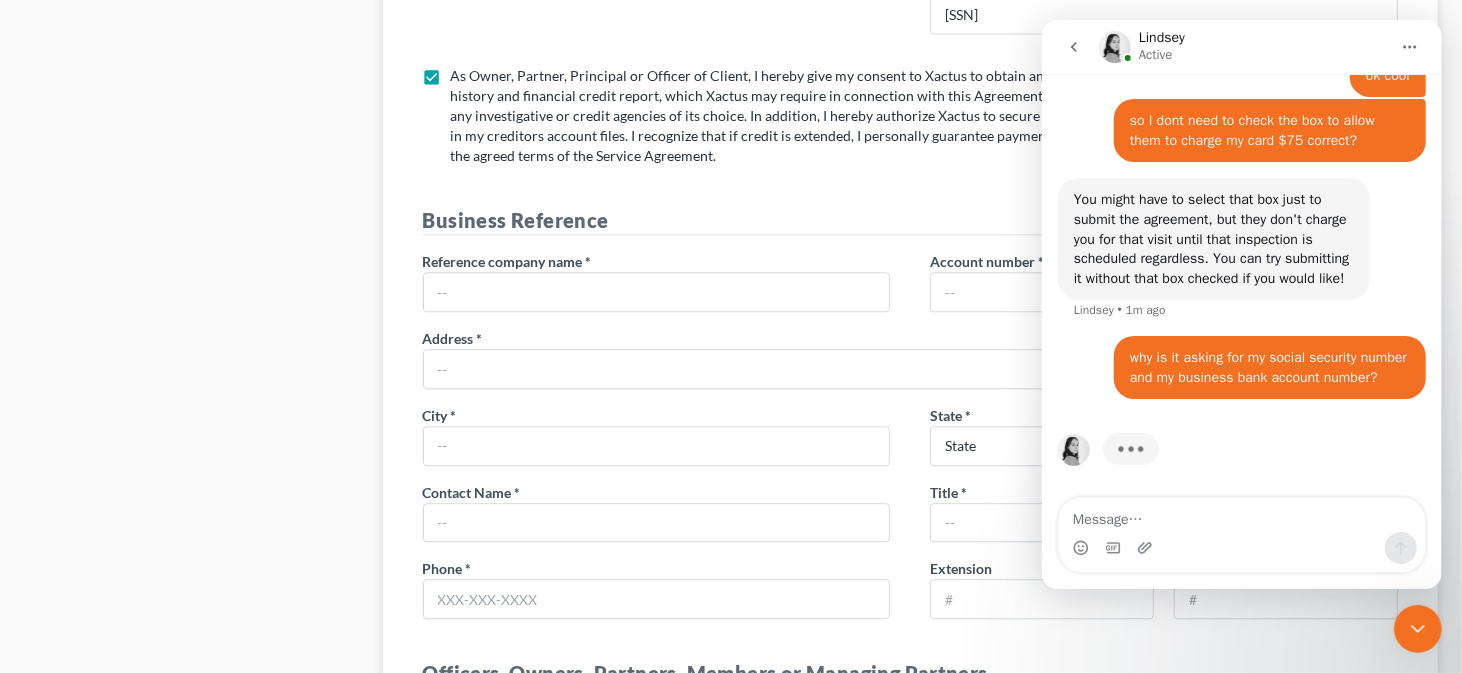 click at bounding box center [1241, 515] 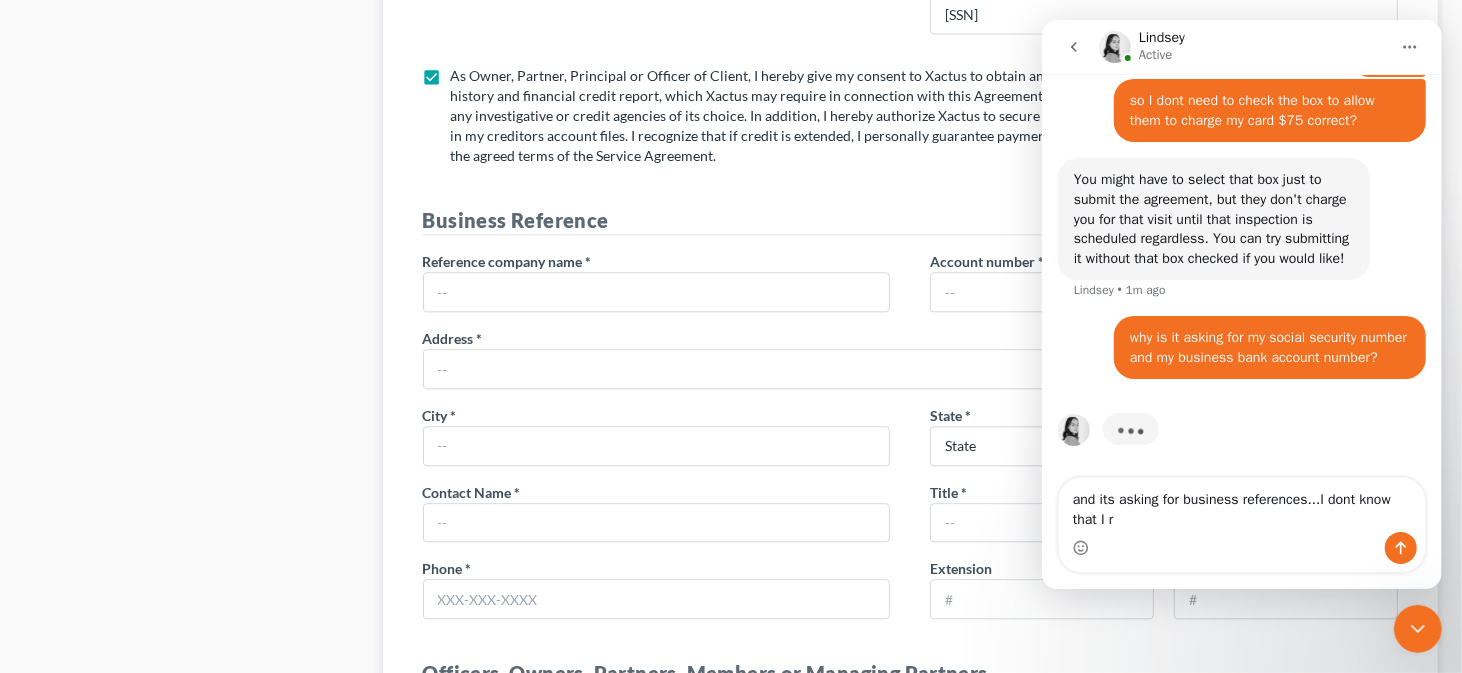 scroll, scrollTop: 1776, scrollLeft: 0, axis: vertical 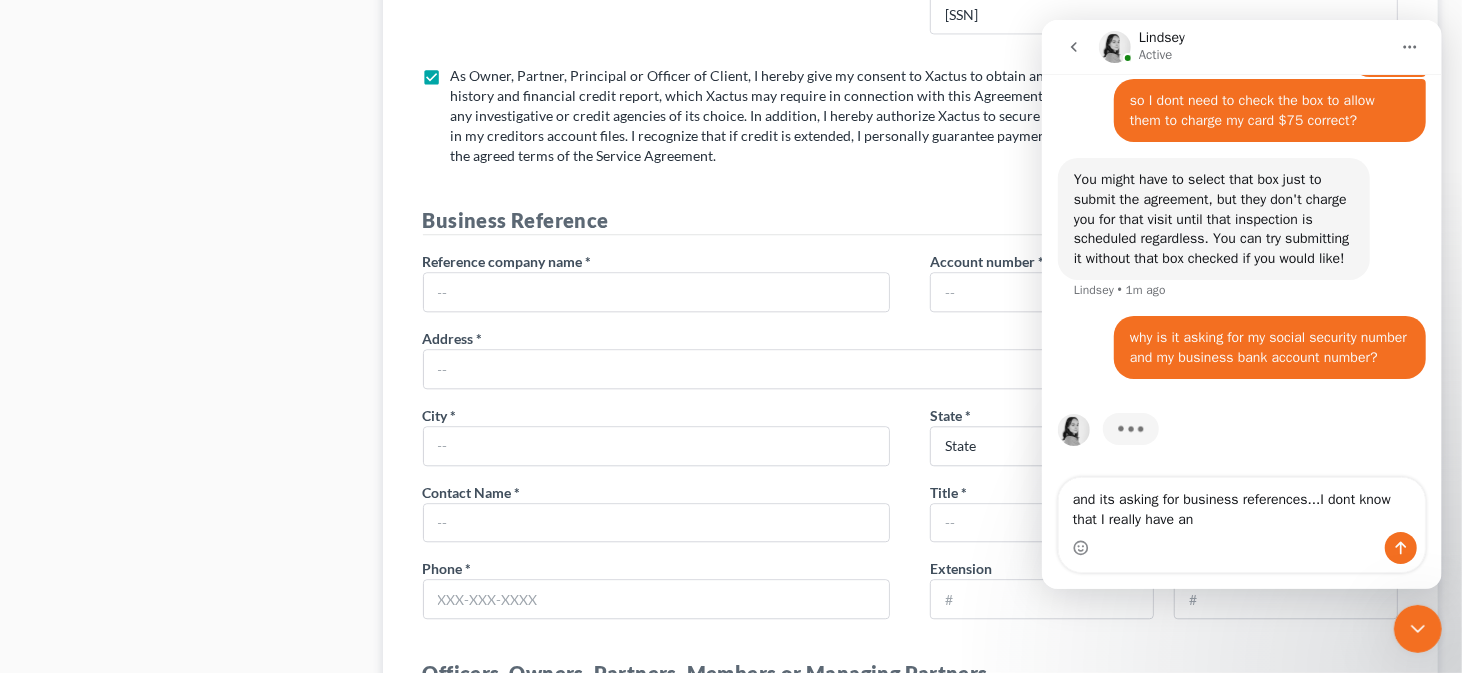 type on "and its asking for business references...I dont know that I really have any" 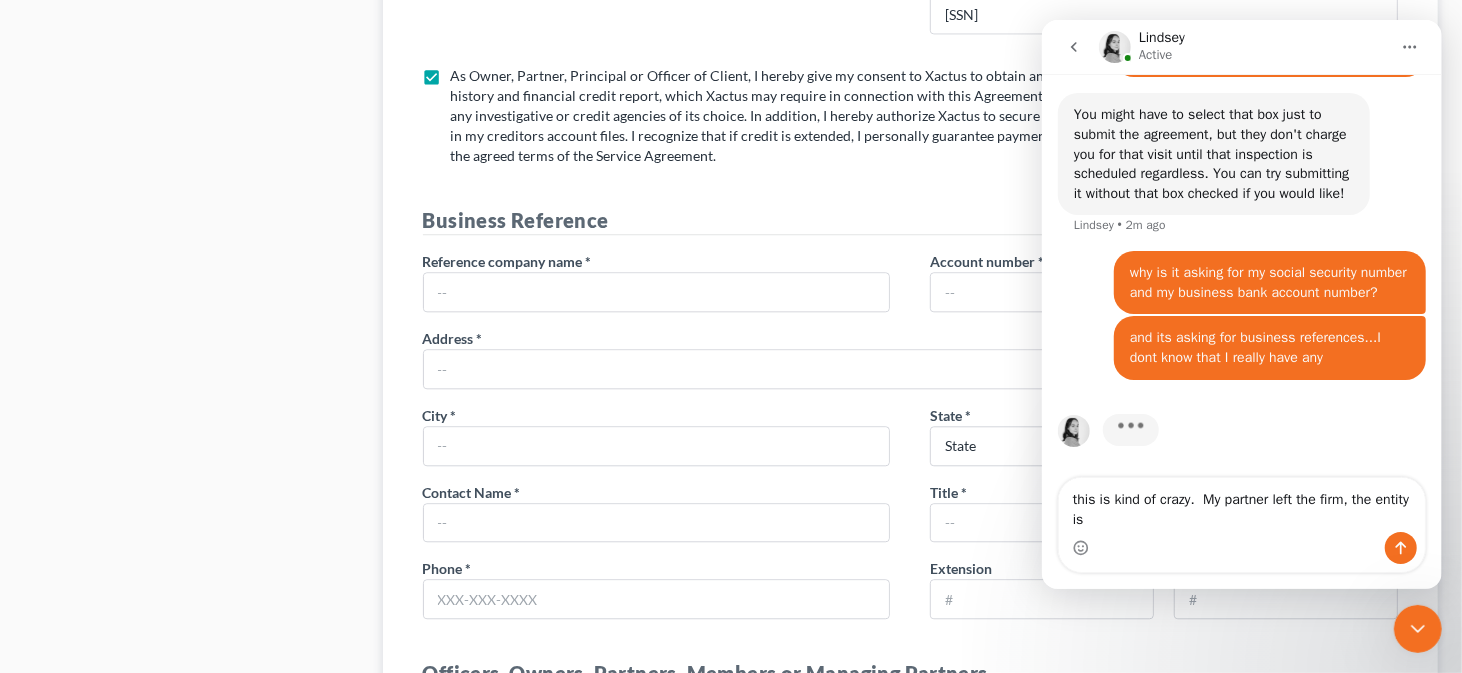 scroll, scrollTop: 1841, scrollLeft: 0, axis: vertical 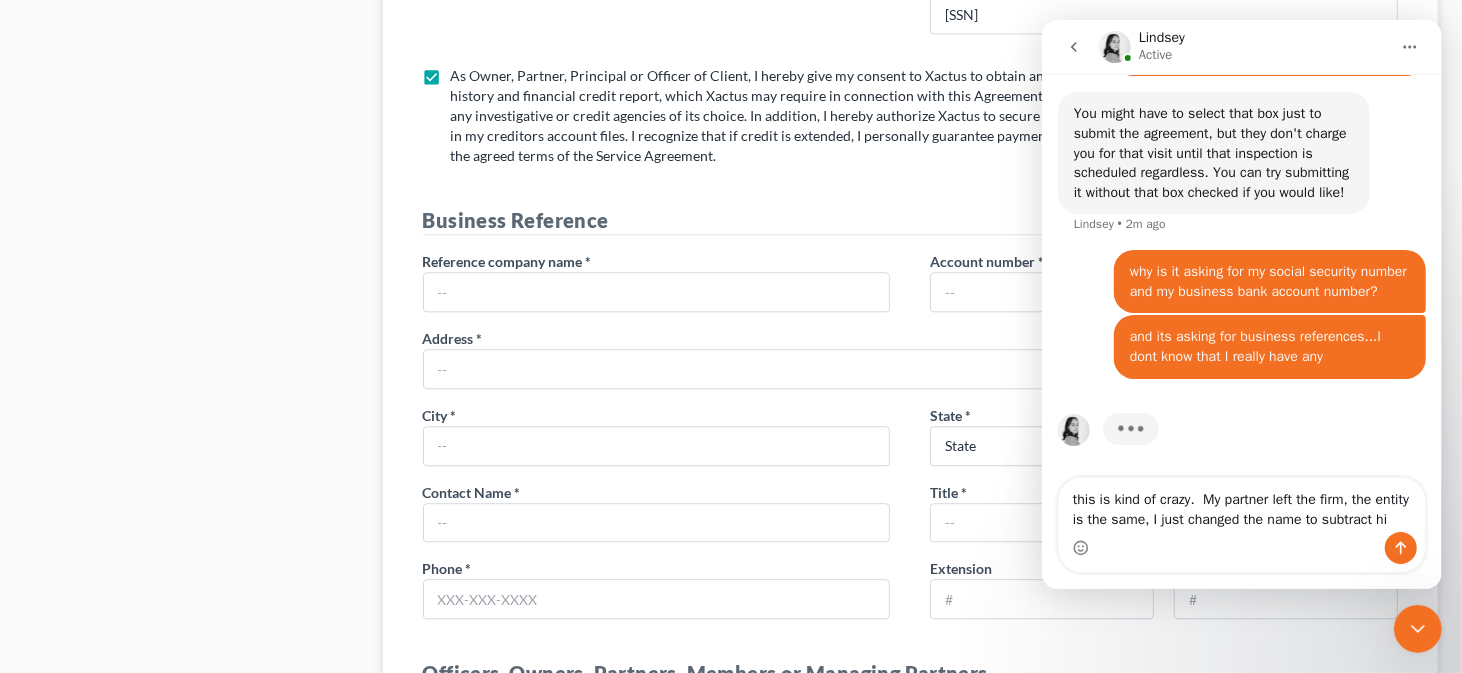 type on "this is kind of crazy.  My partner left the firm, the entity is the same, I just changed the name to subtract him" 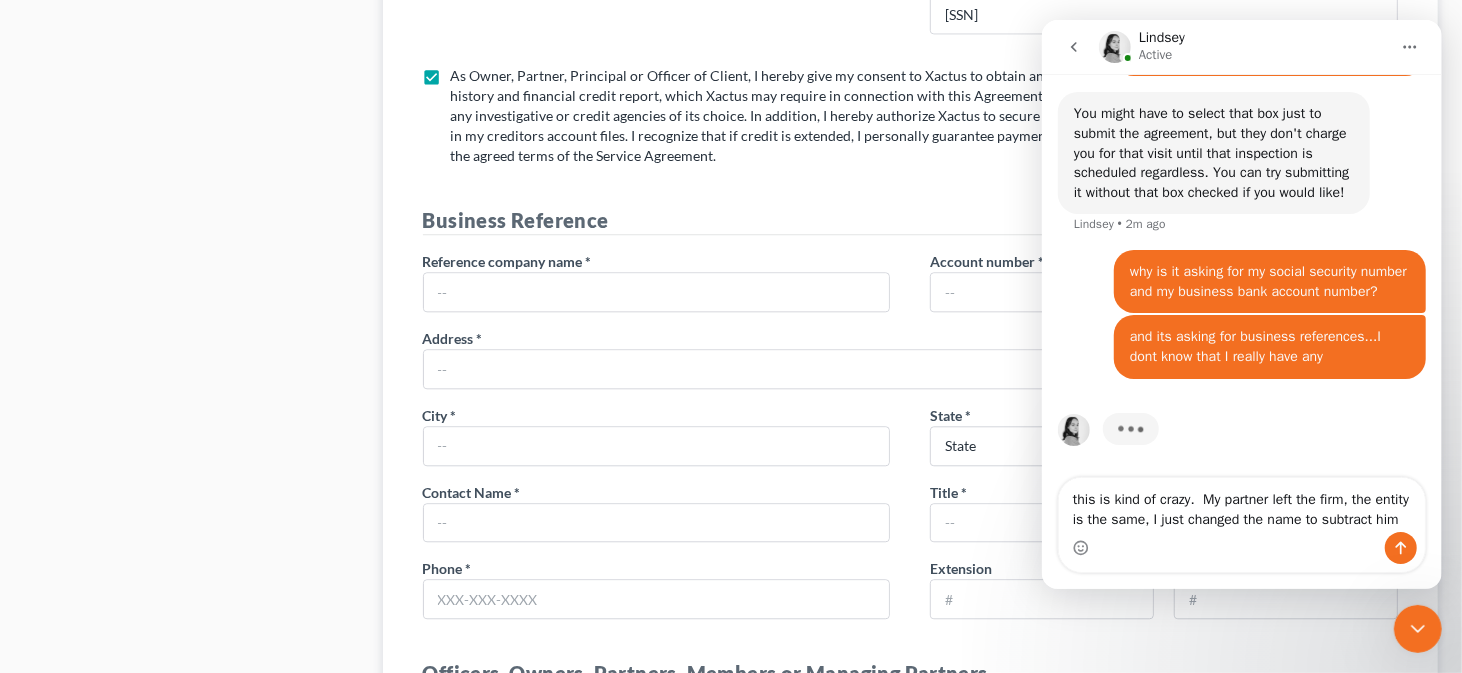 type 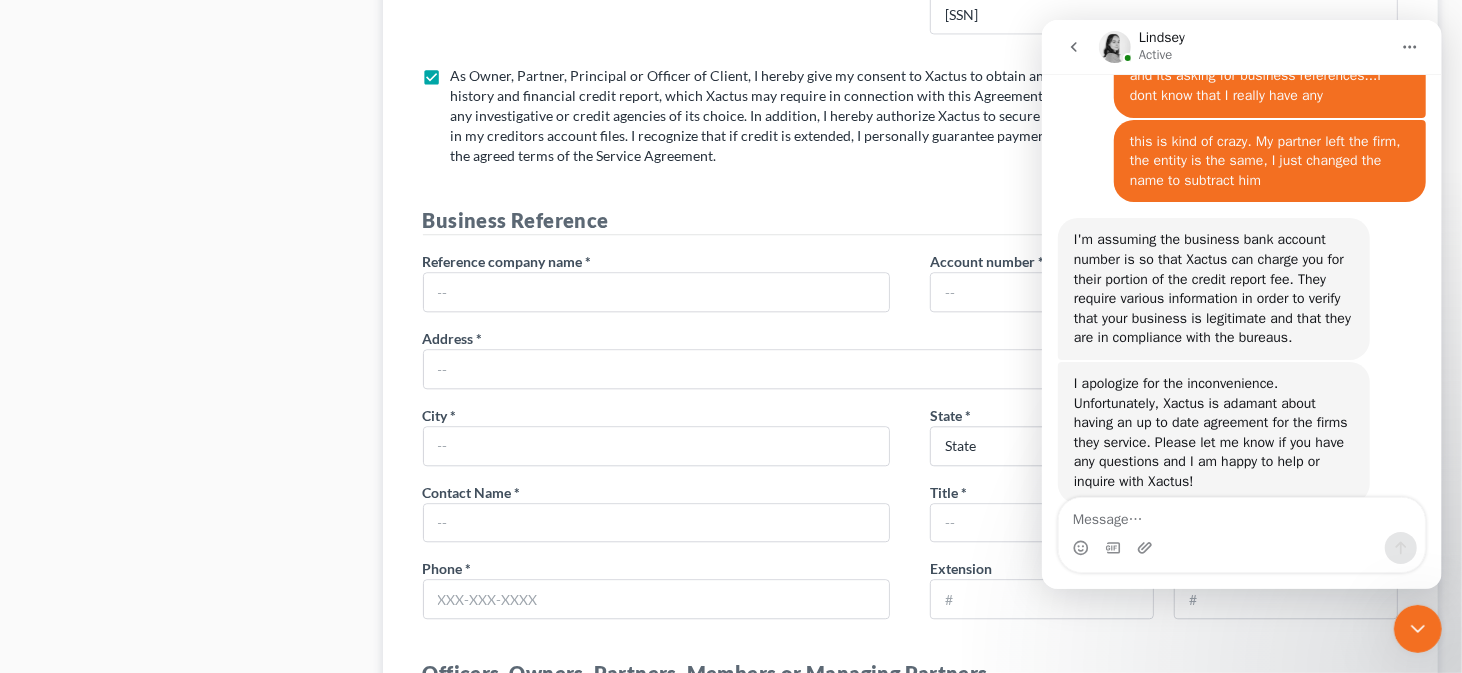 scroll, scrollTop: 2130, scrollLeft: 0, axis: vertical 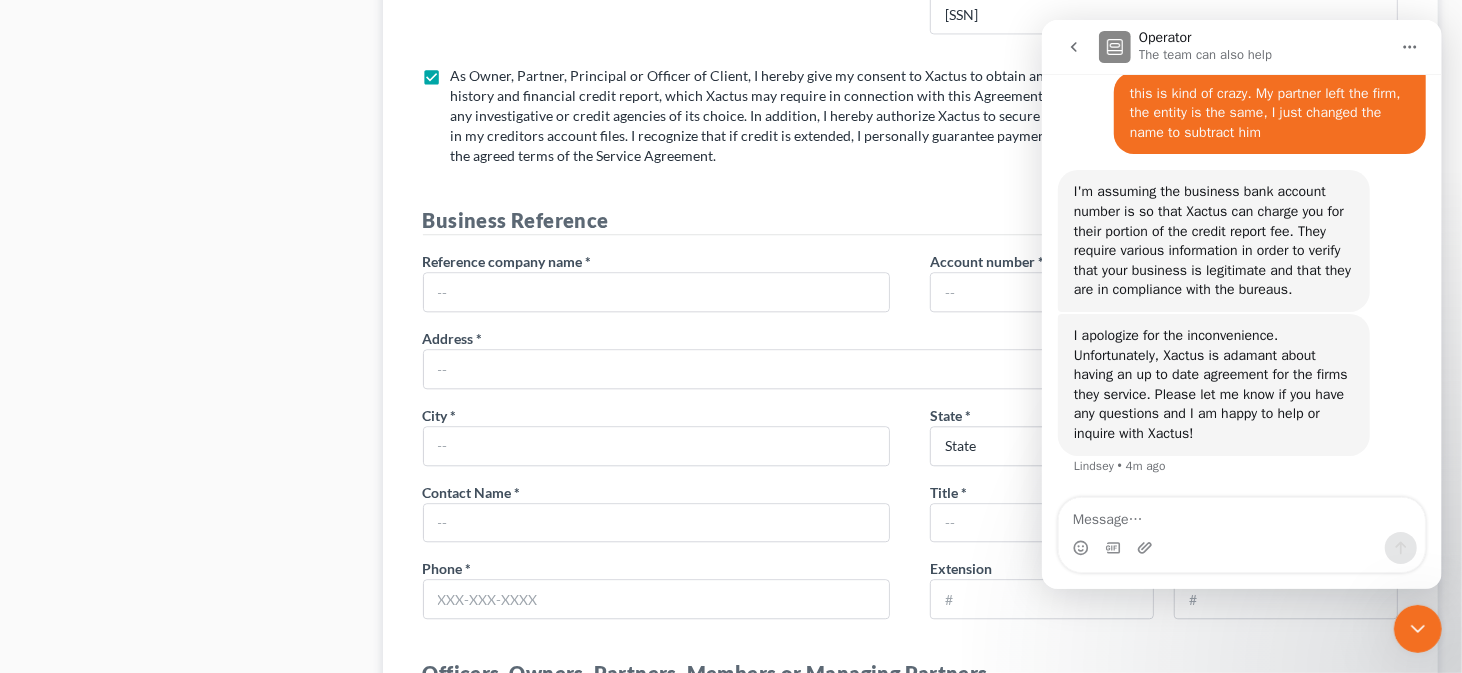 click on "We have partnered with Xactus to provide tri-merge credit reports from all three bureaus. In order to comply with the bureau-mandated requirements for compliance, you must complete this one-time setup form and schedule the site visit. From the time the application is completed, the set-up can take up to two weeks to complete.
I agree to the terms of  Credit Report Agreement
*
(Do not fill out. We will complete it for you.)
I agree to schedule the site  visit
*
I agree to use NextChapter Credit Report Integration as a Bankruptcy Attorney only for the permissible purpose of preparing and filing a bankruptcy case for the consumer(s) whose credit data is accessed and not for any of  these purposes
*
Company Information
Type of Entity
*
Corp Sole Prop LLC Partnership
Estimated Monthly Reports
*
Select 1-4 5-10 11-20 21-40 41-60 61-80 81-100 More than 100
Contact Name for Onsite Scheduling
*
Robert Masten
*
*" at bounding box center (911, -447) 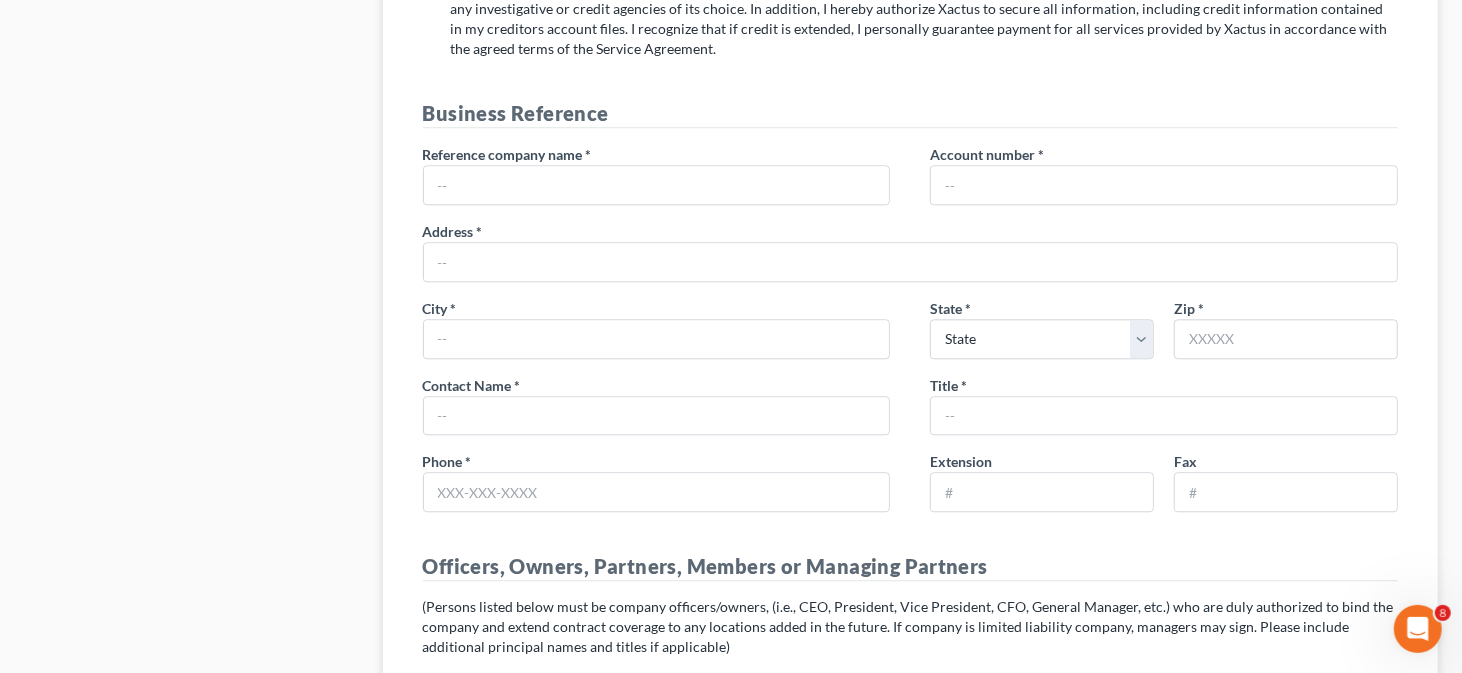 scroll, scrollTop: 2993, scrollLeft: 0, axis: vertical 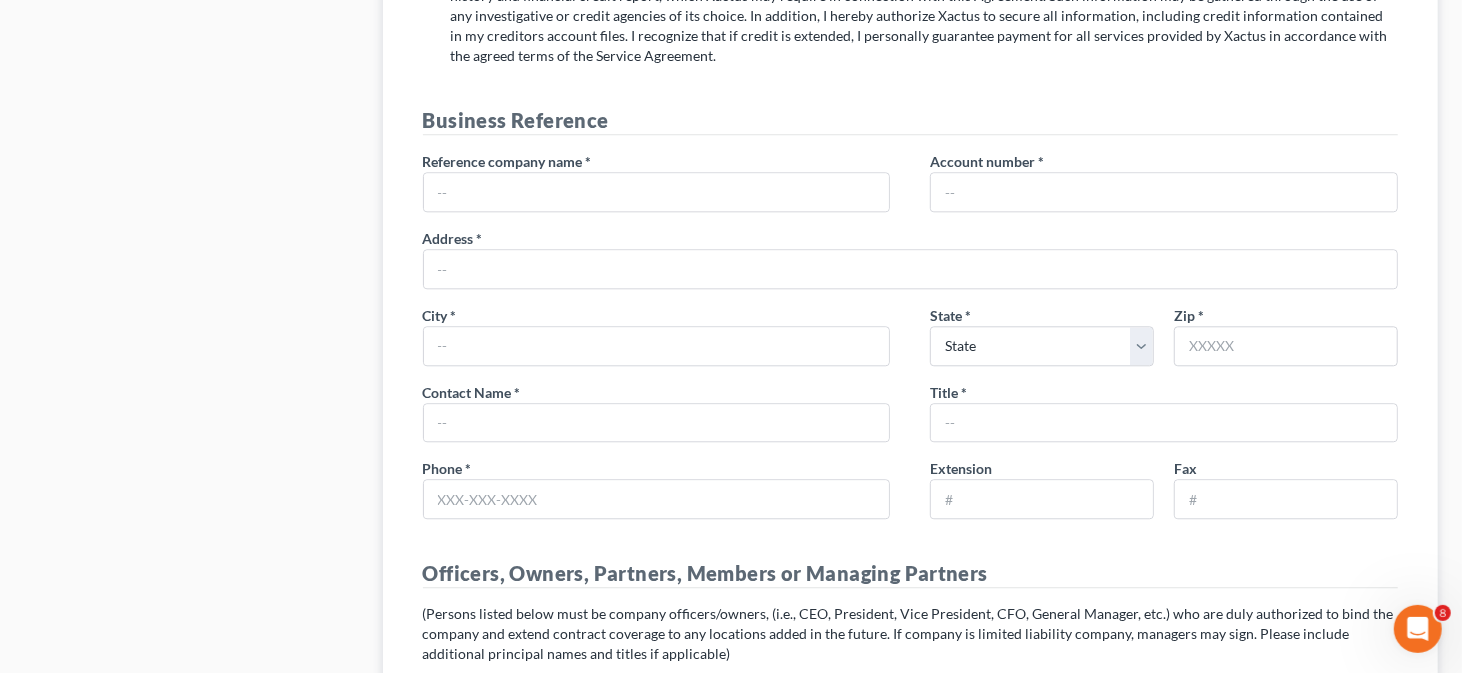 click at bounding box center [1417, 628] 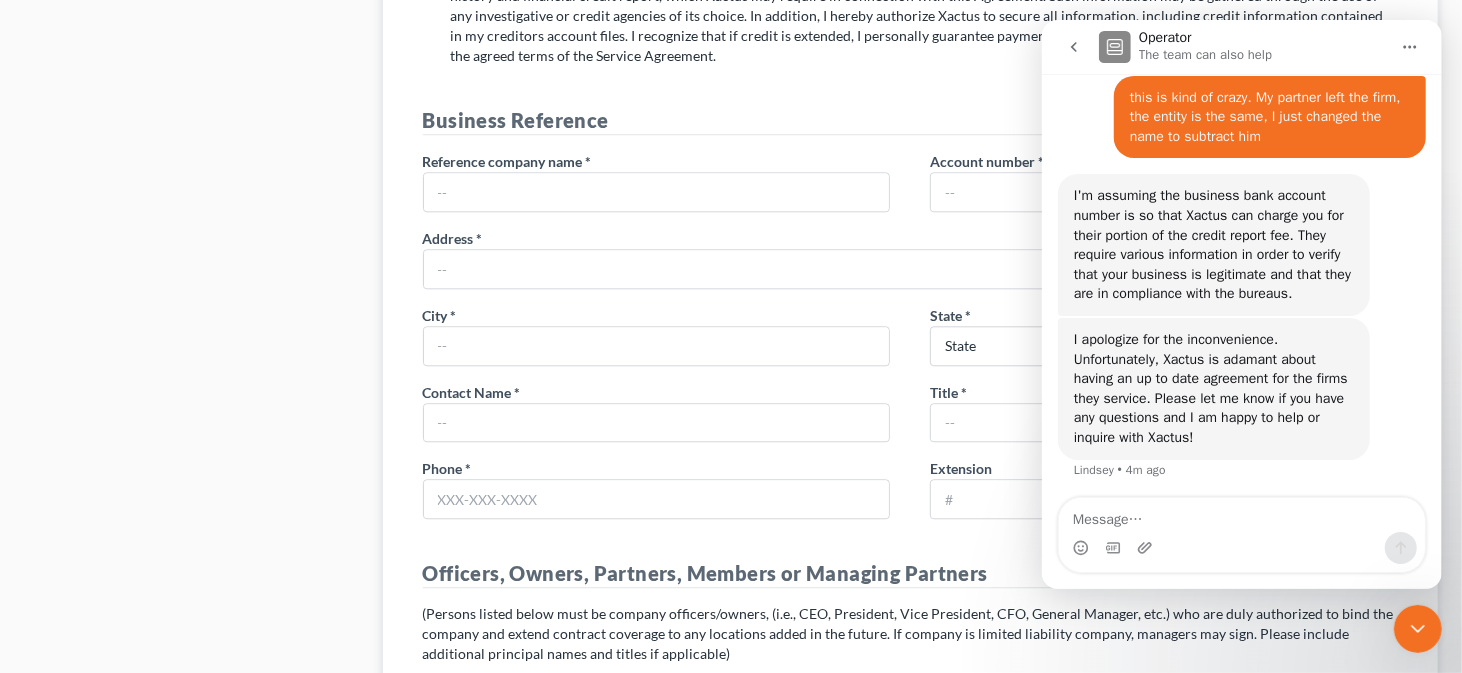 scroll, scrollTop: 2130, scrollLeft: 0, axis: vertical 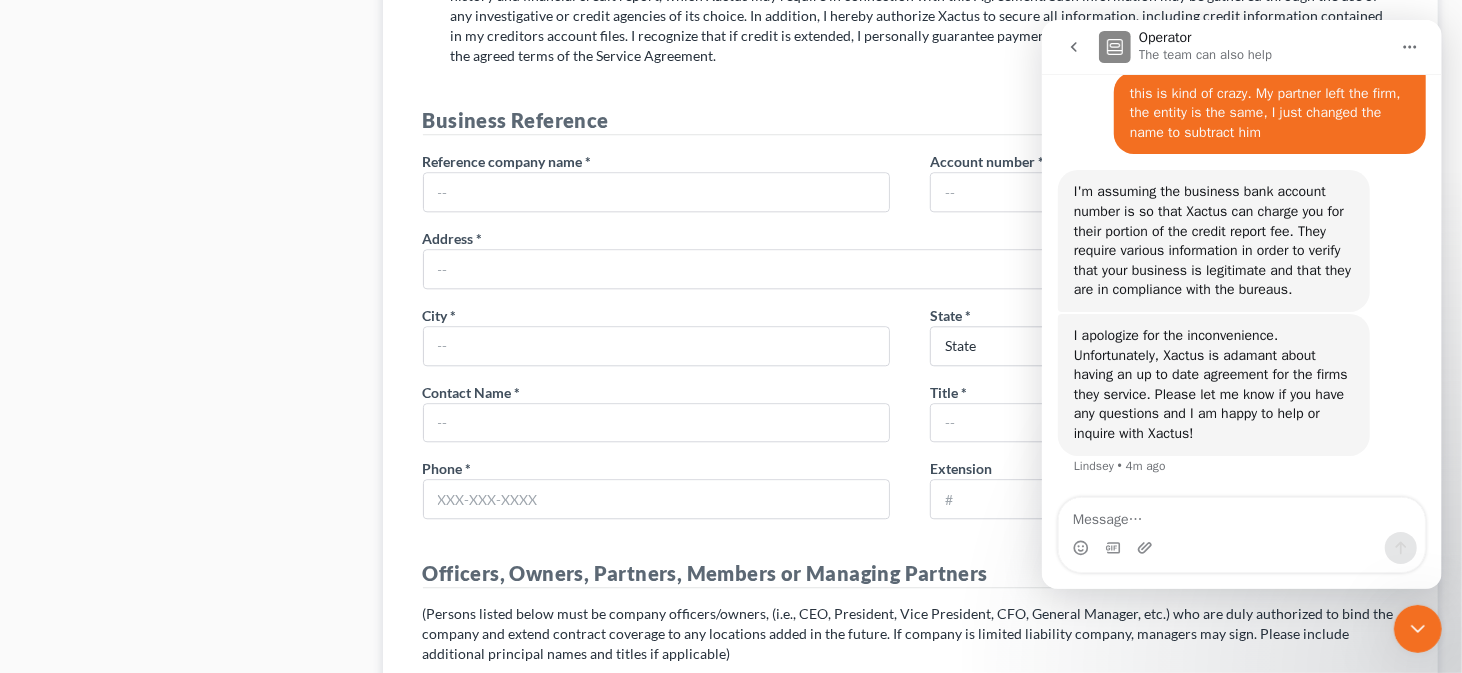 click at bounding box center [1241, 548] 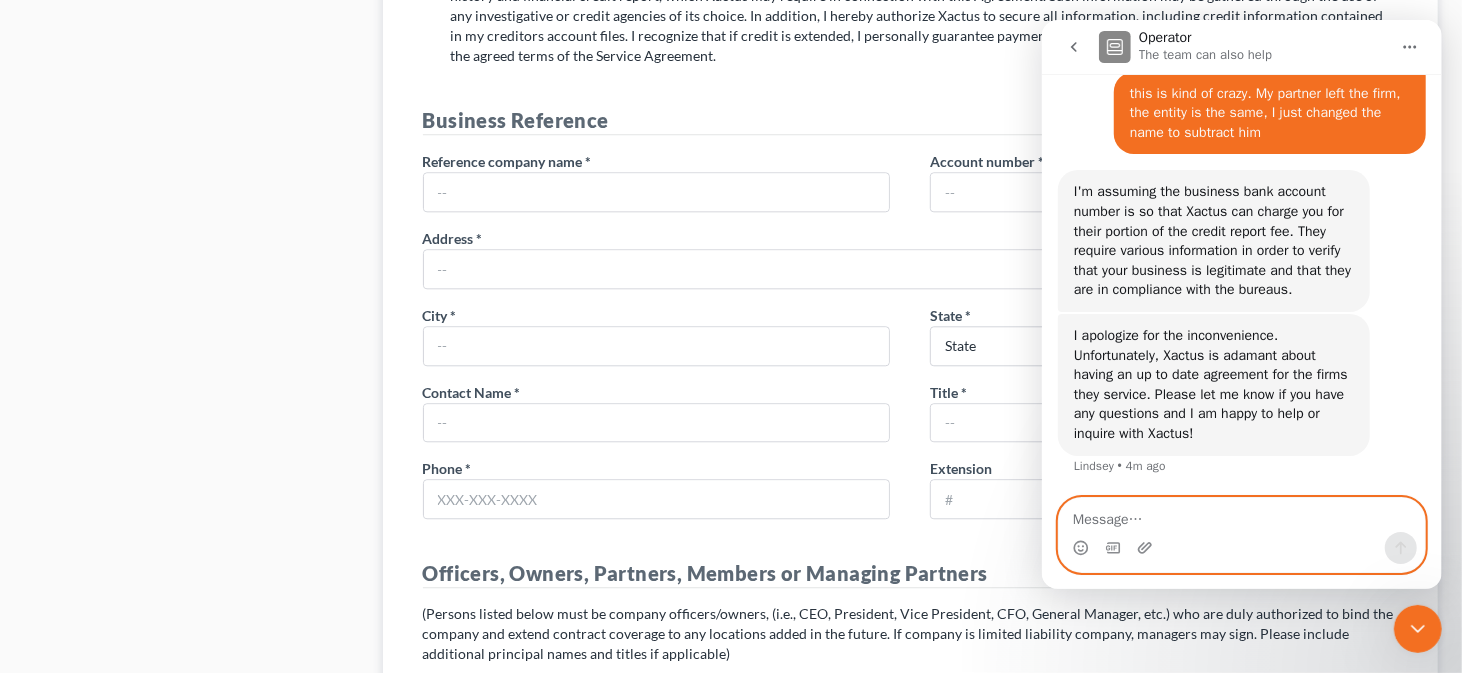 click at bounding box center (1241, 515) 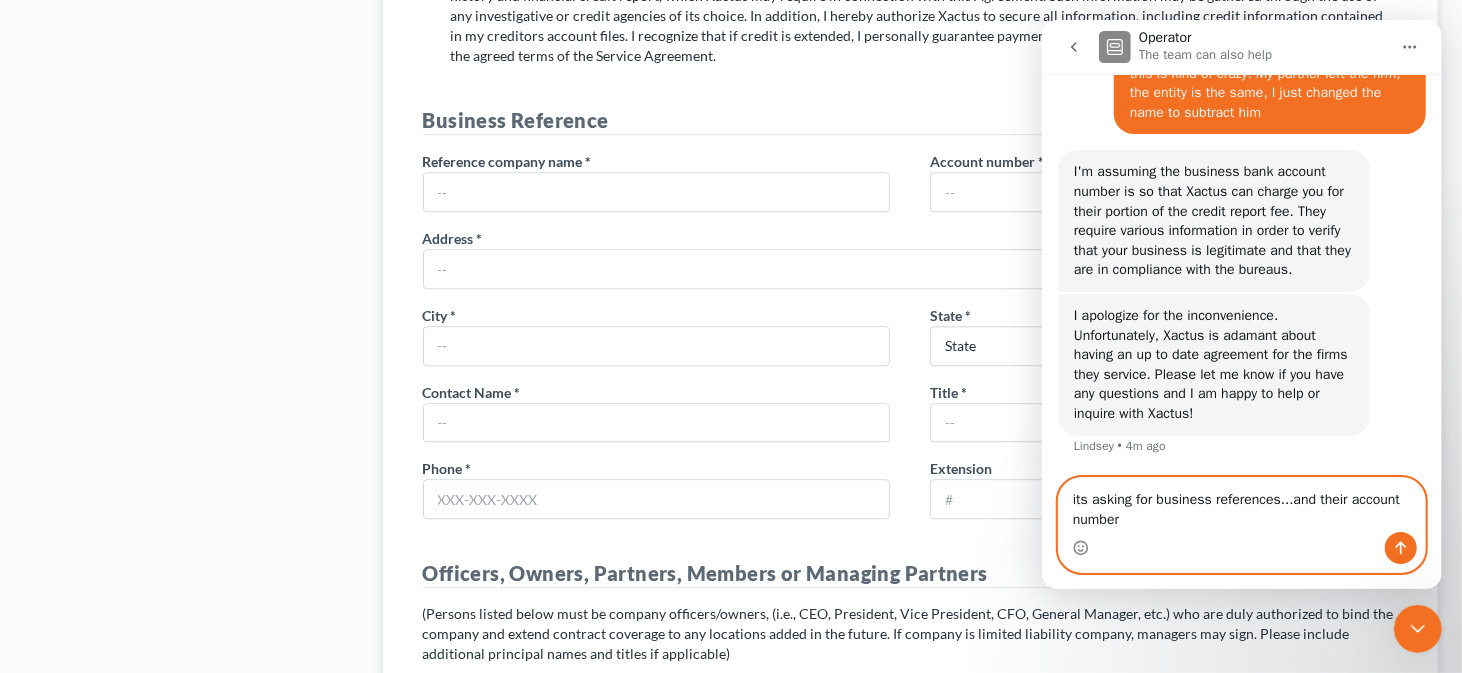 type on "its asking for business references...and their account numbers" 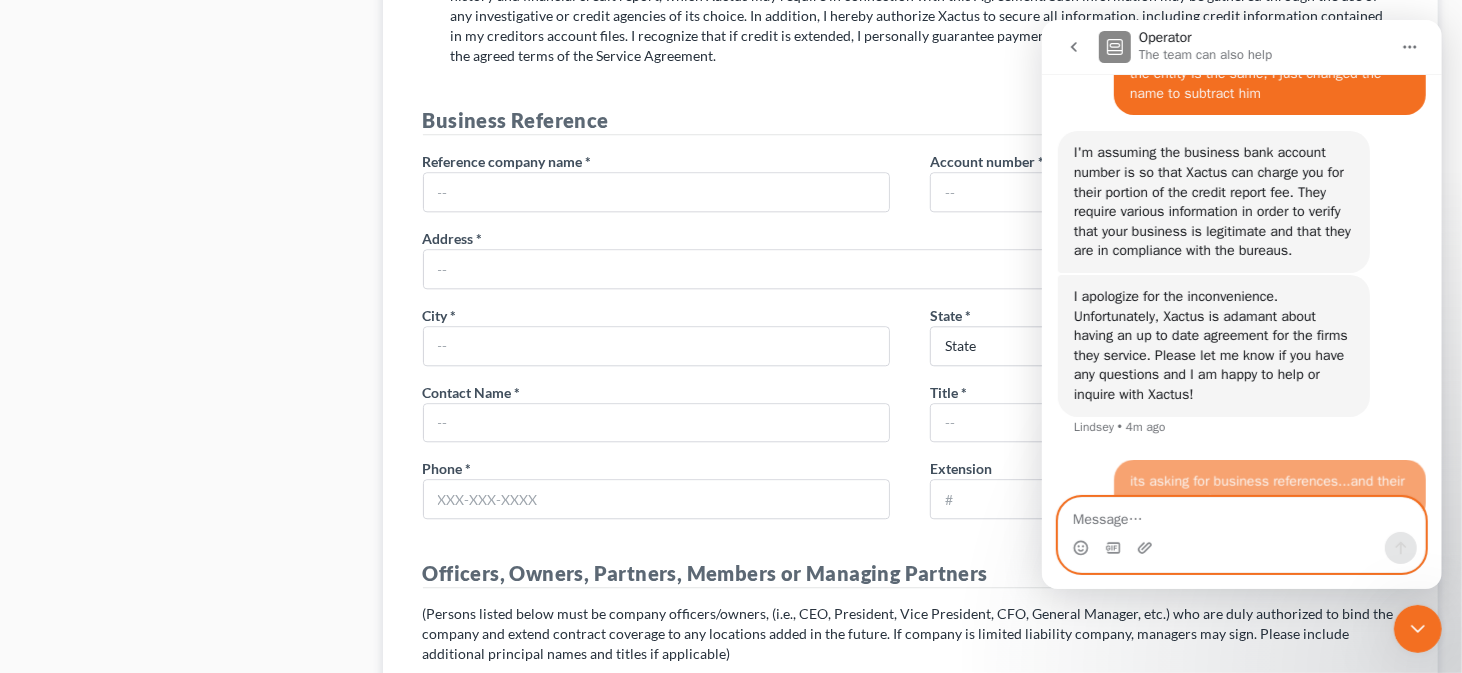scroll, scrollTop: 2210, scrollLeft: 0, axis: vertical 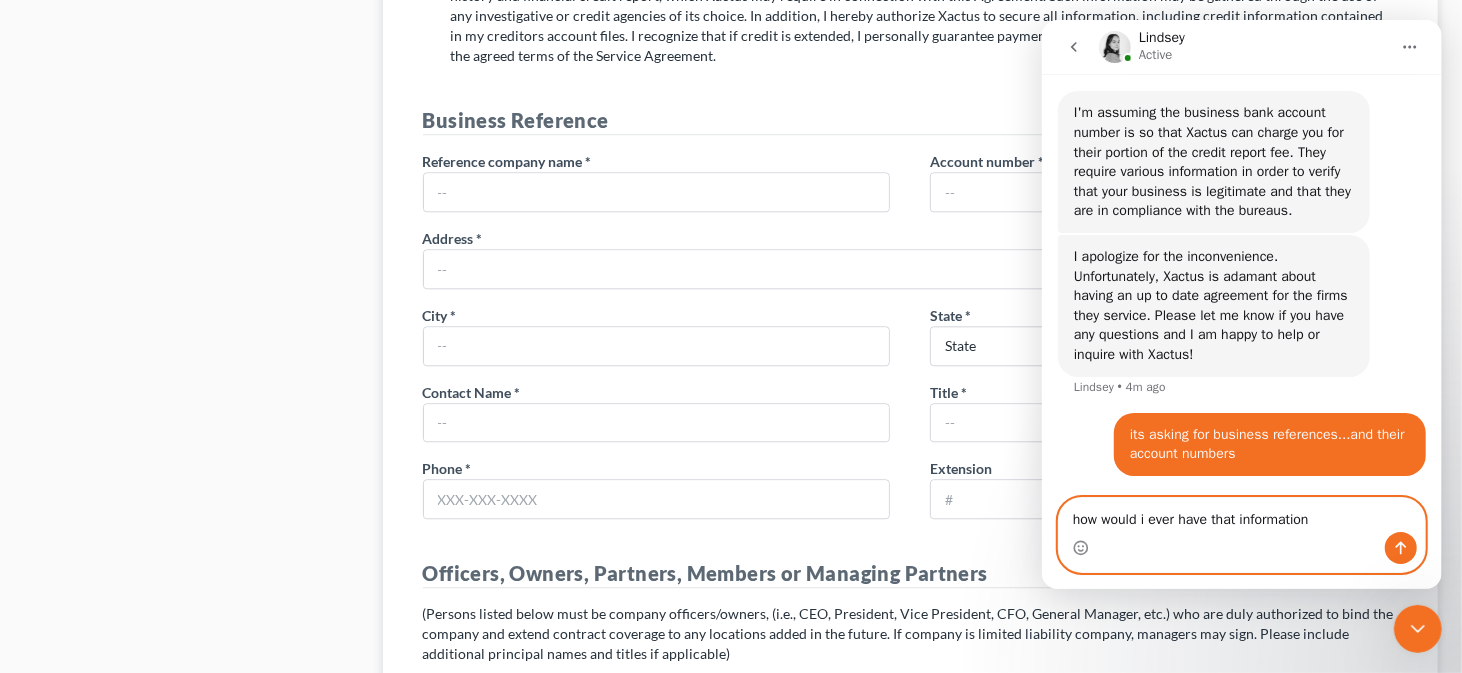 type on "how would i ever have that information?" 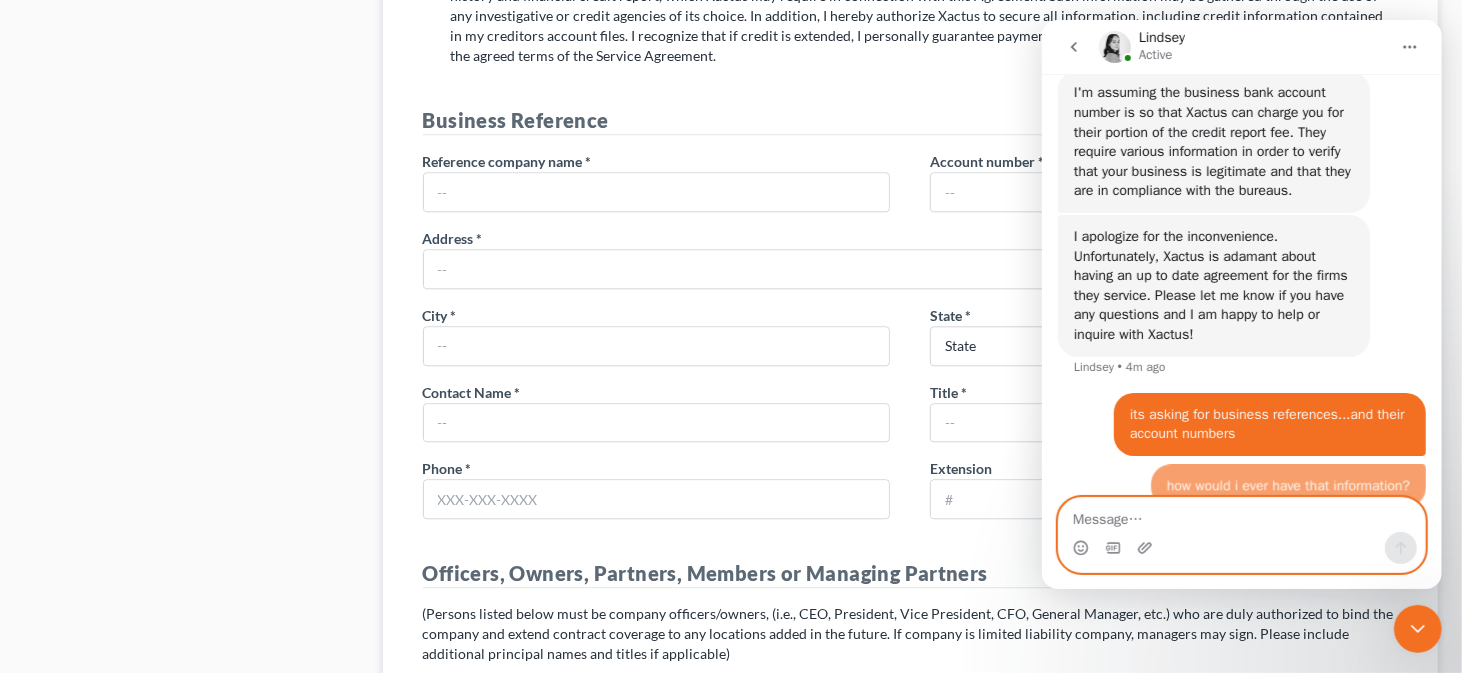 scroll, scrollTop: 2255, scrollLeft: 0, axis: vertical 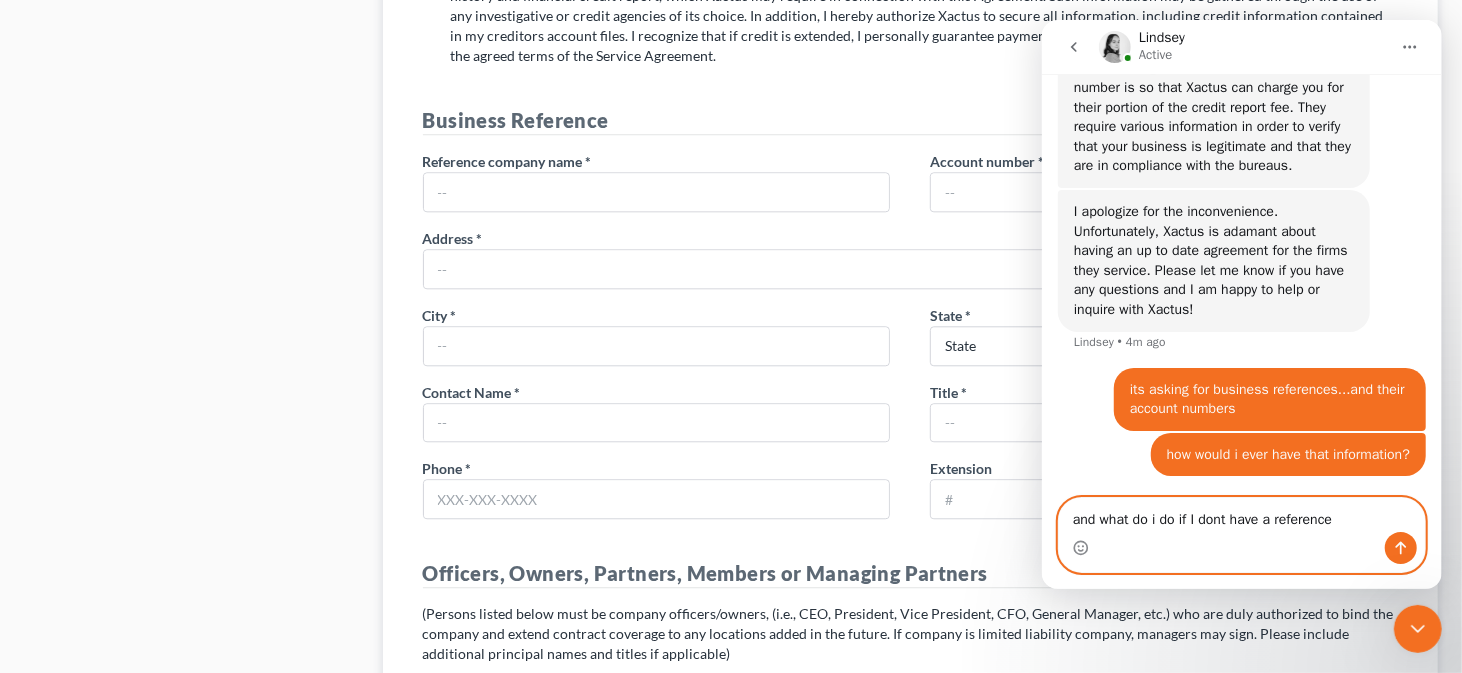 type on "and what do i do if I dont have a reference?" 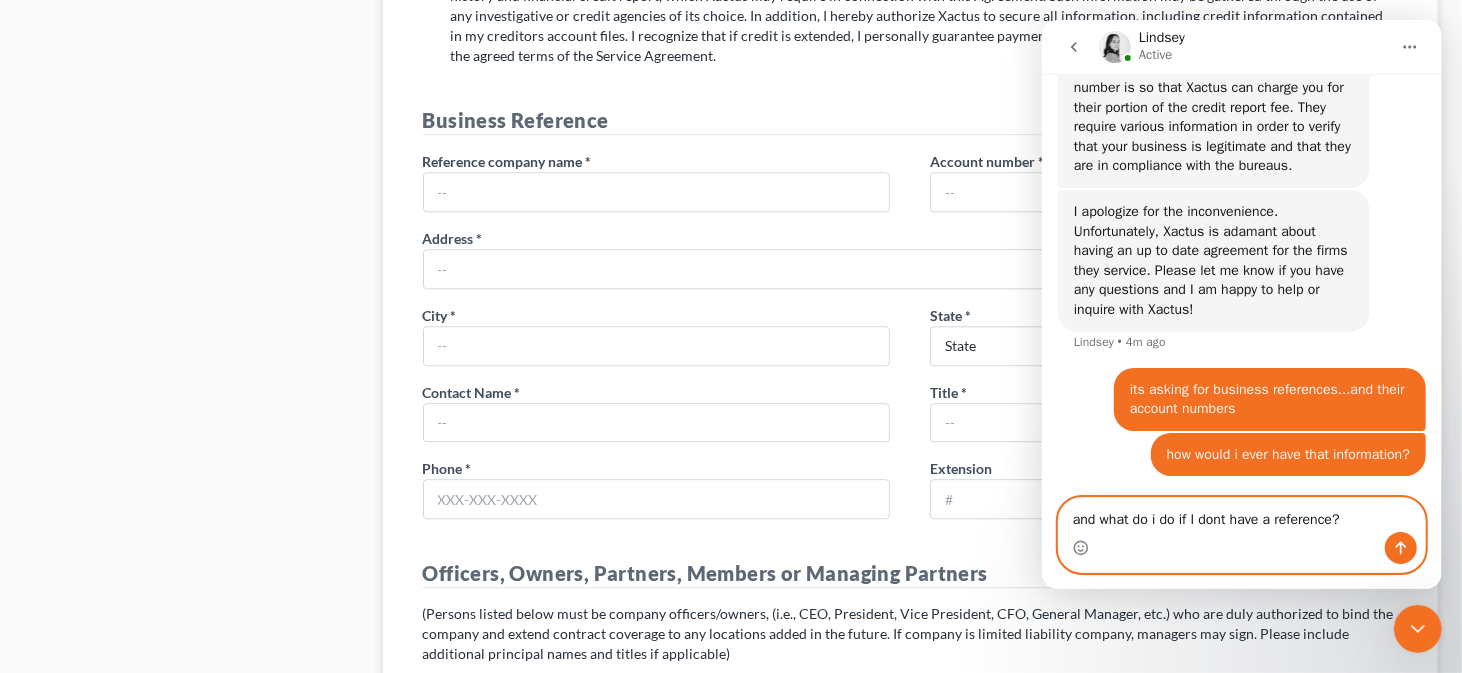 type 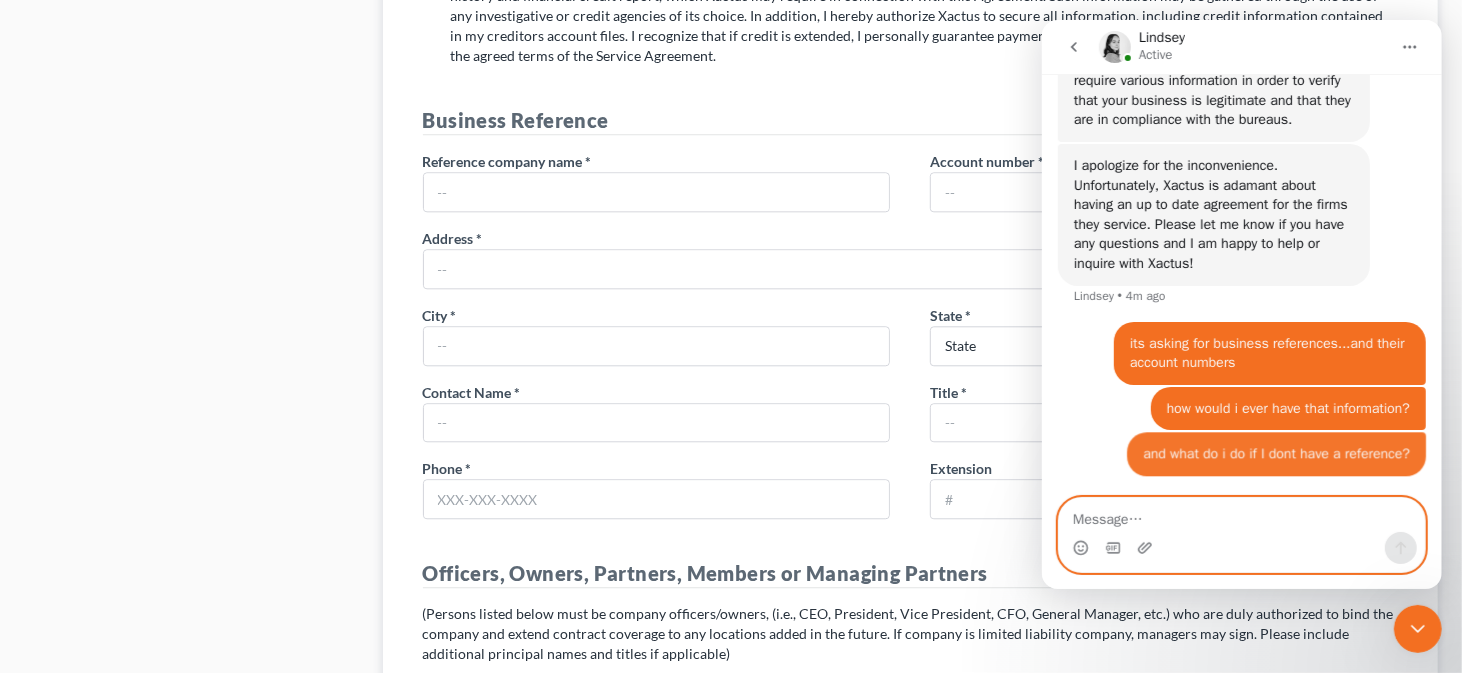 scroll, scrollTop: 2300, scrollLeft: 0, axis: vertical 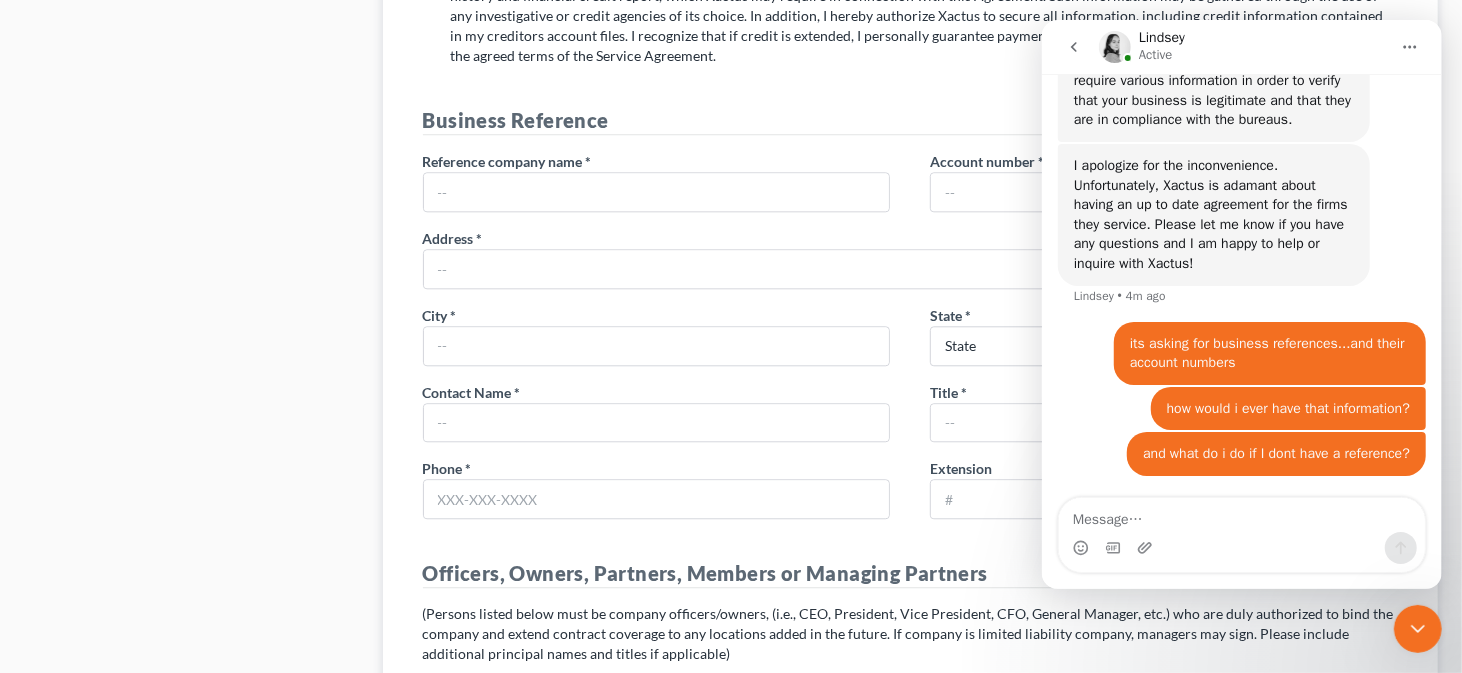 click on "Firm & User Settings
My Firm
My User Profile
User Accounts and Invites
Billing & Pricing Plans
Billing / Credit Card
Pricing Plans
Chapter 13 Plans
Add-On Tools - Bankruptcy
Add-On Tools - Additional Areas of Law
Virtual Paralegal Packages
Integrations
Credit Report Integration
NextChapter Payments Integration
MyChapter: Client Portal
NextMessage: Client Text Notifications
Clio Integration
Infusionsoft Integration
Credit Counseling Course Integration
NextChapter Mailing
Firm Defaults" at bounding box center (193, -591) 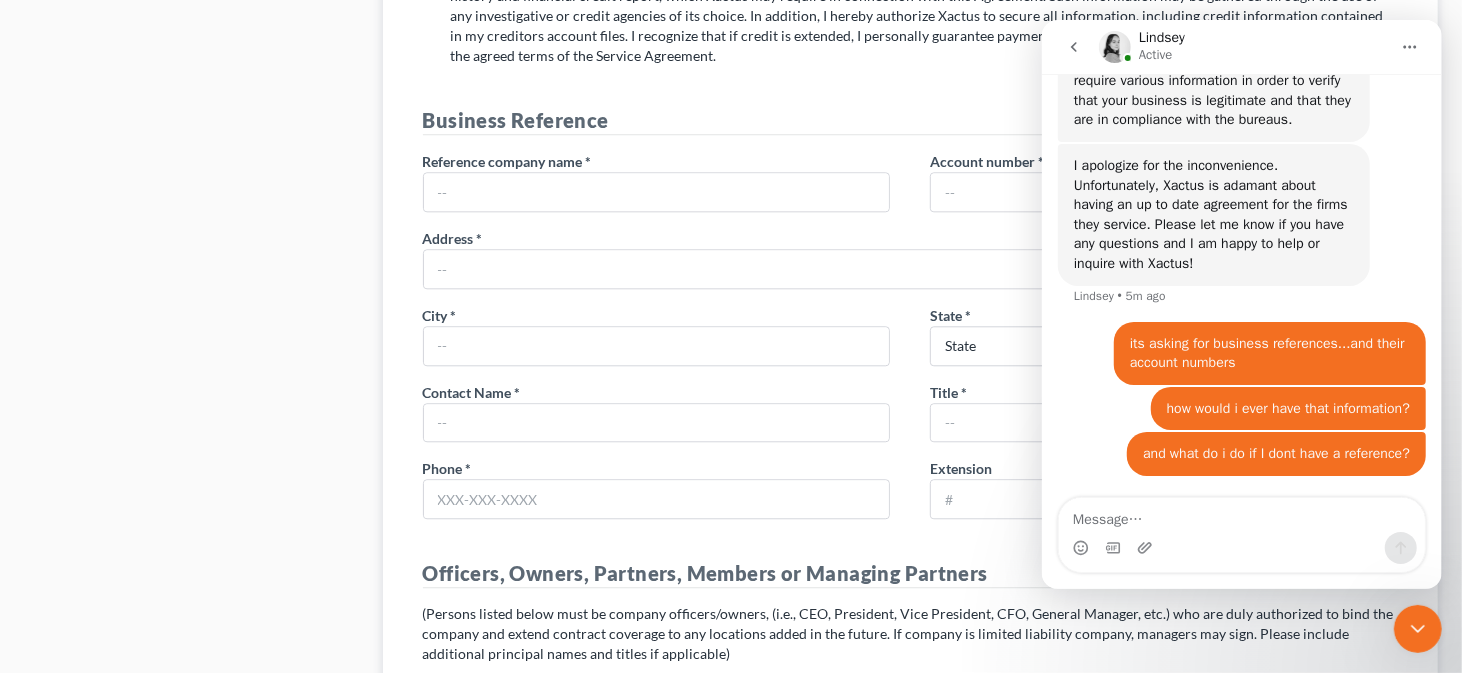 click at bounding box center [1417, 628] 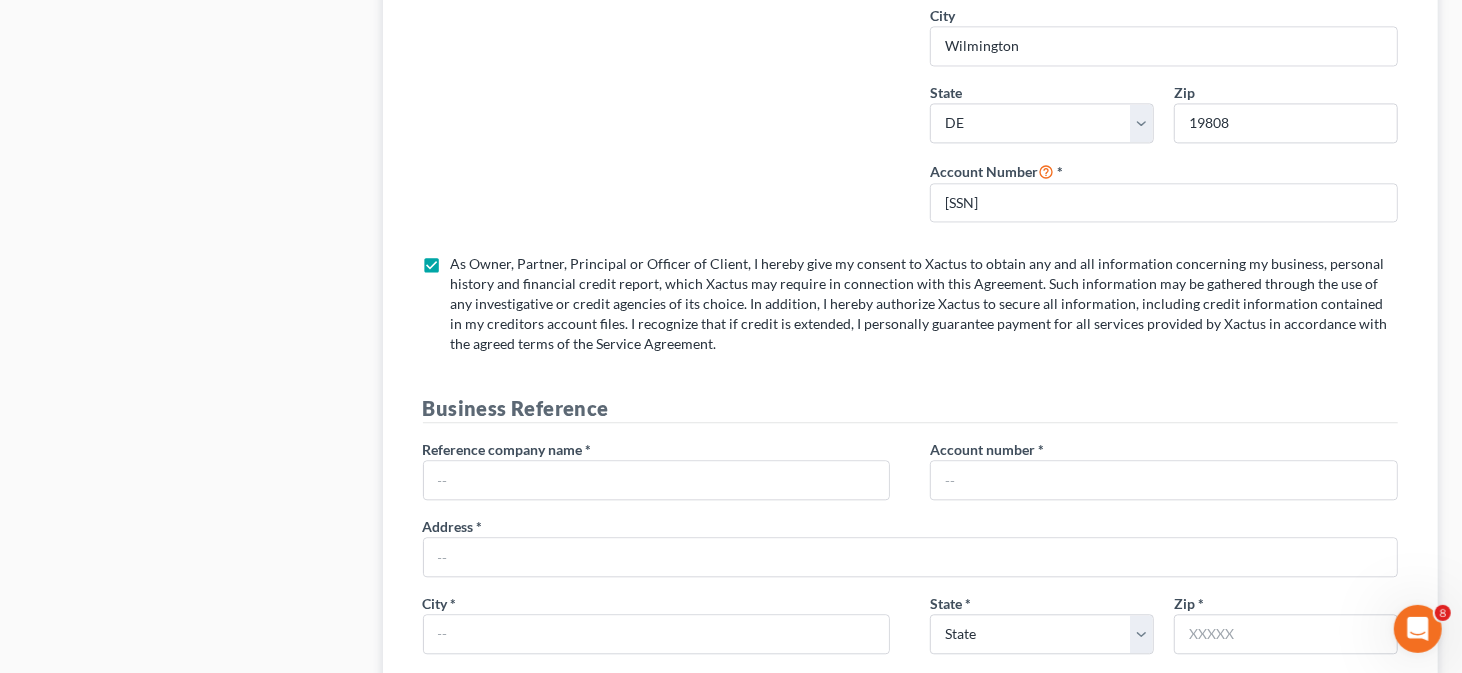 scroll, scrollTop: 2693, scrollLeft: 0, axis: vertical 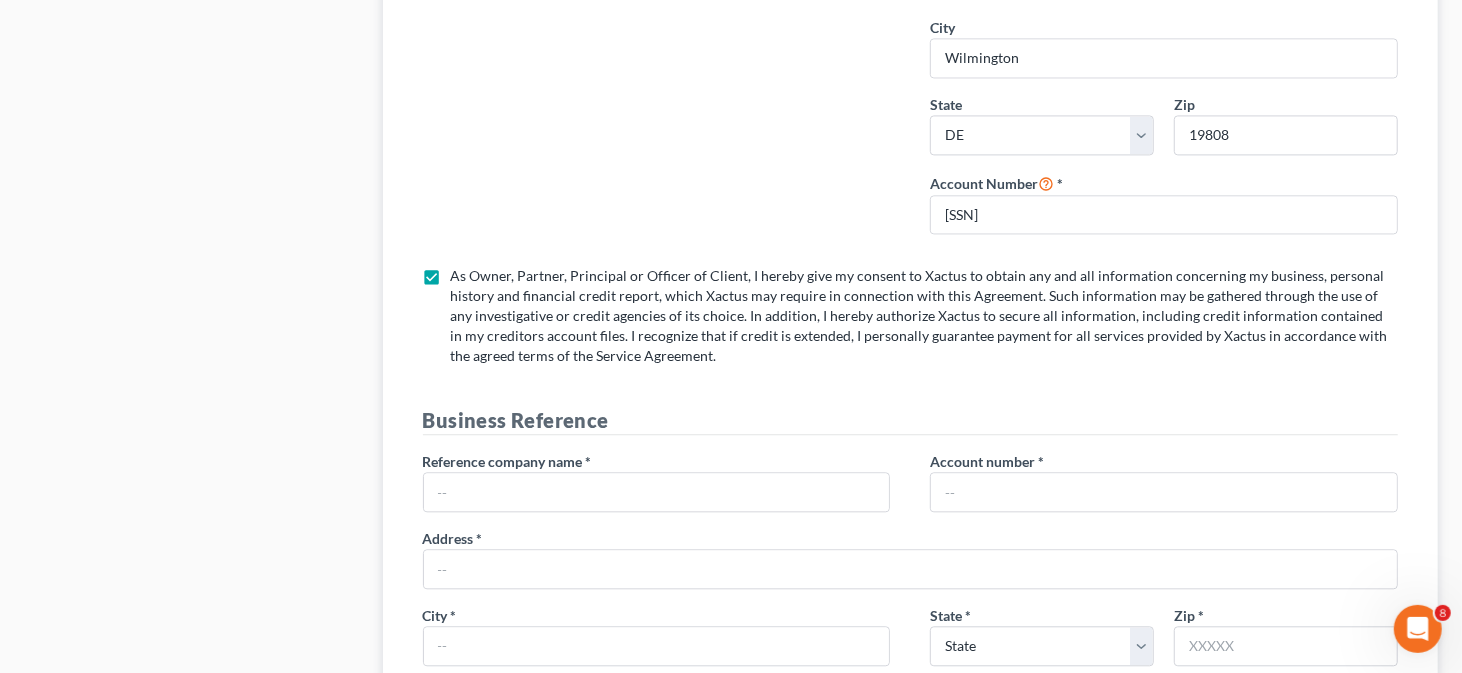 click 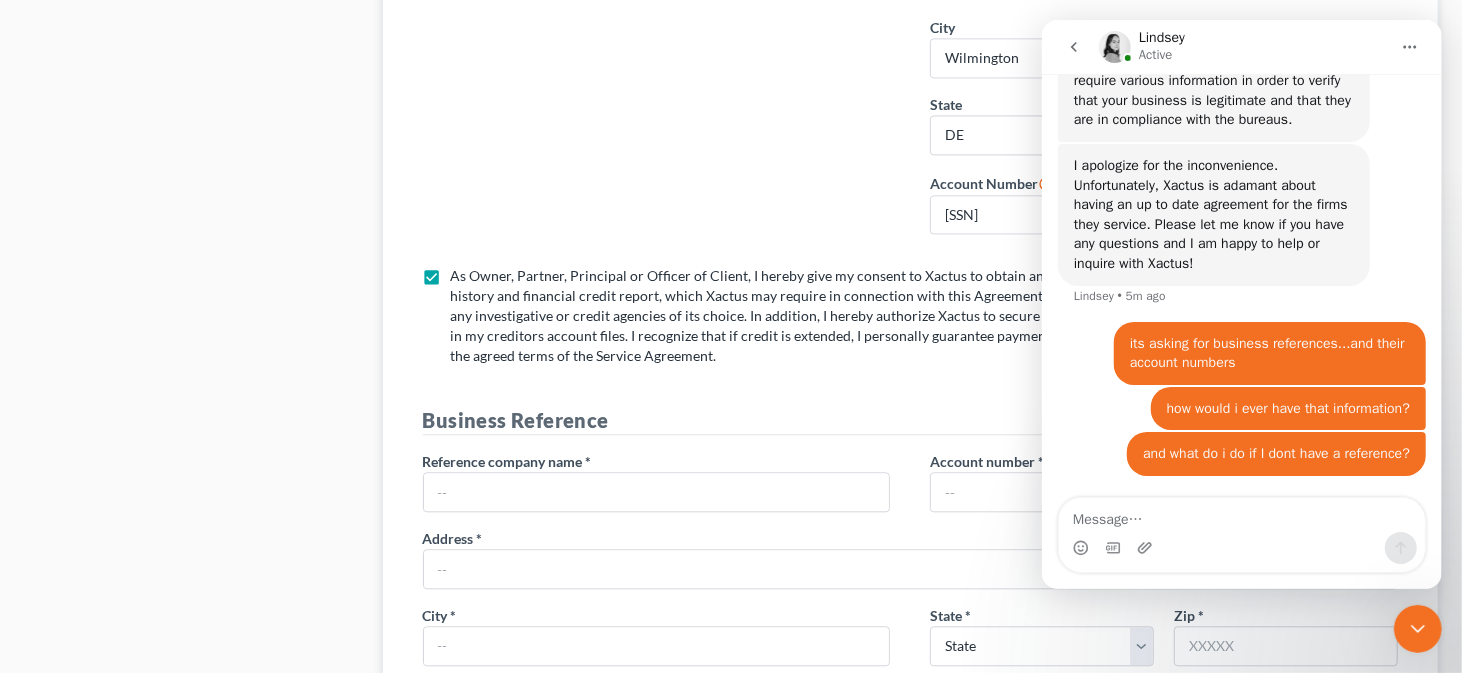 scroll, scrollTop: 2300, scrollLeft: 0, axis: vertical 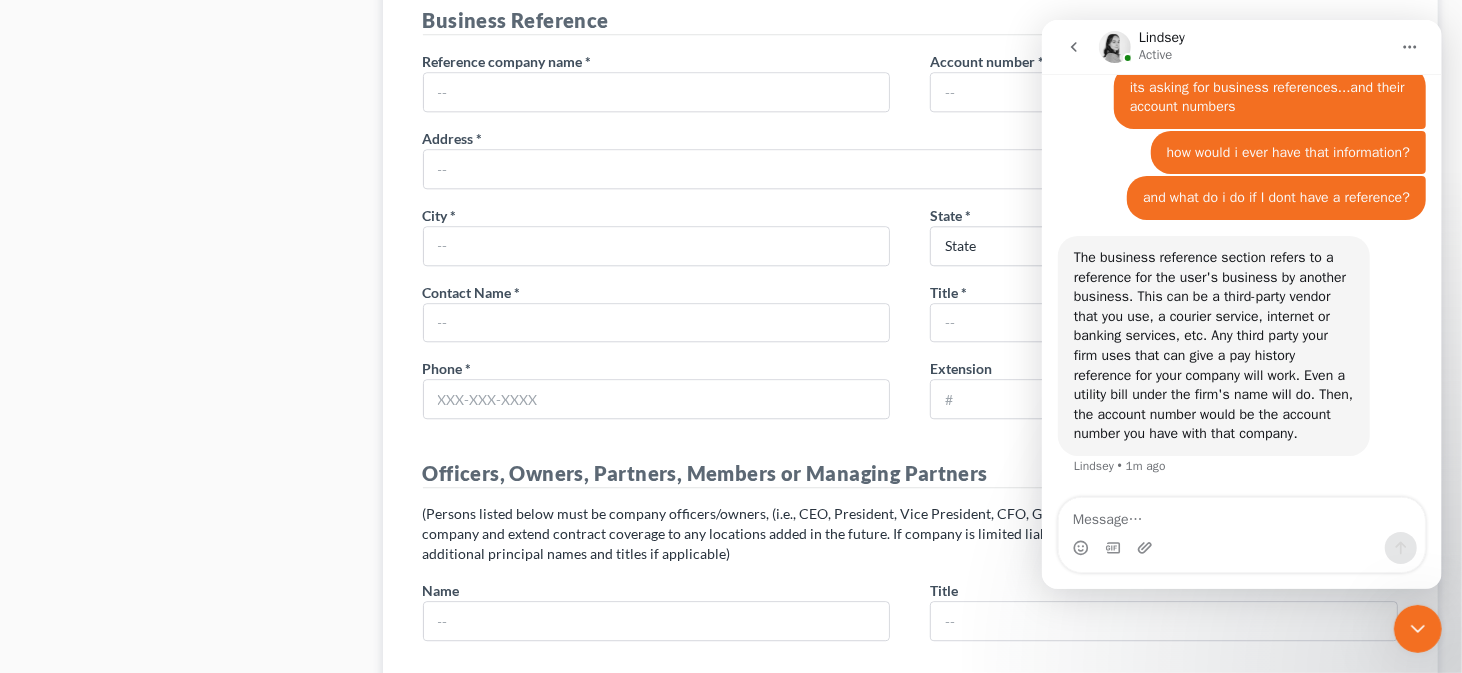 click 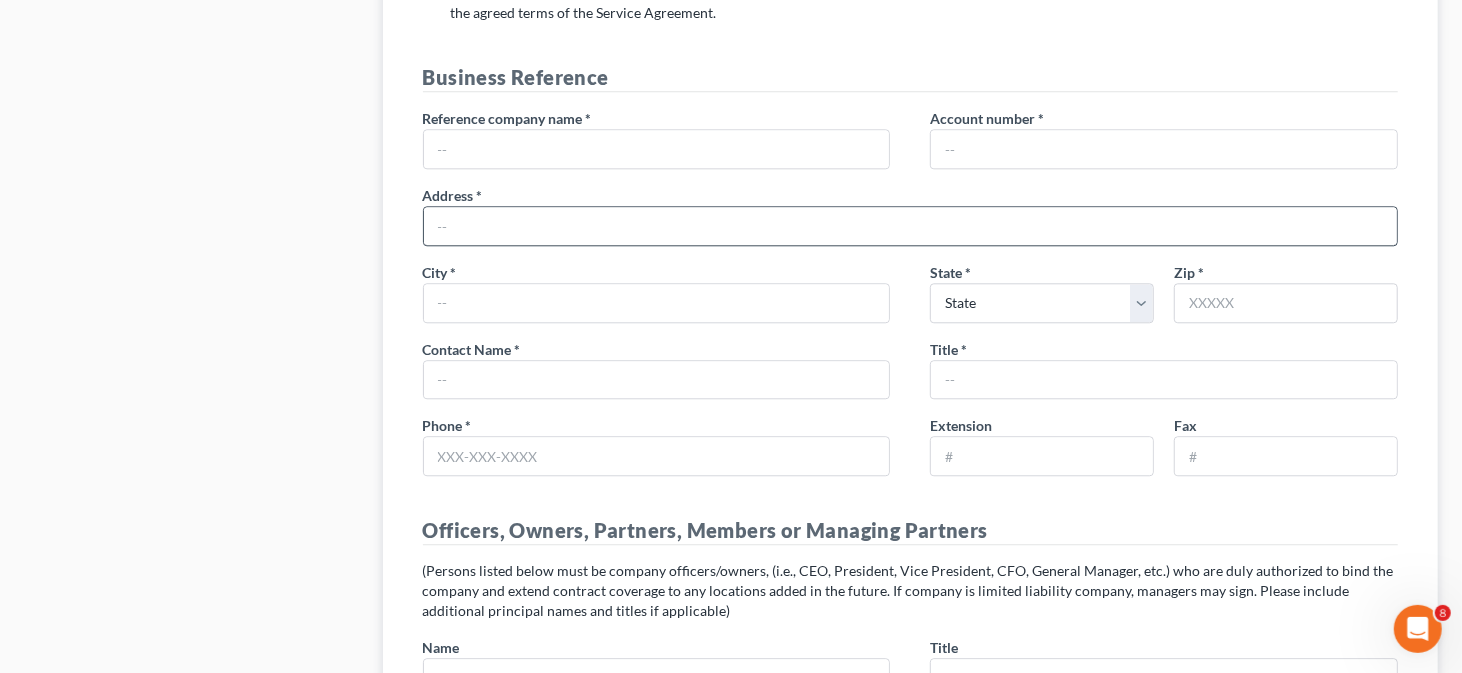 scroll, scrollTop: 2993, scrollLeft: 0, axis: vertical 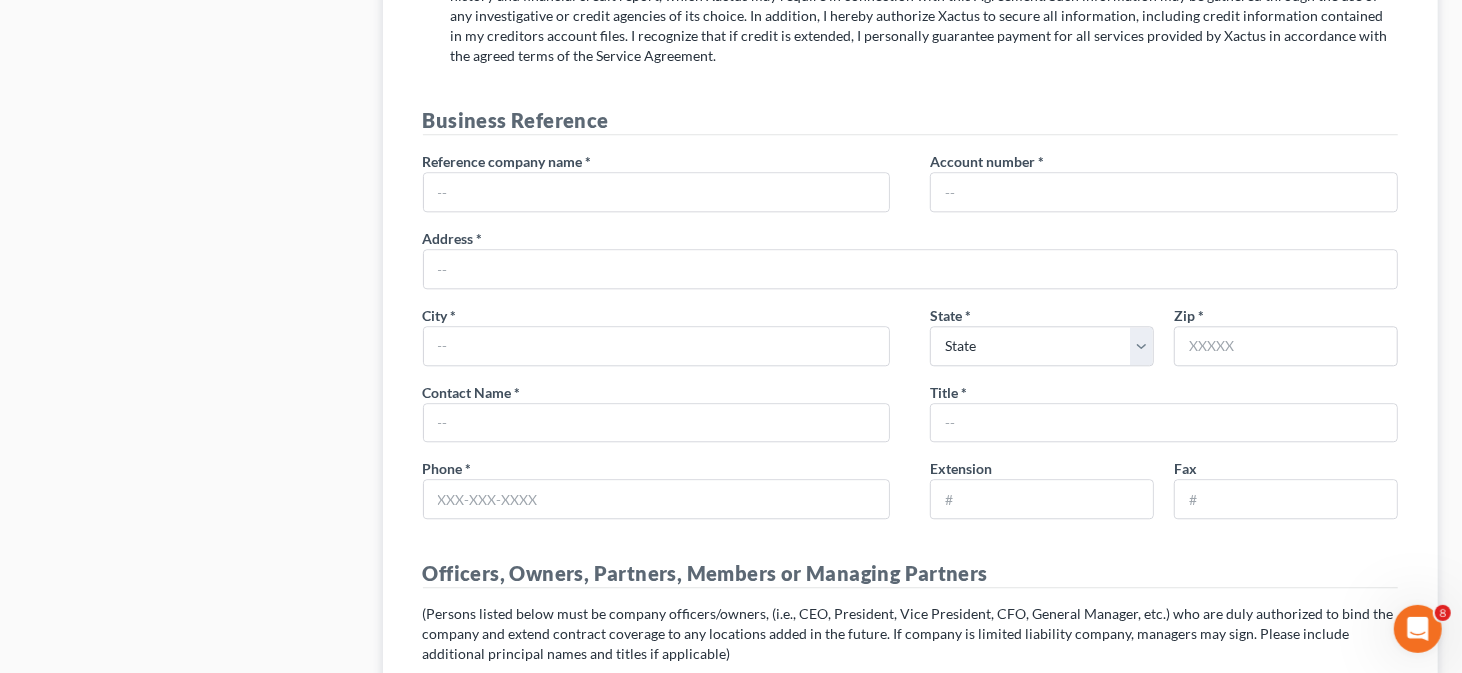 click 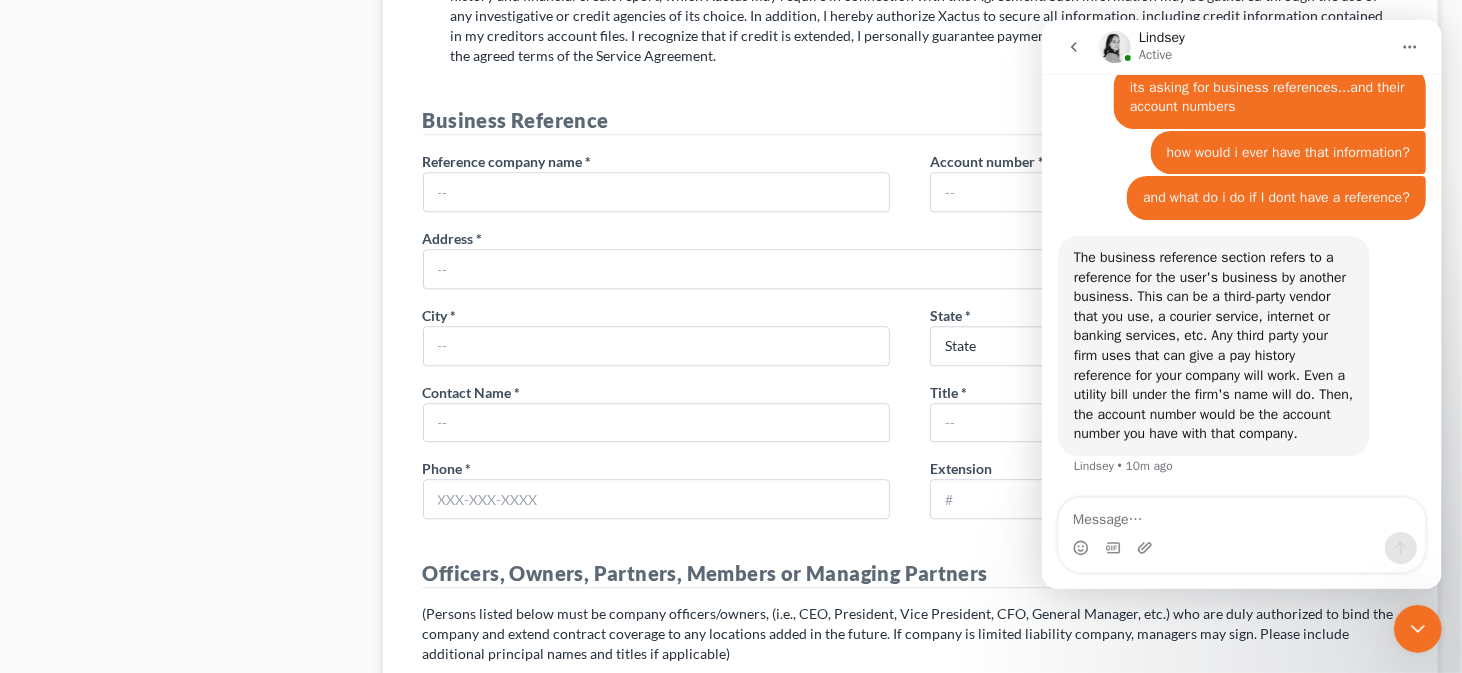 scroll, scrollTop: 2556, scrollLeft: 0, axis: vertical 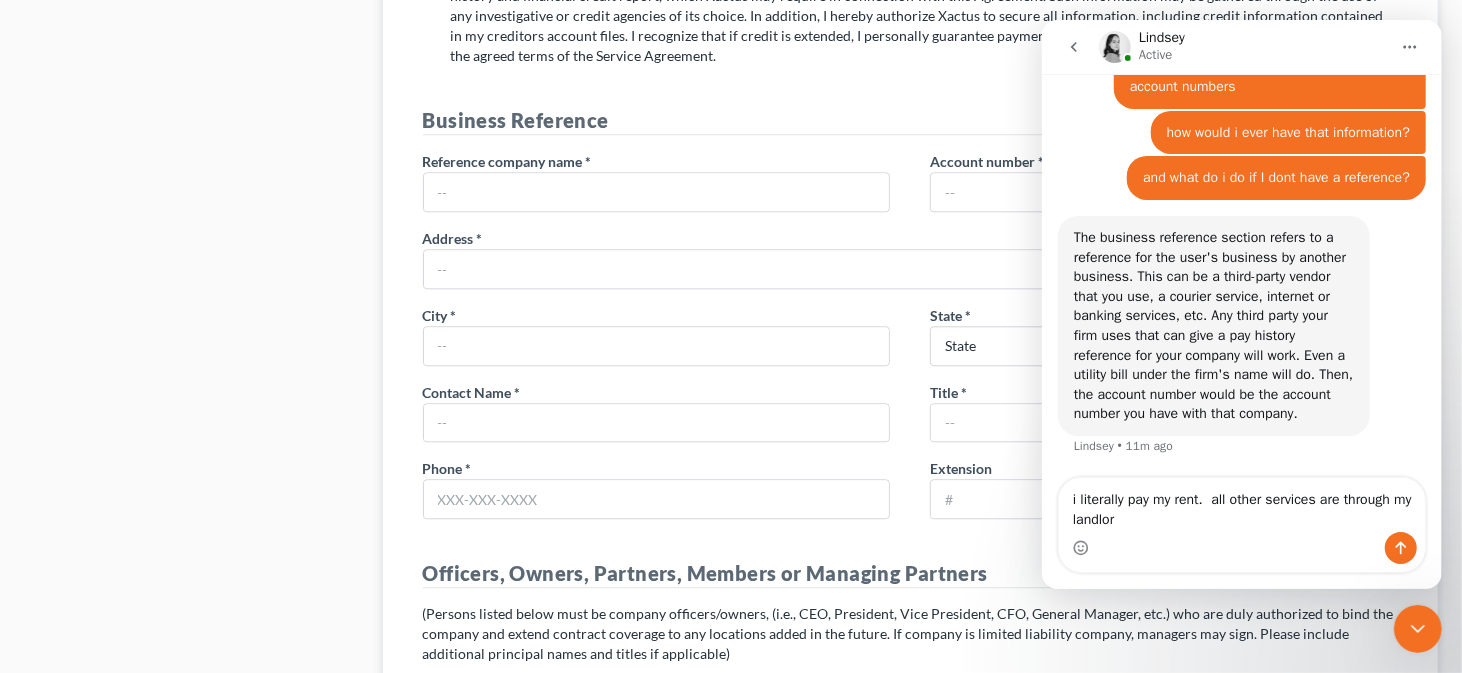type on "i literally pay my rent.  all other services are through my landlord" 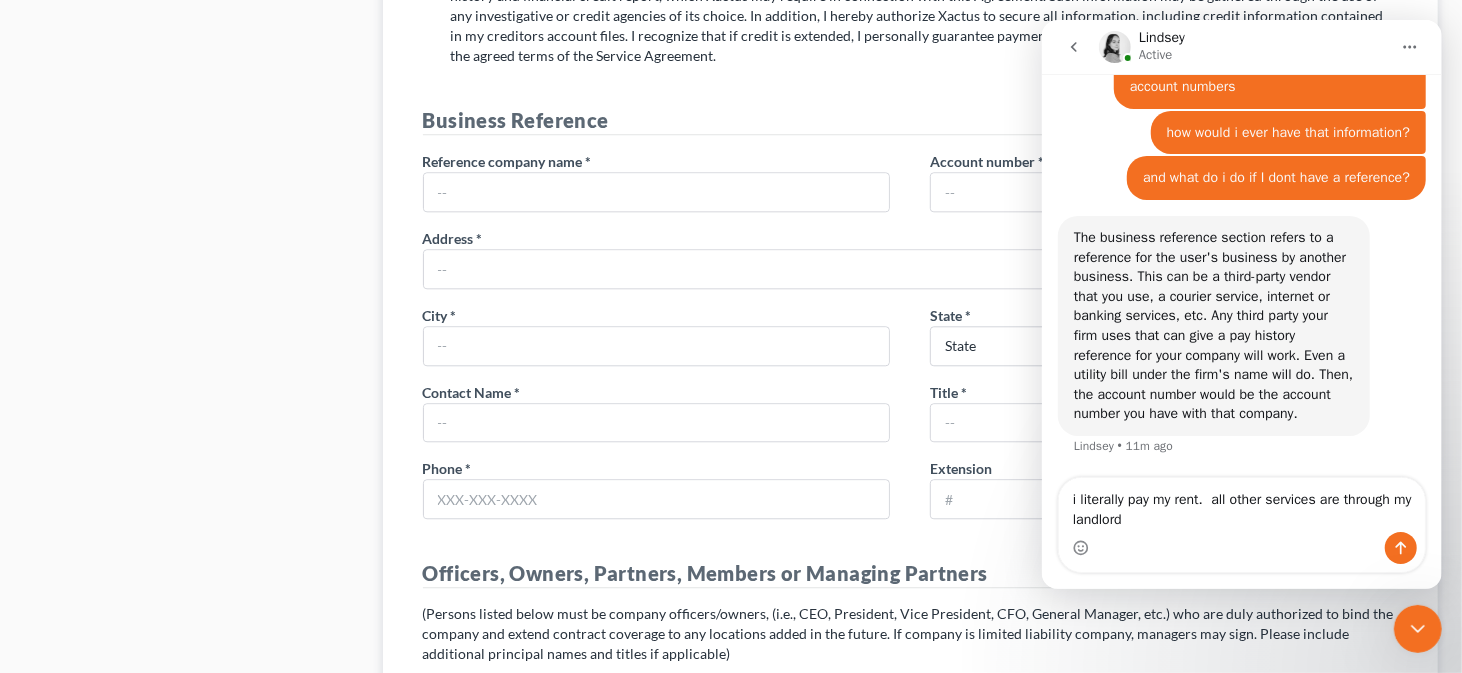 type 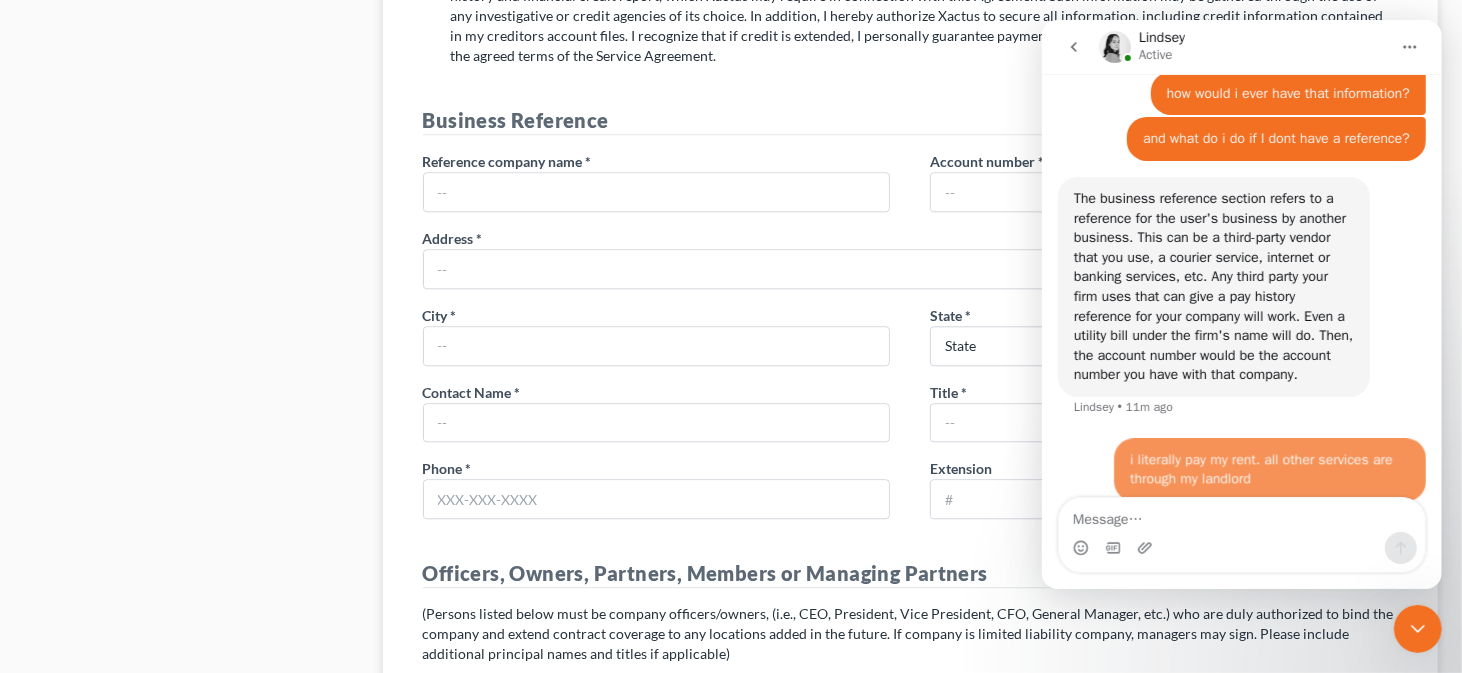 scroll, scrollTop: 2636, scrollLeft: 0, axis: vertical 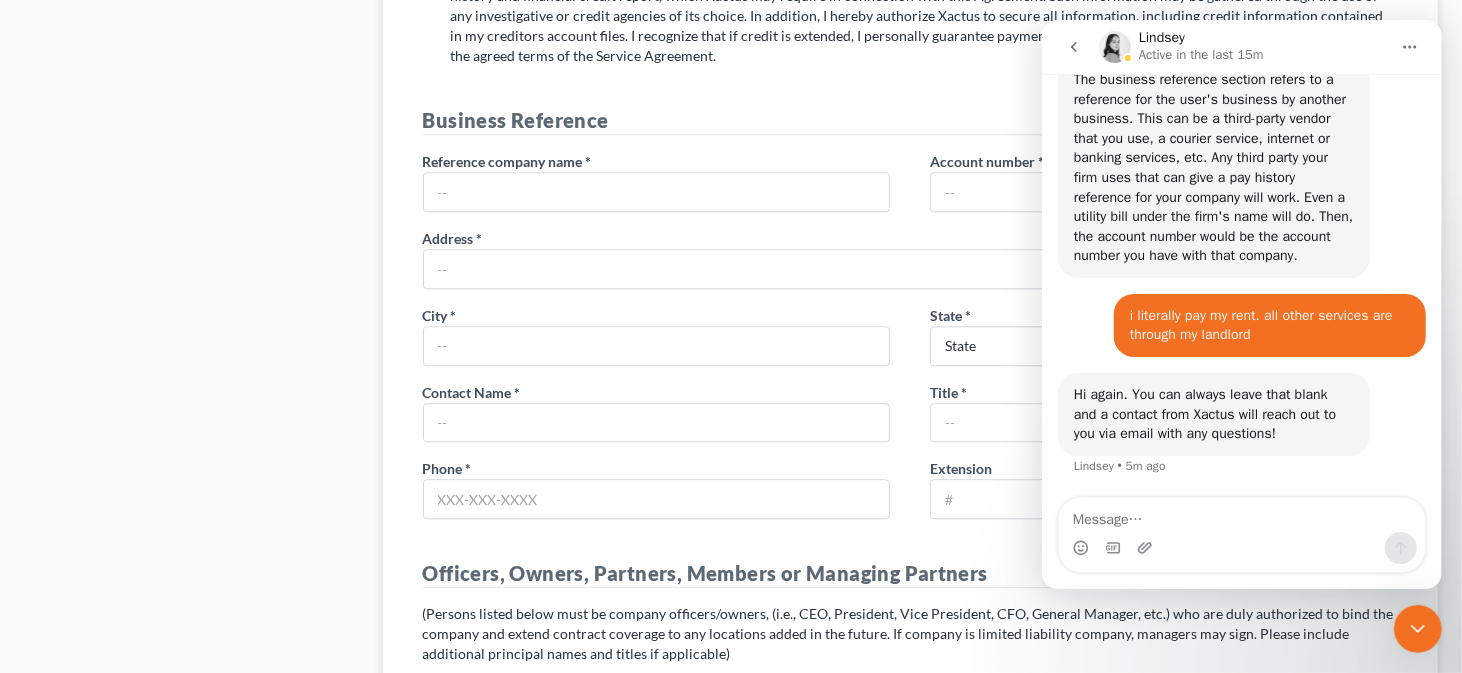 click 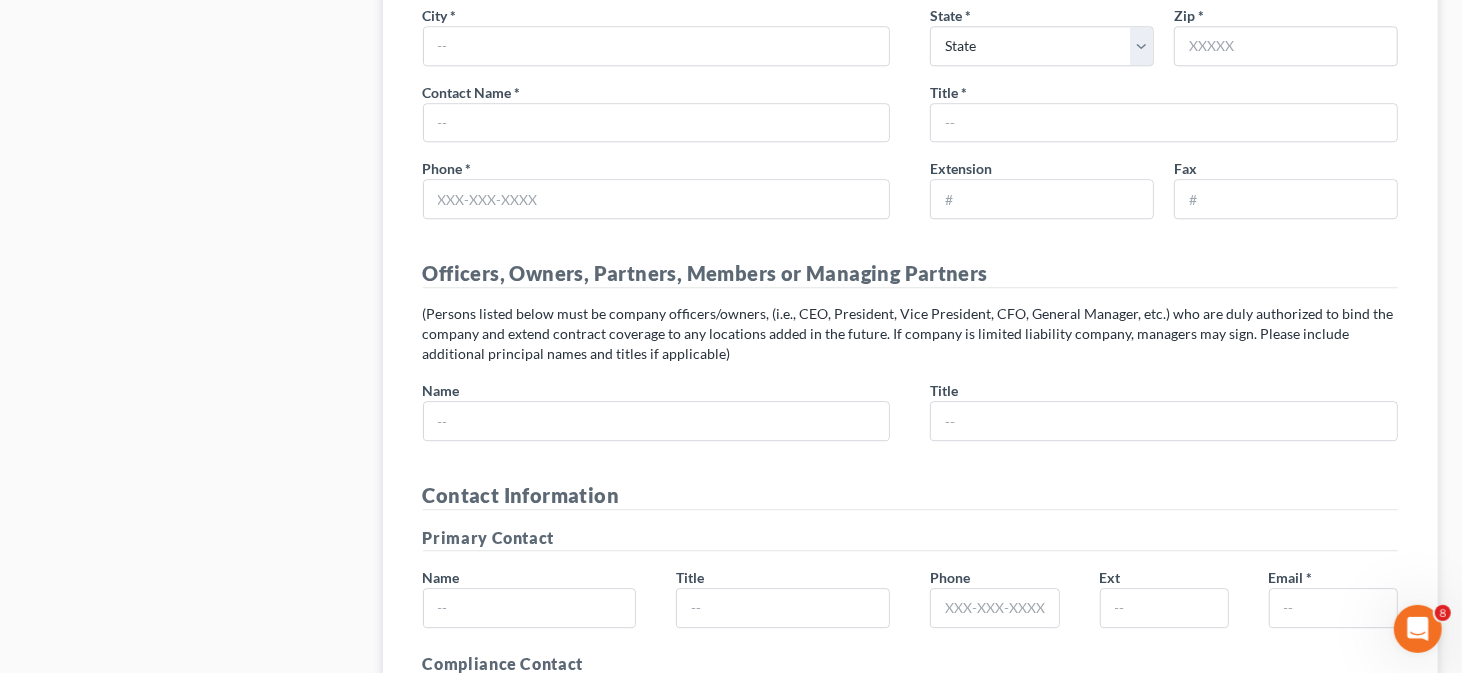 scroll, scrollTop: 3493, scrollLeft: 0, axis: vertical 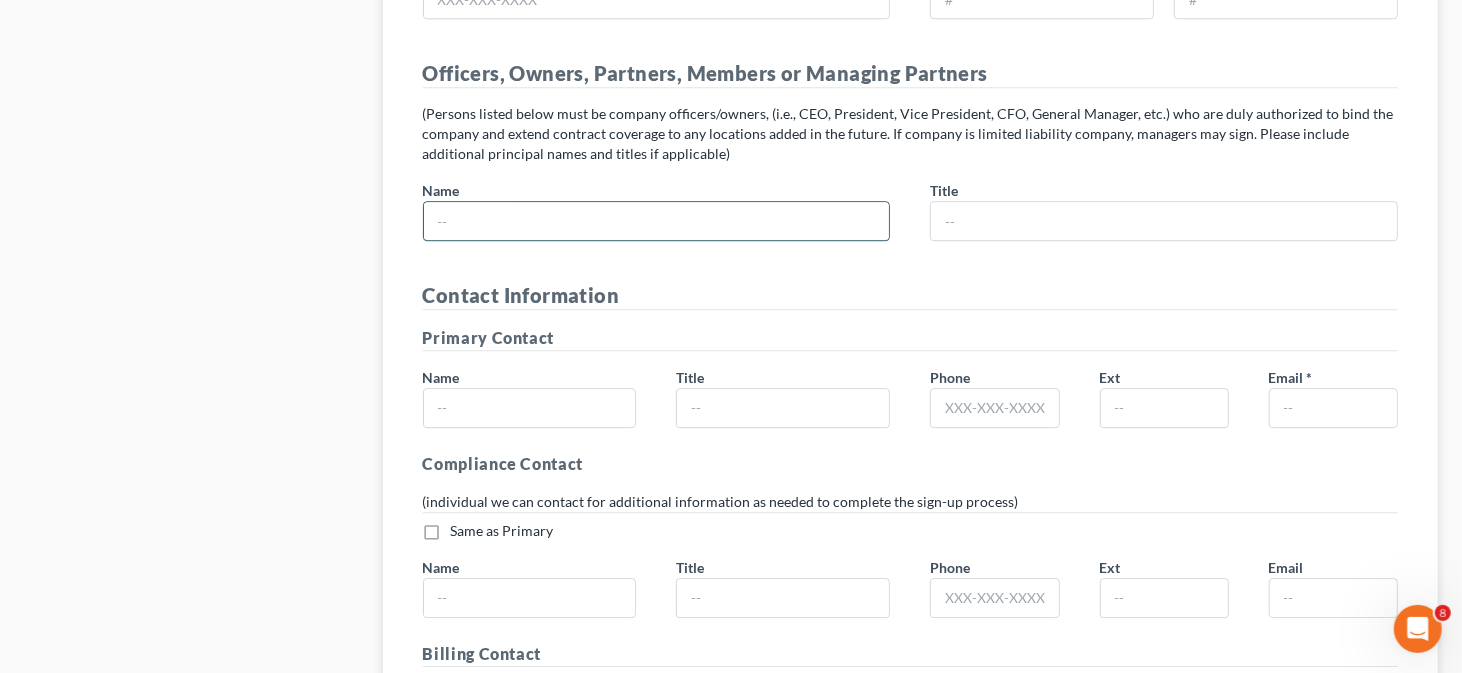 click at bounding box center (657, 221) 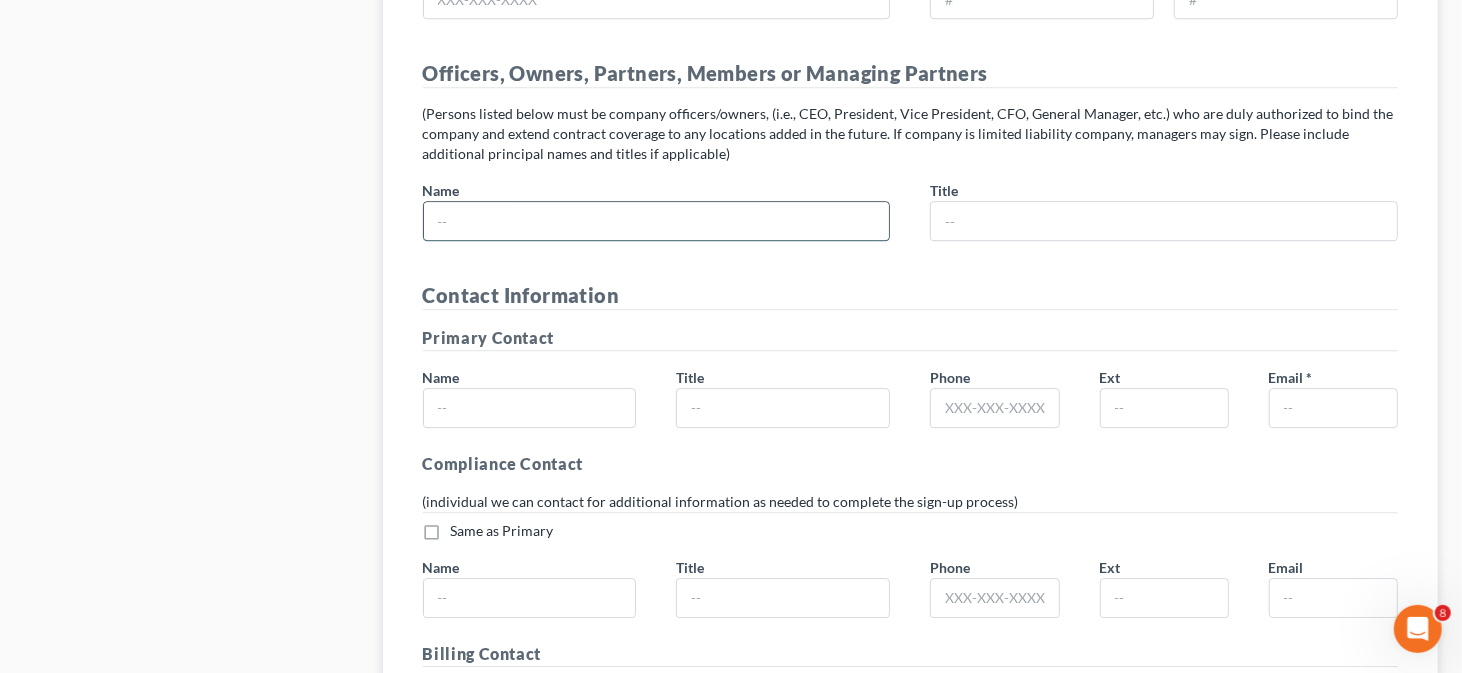 type on "Robert I. Masten, Jr." 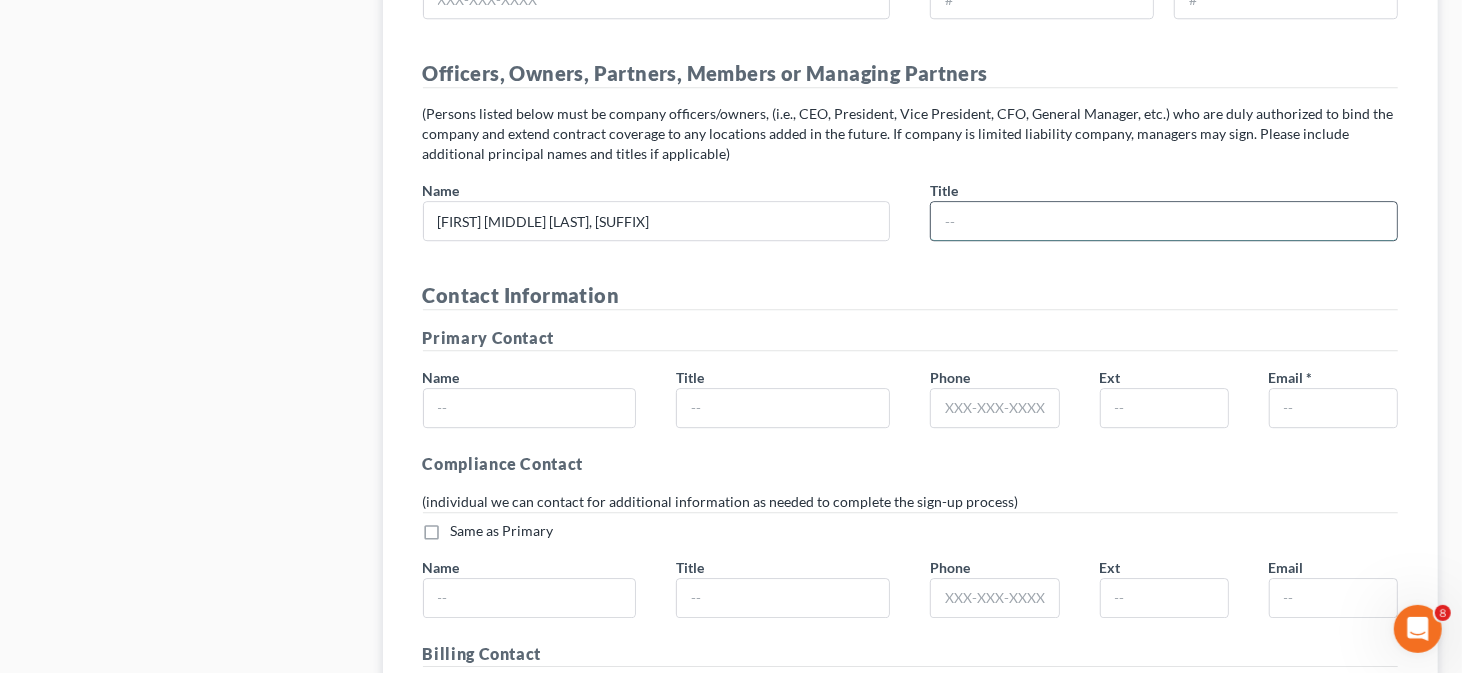 click at bounding box center (1164, 221) 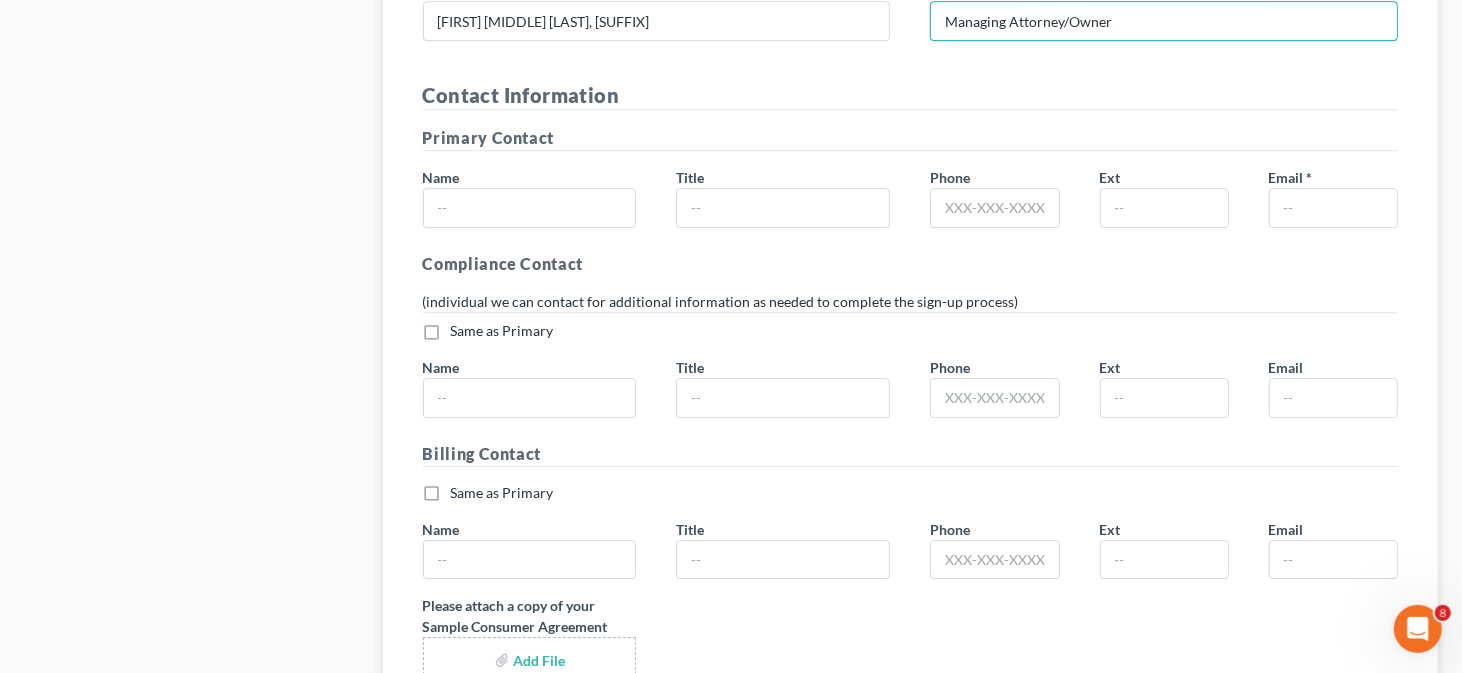 scroll, scrollTop: 3593, scrollLeft: 0, axis: vertical 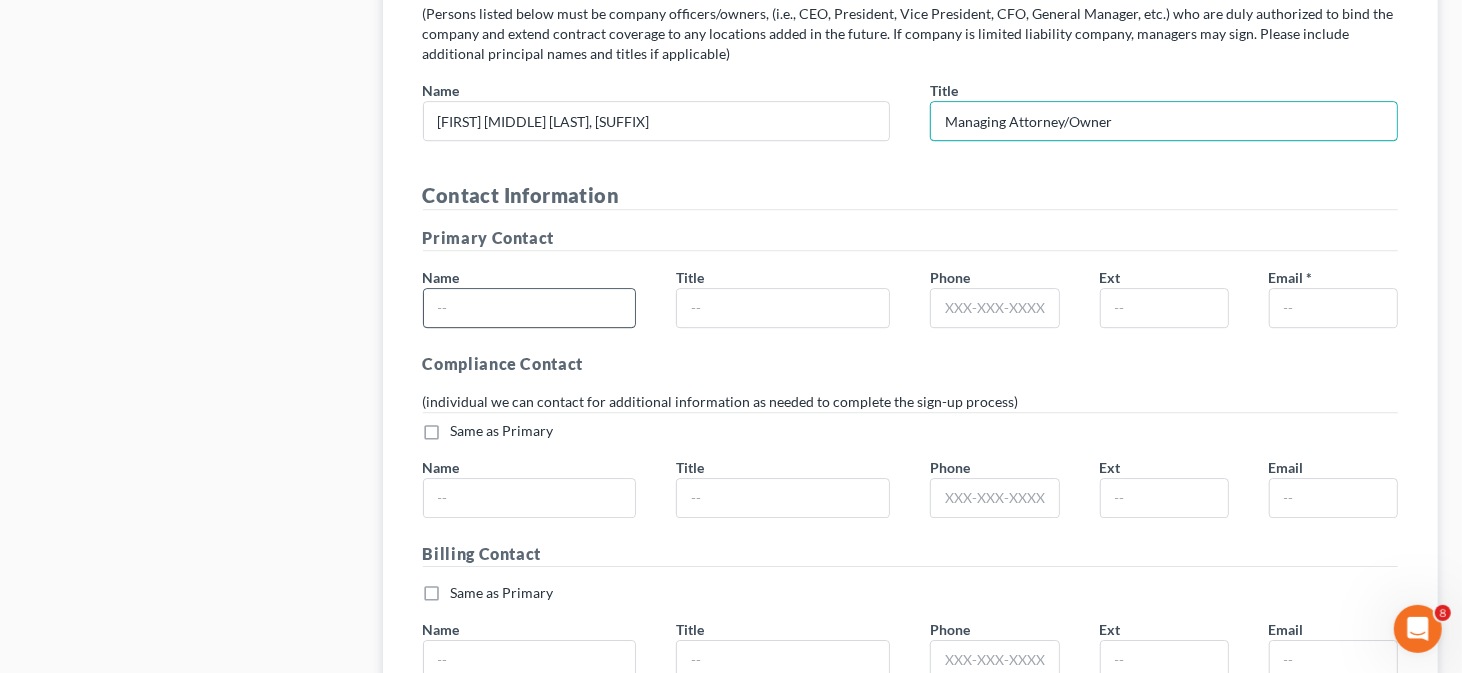 type on "Managing Attorney/Owner" 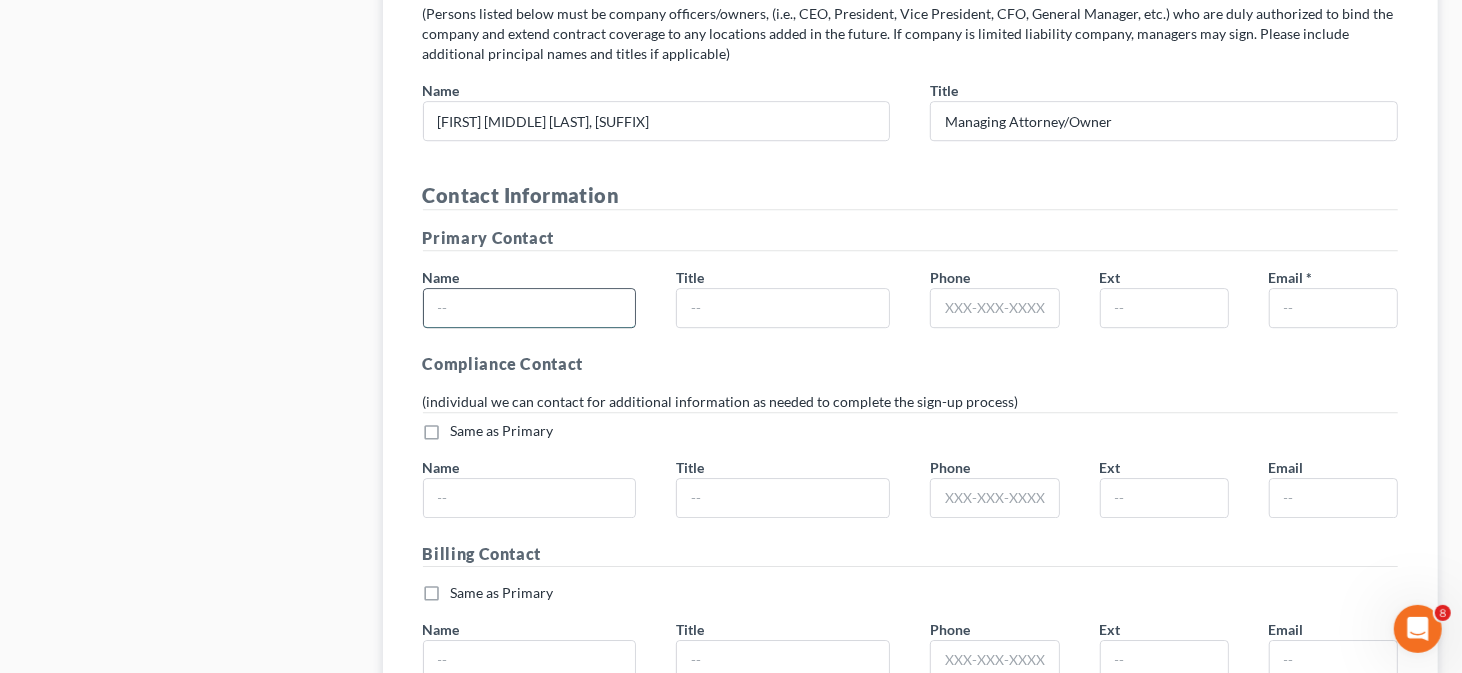 click at bounding box center [530, 308] 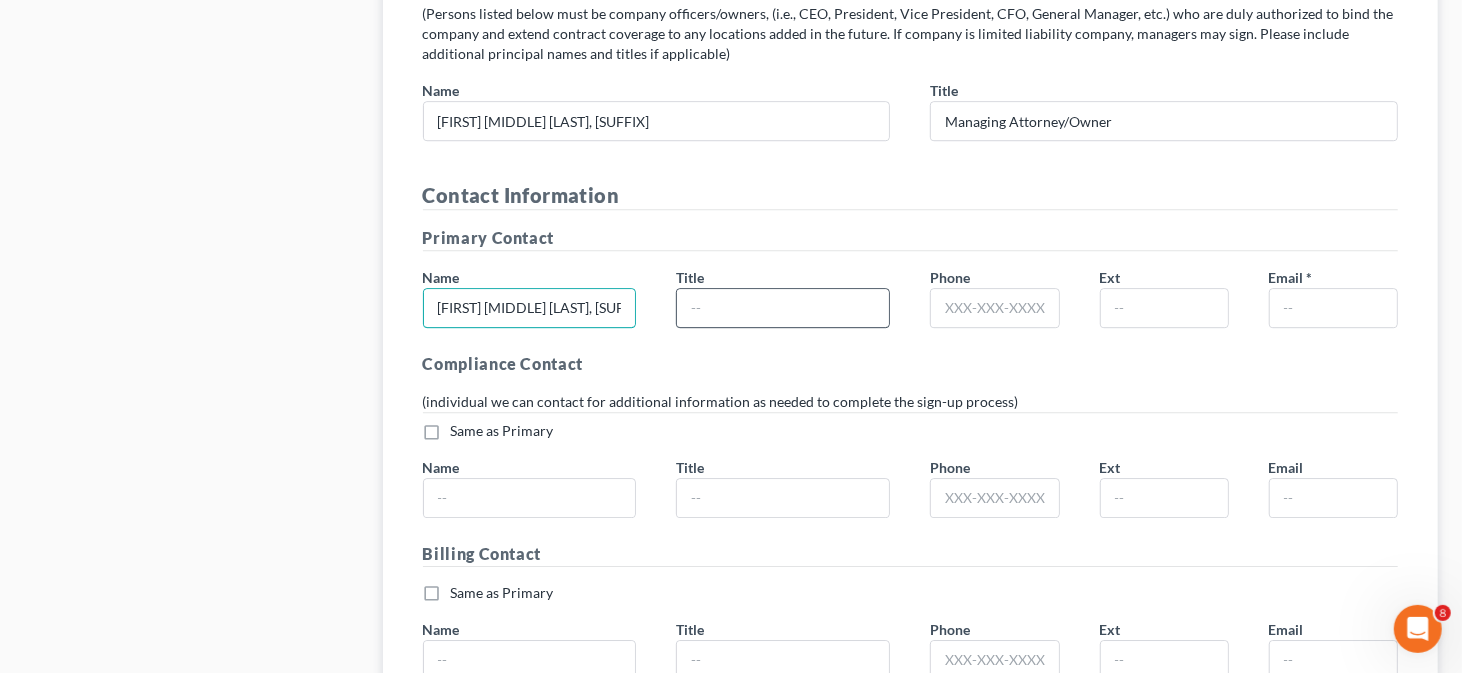 type on "Robert I. Masten, Jr." 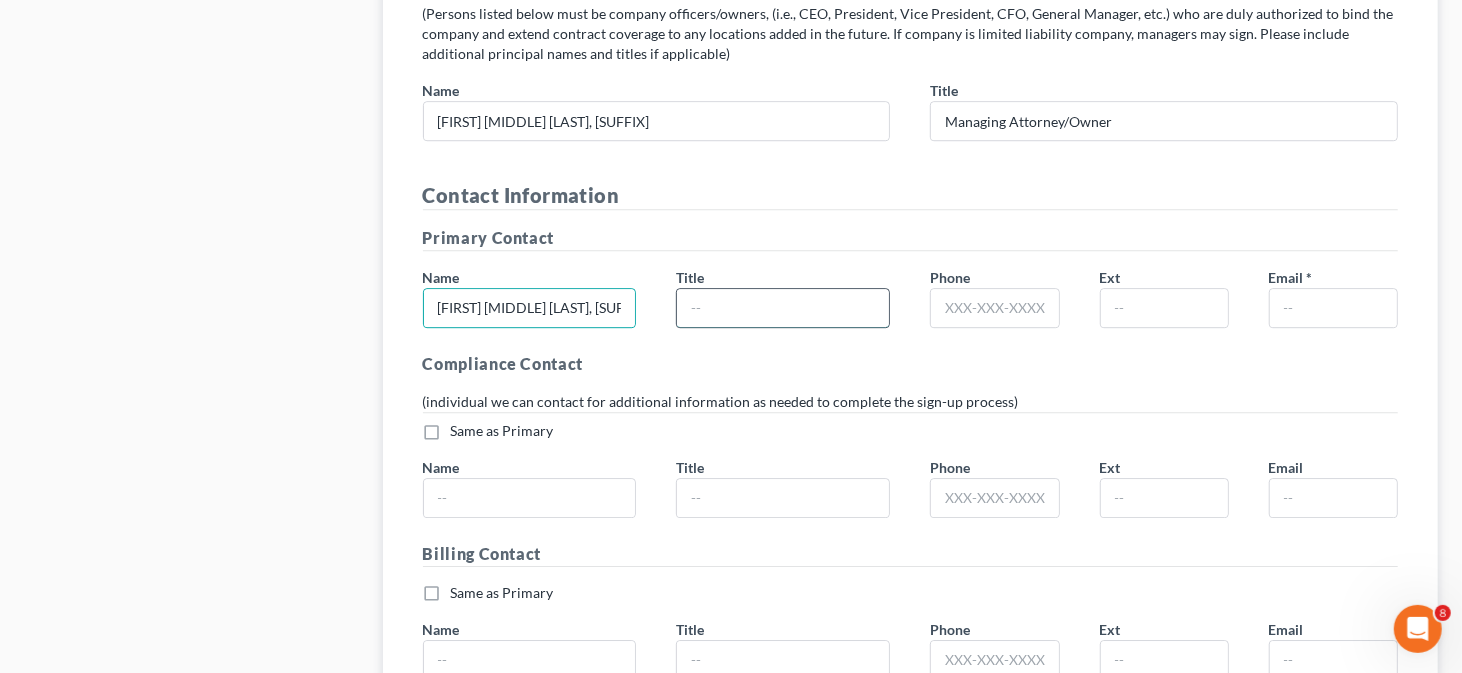 click at bounding box center (783, 308) 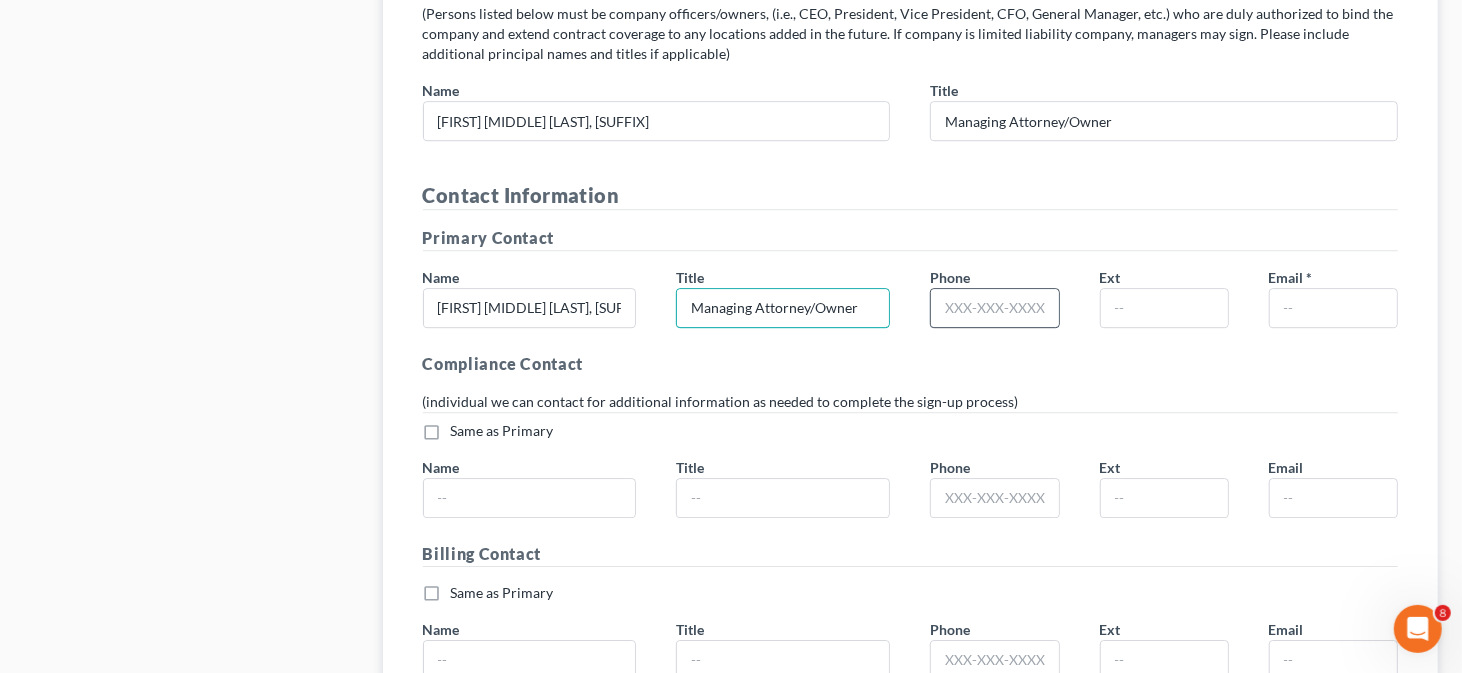 type on "Managing Attorney/Owner" 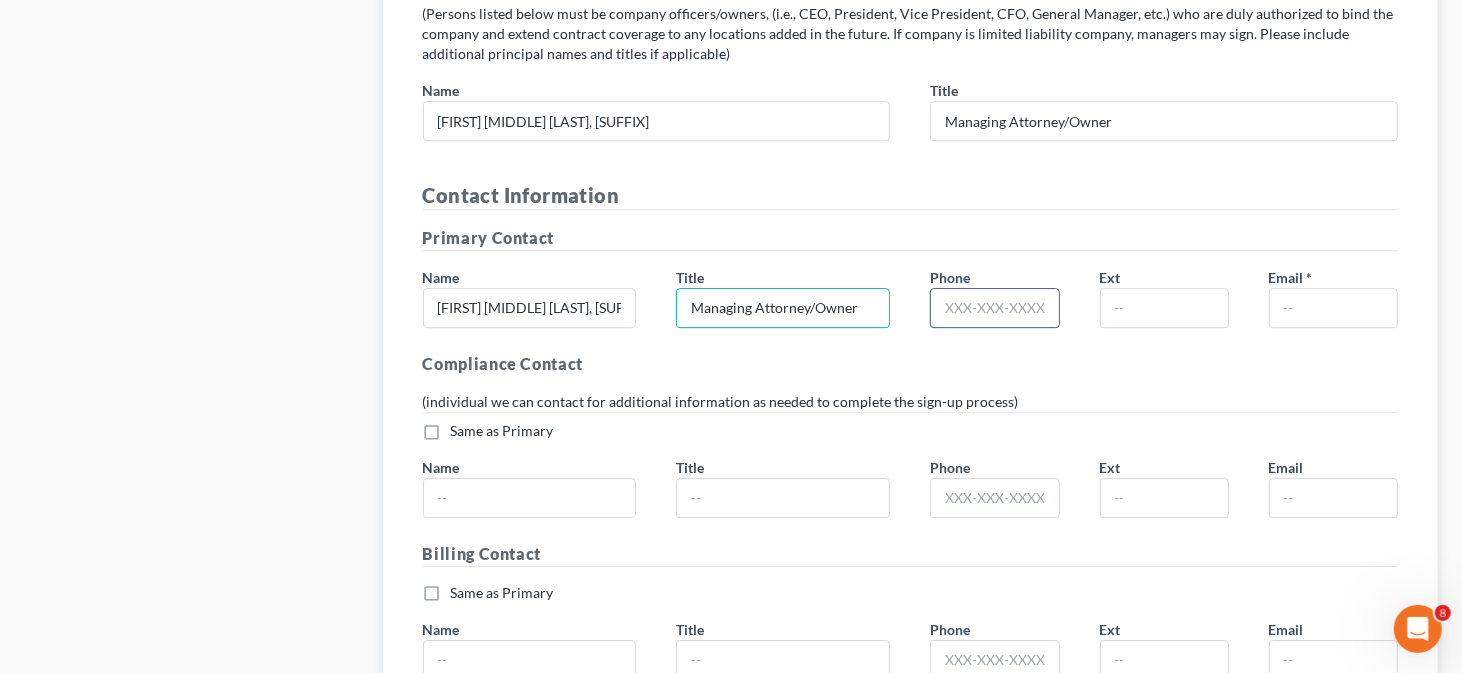 click at bounding box center (994, 308) 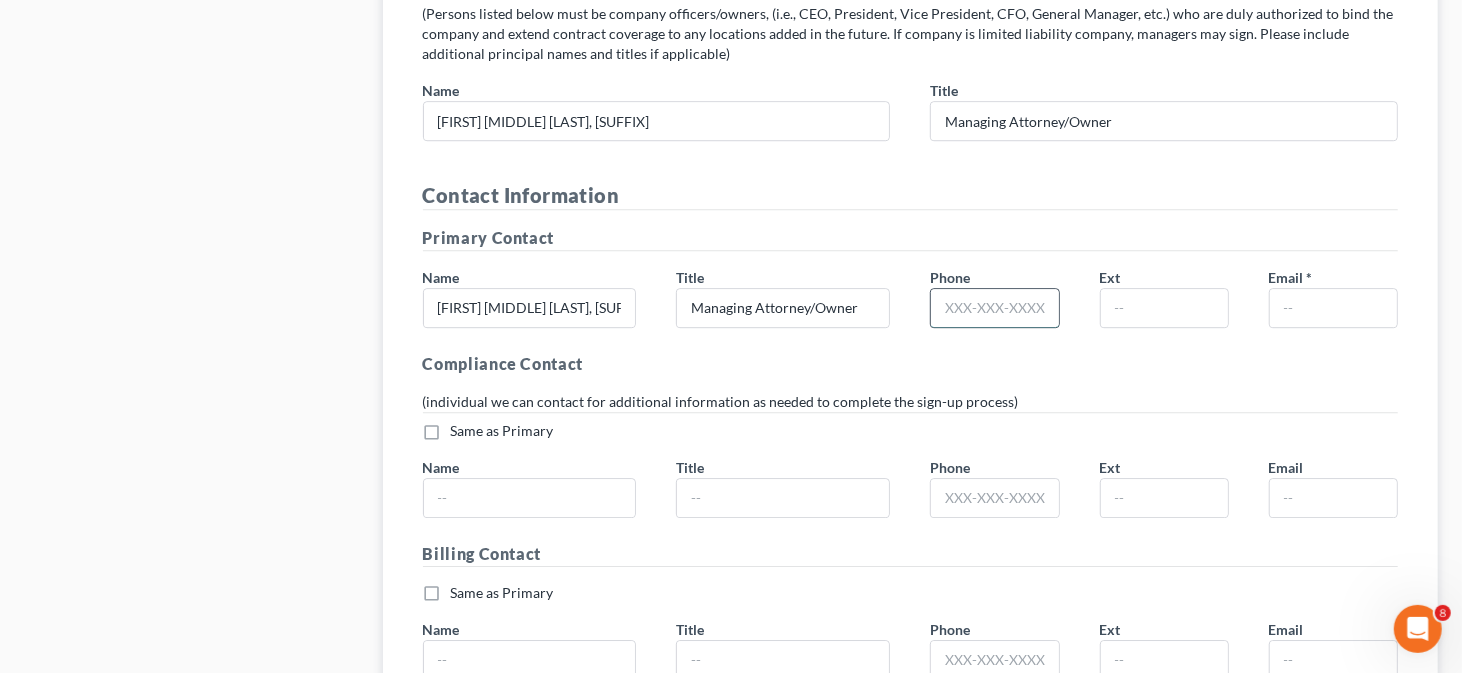 type on "3023582044" 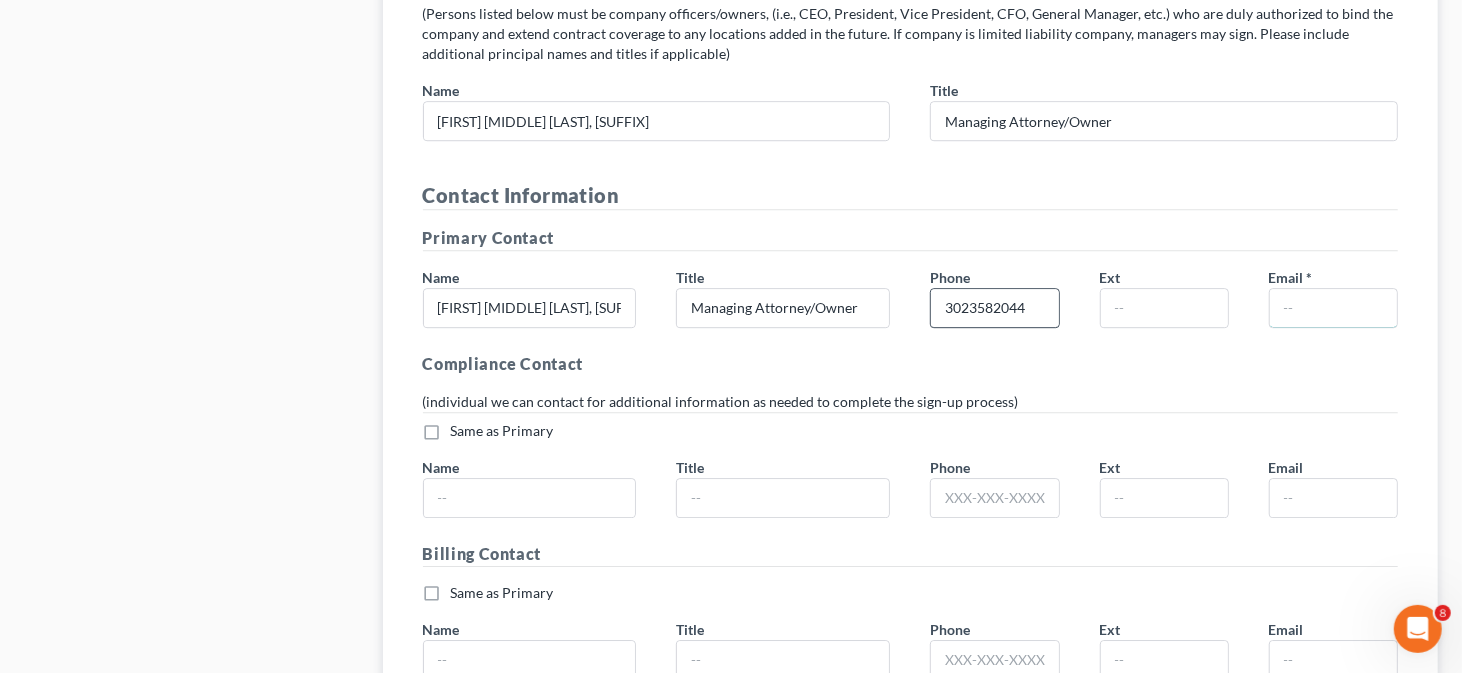 type on "rmastenlaw@gmail.com" 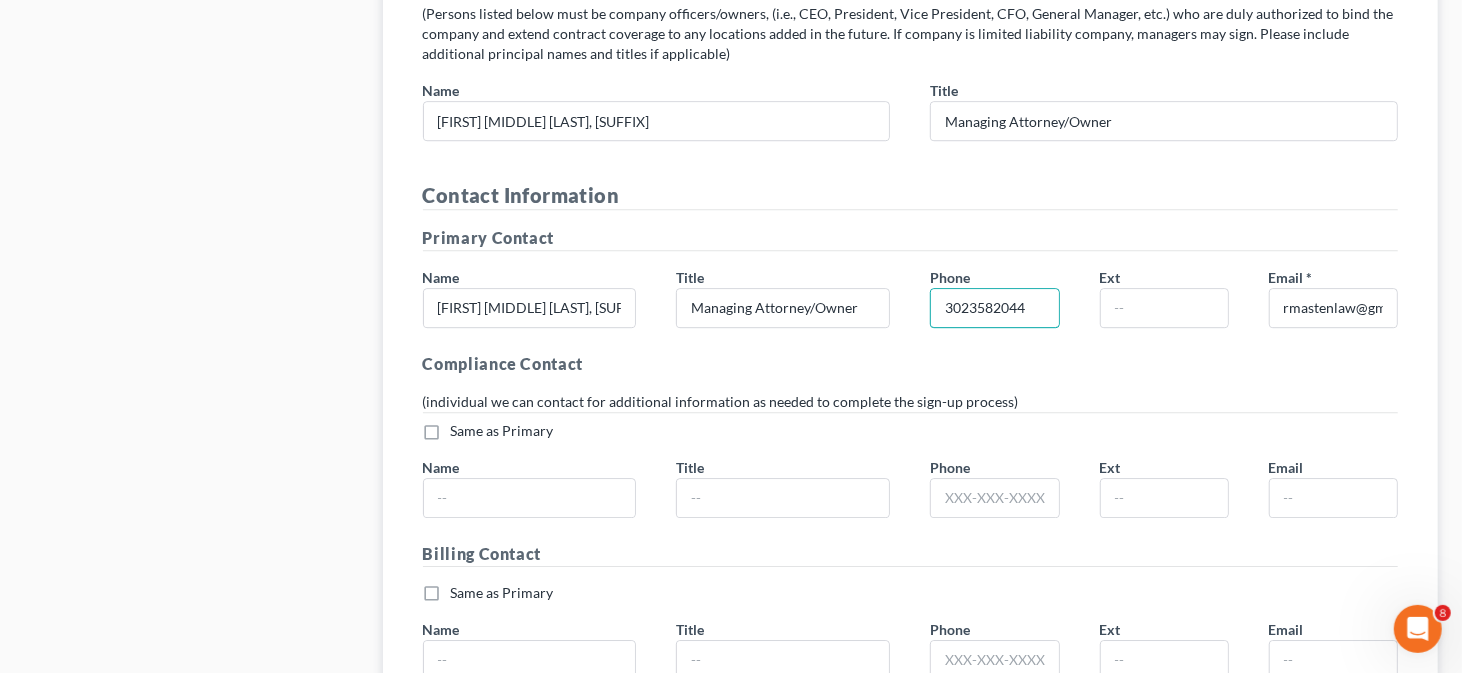 scroll, scrollTop: 3693, scrollLeft: 0, axis: vertical 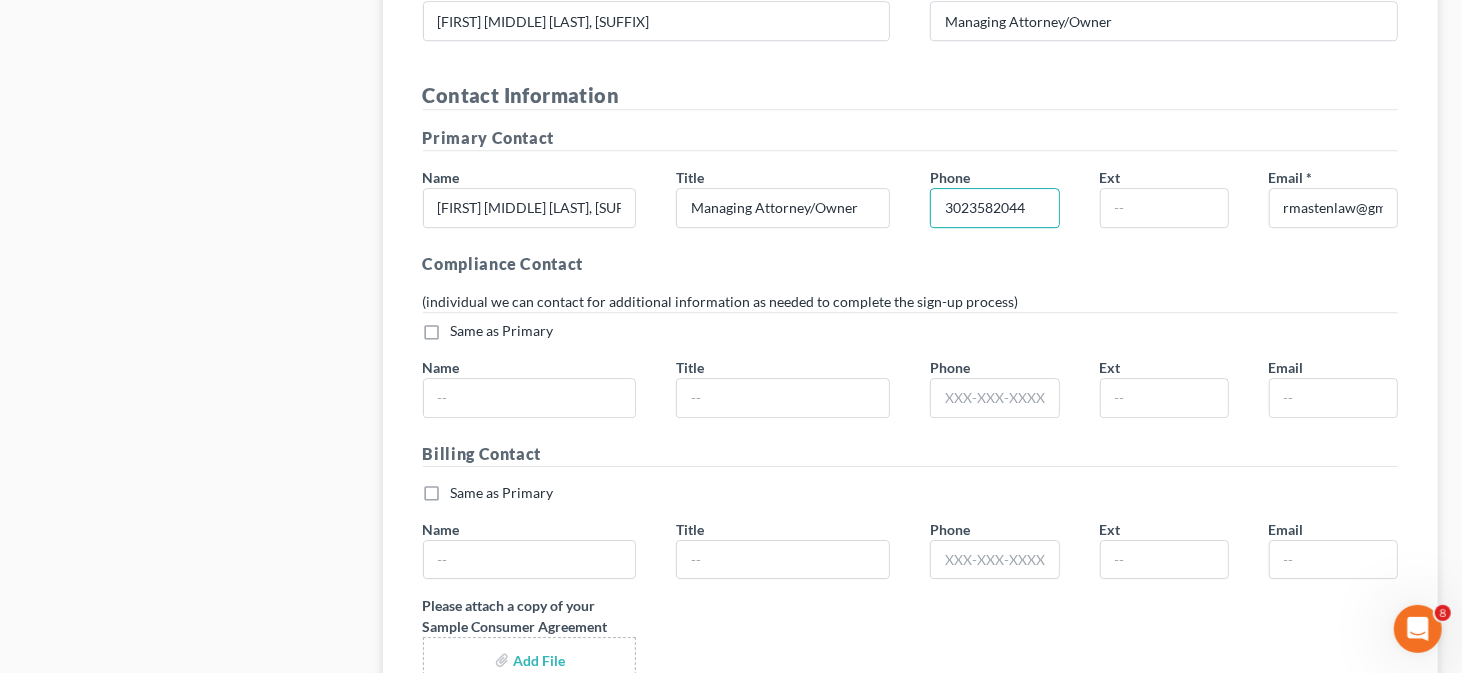 click on "Same as Primary
*" at bounding box center (502, 331) 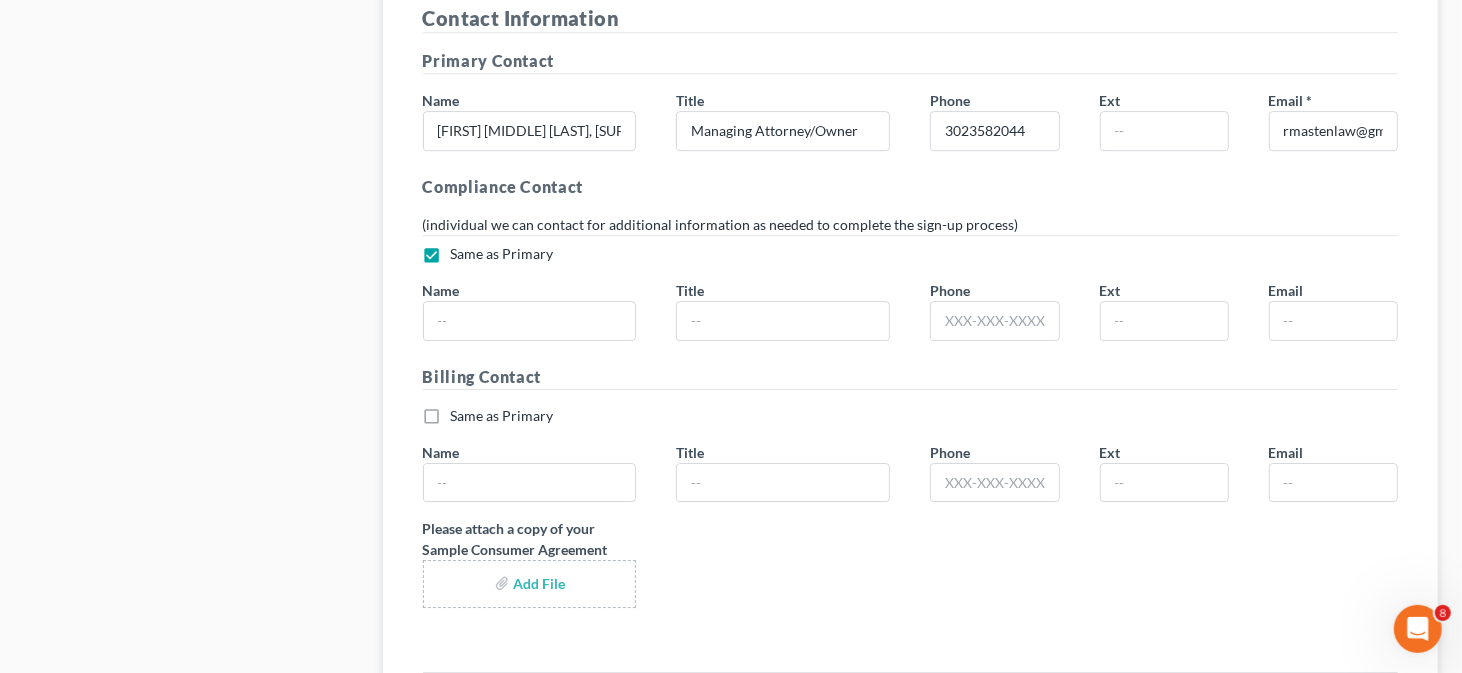 scroll, scrollTop: 3793, scrollLeft: 0, axis: vertical 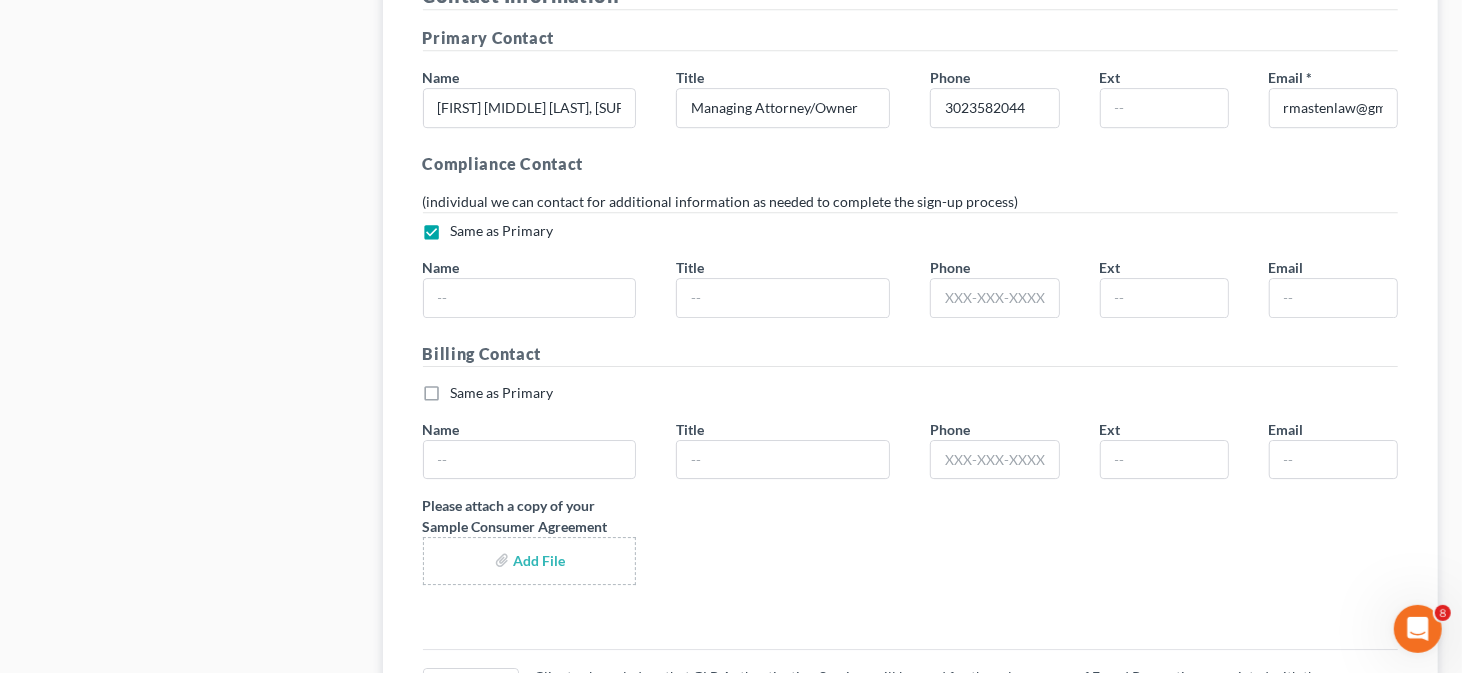 click on "Same as Primary
*" at bounding box center [502, 393] 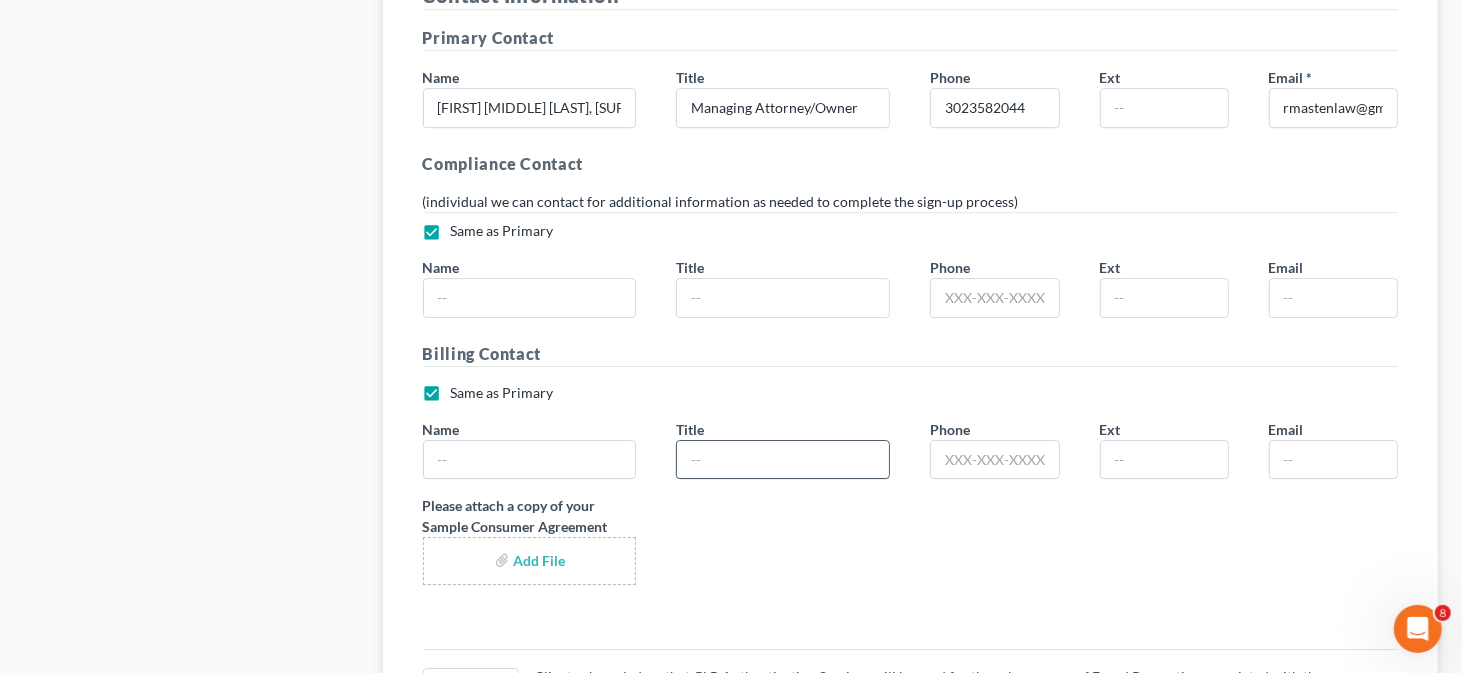 scroll, scrollTop: 3993, scrollLeft: 0, axis: vertical 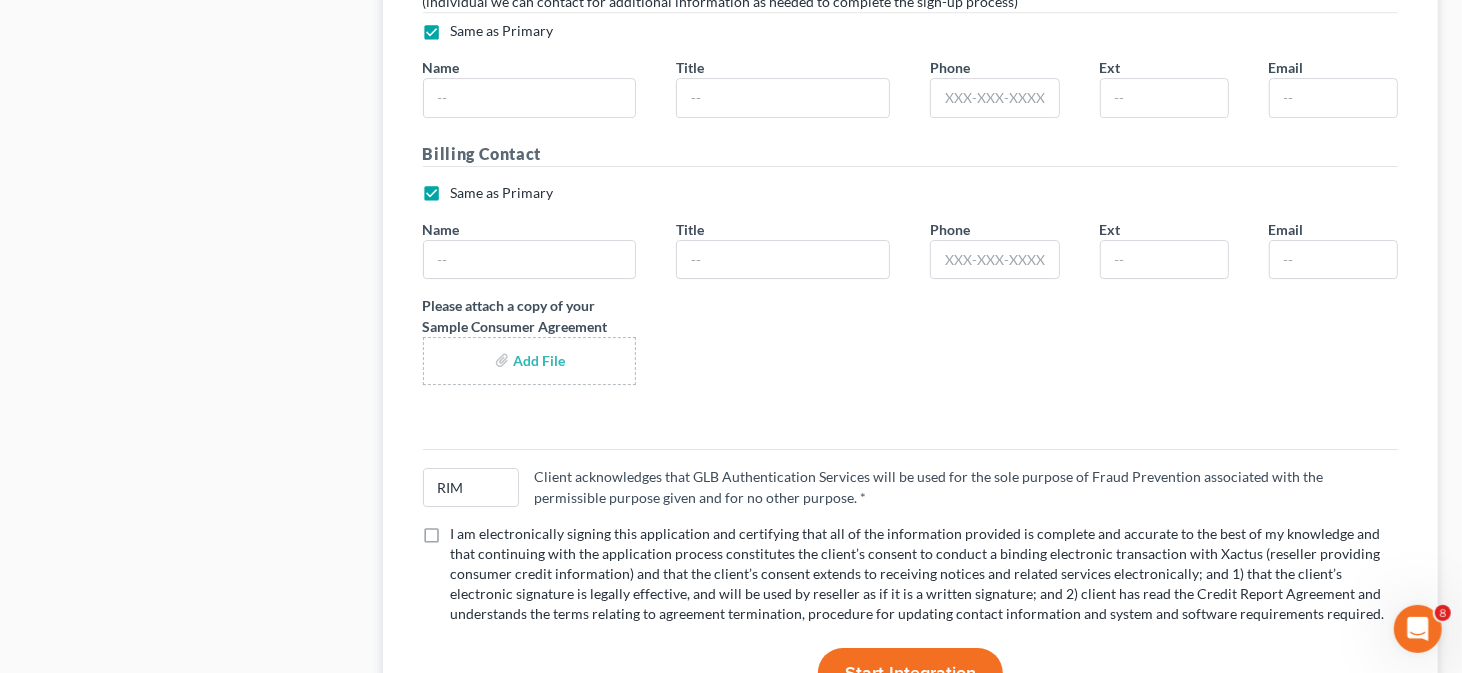click at bounding box center [530, 361] 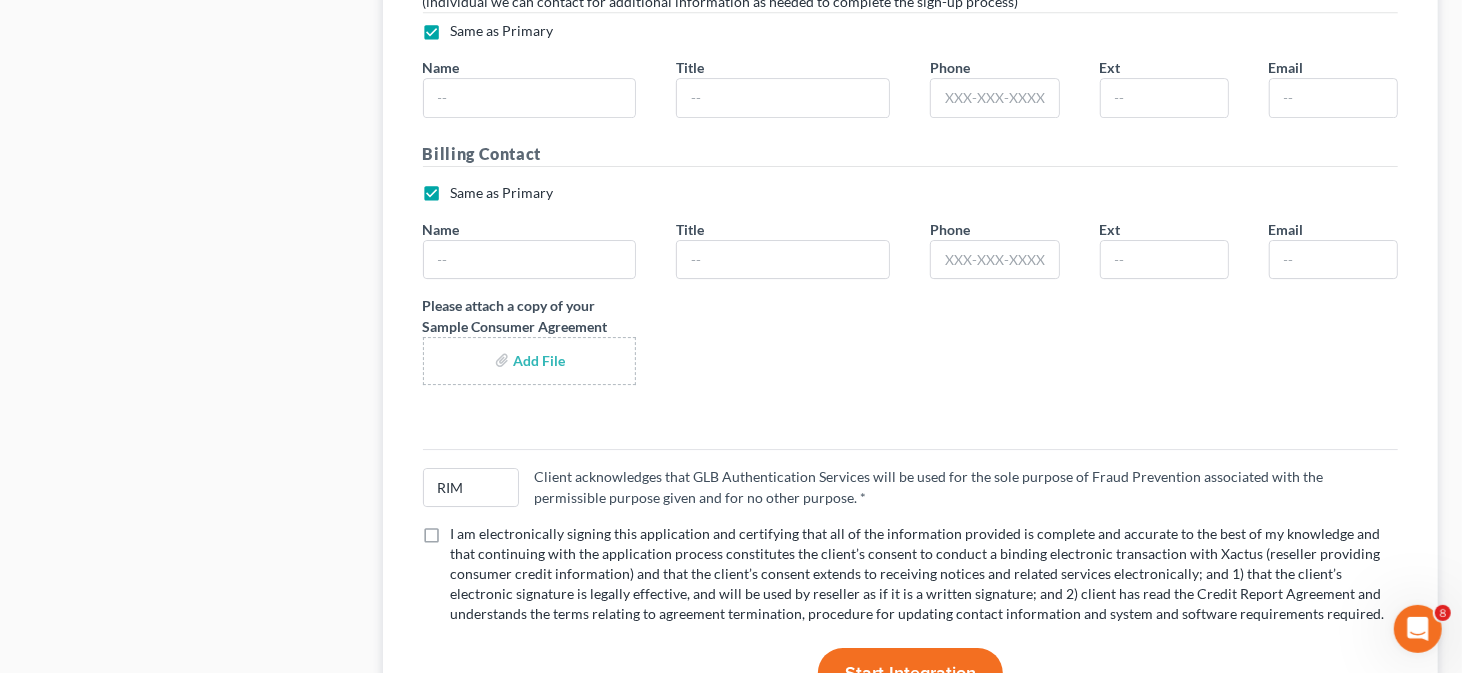 type on "C:\fakepath\Chapter 7 fee agreement - Blank.doc" 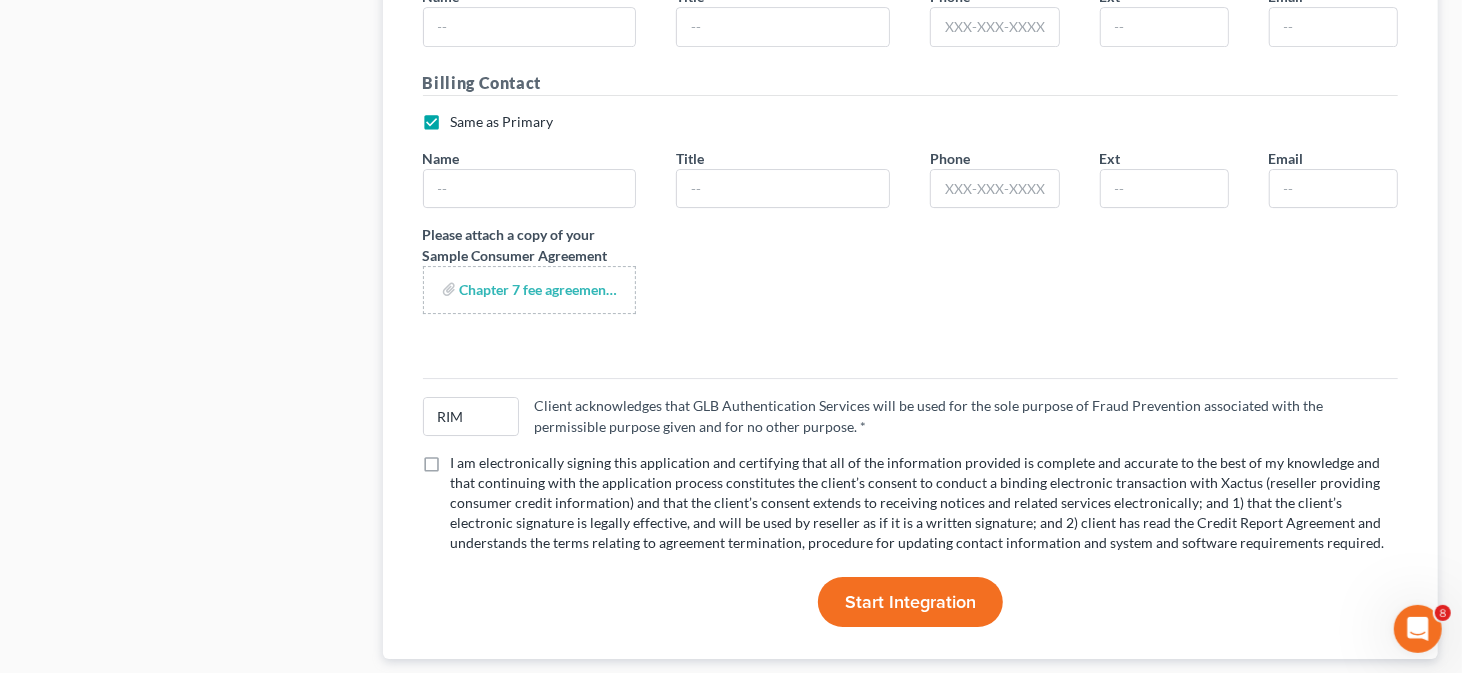 scroll, scrollTop: 4093, scrollLeft: 0, axis: vertical 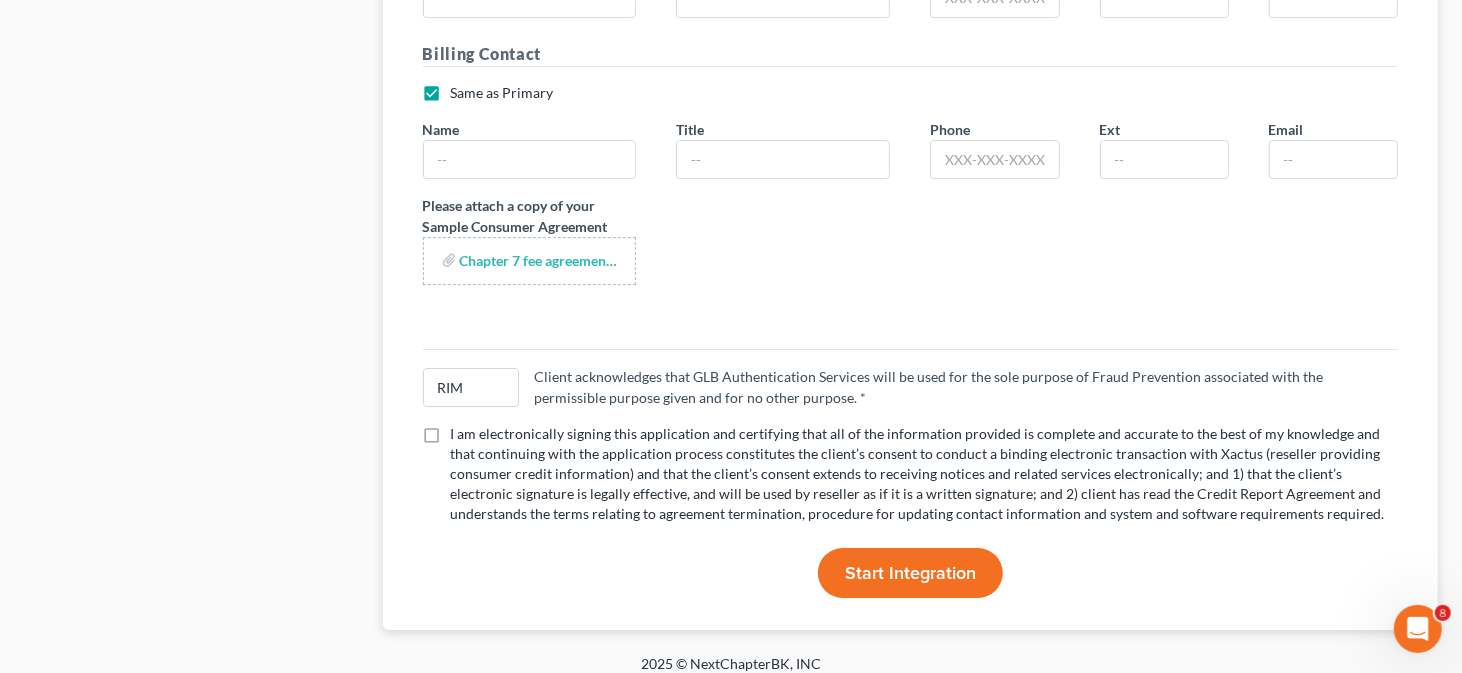 click on "I am electronically signing this application and certifying that all of the information provided is complete and accurate to the best of my knowledge and that continuing with the application process constitutes the client’s consent to conduct a binding electronic transaction with Xactus (reseller providing consumer credit information) and that the client’s consent extends to receiving notices and related services electronically; and 1) that the client’s electronic signature is legally effective, and will be used by reseller as if it is a written signature; and 2) client has read the Credit Report Agreement and understands the terms relating to agreement termination, procedure for updating contact information and system and software requirements required.
*" at bounding box center [925, 474] 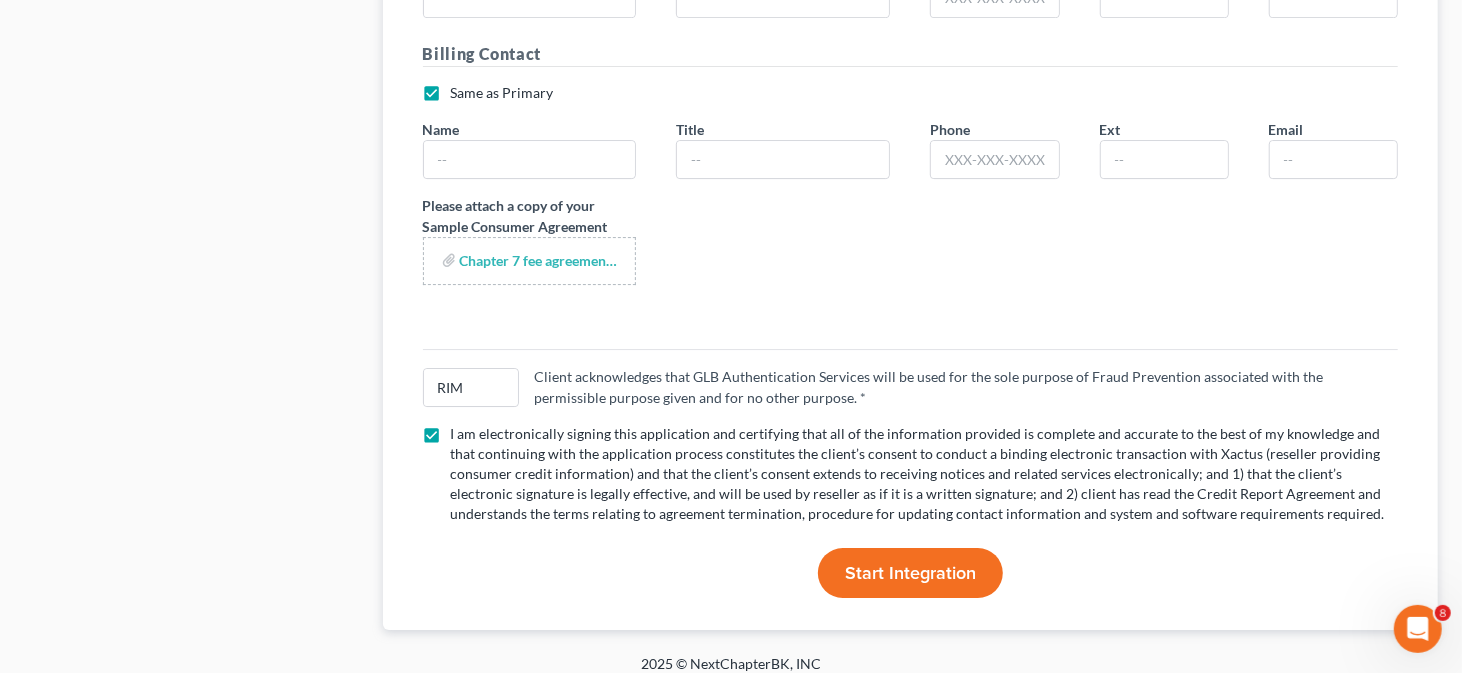 click on "Start Integration" at bounding box center [910, 573] 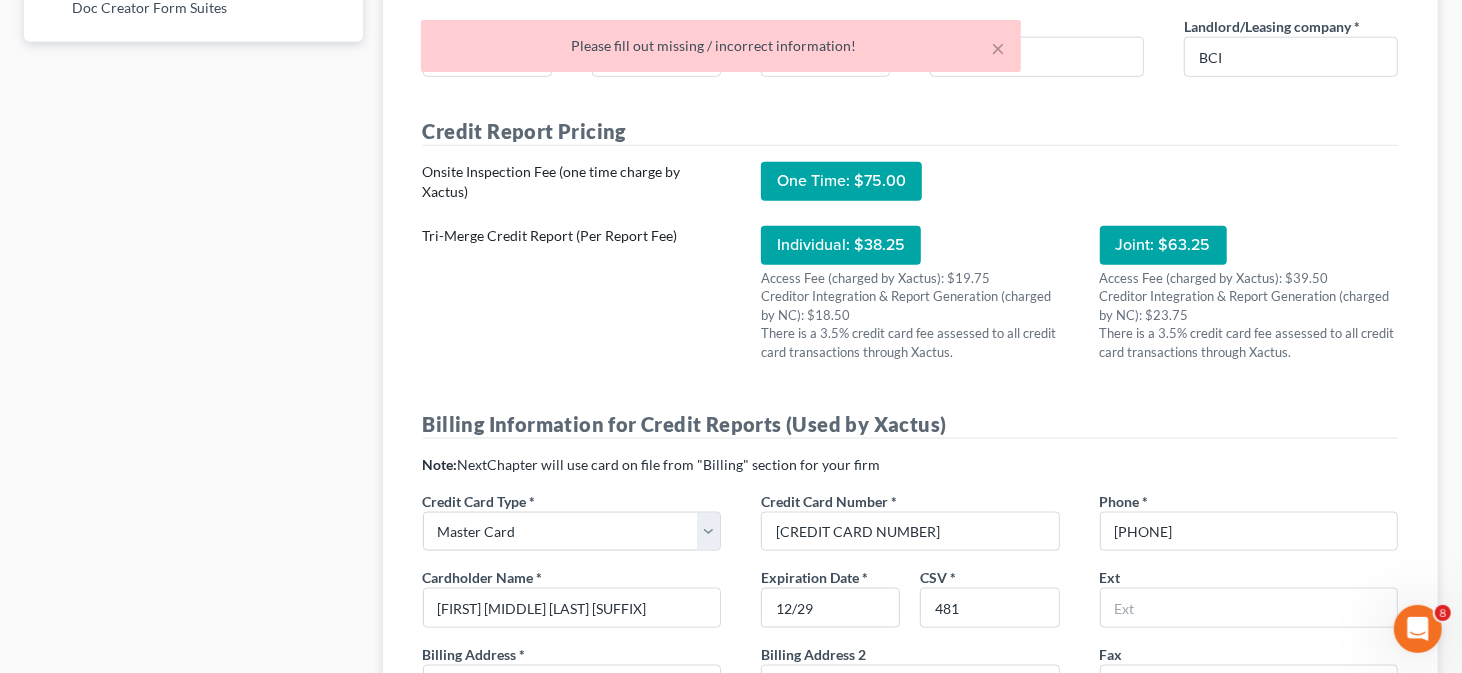 scroll, scrollTop: 601, scrollLeft: 0, axis: vertical 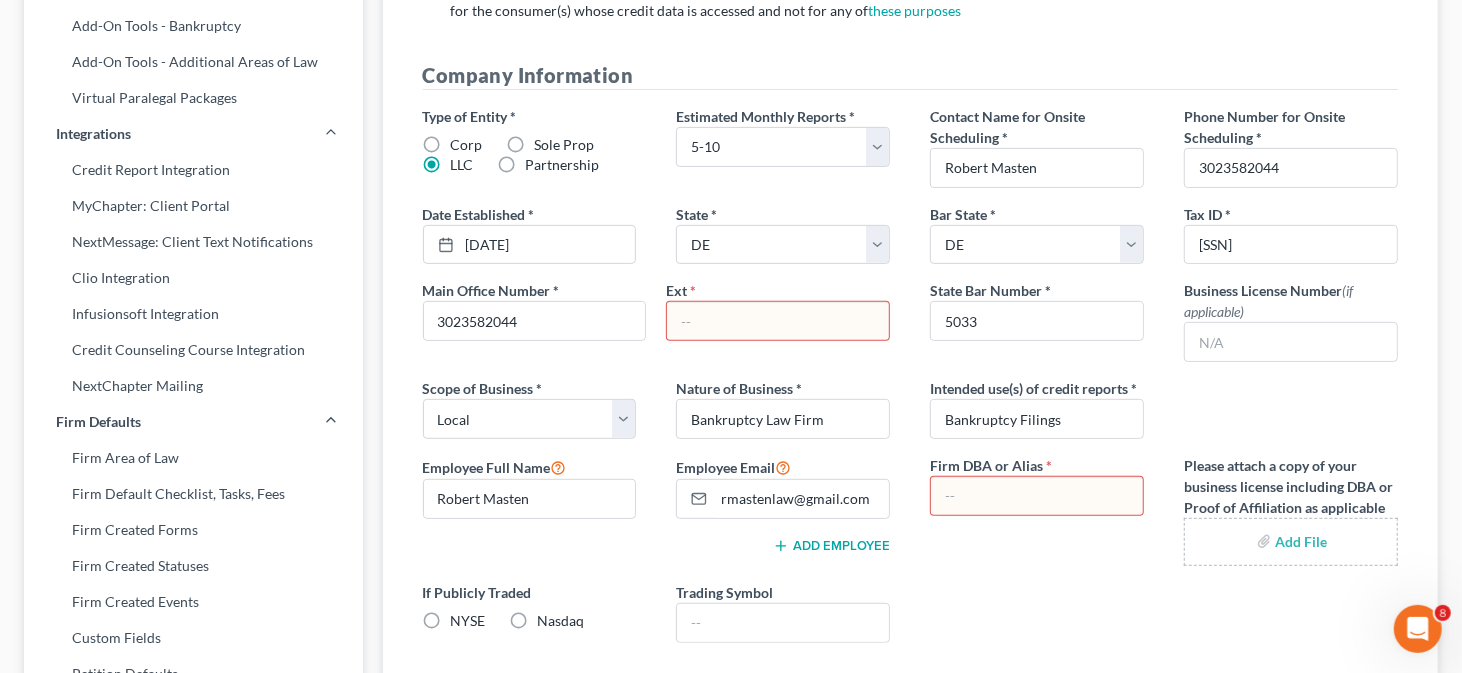 click at bounding box center [778, 321] 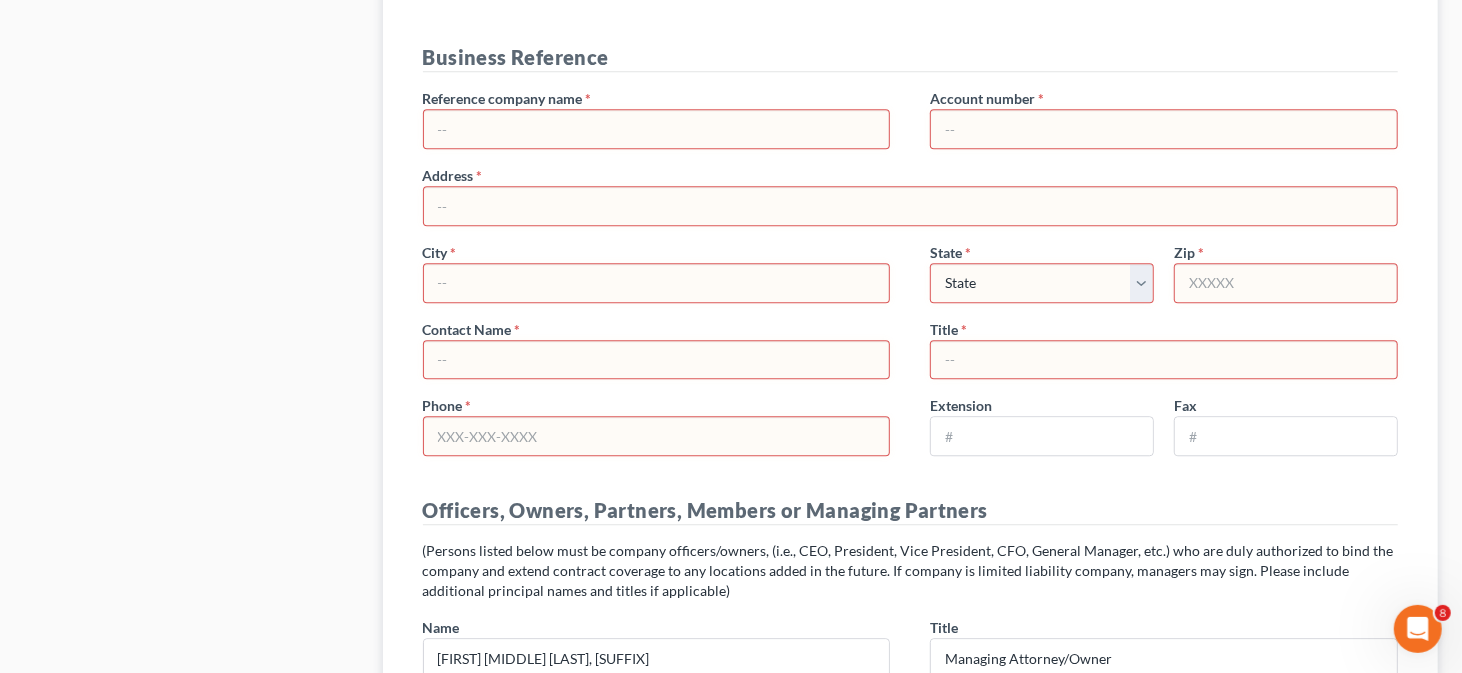 scroll, scrollTop: 3101, scrollLeft: 0, axis: vertical 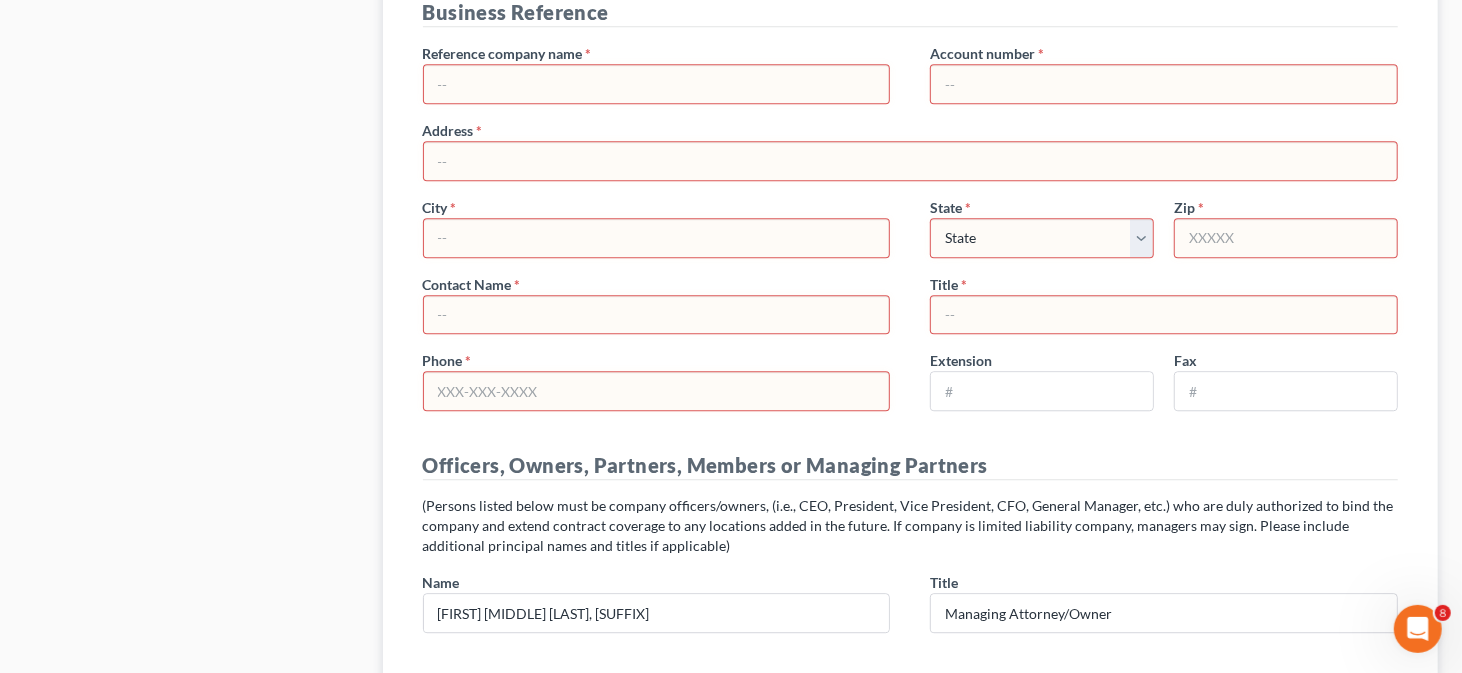 type on "1" 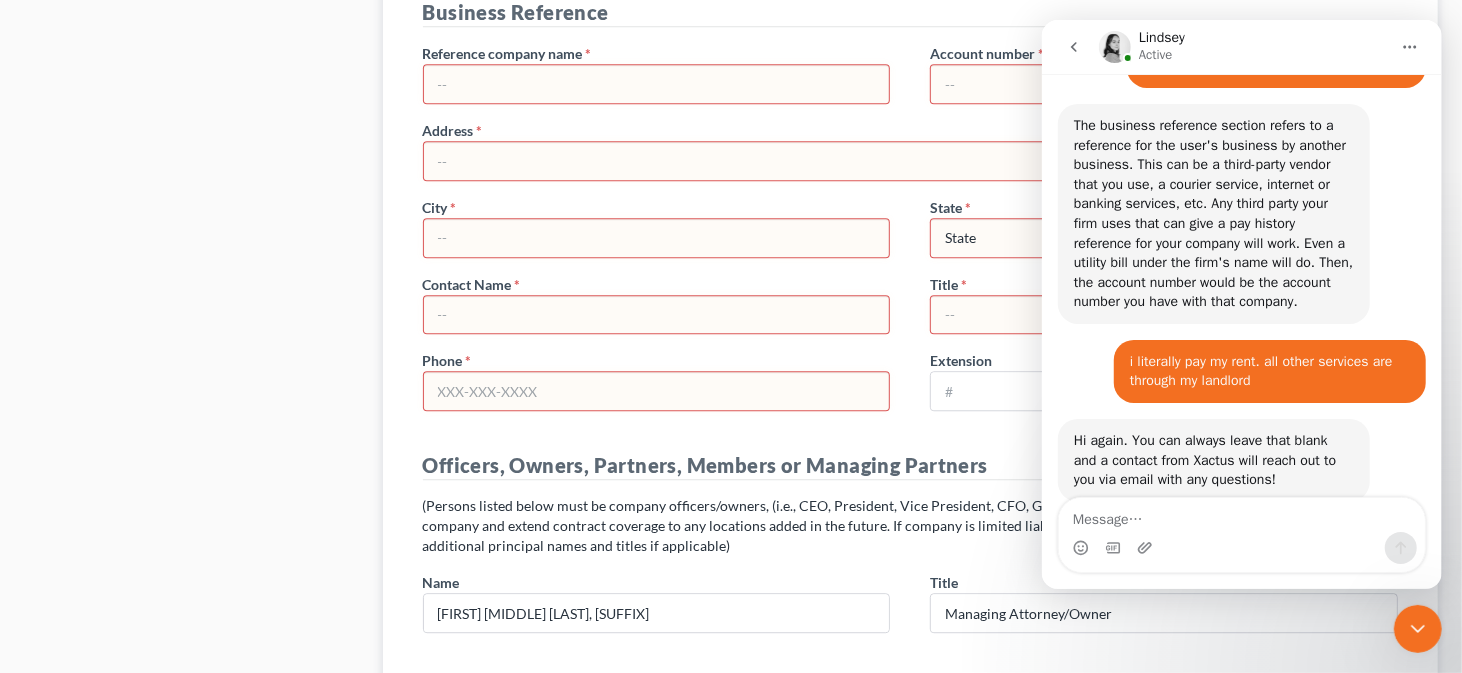 scroll, scrollTop: 2734, scrollLeft: 0, axis: vertical 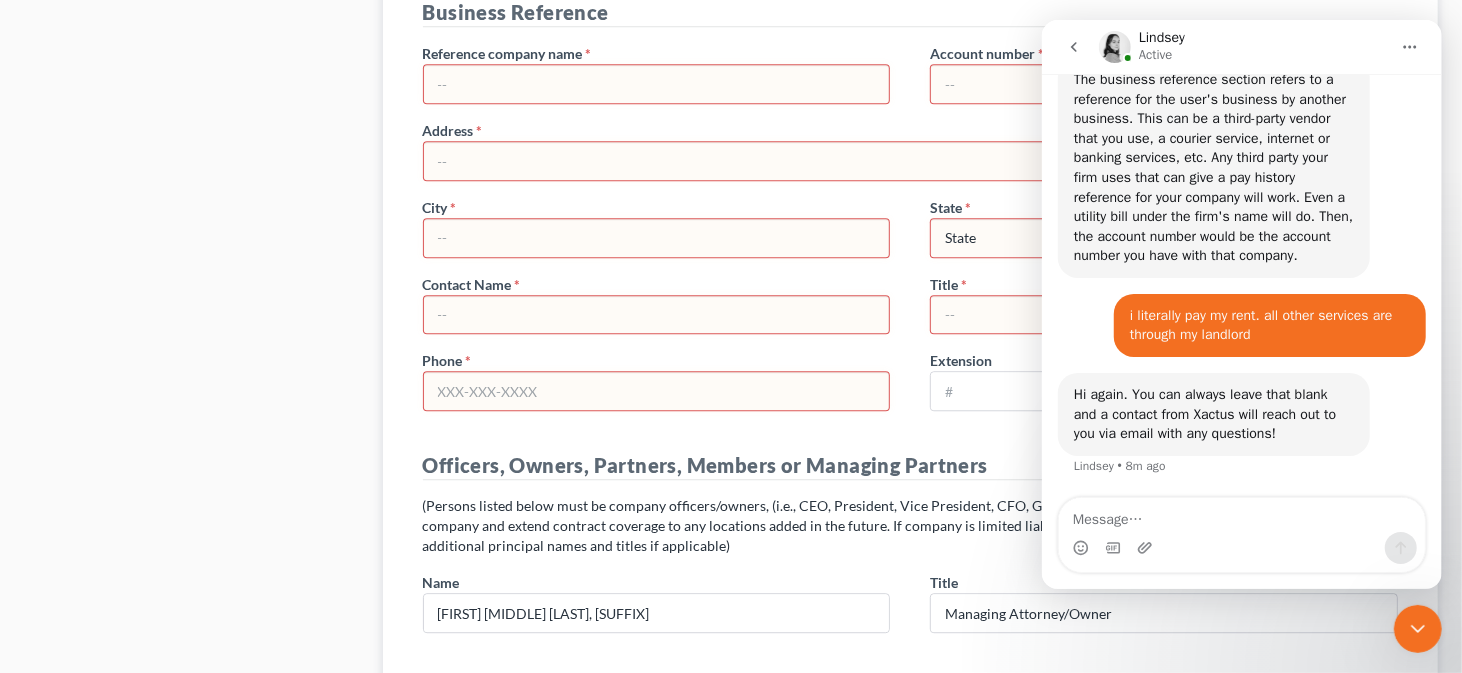 click at bounding box center (1241, 548) 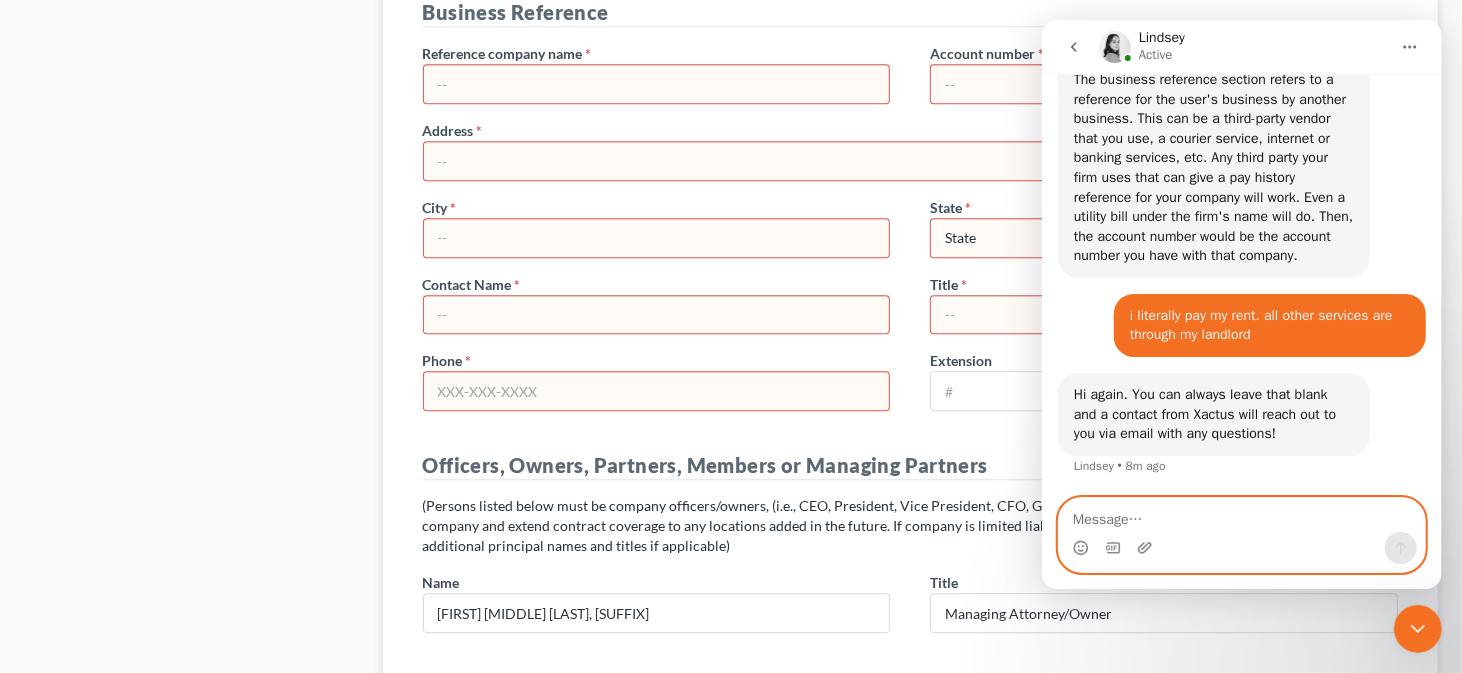 click at bounding box center [1241, 515] 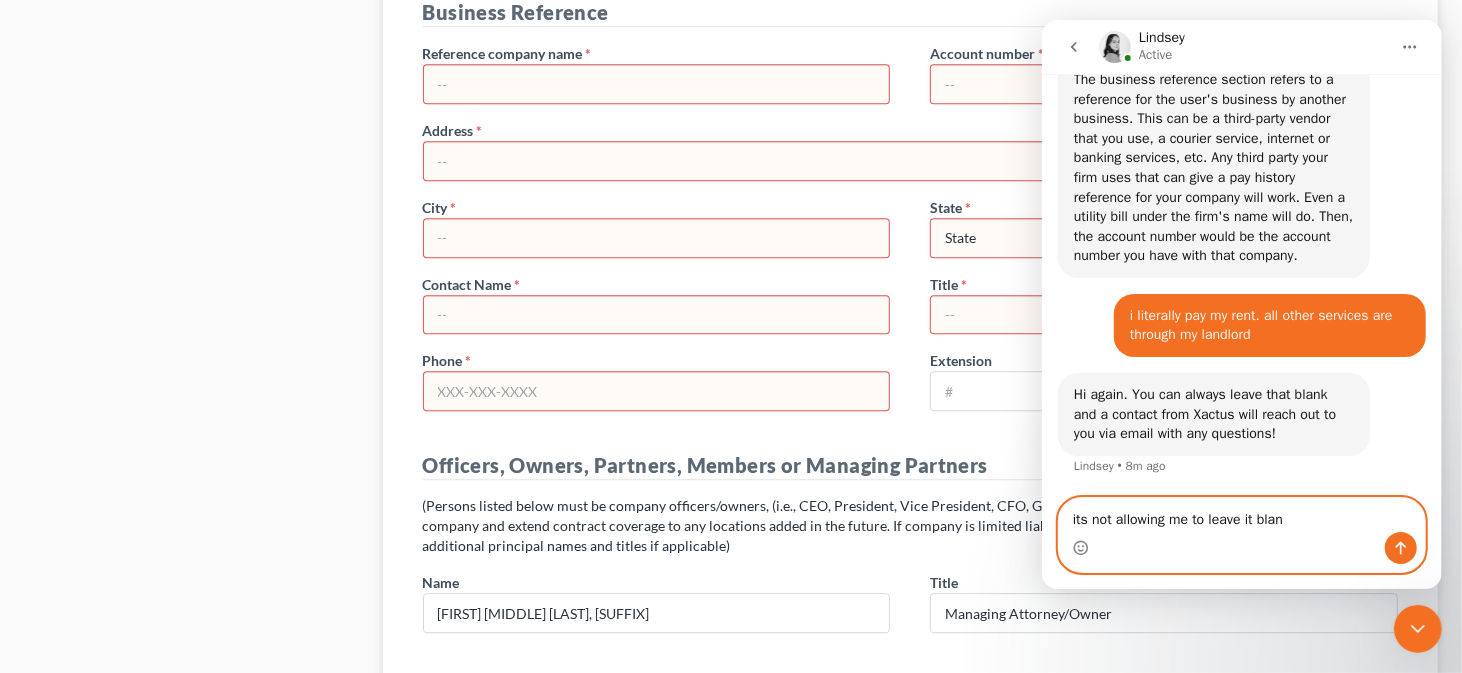 type on "its not allowing me to leave it blank" 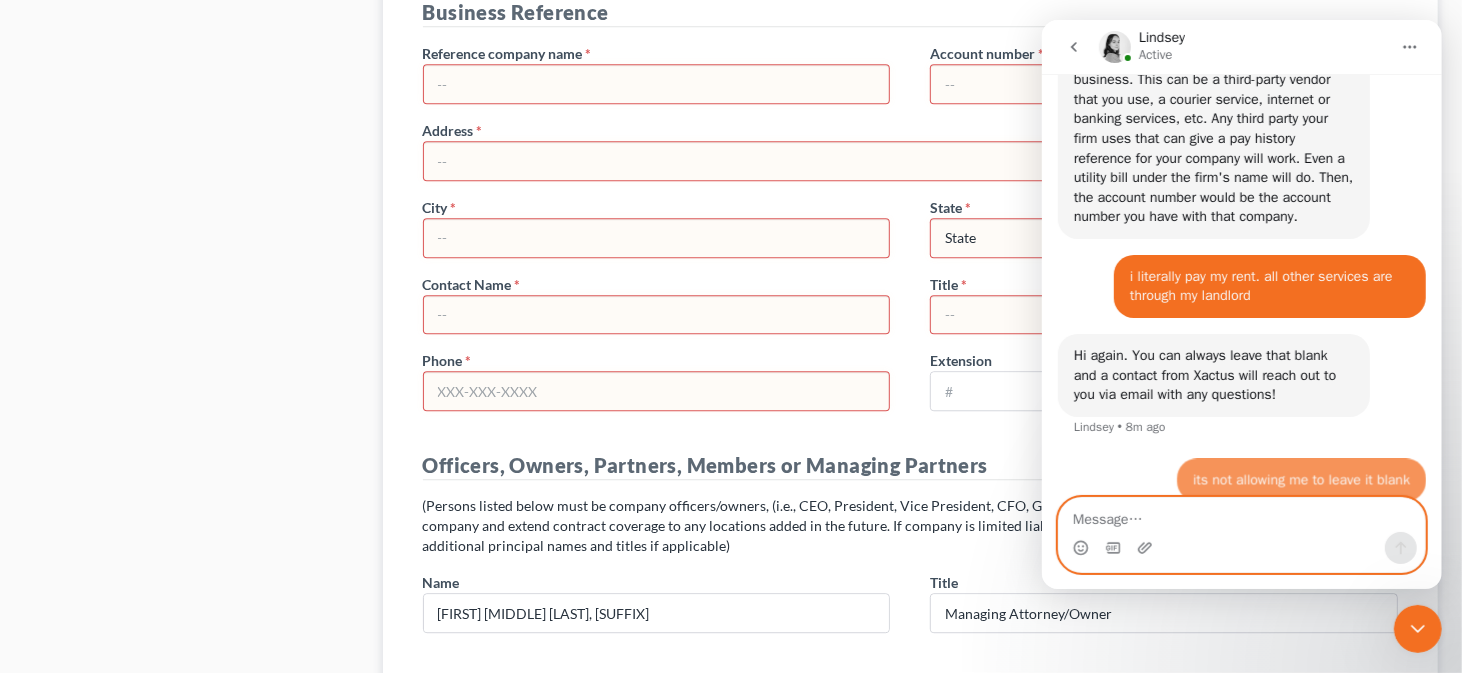 scroll, scrollTop: 2793, scrollLeft: 0, axis: vertical 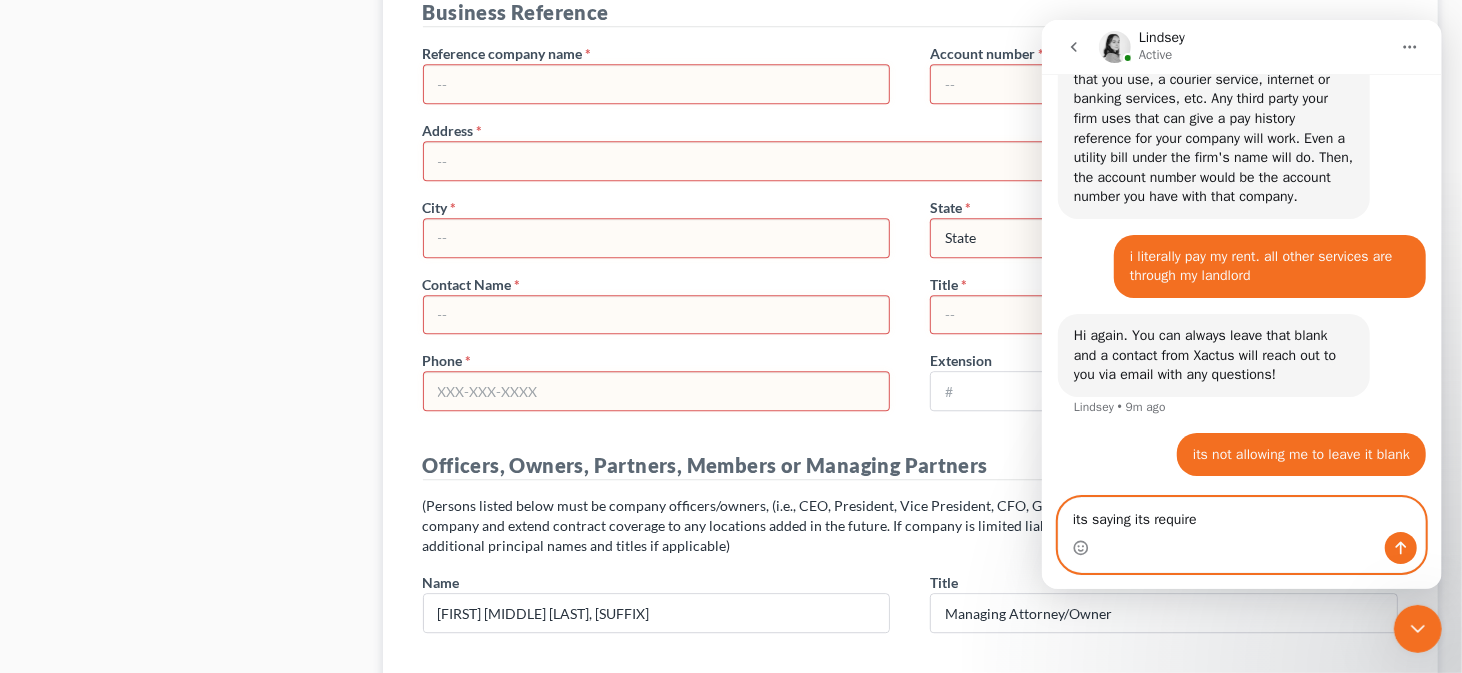 type on "its saying its required" 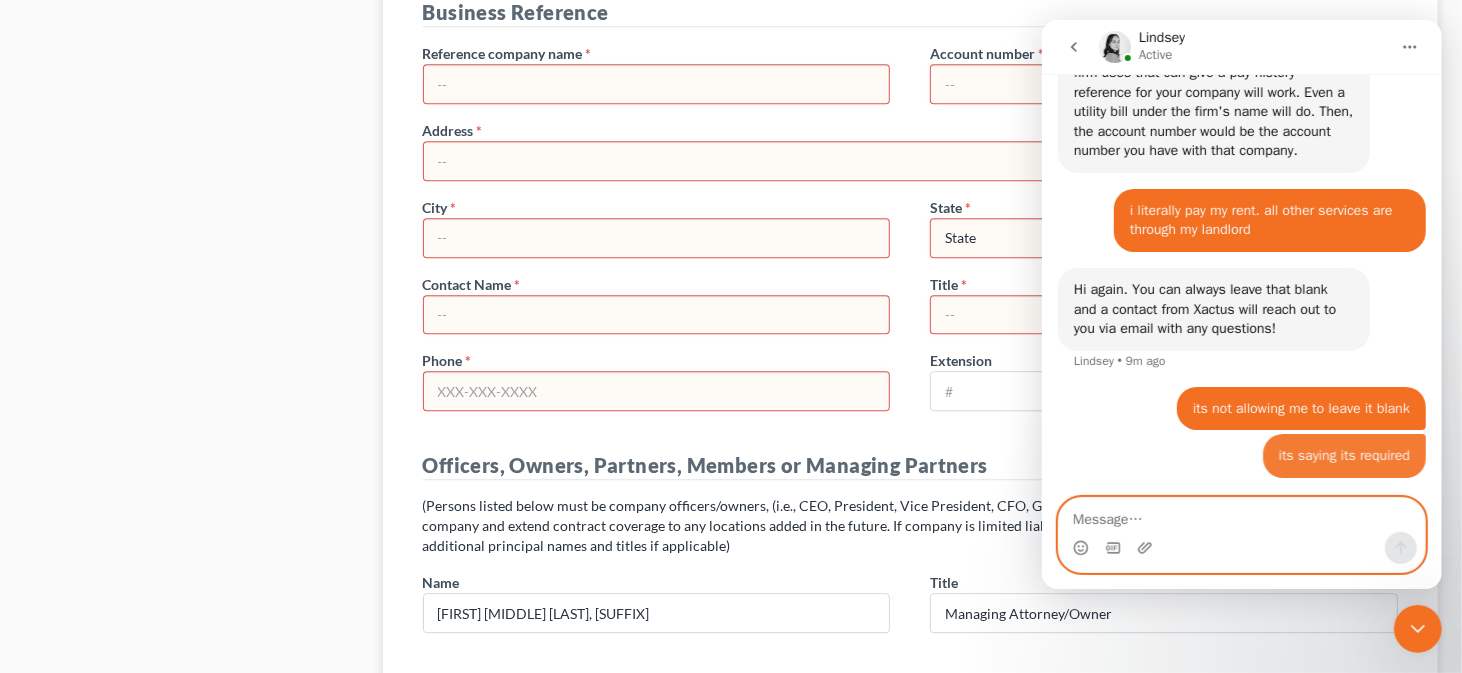 scroll, scrollTop: 2840, scrollLeft: 0, axis: vertical 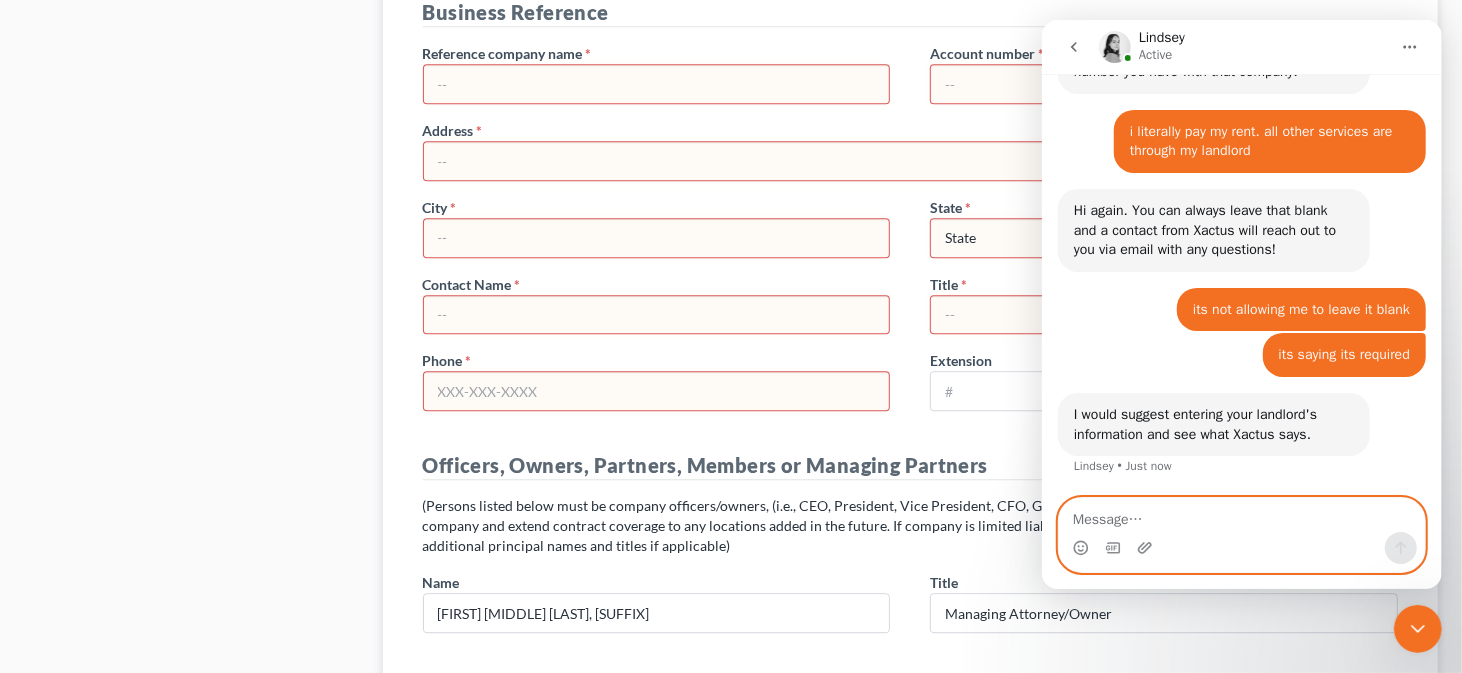 click at bounding box center [1241, 515] 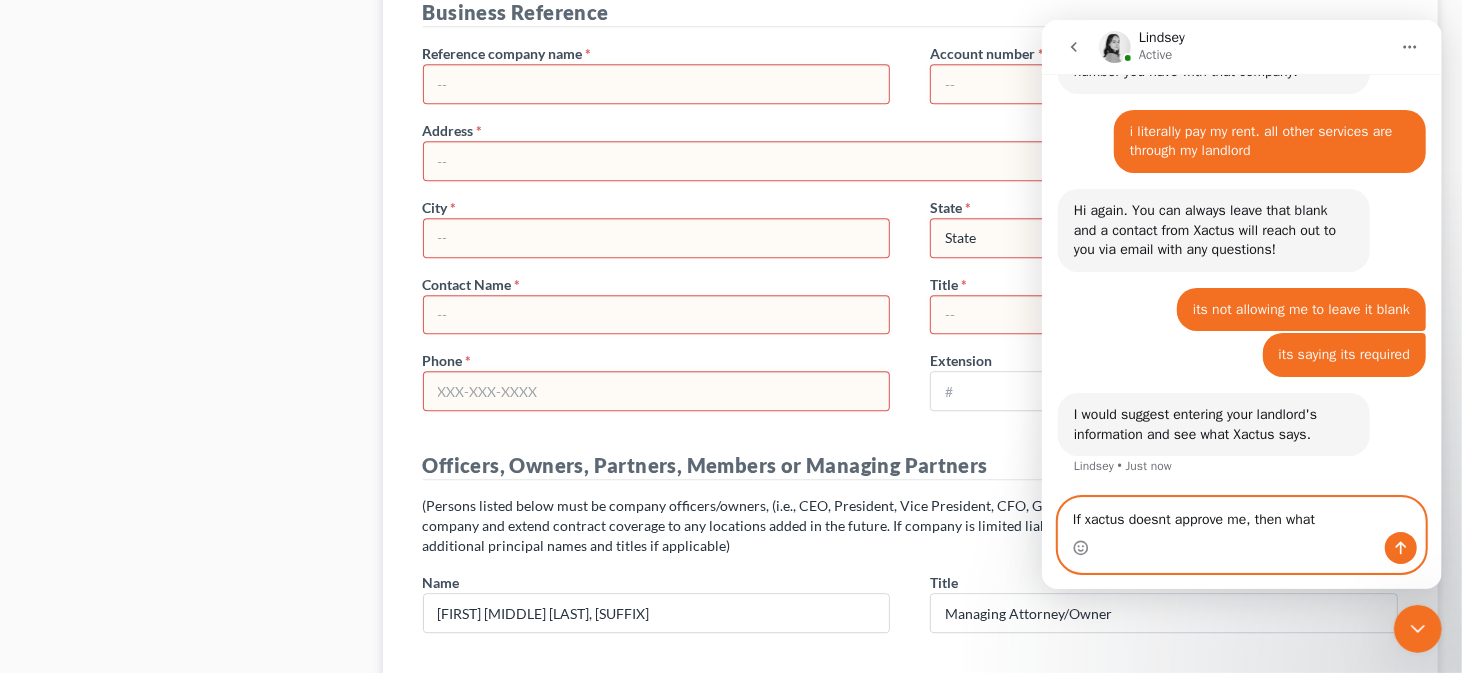 type on "If xactus doesnt approve me, then what?" 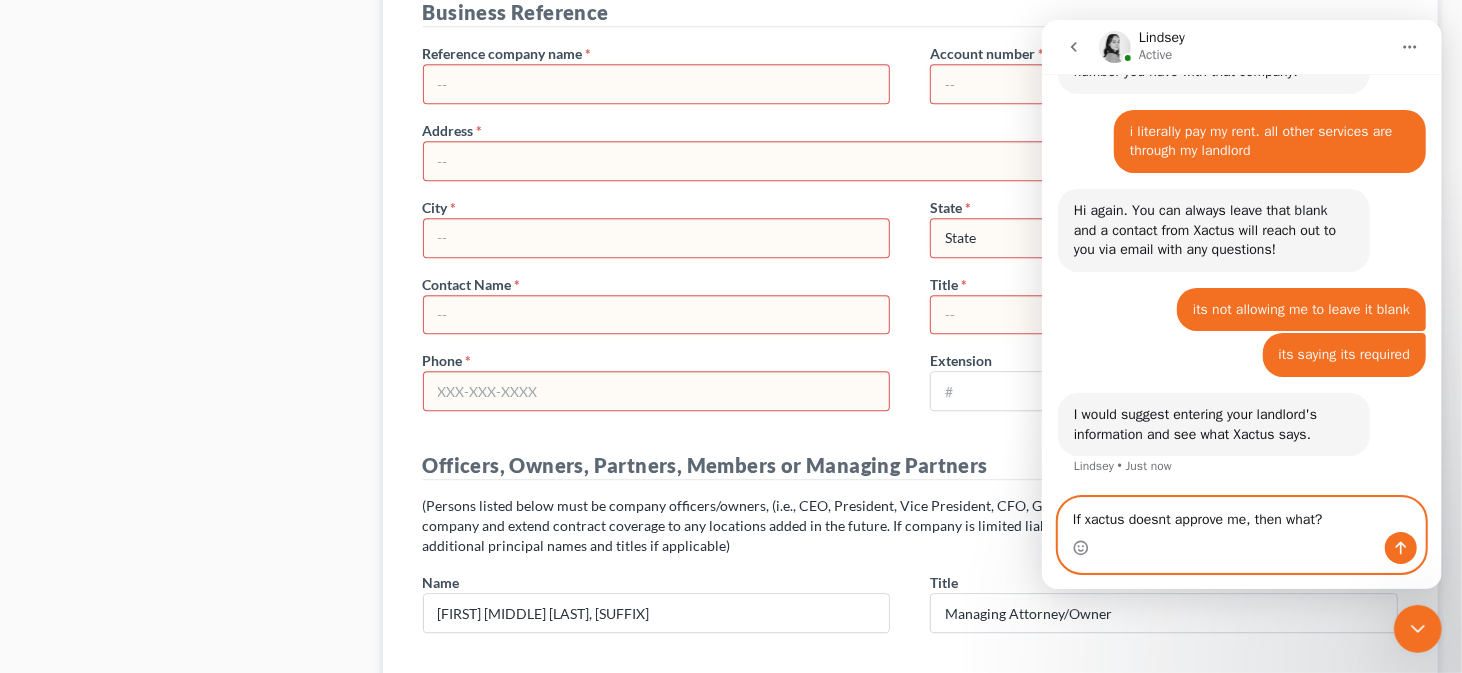 type 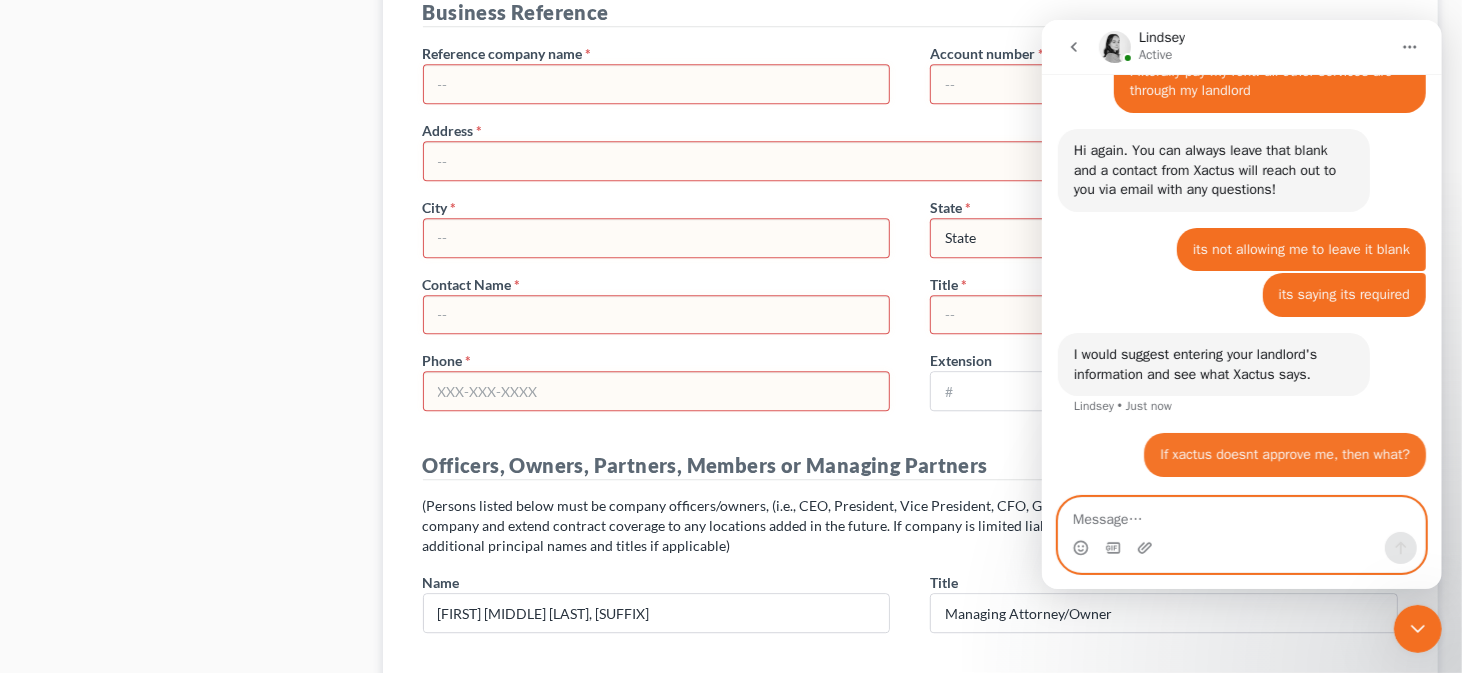 scroll, scrollTop: 2978, scrollLeft: 0, axis: vertical 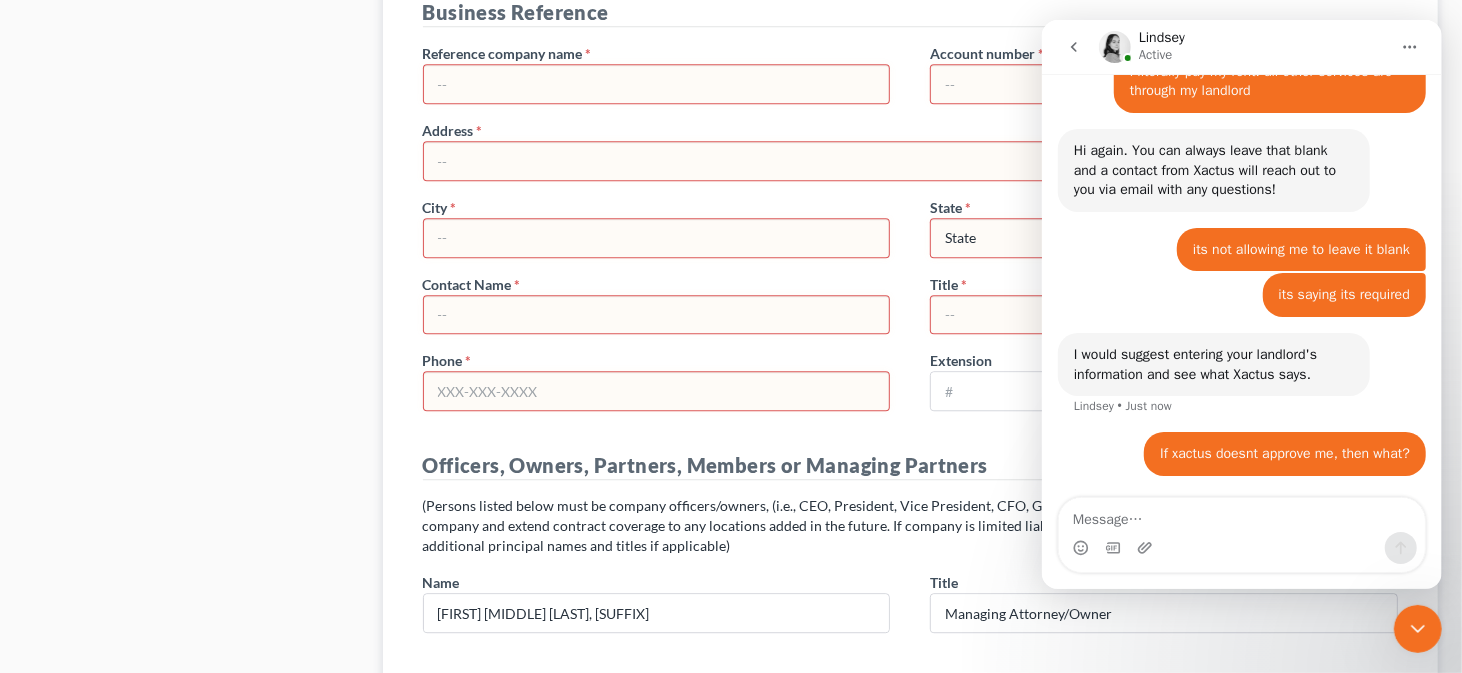 click at bounding box center (657, 84) 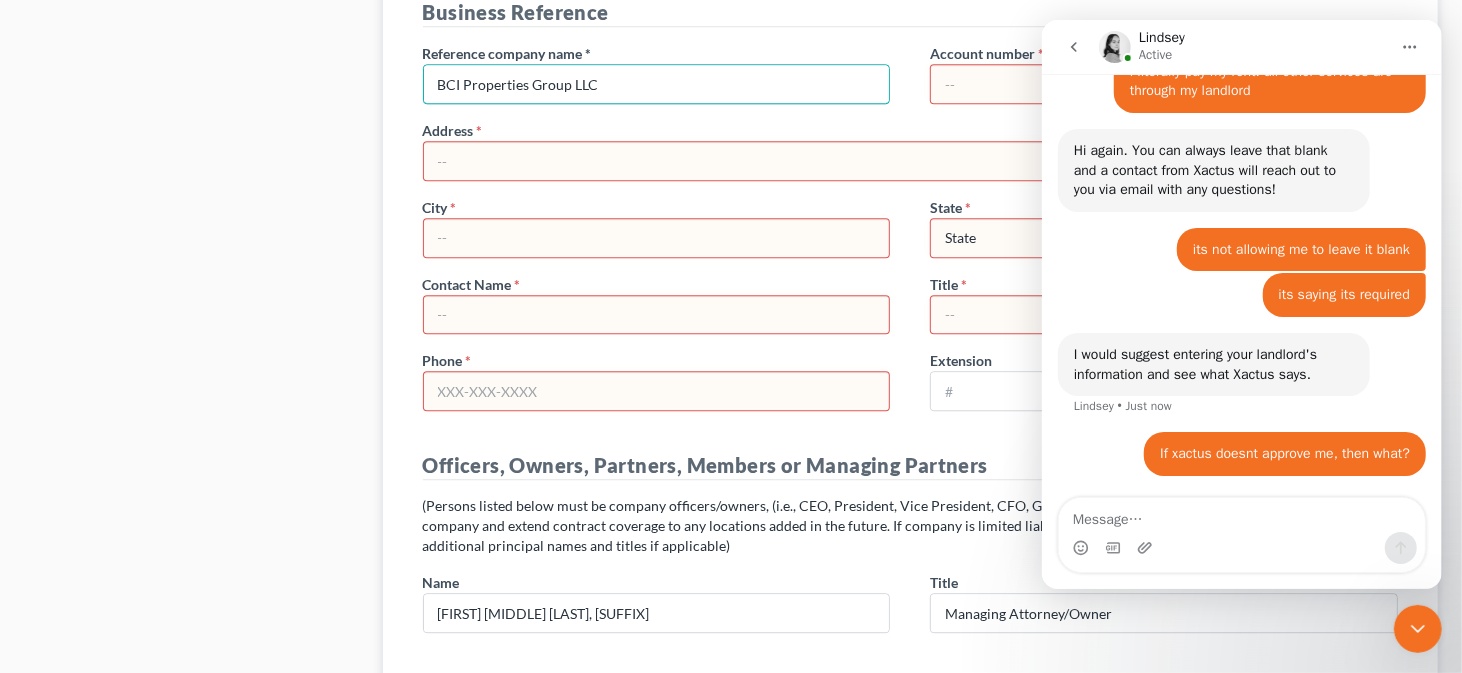 type on "BCI Properties Group LLC" 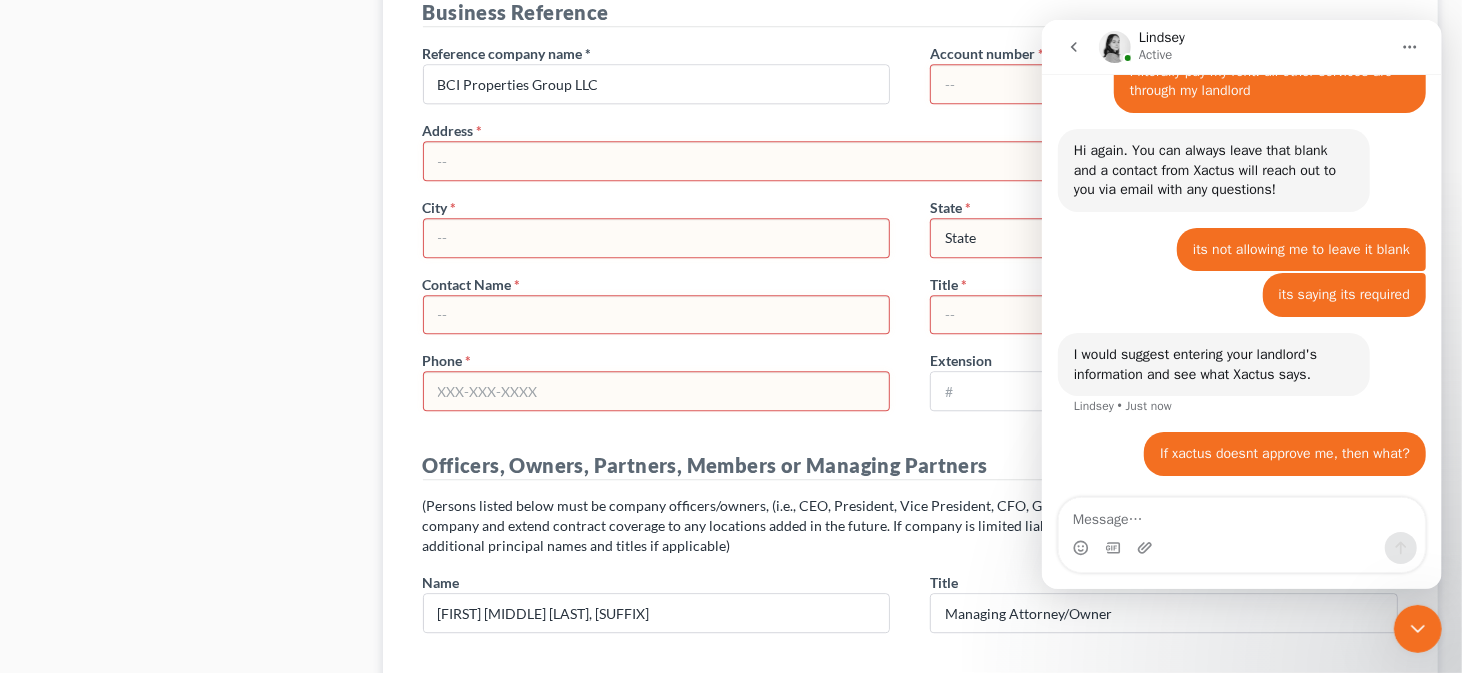 click on "Reference company name
*
BCI Properties Group LLC" at bounding box center (657, 73) 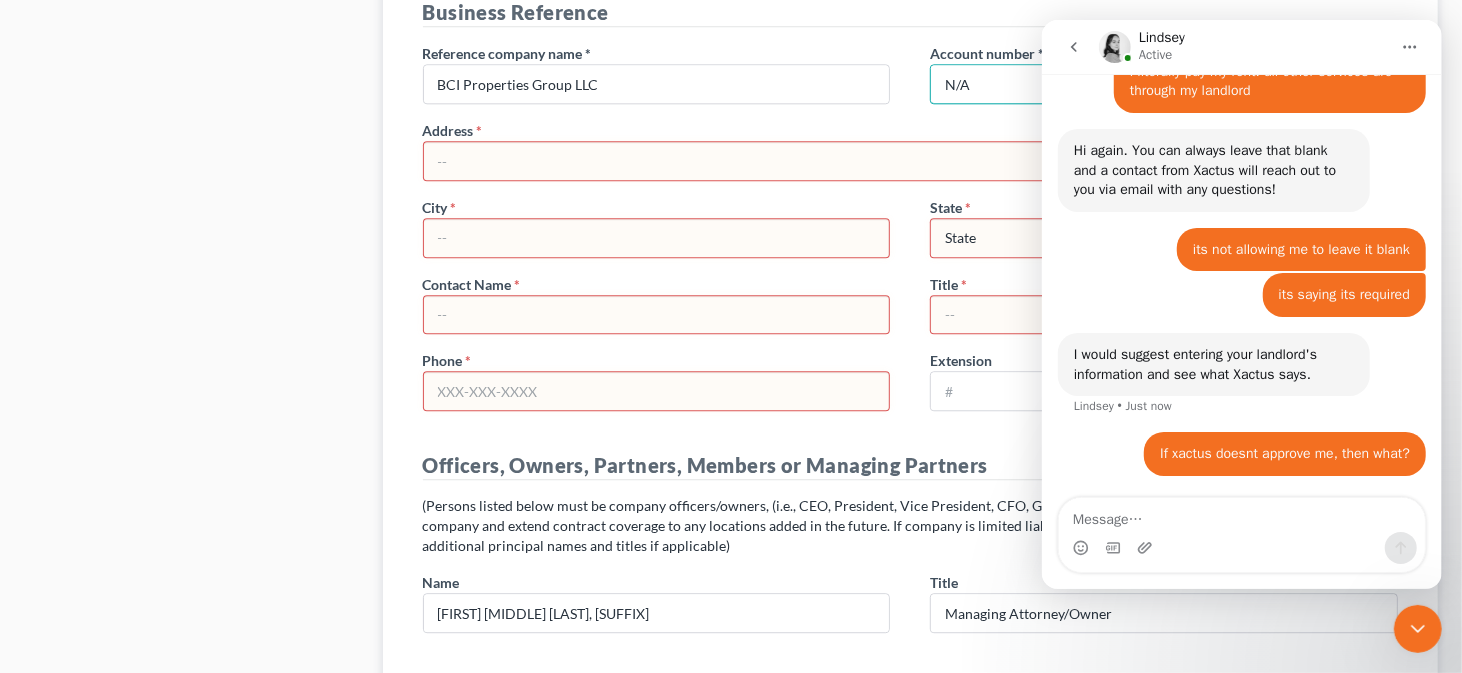 type on "N/A" 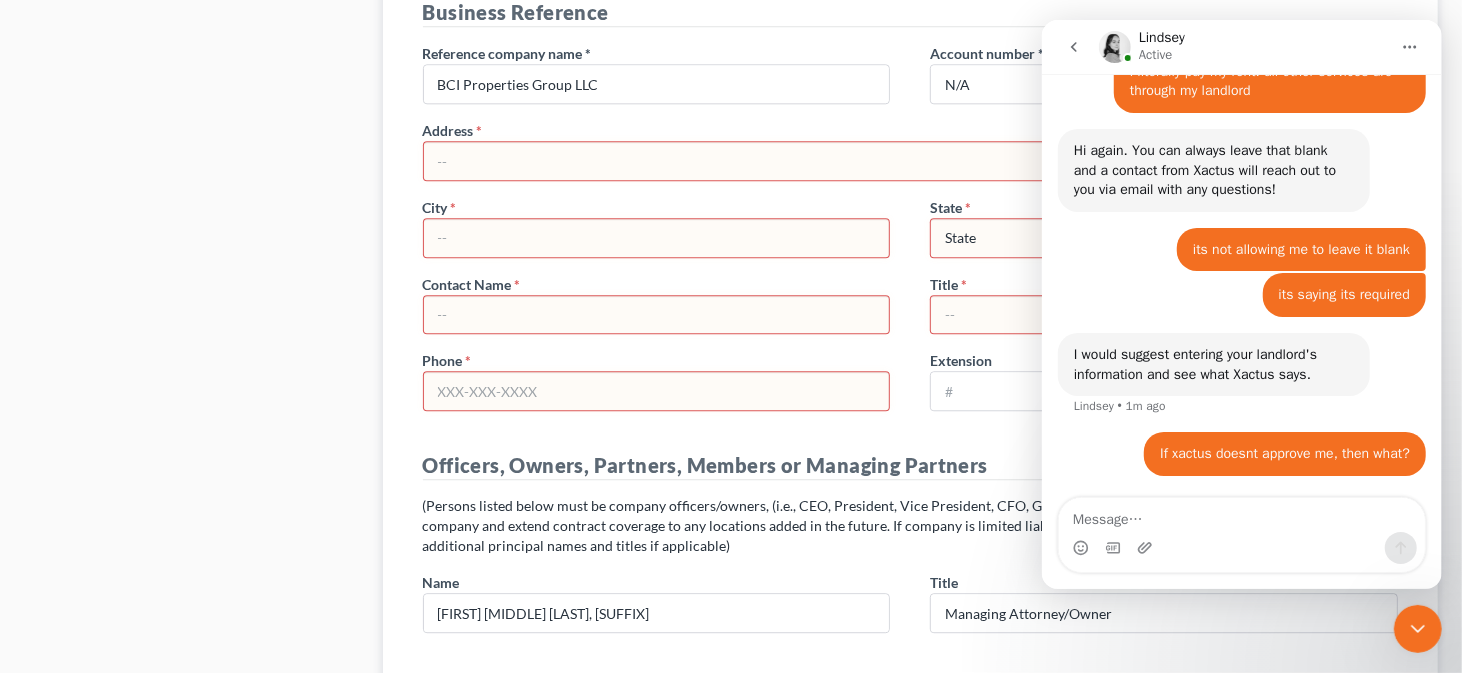 click at bounding box center [911, 161] 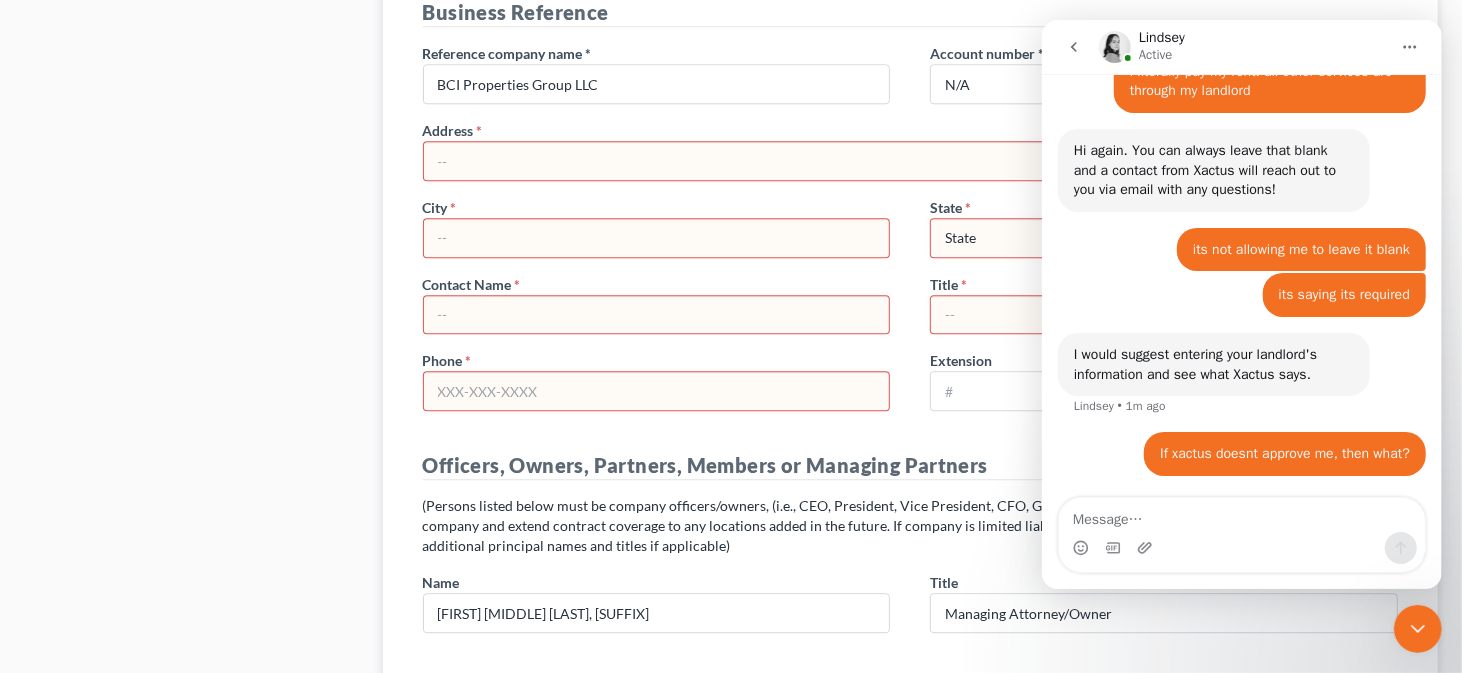 paste on "34 Industrial Blvd." 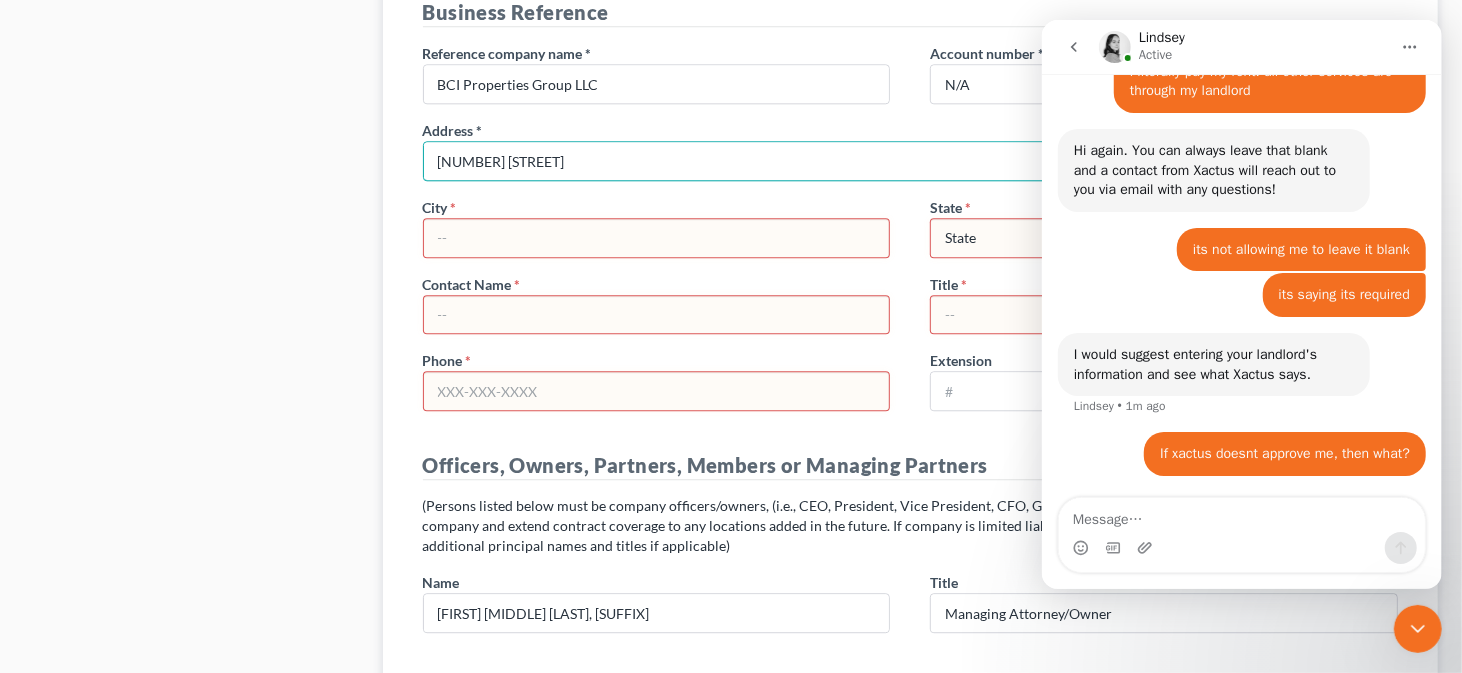 type on "34 Industrial Blvd." 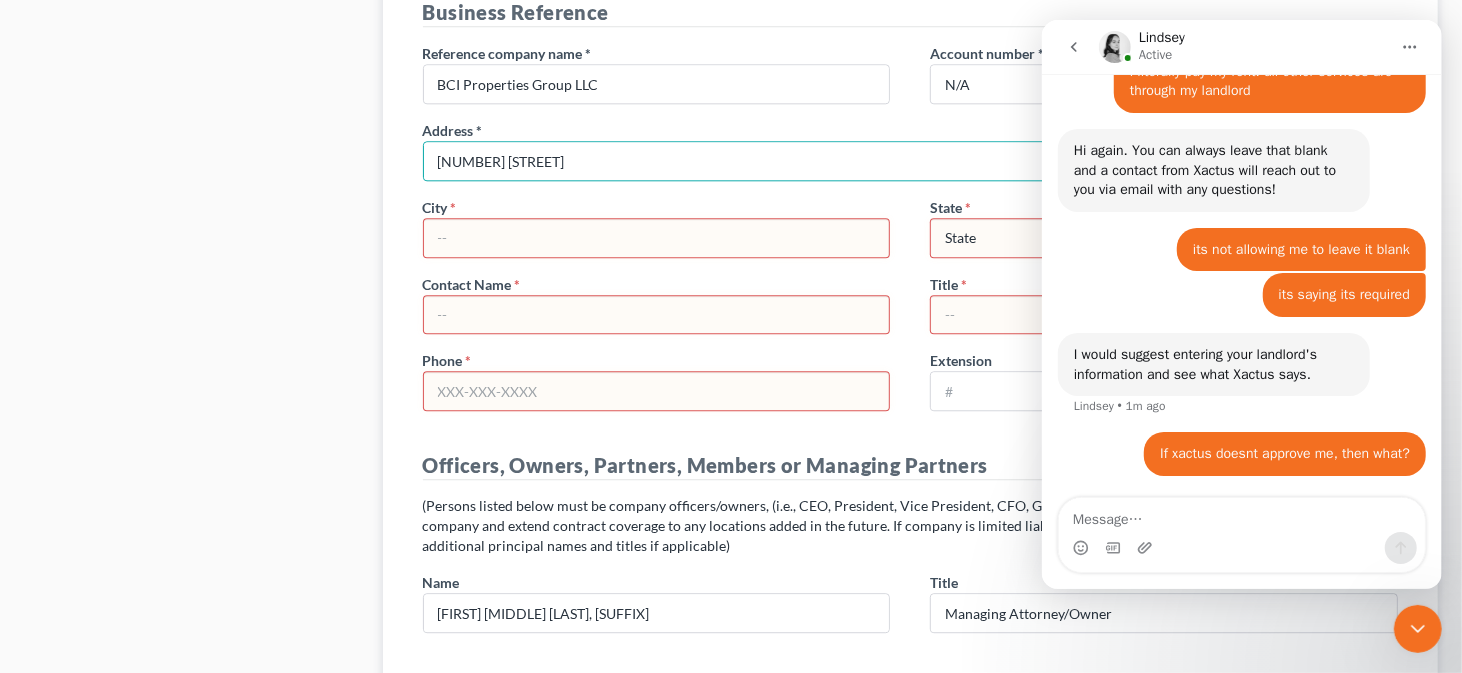 click at bounding box center [657, 238] 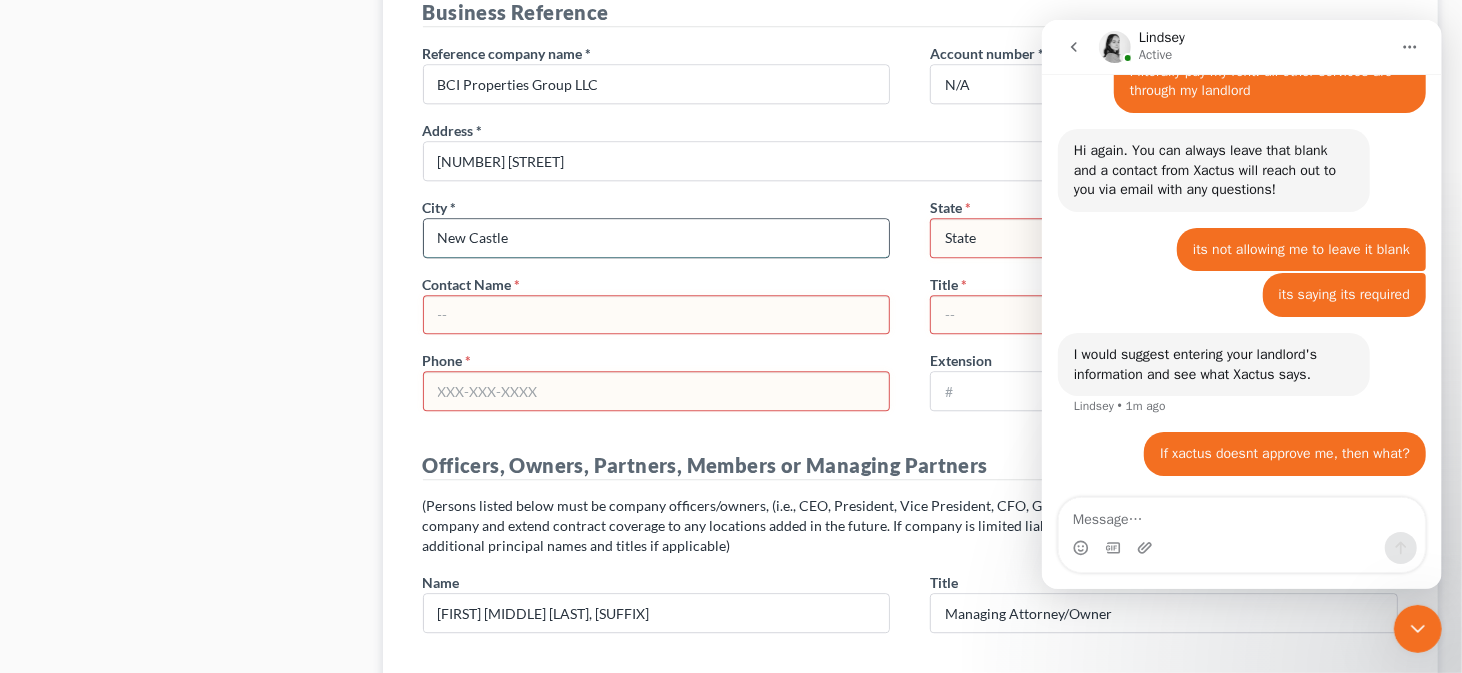 type on "New Castle" 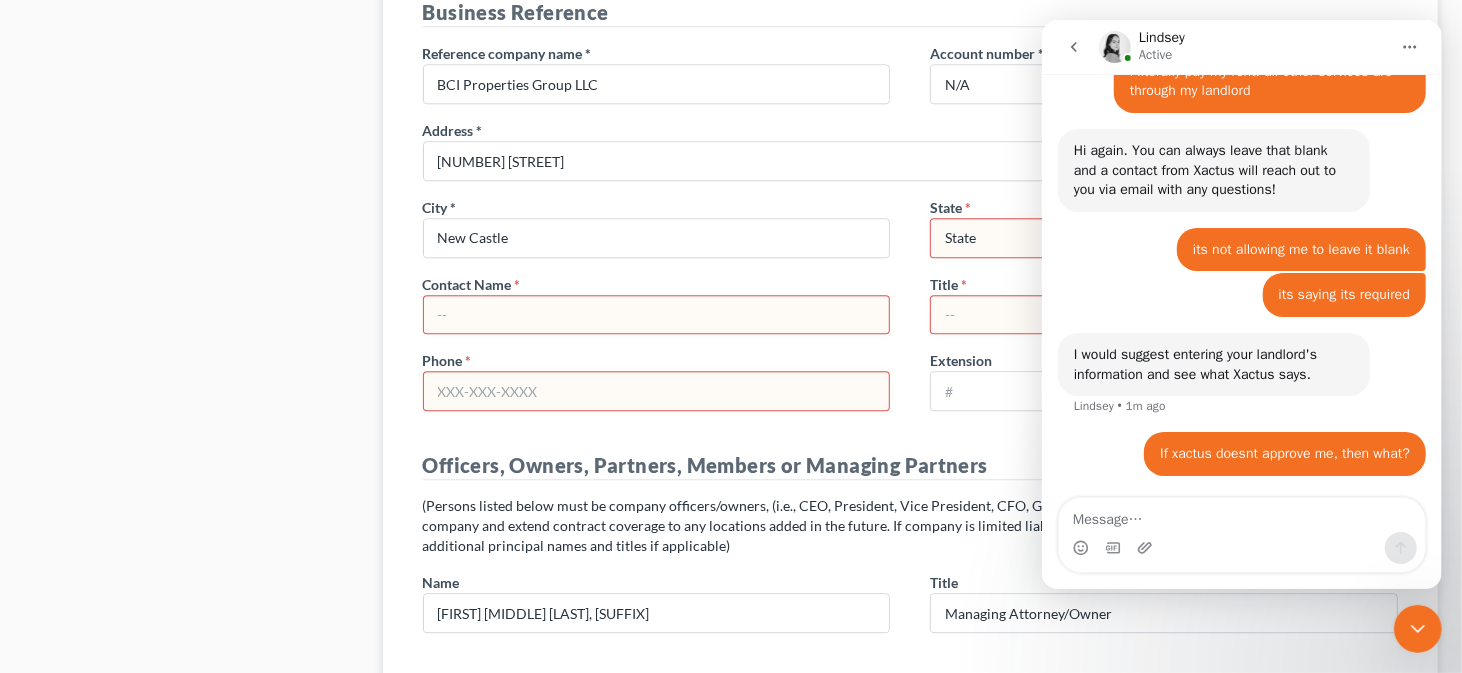 click on "State AL AK AR AZ CA CO CT DE DC FL GA GU HI ID IL IN IA KS KY LA ME MD MA MI MN MS MO MT NC ND NE NV NH NJ NM NY OH OK OR PA PR RI SC SD TN TX UT VI VA VT WA WV WI WY" at bounding box center (1042, 238) 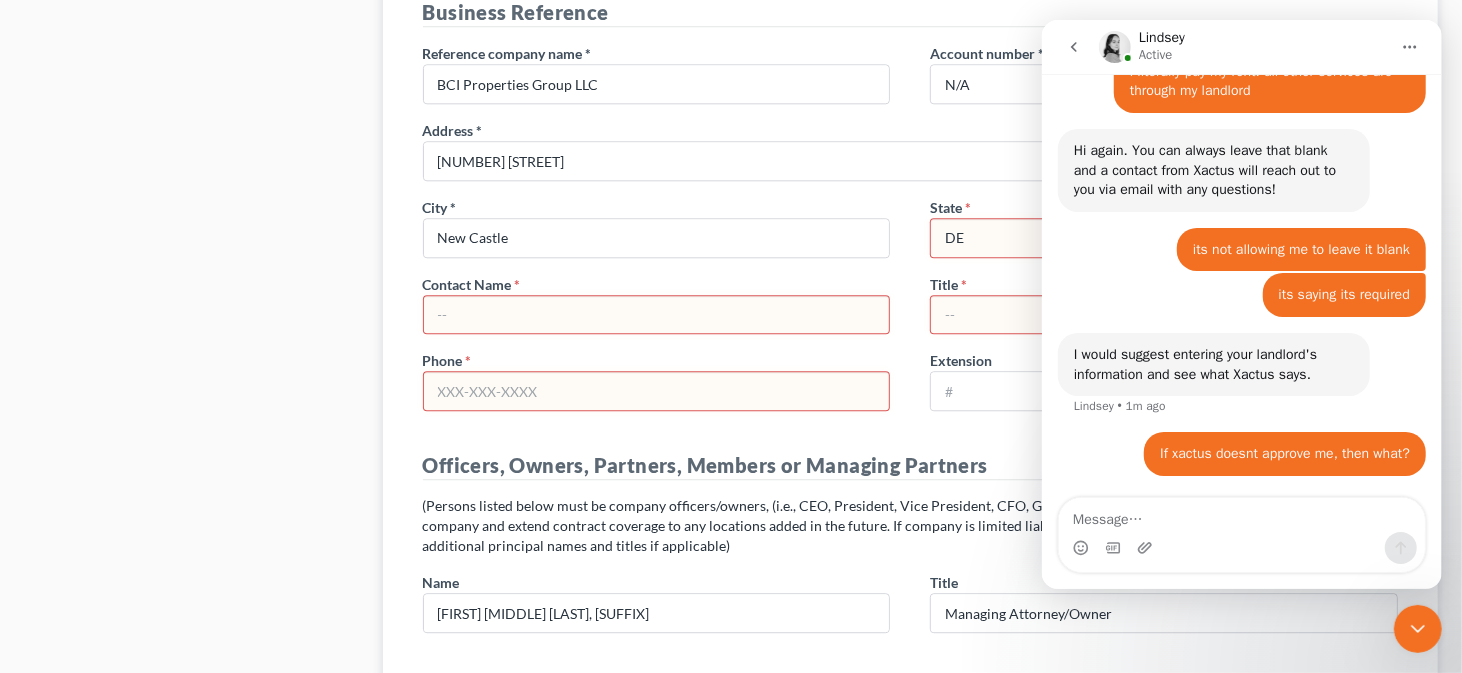 click on "State AL AK AR AZ CA CO CT DE DC FL GA GU HI ID IL IN IA KS KY LA ME MD MA MI MN MS MO MT NC ND NE NV NH NJ NM NY OH OK OR PA PR RI SC SD TN TX UT VI VA VT WA WV WI WY" at bounding box center [1042, 238] 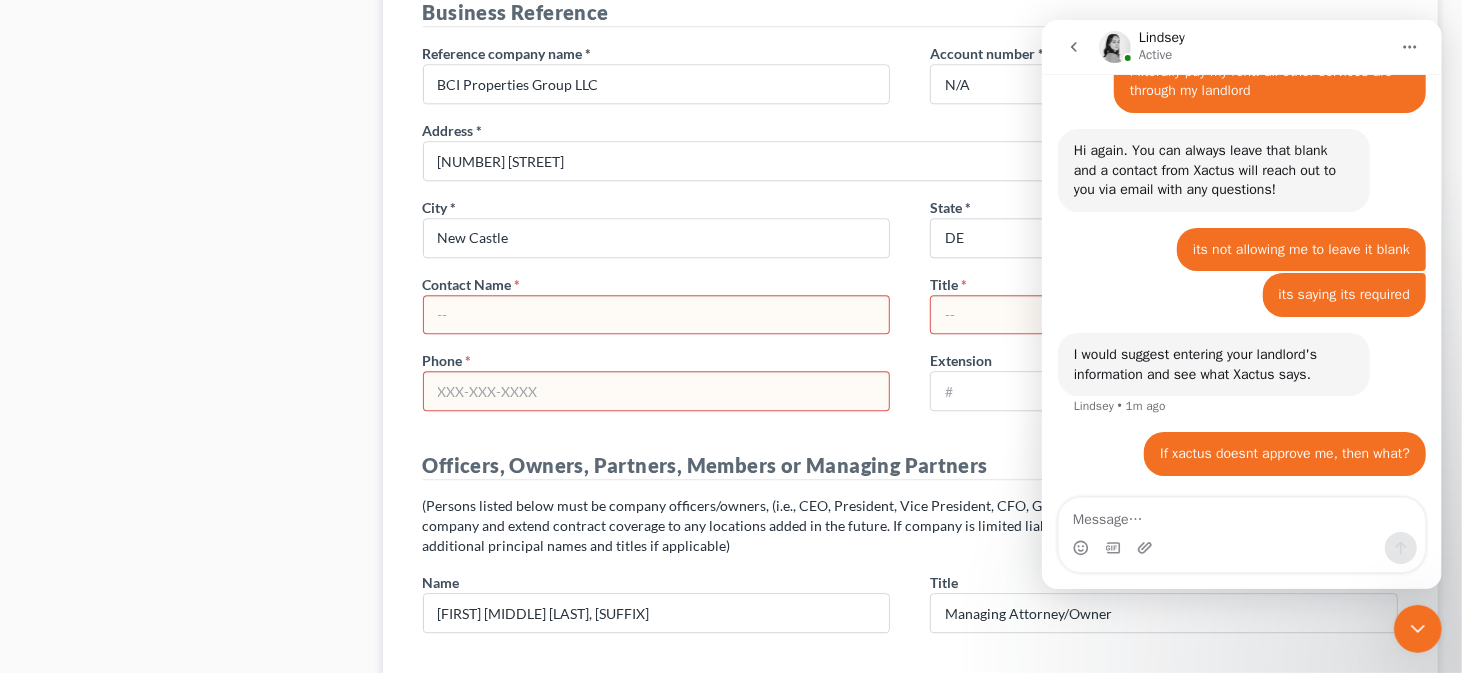 click at bounding box center [657, 315] 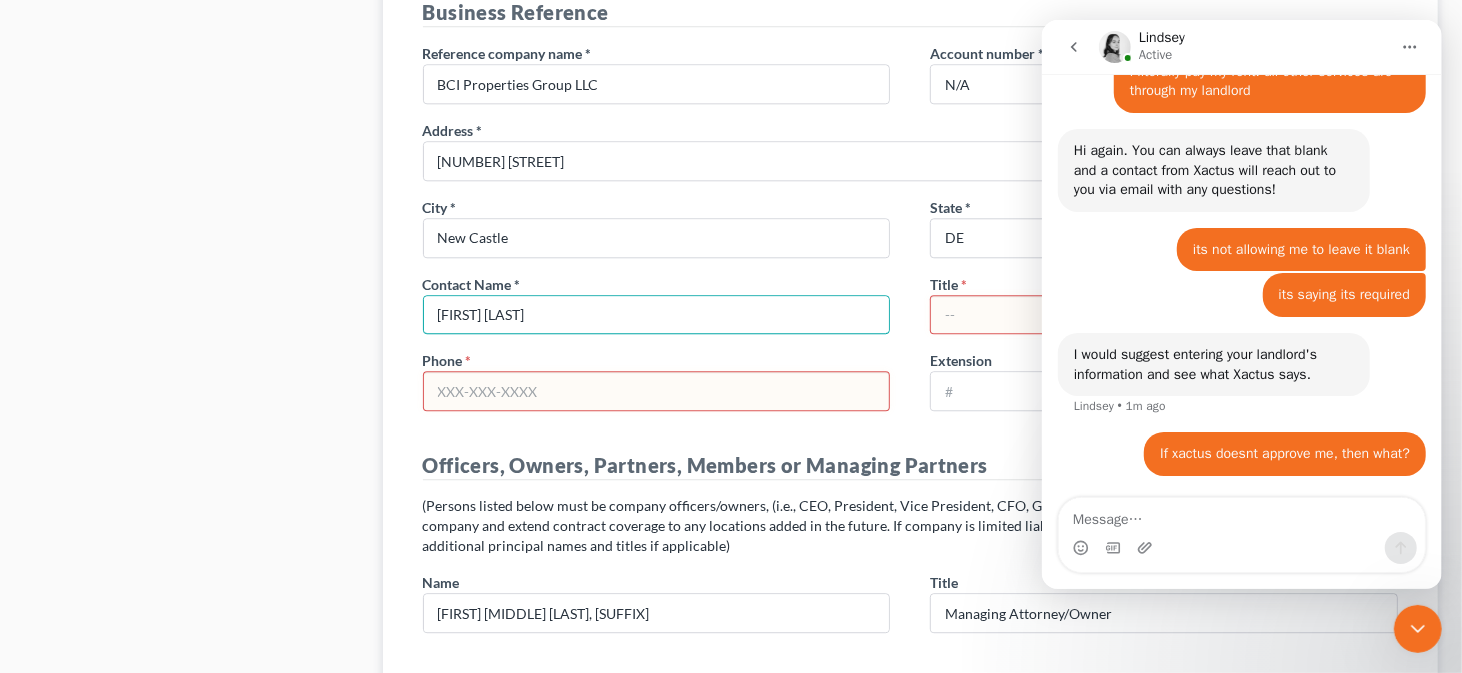 type on "Jessica Harrington" 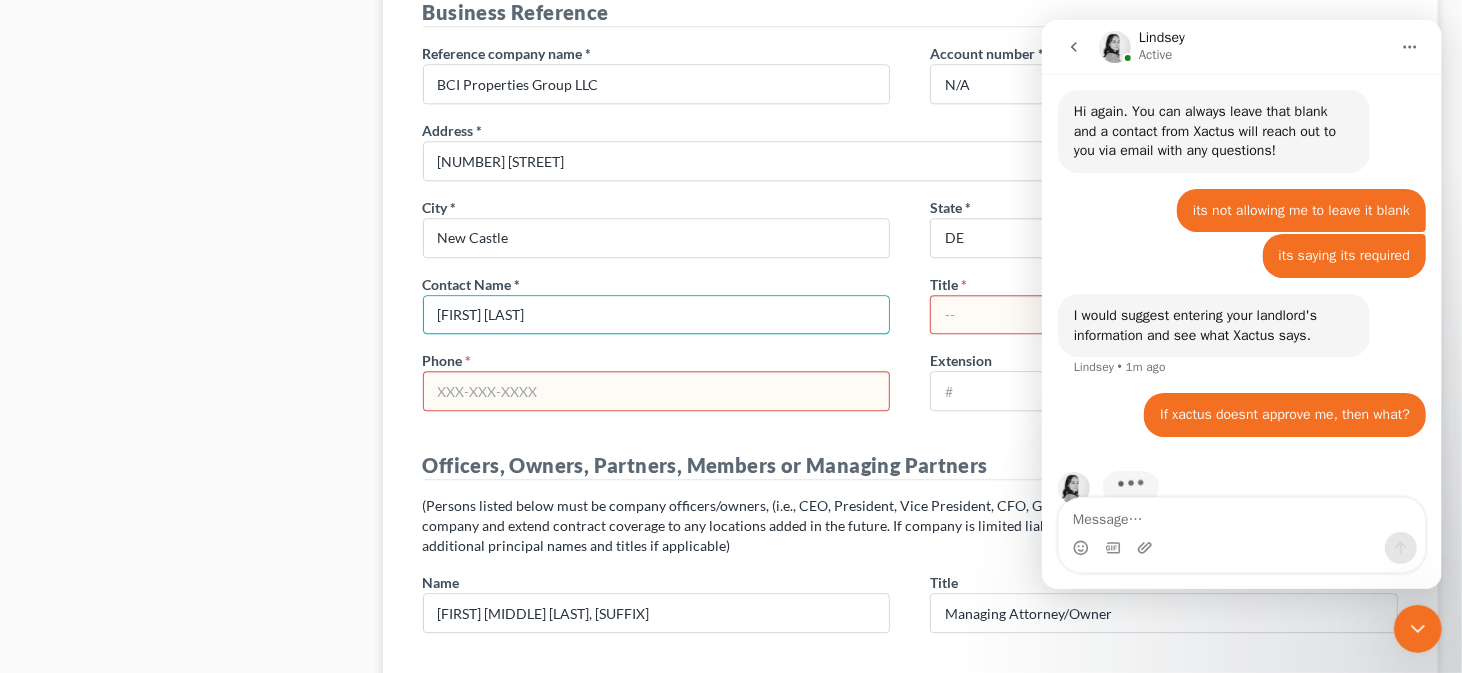 scroll, scrollTop: 3055, scrollLeft: 0, axis: vertical 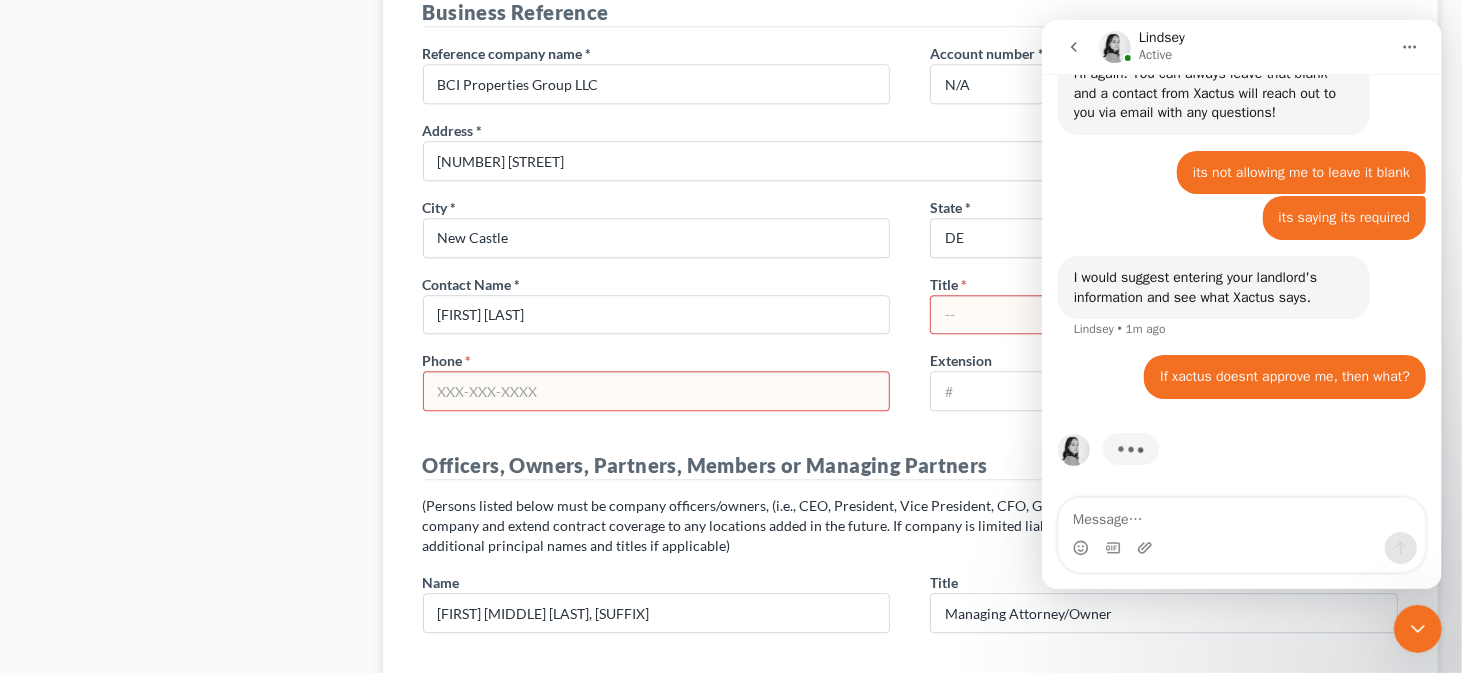 click at bounding box center (1164, 315) 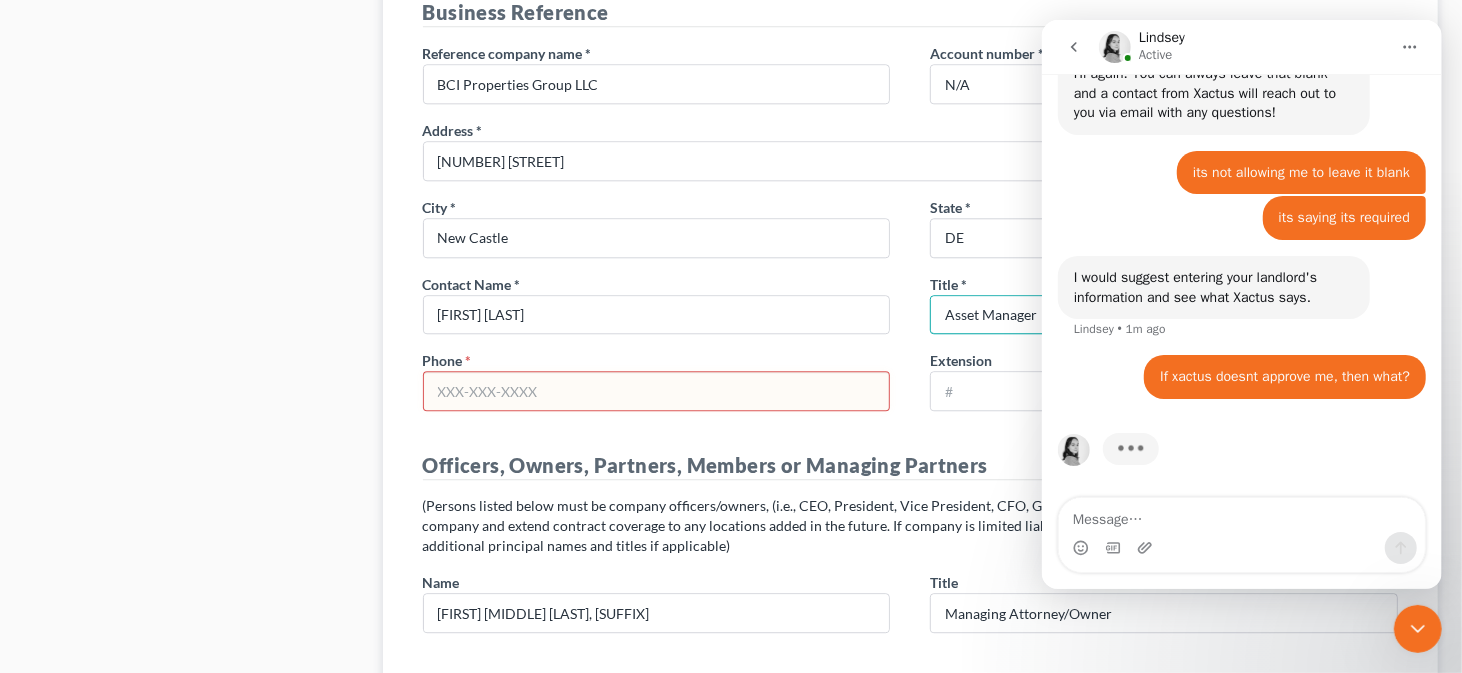 type on "Asset Manager" 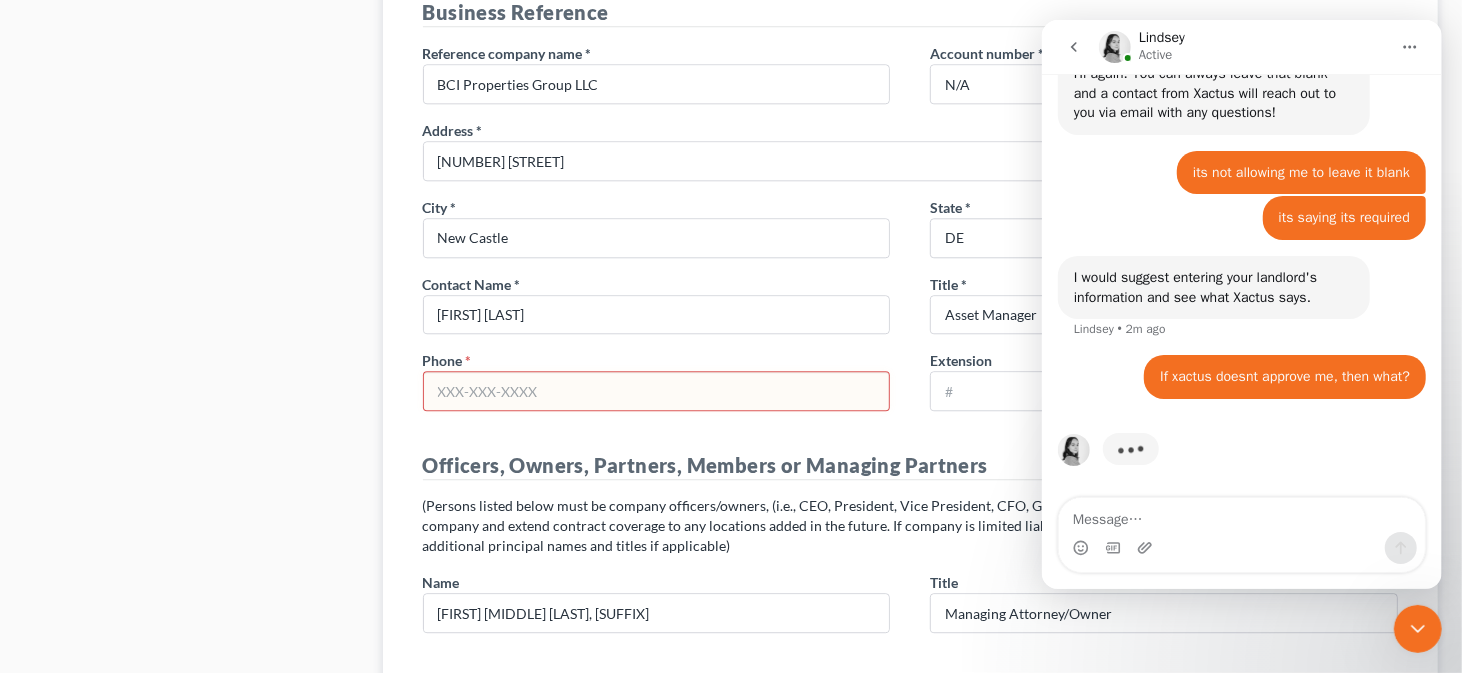 click at bounding box center [657, 391] 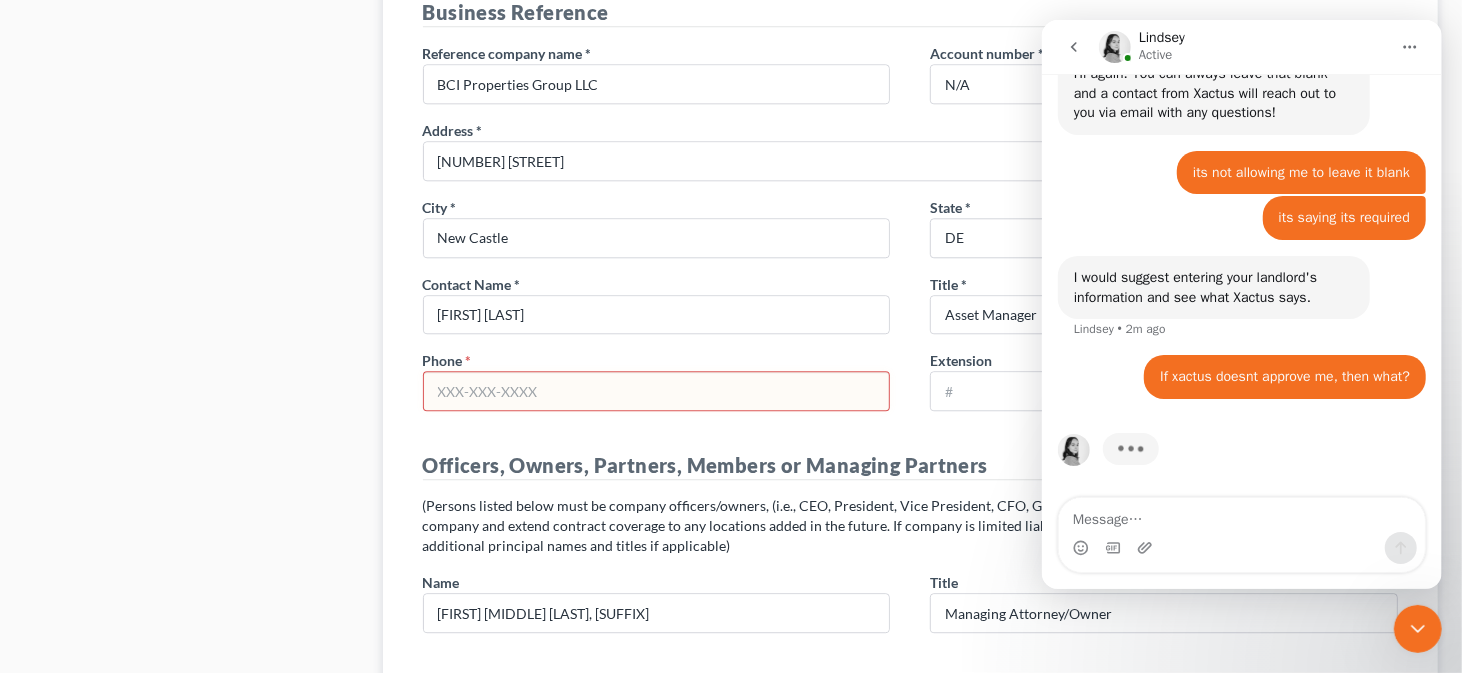 paste on "302-325-2700" 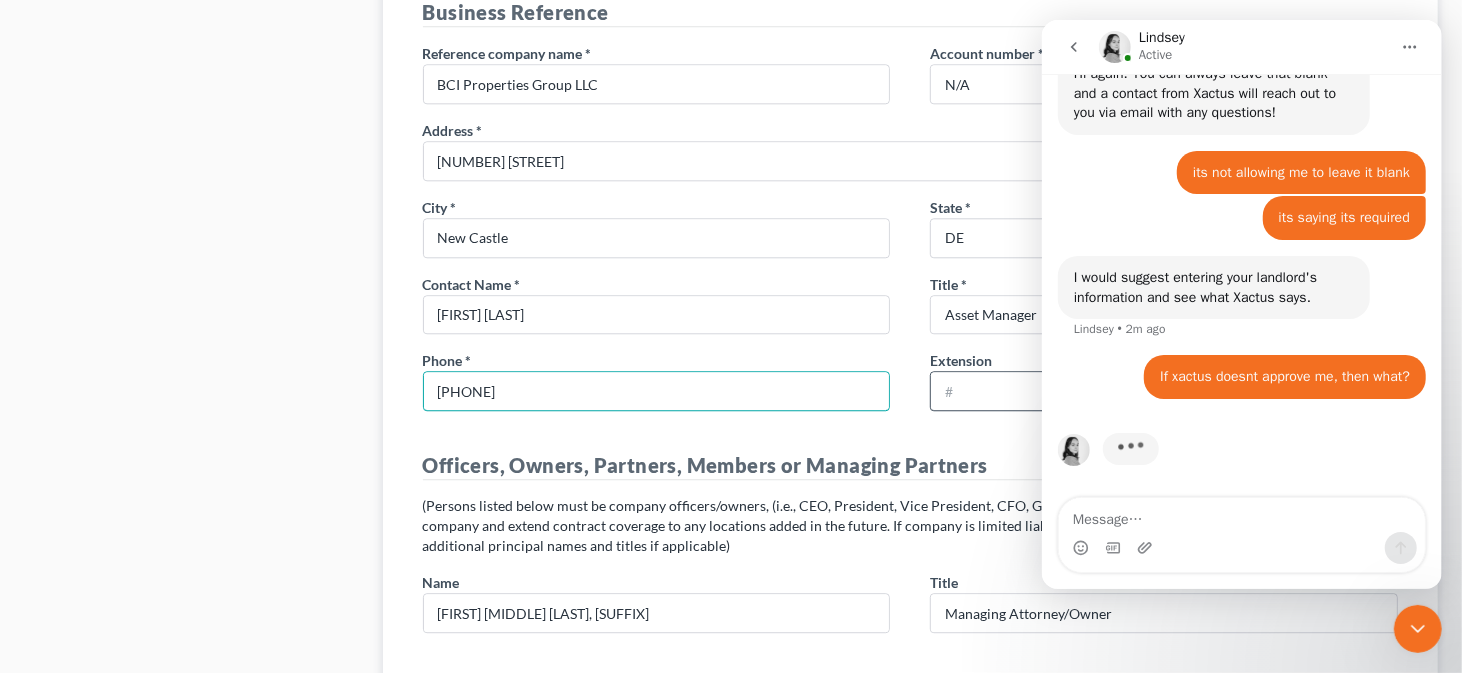 type on "302-325-2700" 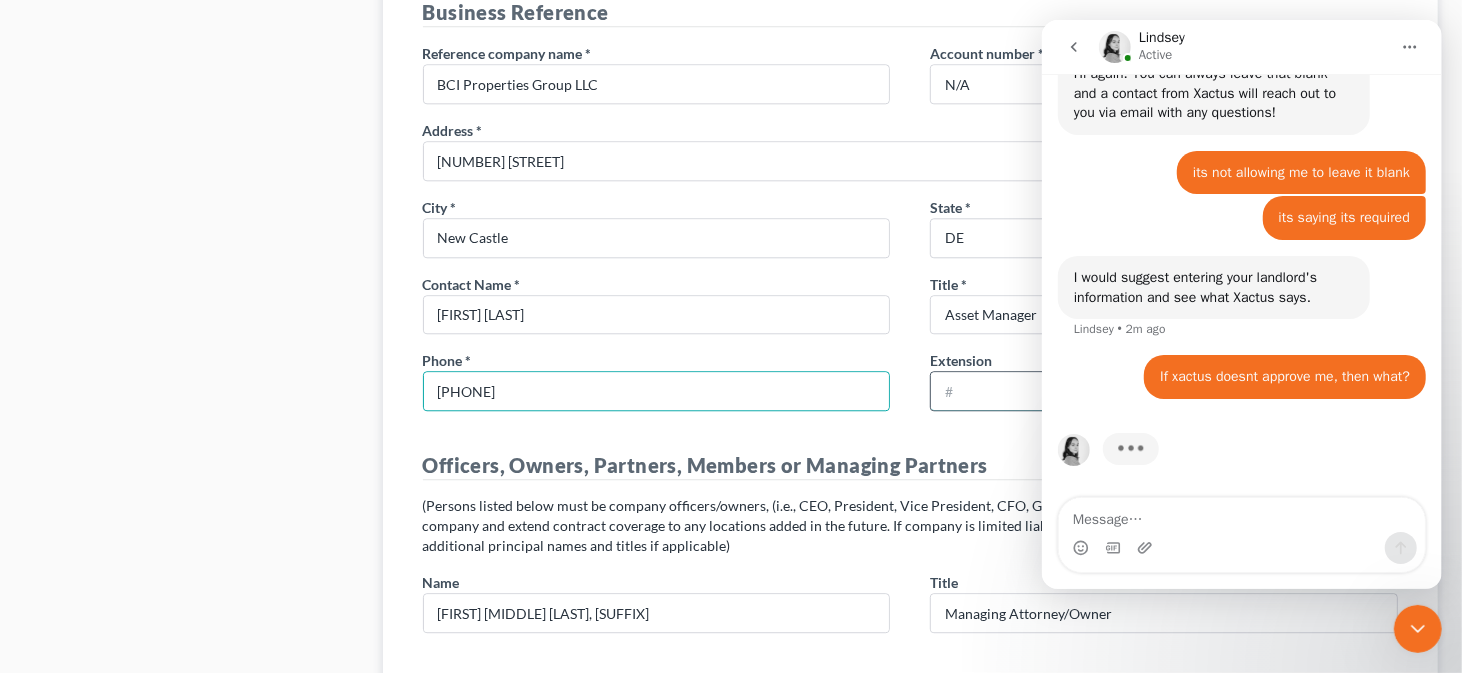 click at bounding box center [1042, 391] 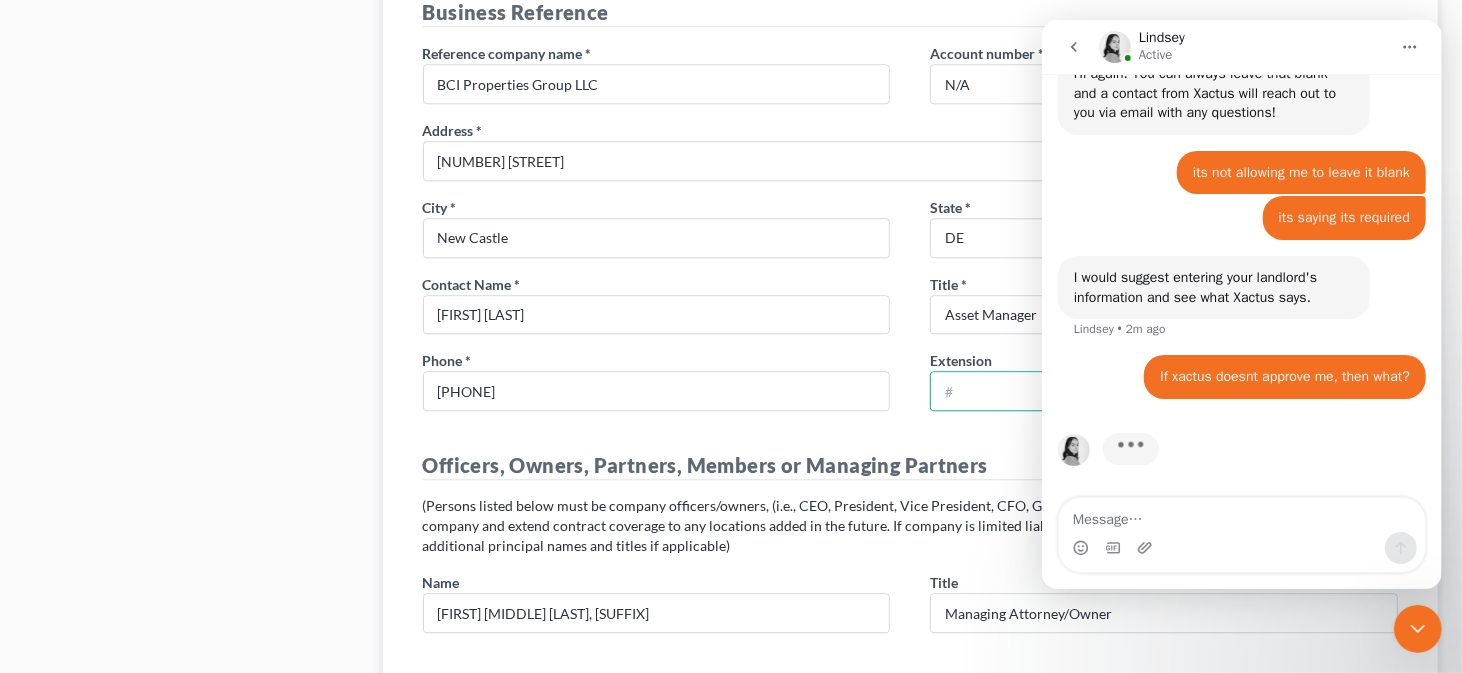 click 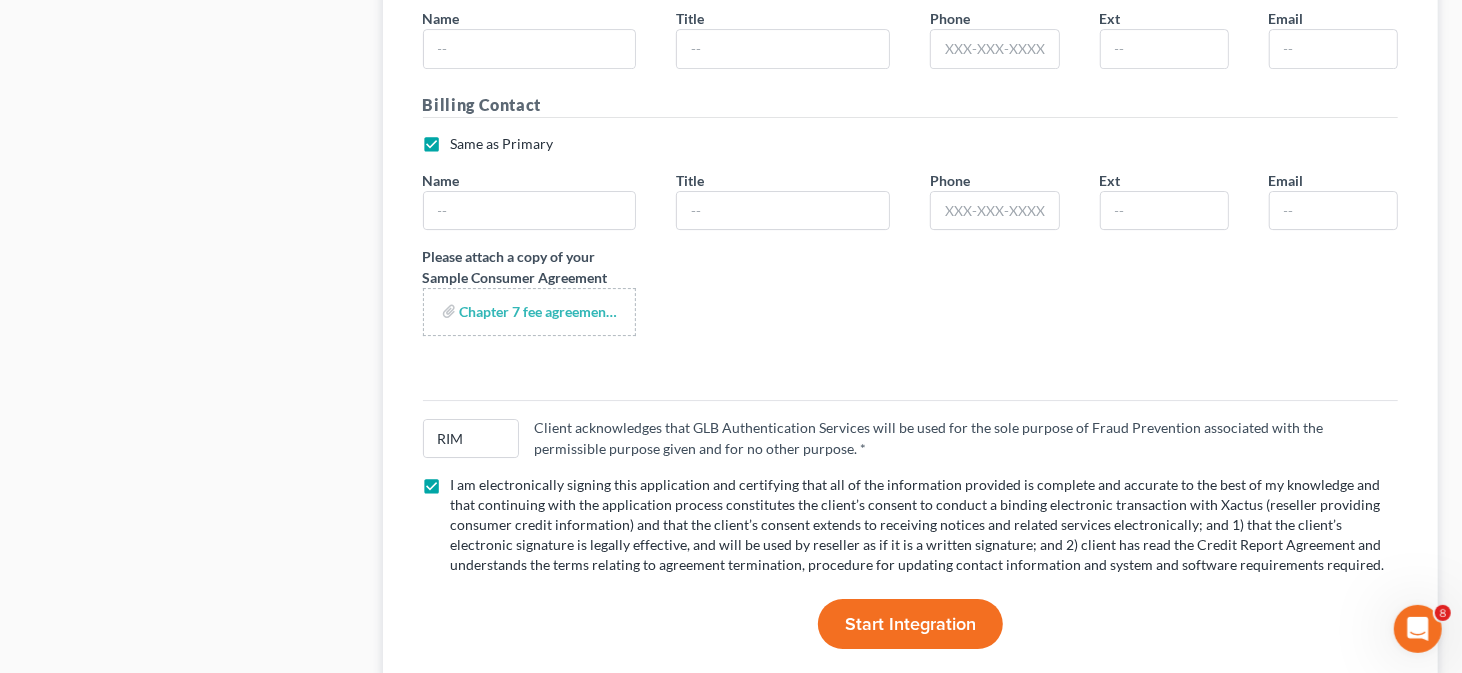scroll, scrollTop: 4093, scrollLeft: 0, axis: vertical 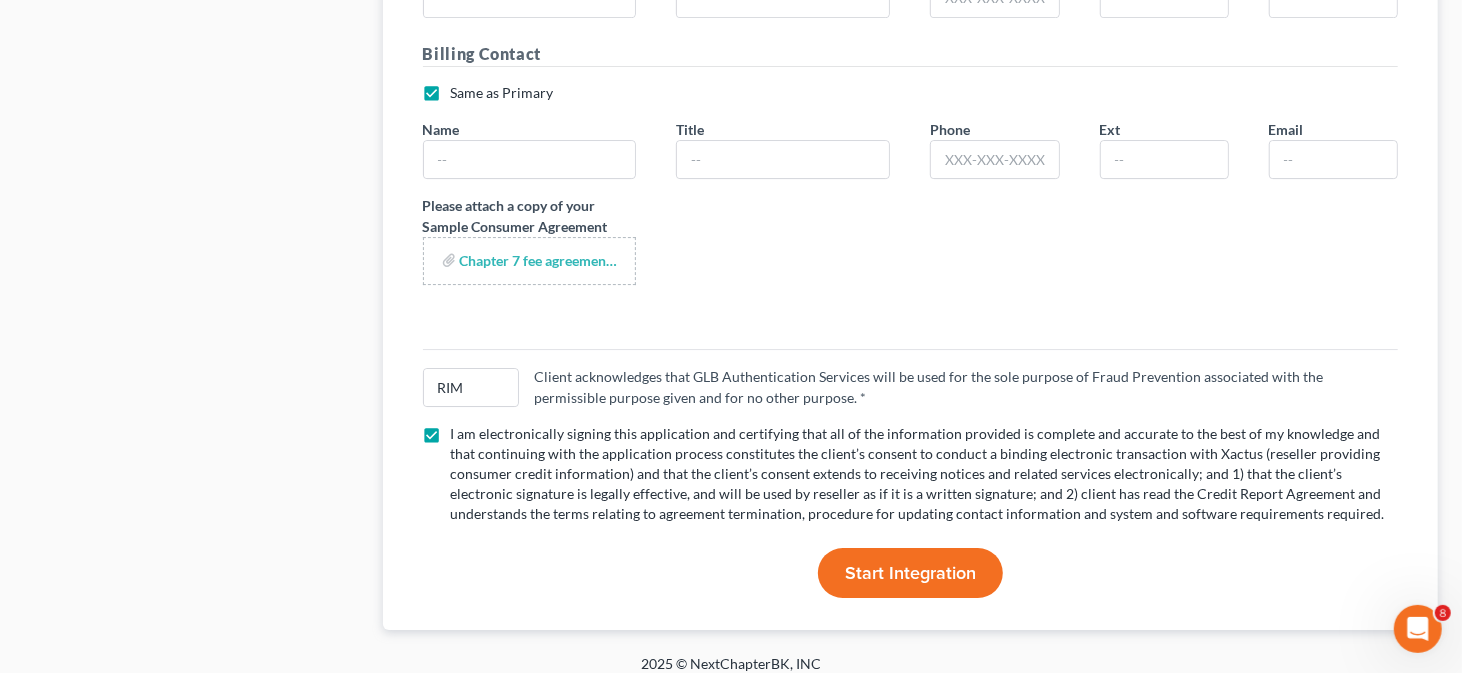 click on "Start Integration" at bounding box center [910, 573] 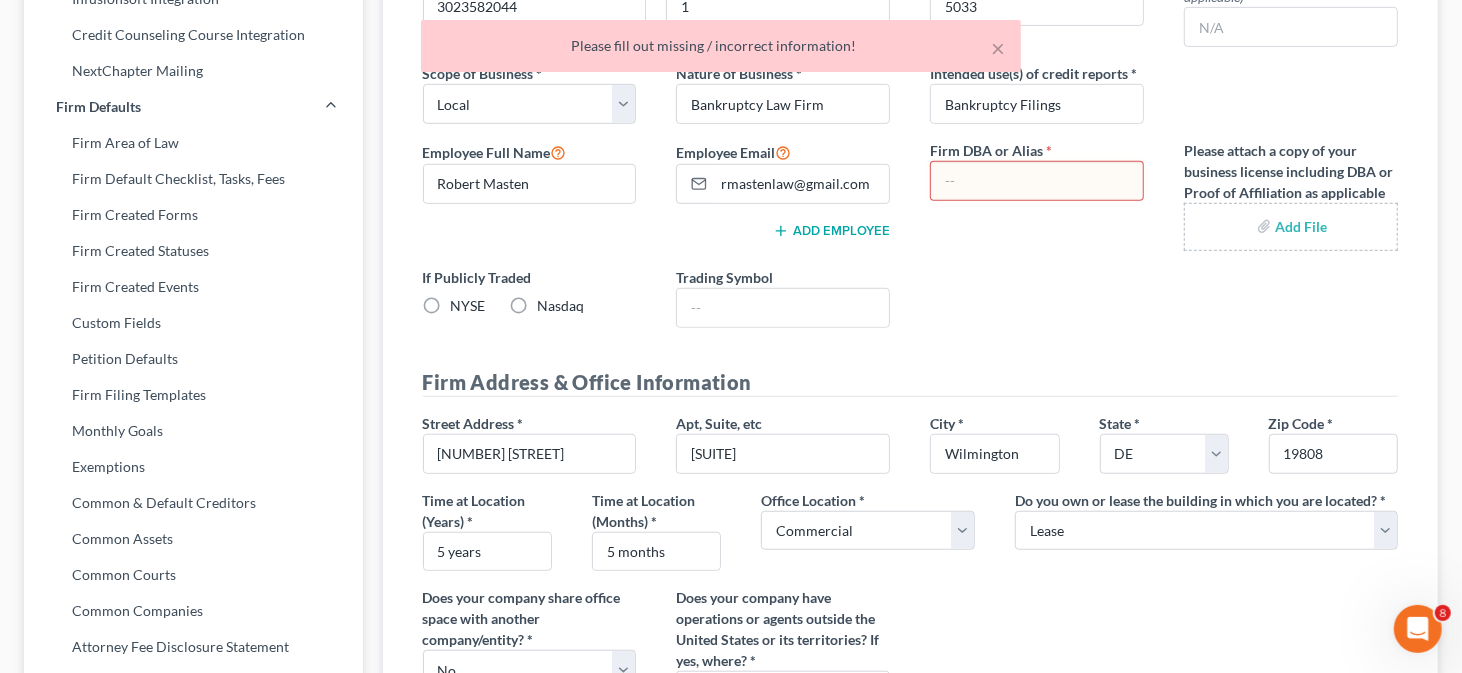 scroll, scrollTop: 675, scrollLeft: 0, axis: vertical 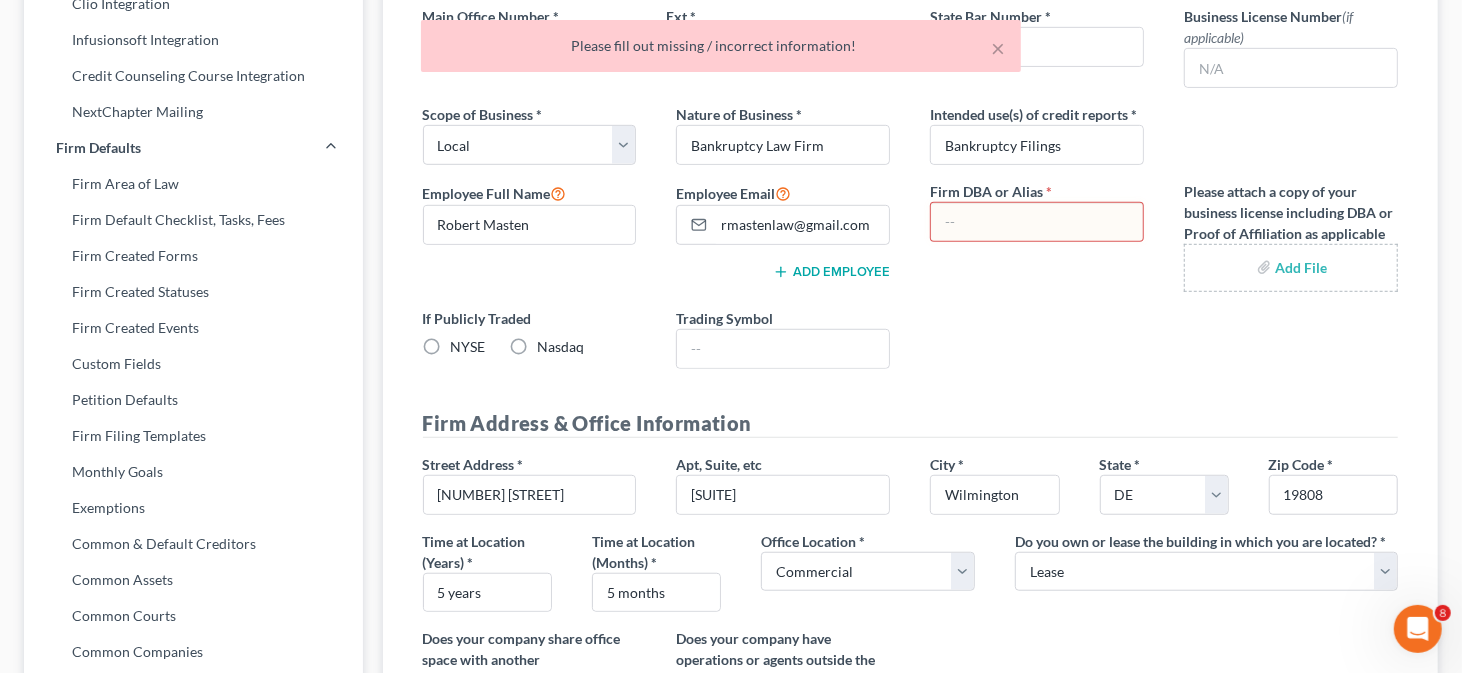 drag, startPoint x: 968, startPoint y: 231, endPoint x: 983, endPoint y: 223, distance: 17 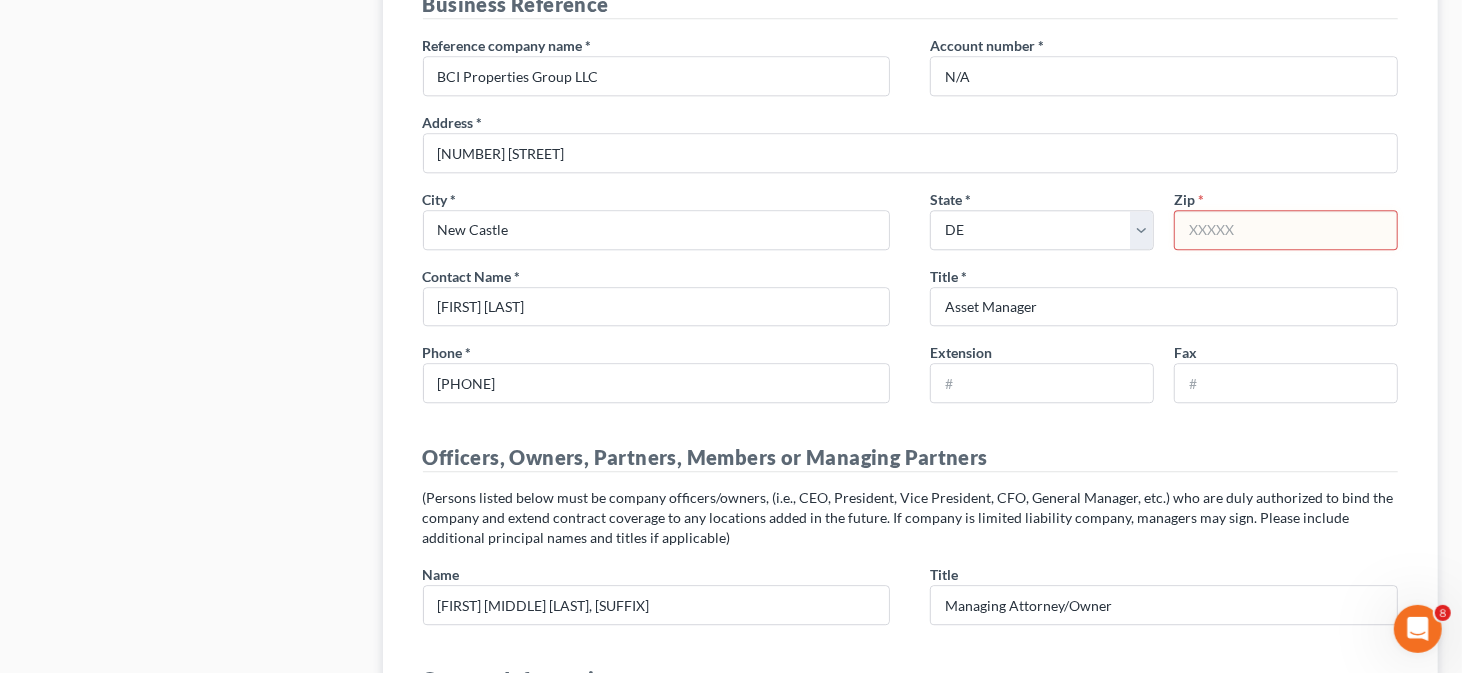 scroll, scrollTop: 3093, scrollLeft: 0, axis: vertical 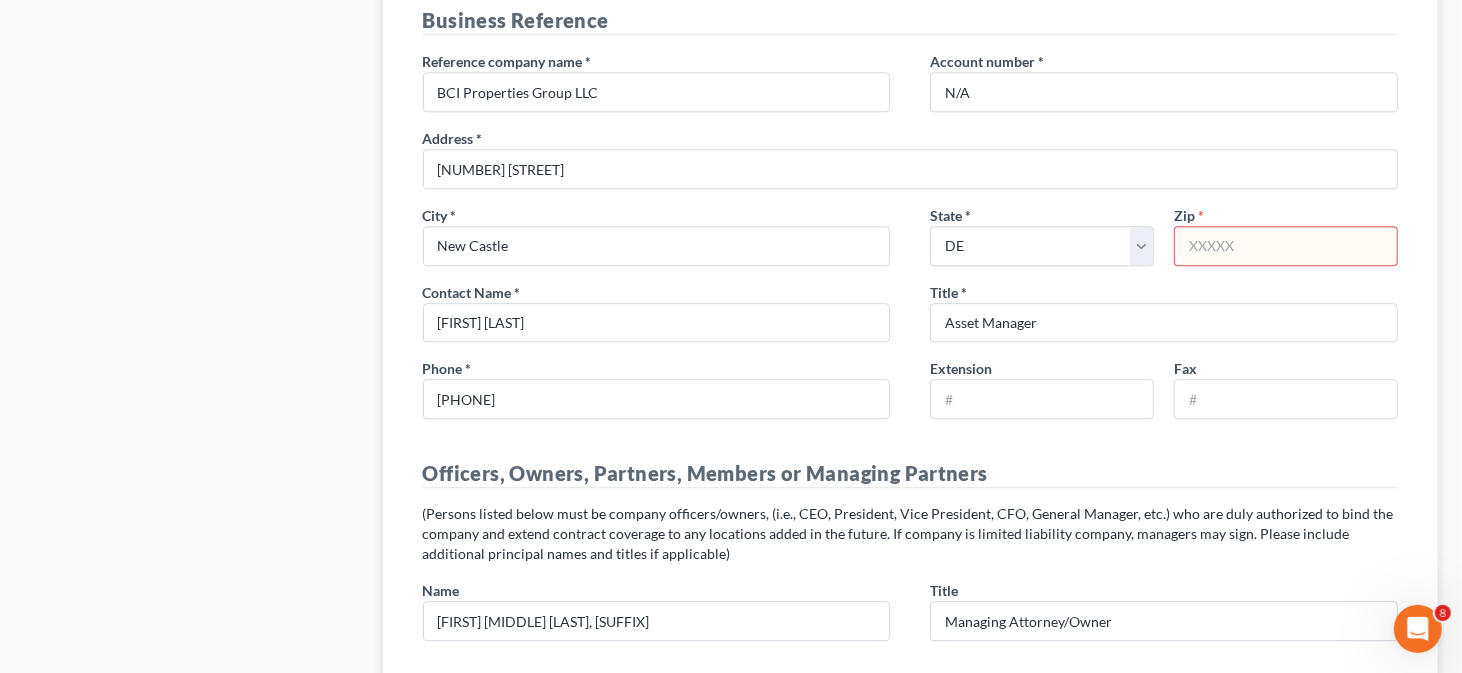 type on "N/A" 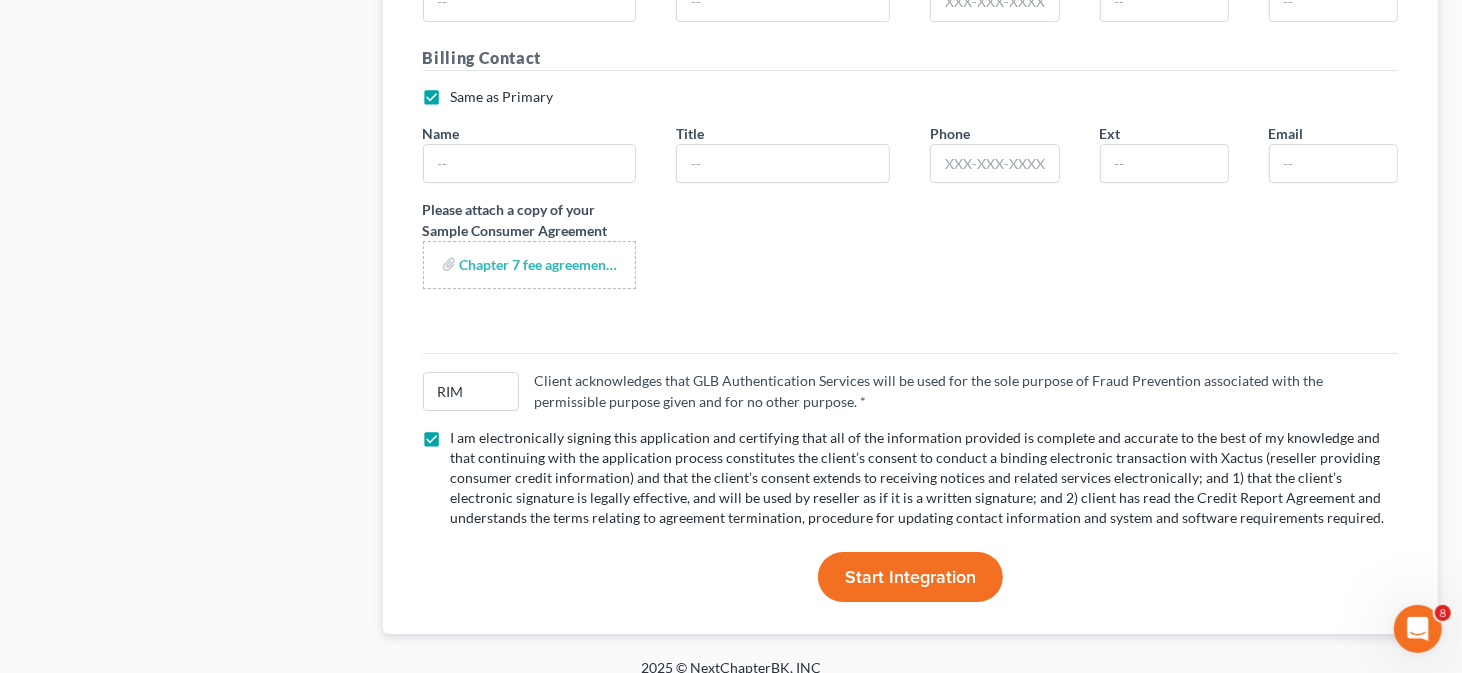 scroll, scrollTop: 4093, scrollLeft: 0, axis: vertical 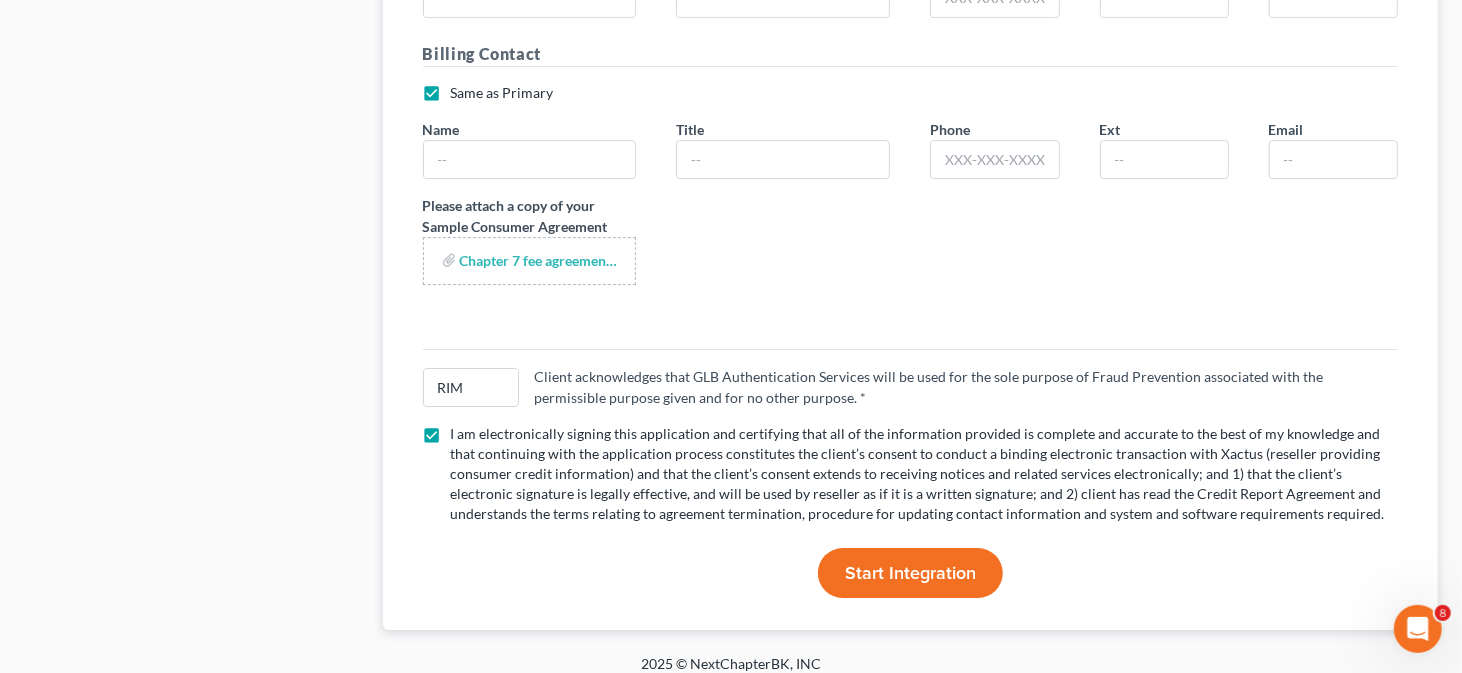 type on "19720" 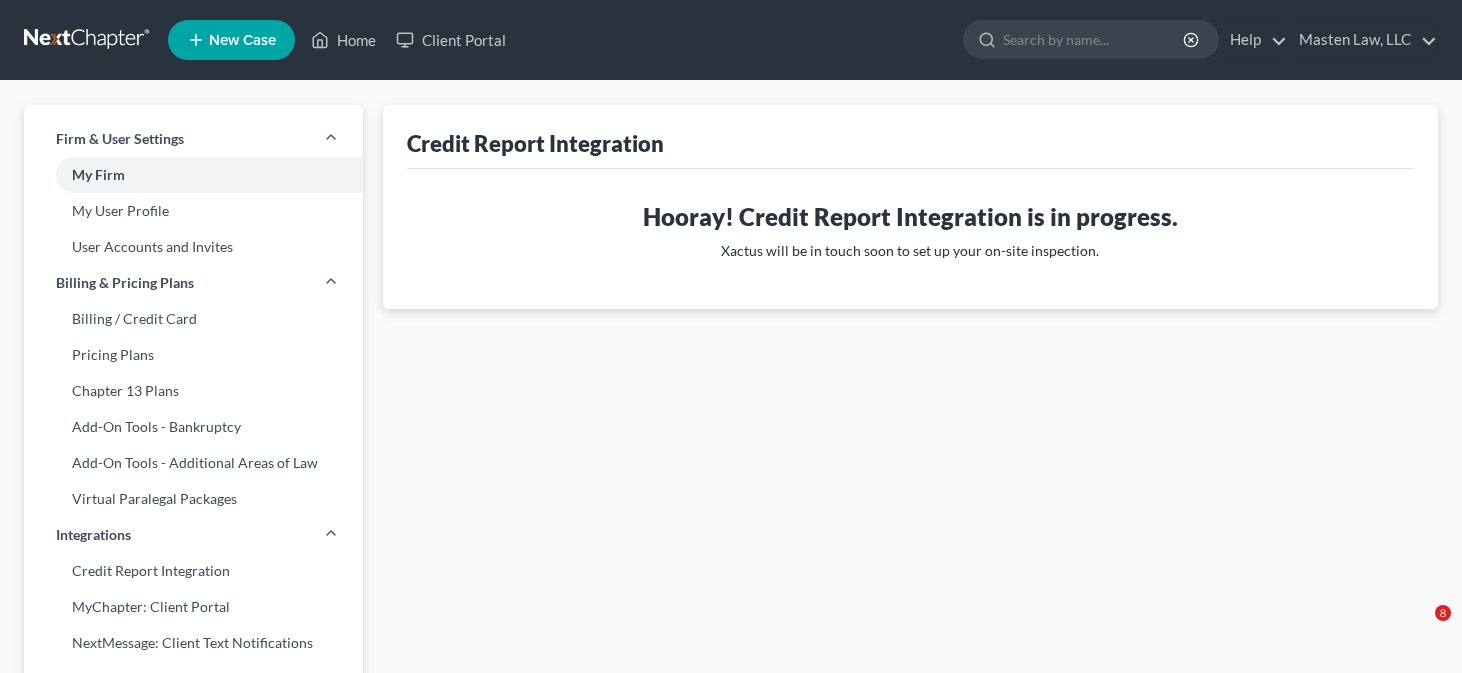 scroll, scrollTop: 879, scrollLeft: 0, axis: vertical 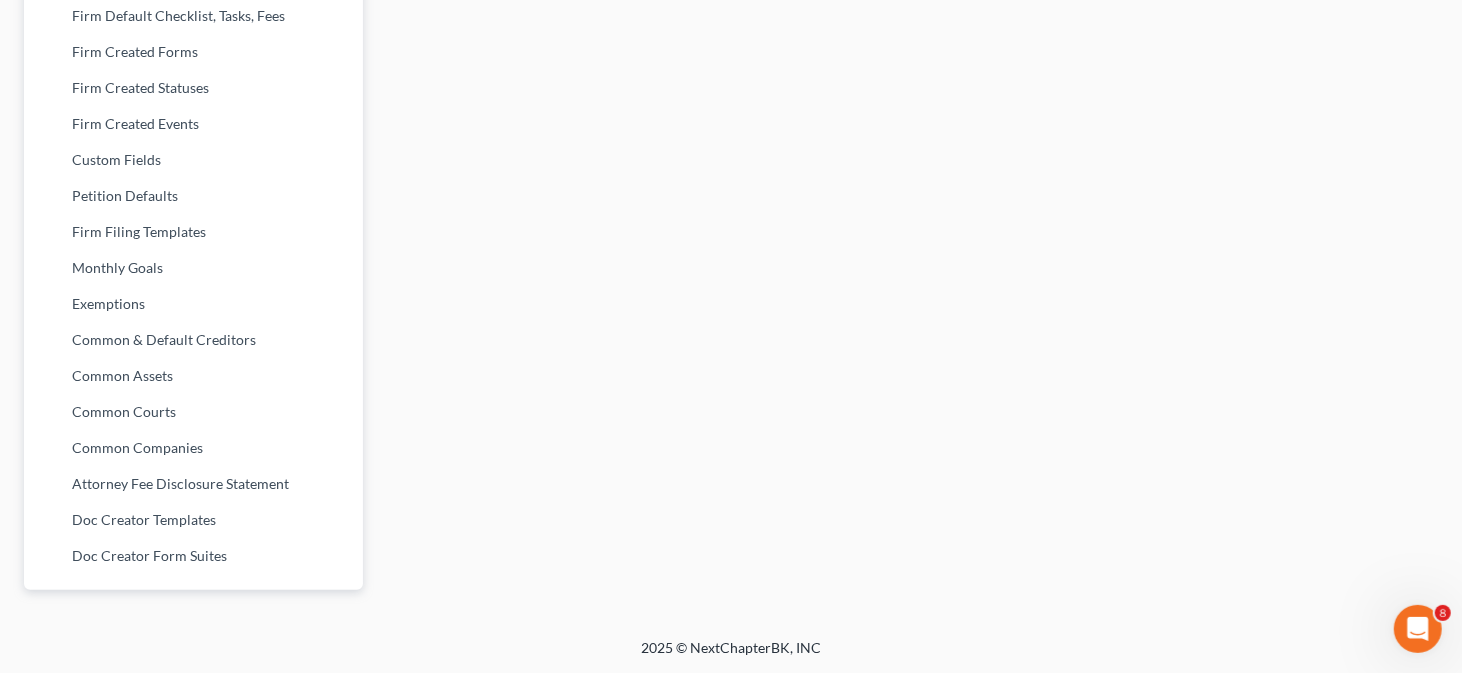 click 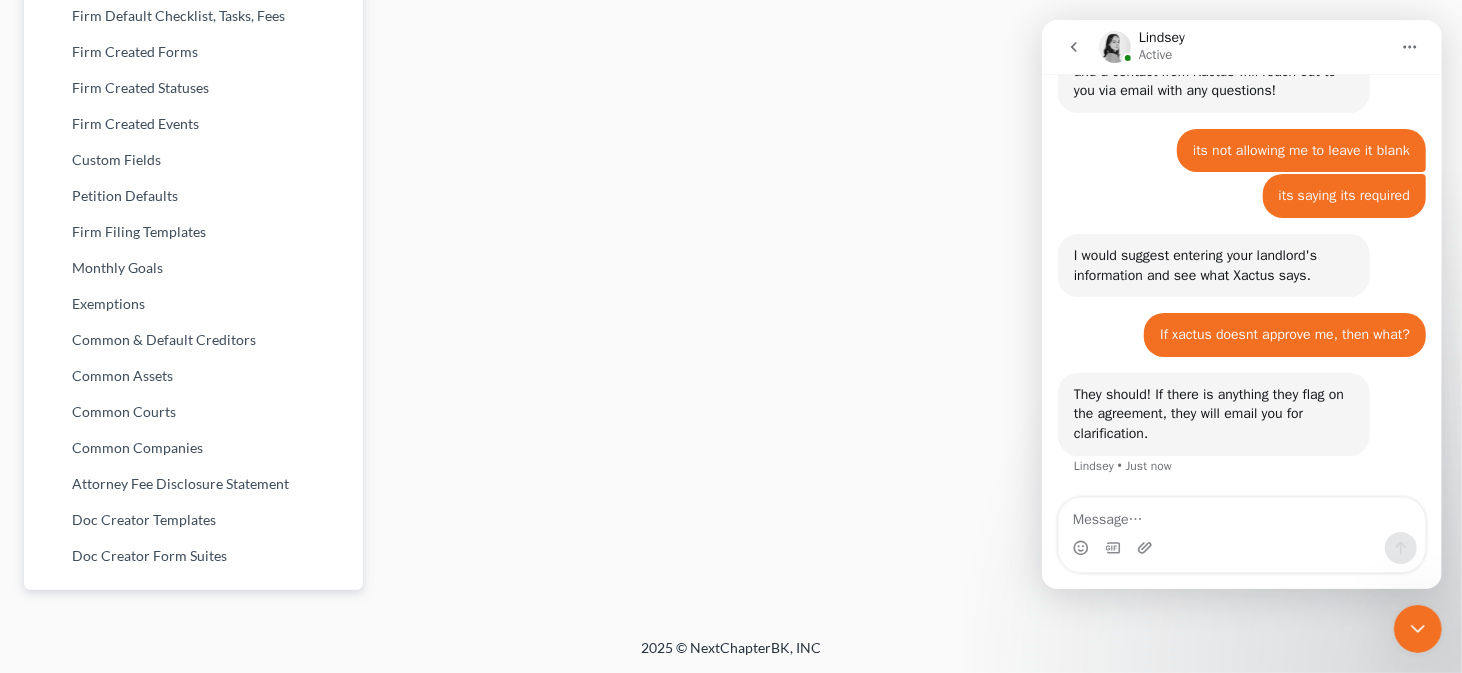 scroll, scrollTop: 3077, scrollLeft: 0, axis: vertical 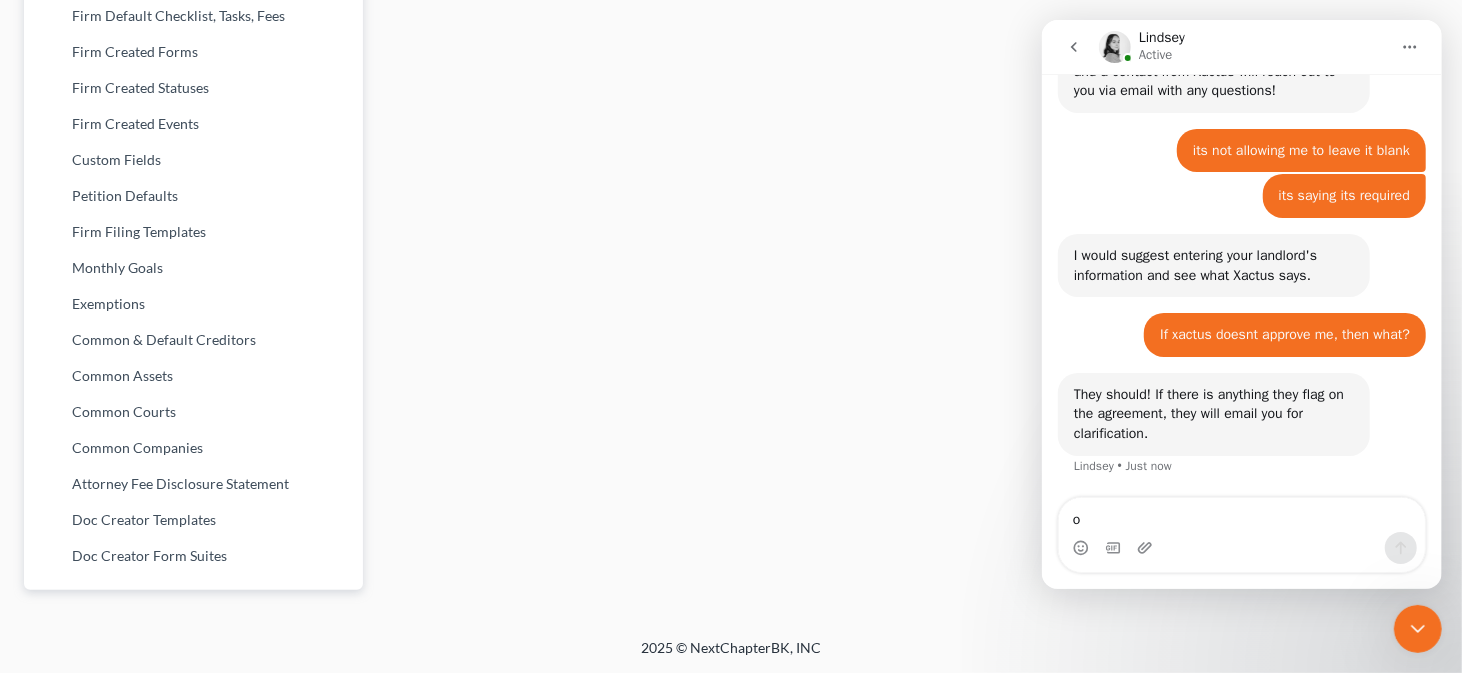 type on "ok" 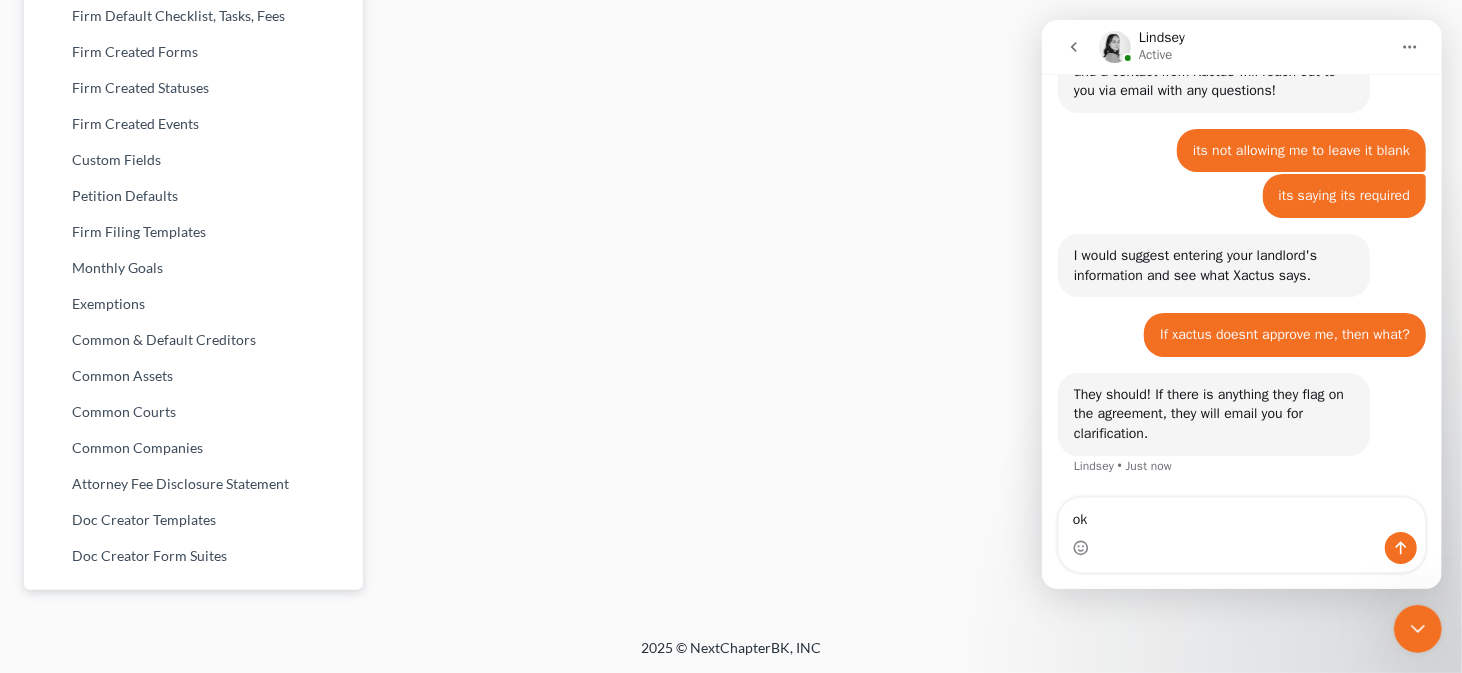 type 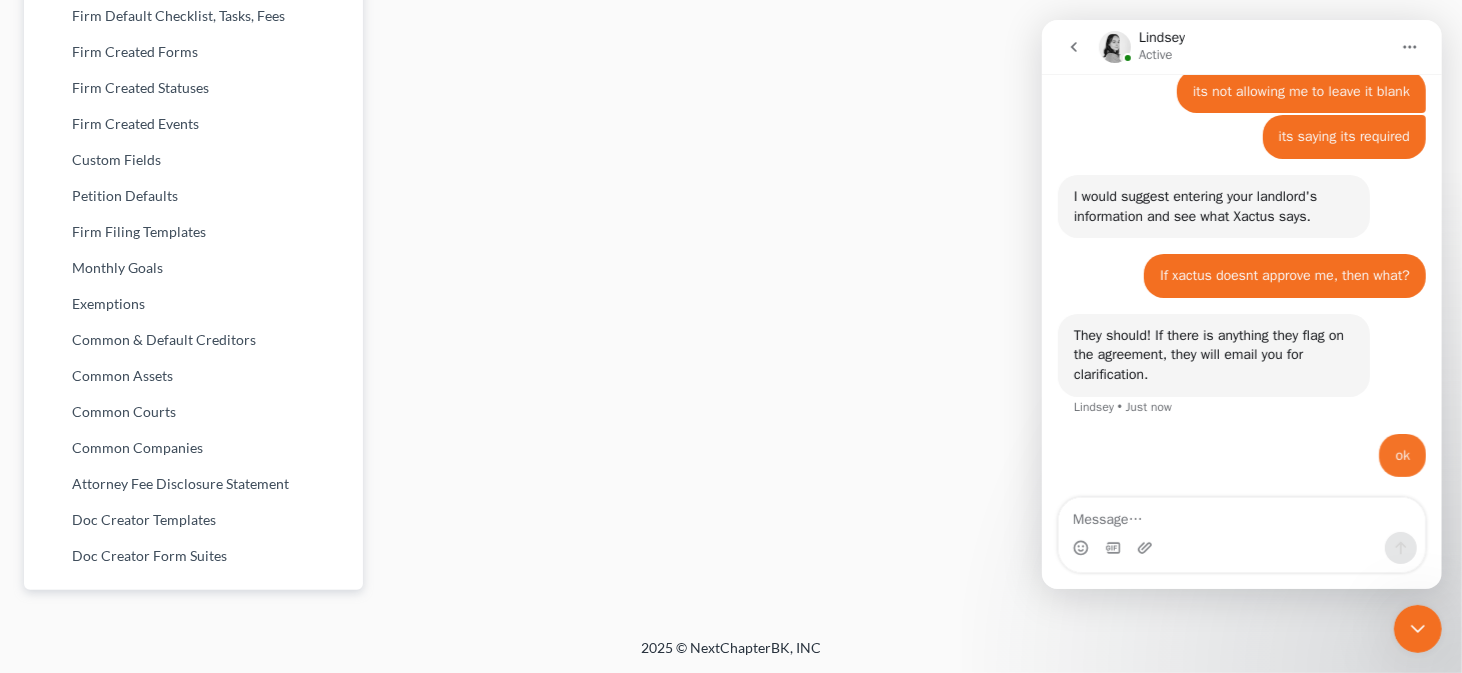 scroll, scrollTop: 3136, scrollLeft: 0, axis: vertical 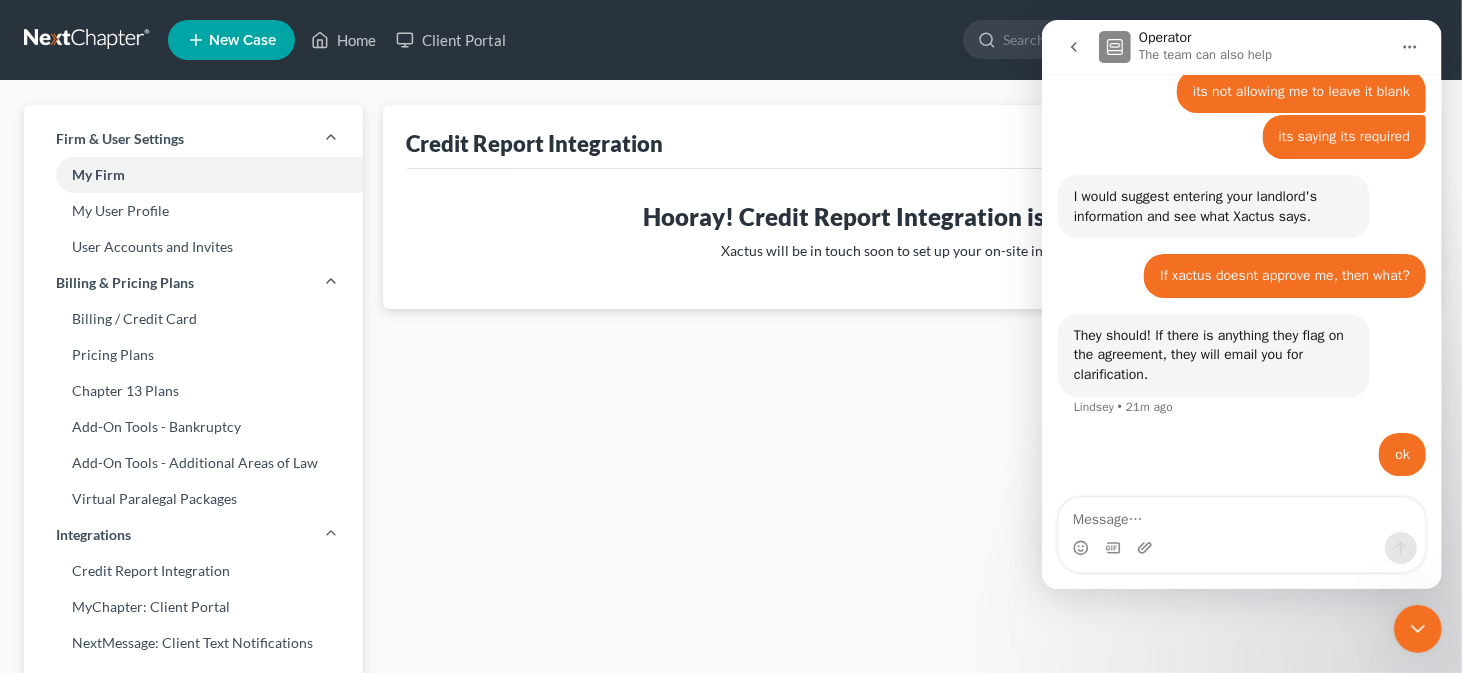 click 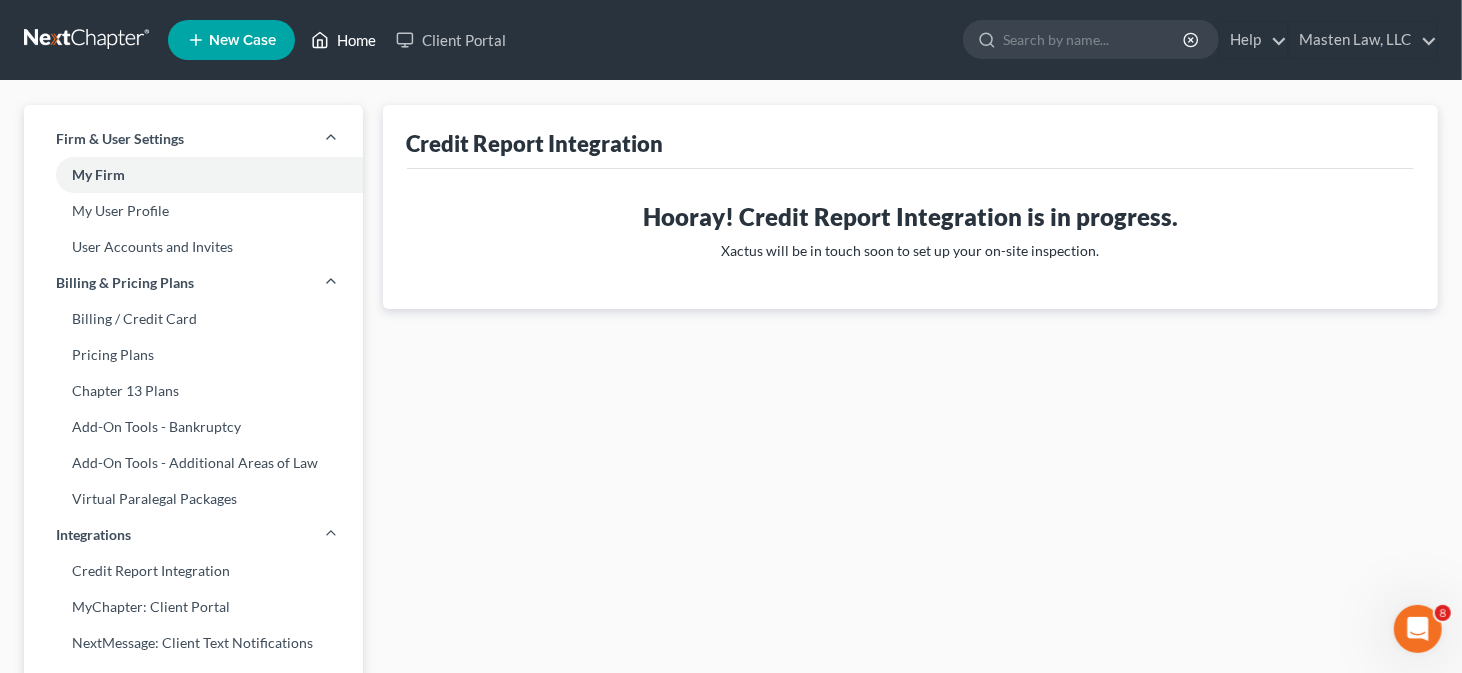 click on "Home" at bounding box center [343, 40] 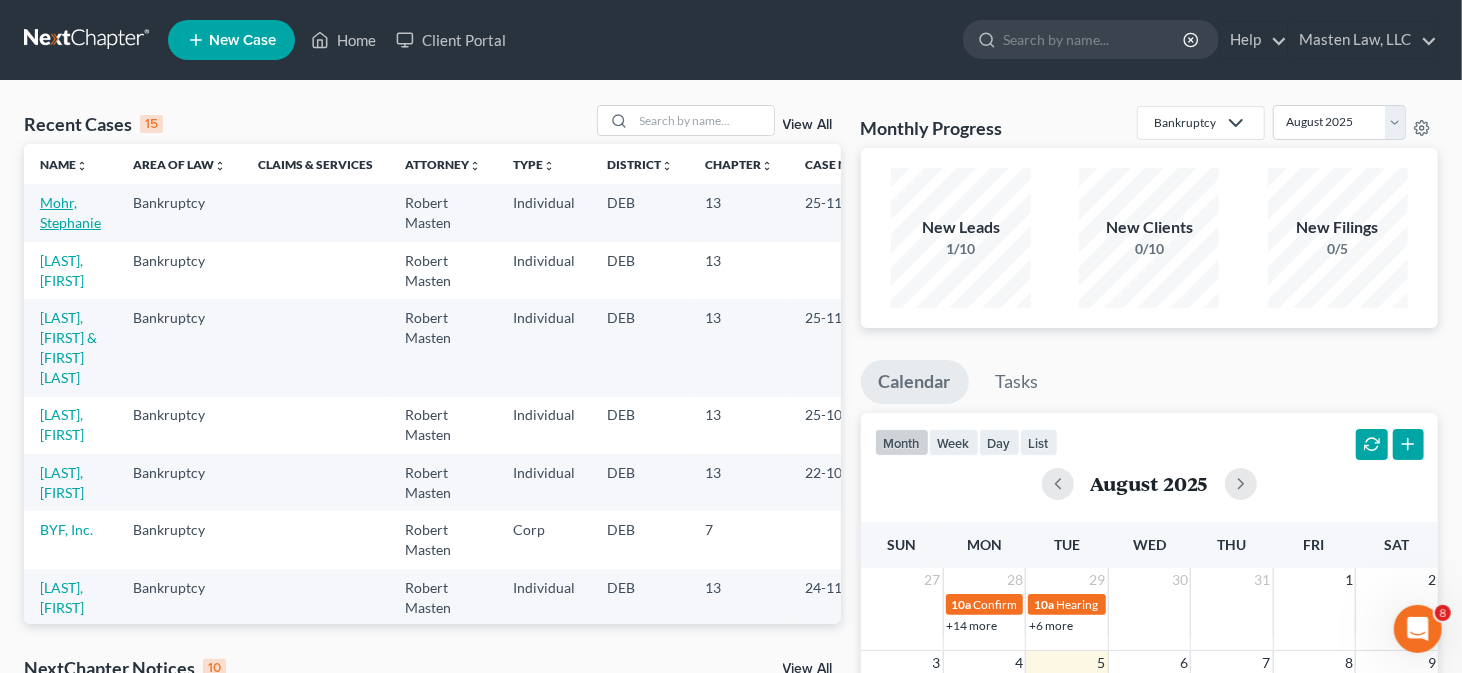 click on "Mohr, Stephanie" at bounding box center (70, 212) 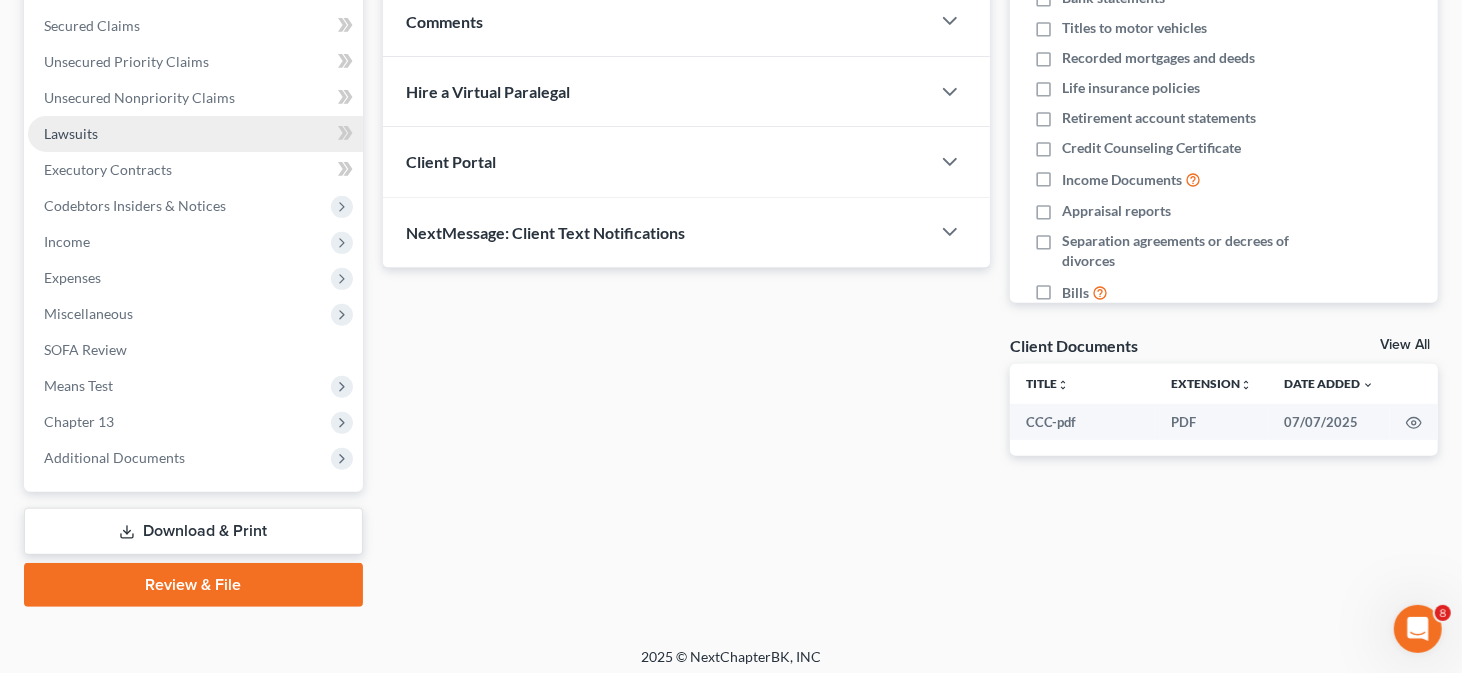 scroll, scrollTop: 423, scrollLeft: 0, axis: vertical 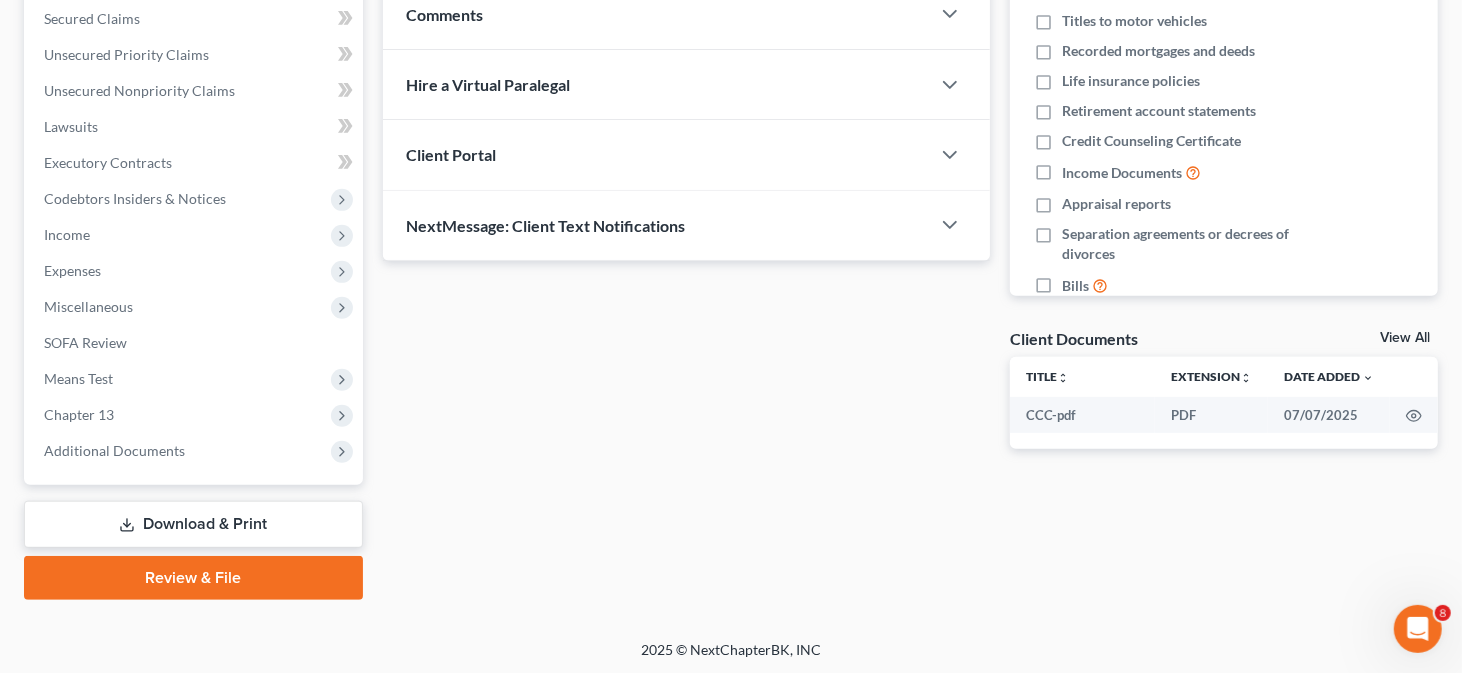 click on "Download & Print" at bounding box center (193, 524) 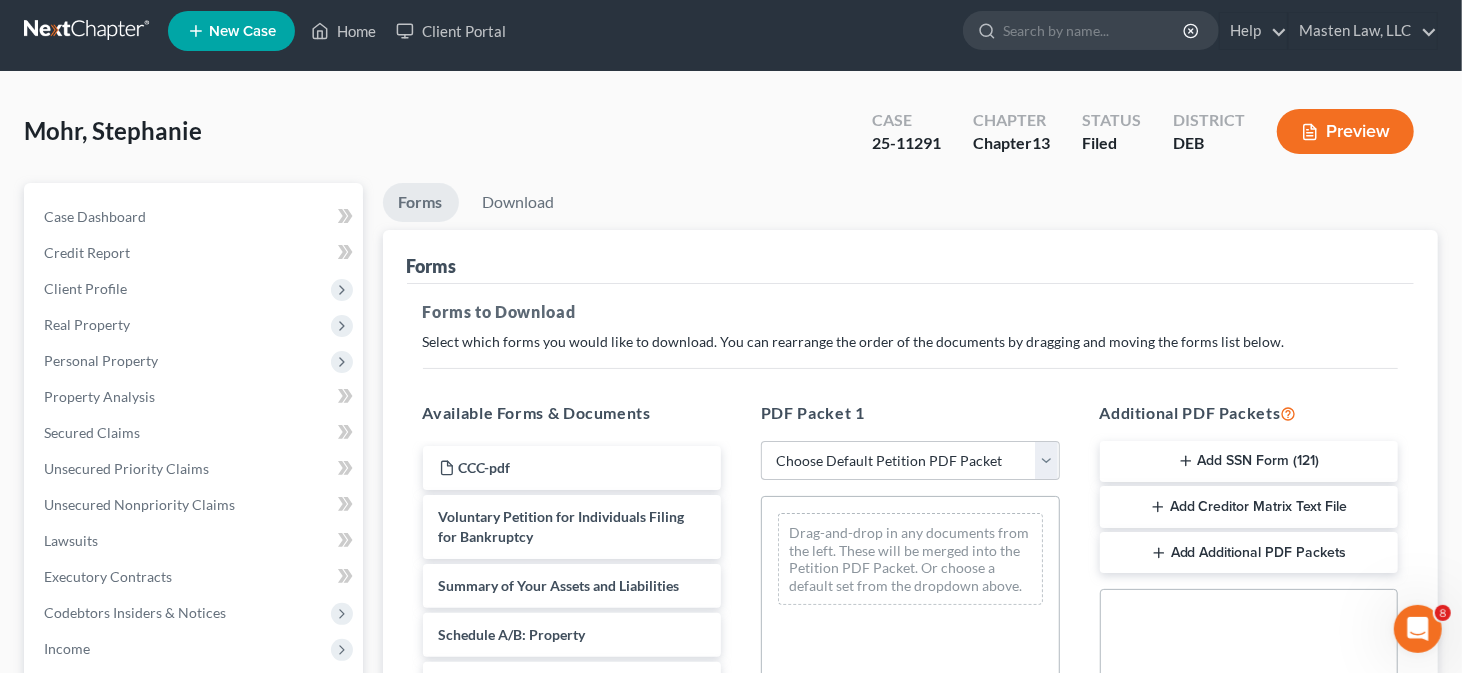scroll, scrollTop: 0, scrollLeft: 0, axis: both 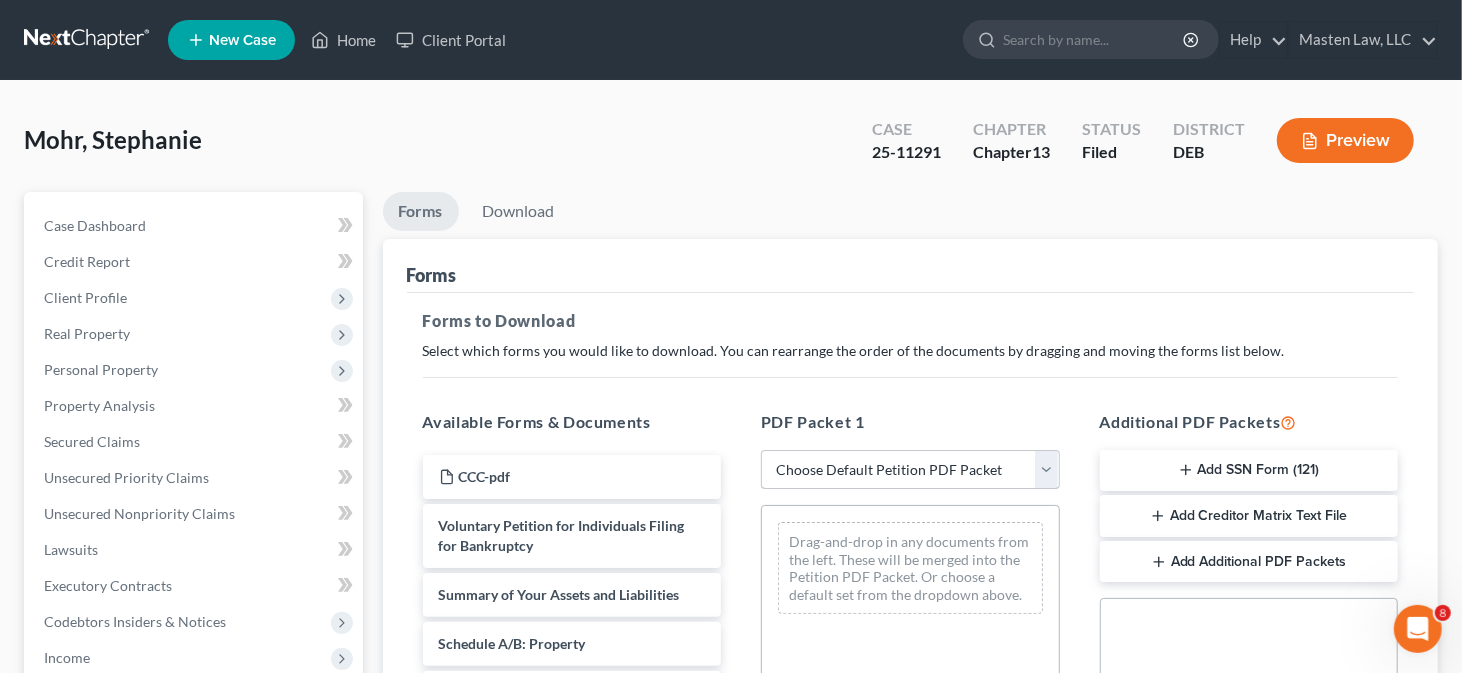 click on "Choose Default Petition PDF Packet Complete Bankruptcy Petition (all forms and schedules) Emergency Filing Forms (Petition and Creditor List Only) Amended Forms Signature Pages Only Supplemental Post Petition (Sch. I & J) Supplemental Post Petition (Sch. I) Supplemental Post Petition (Sch. J) Schedules Completion" at bounding box center (910, 470) 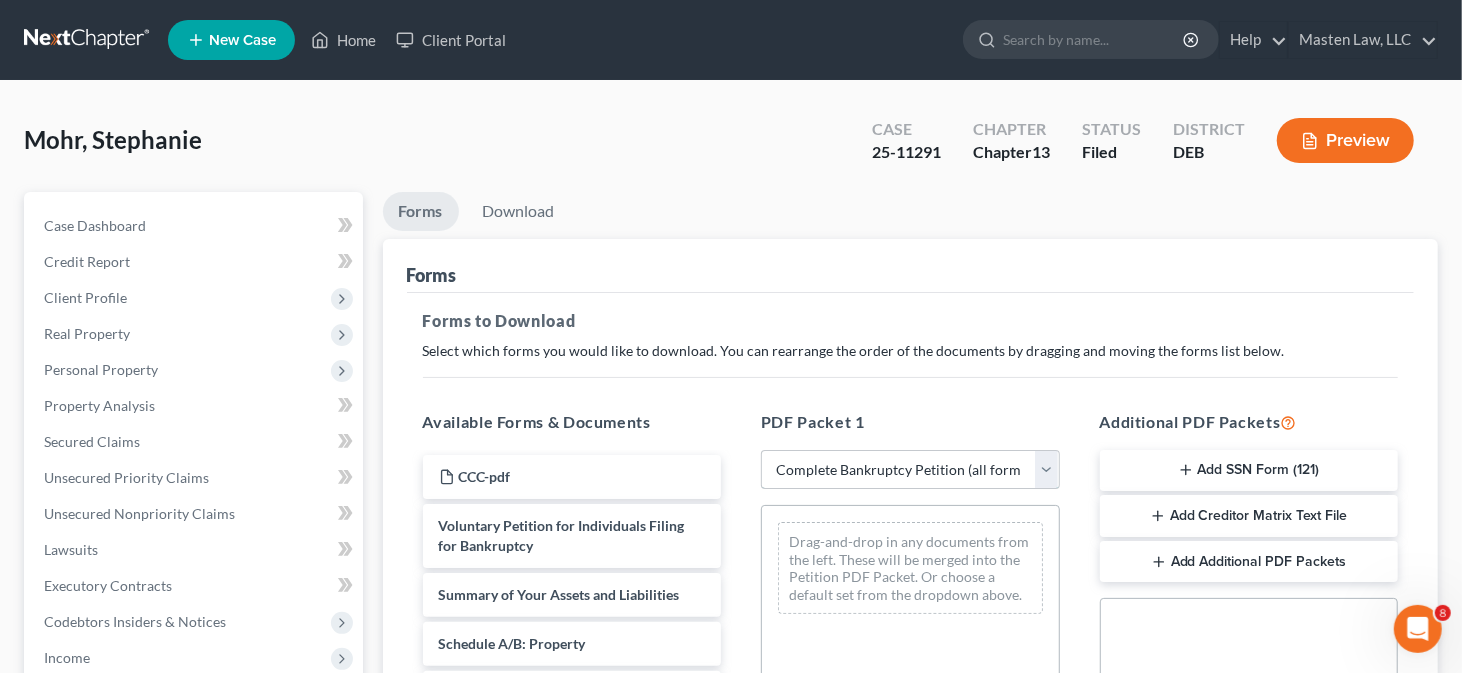 click on "Choose Default Petition PDF Packet Complete Bankruptcy Petition (all forms and schedules) Emergency Filing Forms (Petition and Creditor List Only) Amended Forms Signature Pages Only Supplemental Post Petition (Sch. I & J) Supplemental Post Petition (Sch. I) Supplemental Post Petition (Sch. J) Schedules Completion" at bounding box center (910, 470) 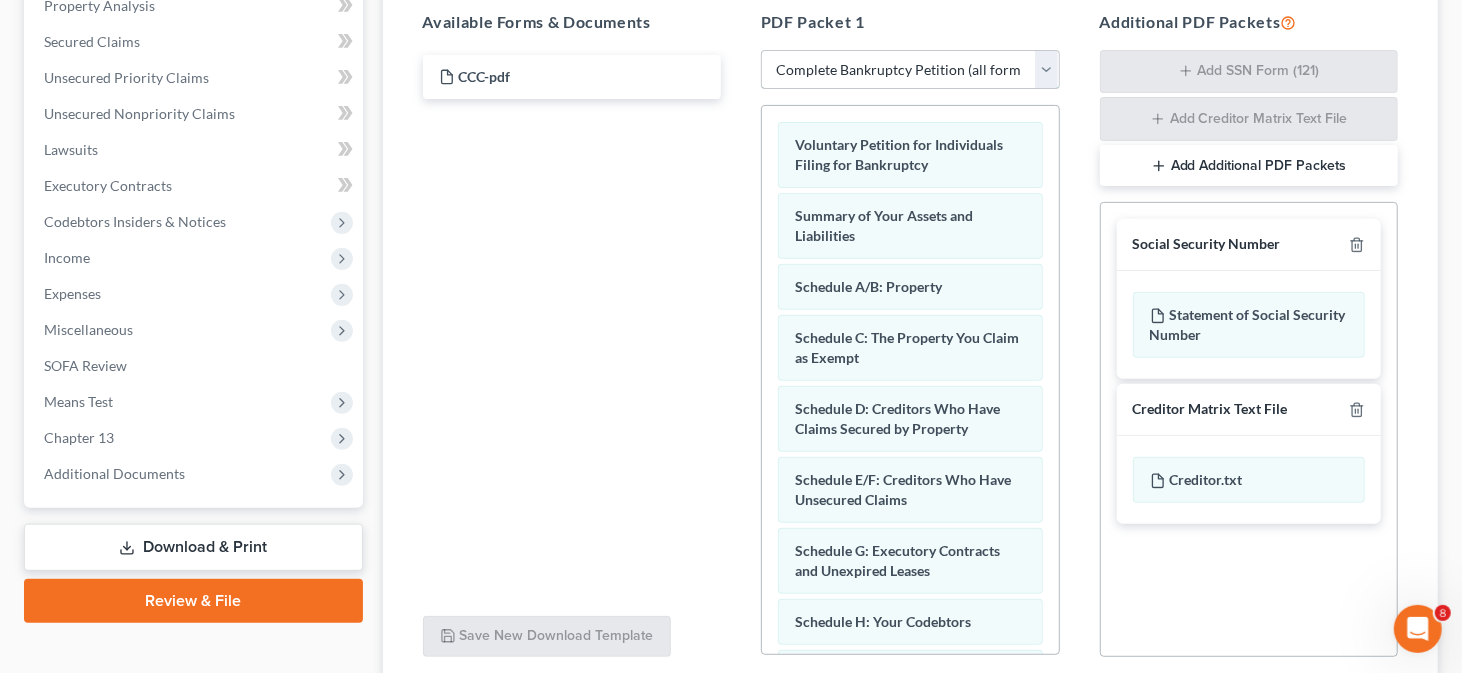 scroll, scrollTop: 500, scrollLeft: 0, axis: vertical 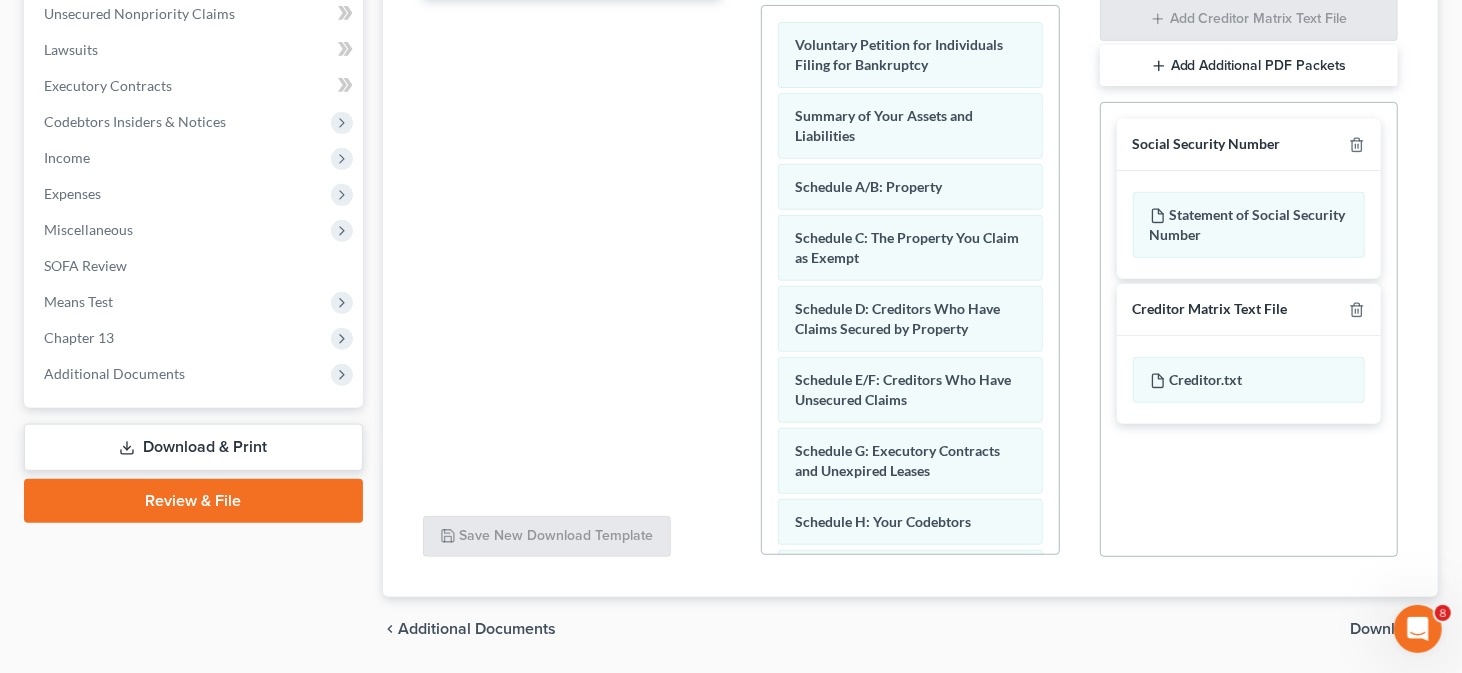 click on "Download" at bounding box center [1386, 629] 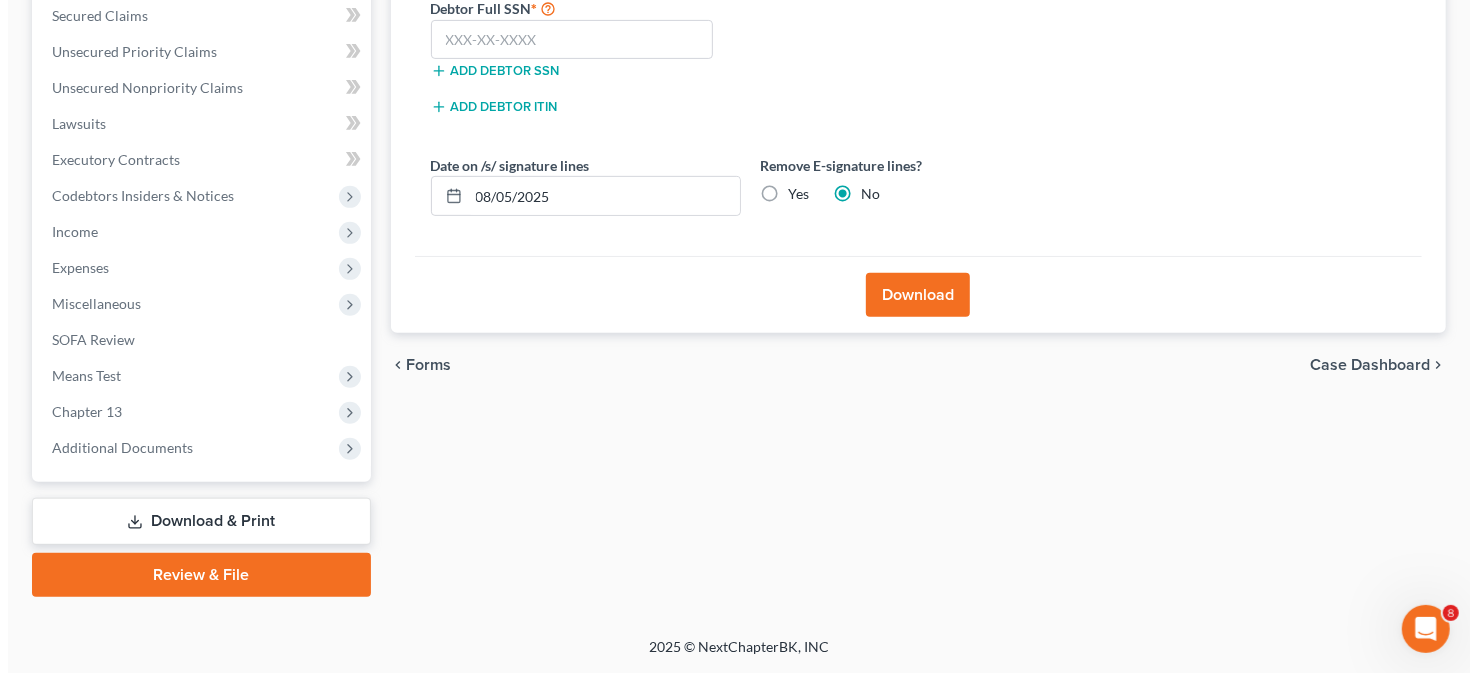 scroll, scrollTop: 423, scrollLeft: 0, axis: vertical 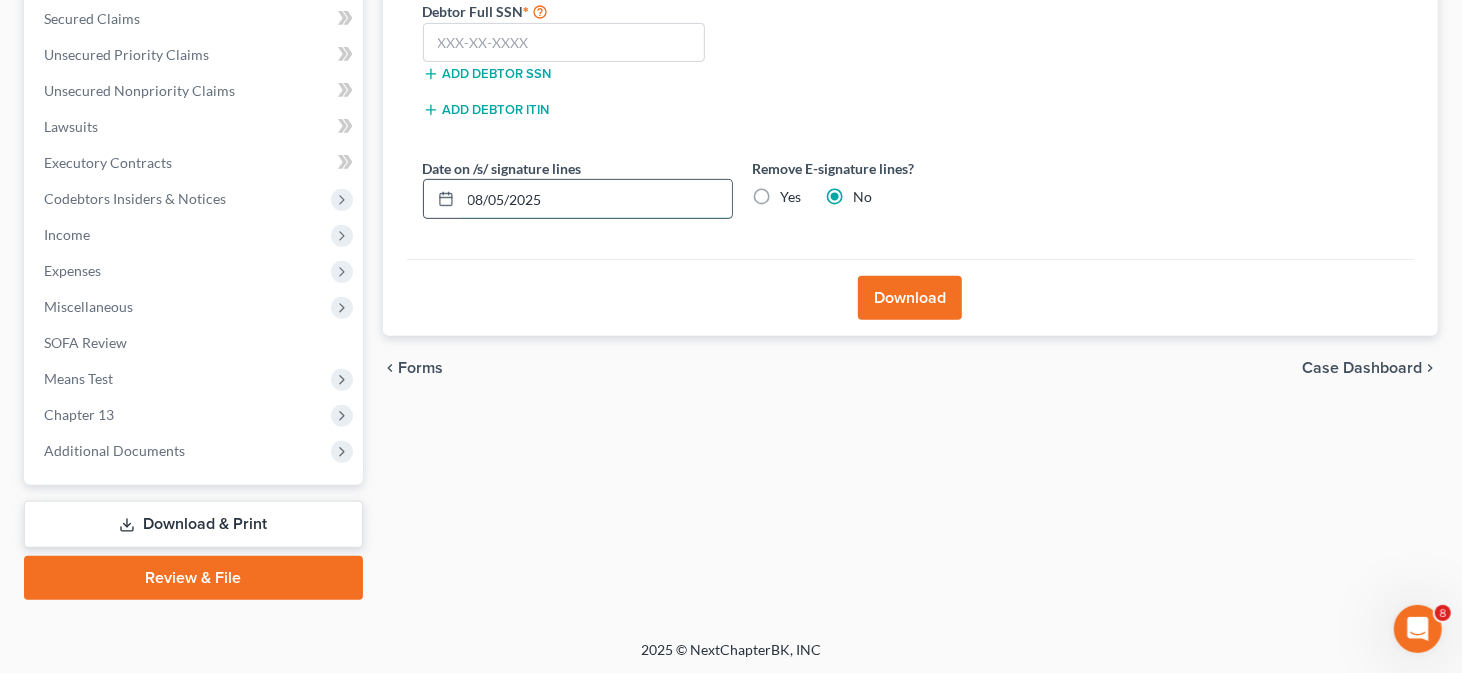 click on "08/05/2025" at bounding box center [596, 199] 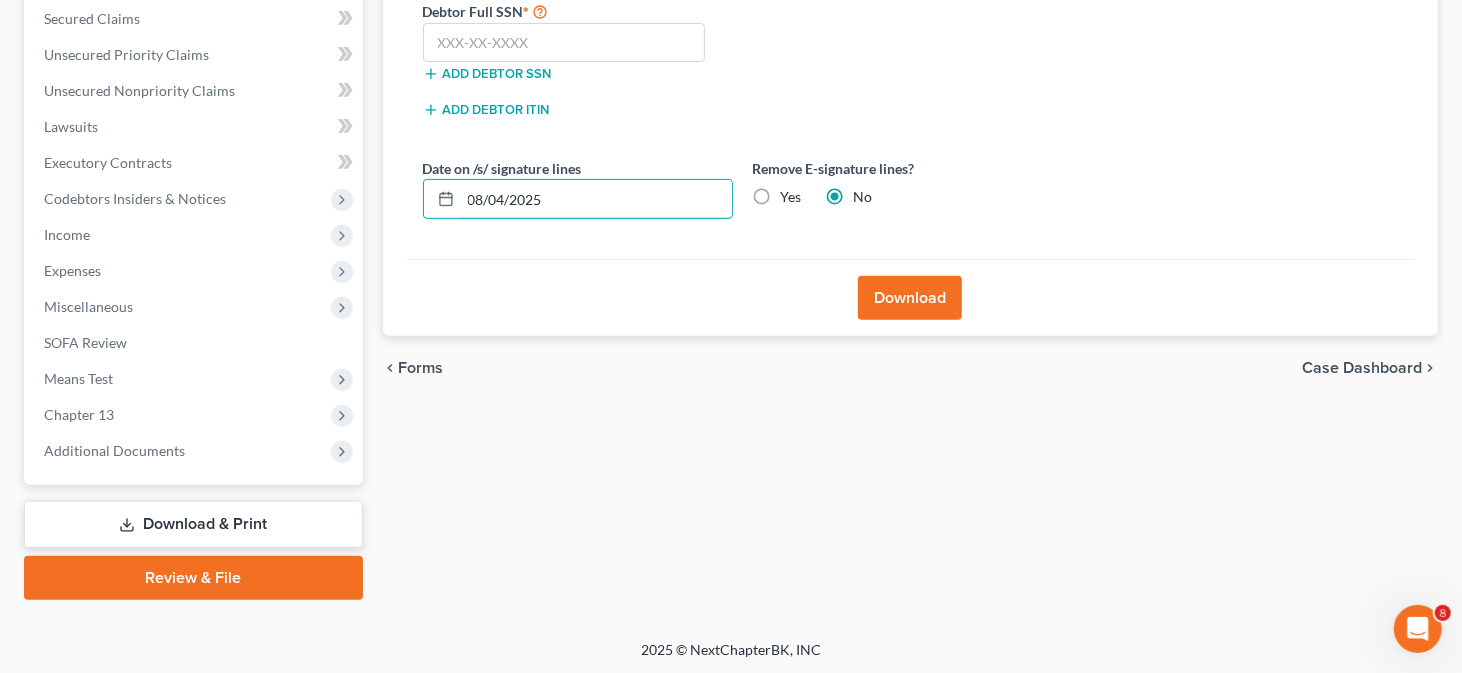 type on "08/04/2025" 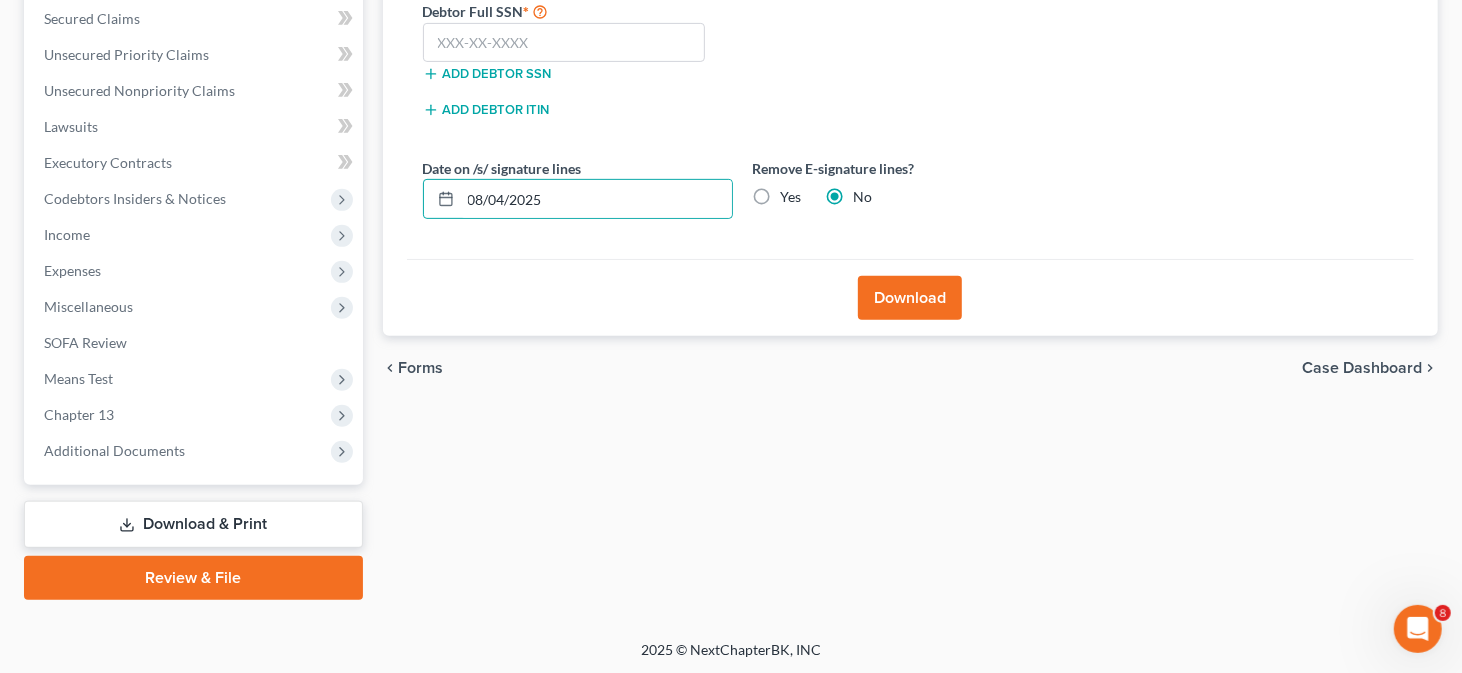 click on "Yes" at bounding box center (791, 197) 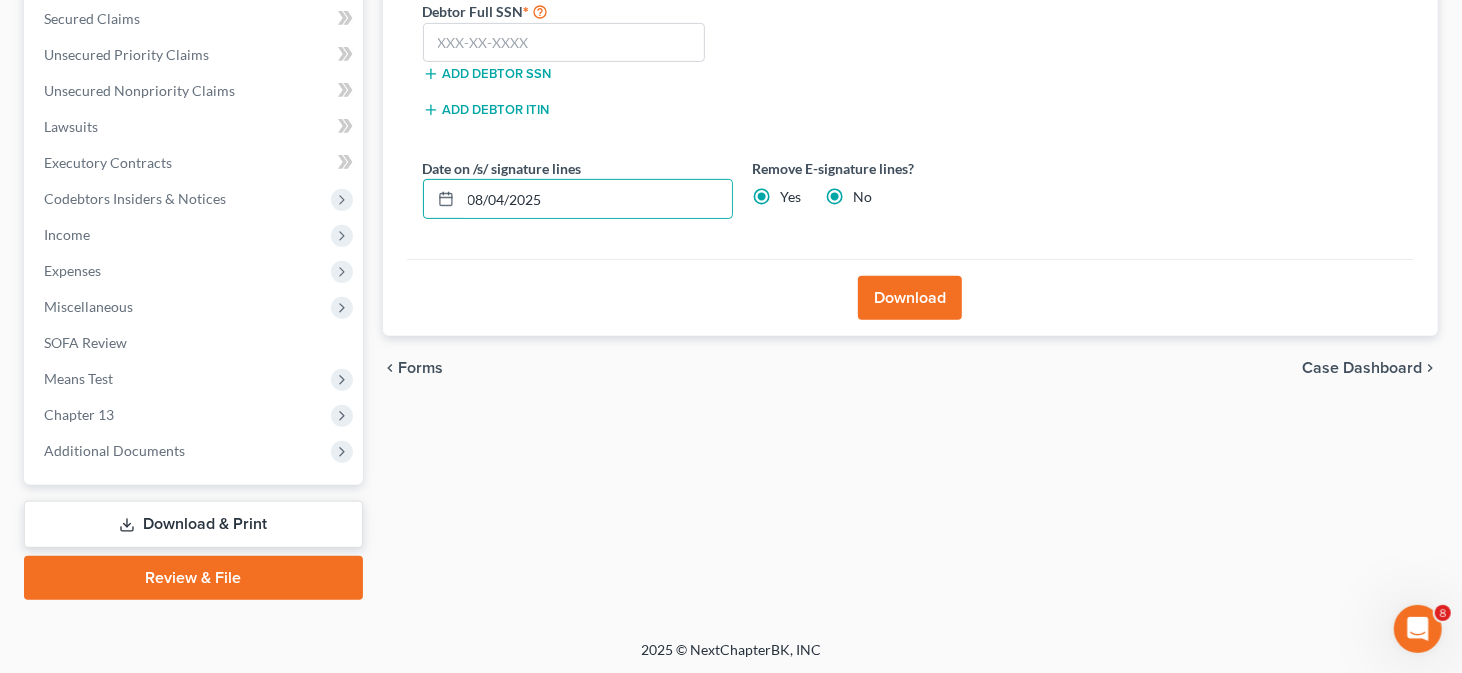 radio on "false" 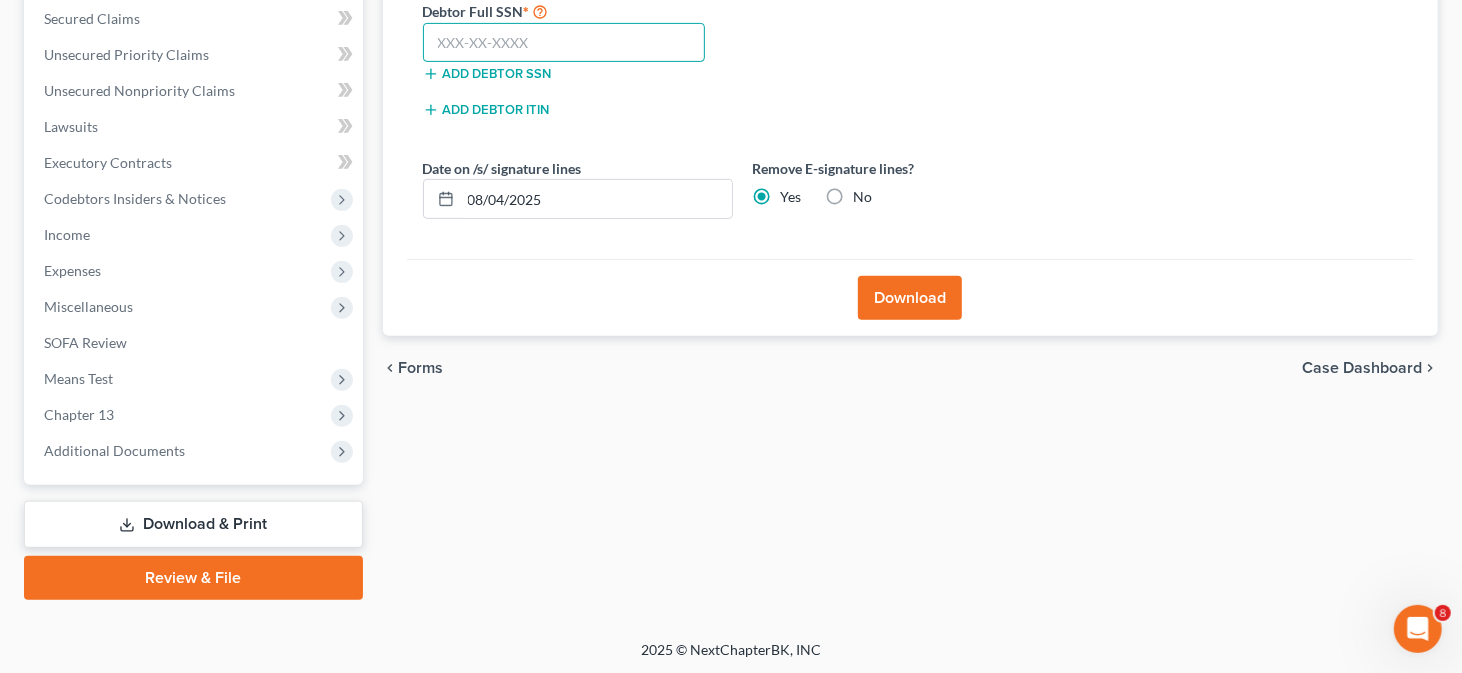 click at bounding box center [564, 43] 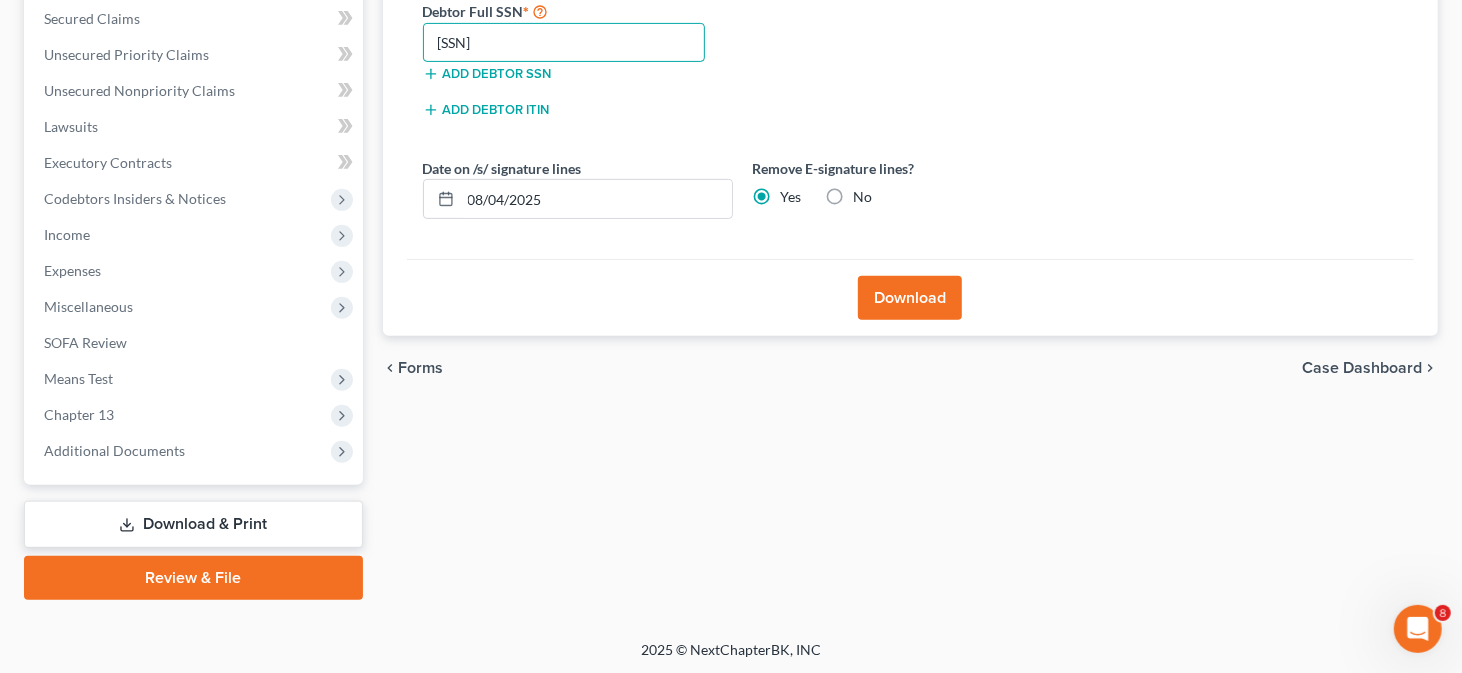 type on "221-72-4168" 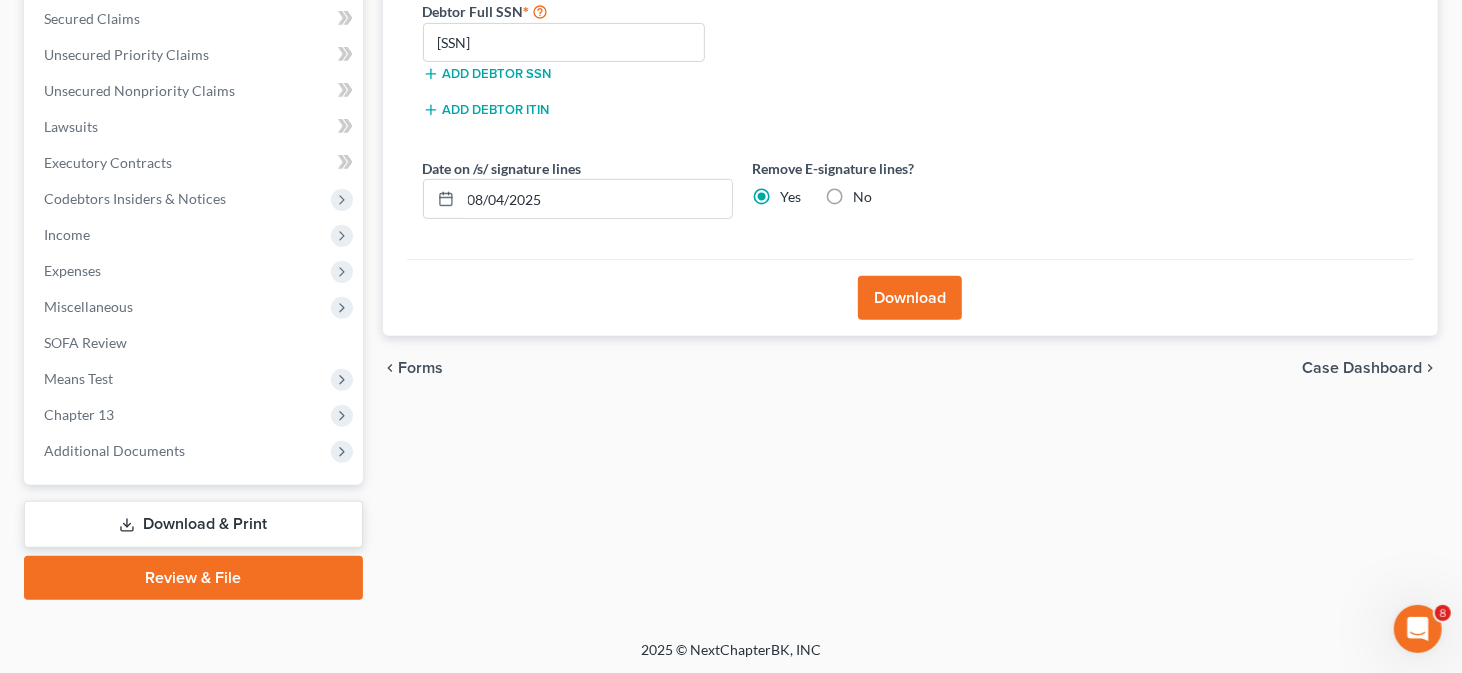 click on "Download" at bounding box center (910, 298) 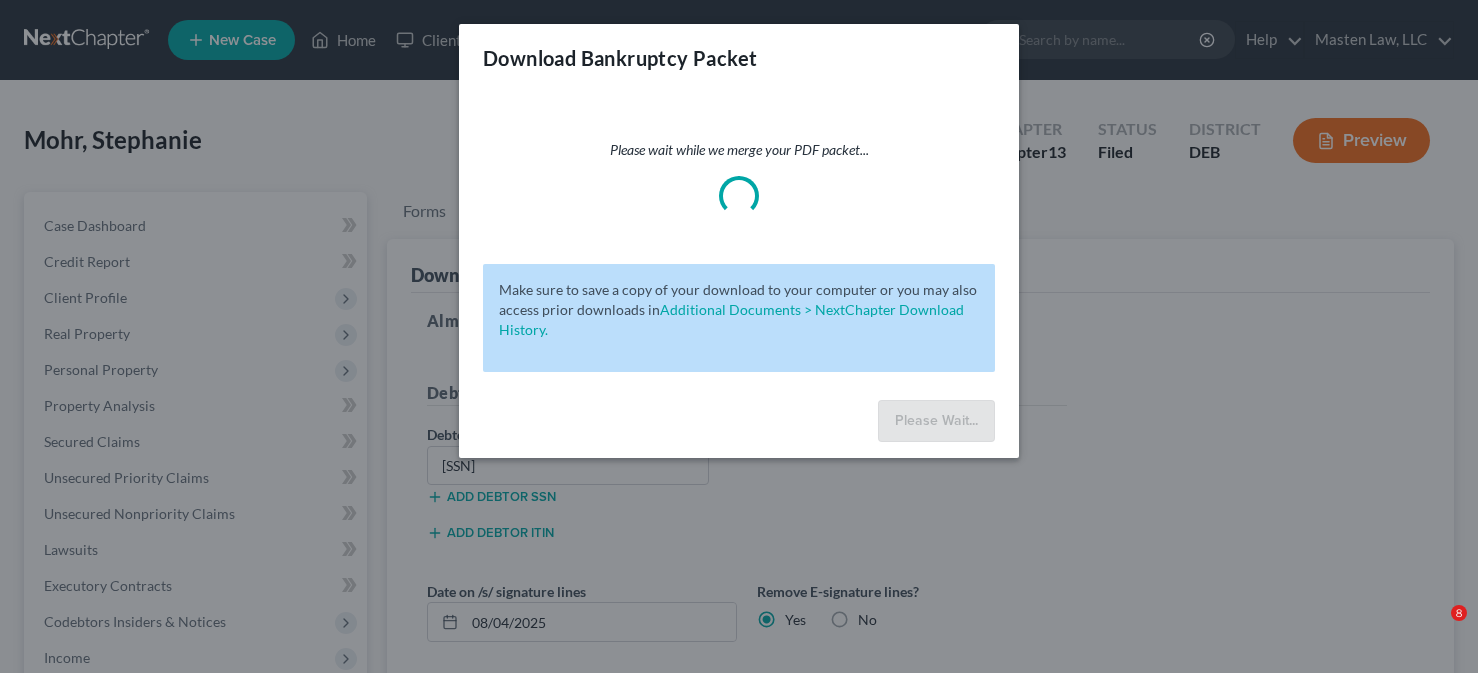 scroll, scrollTop: 423, scrollLeft: 0, axis: vertical 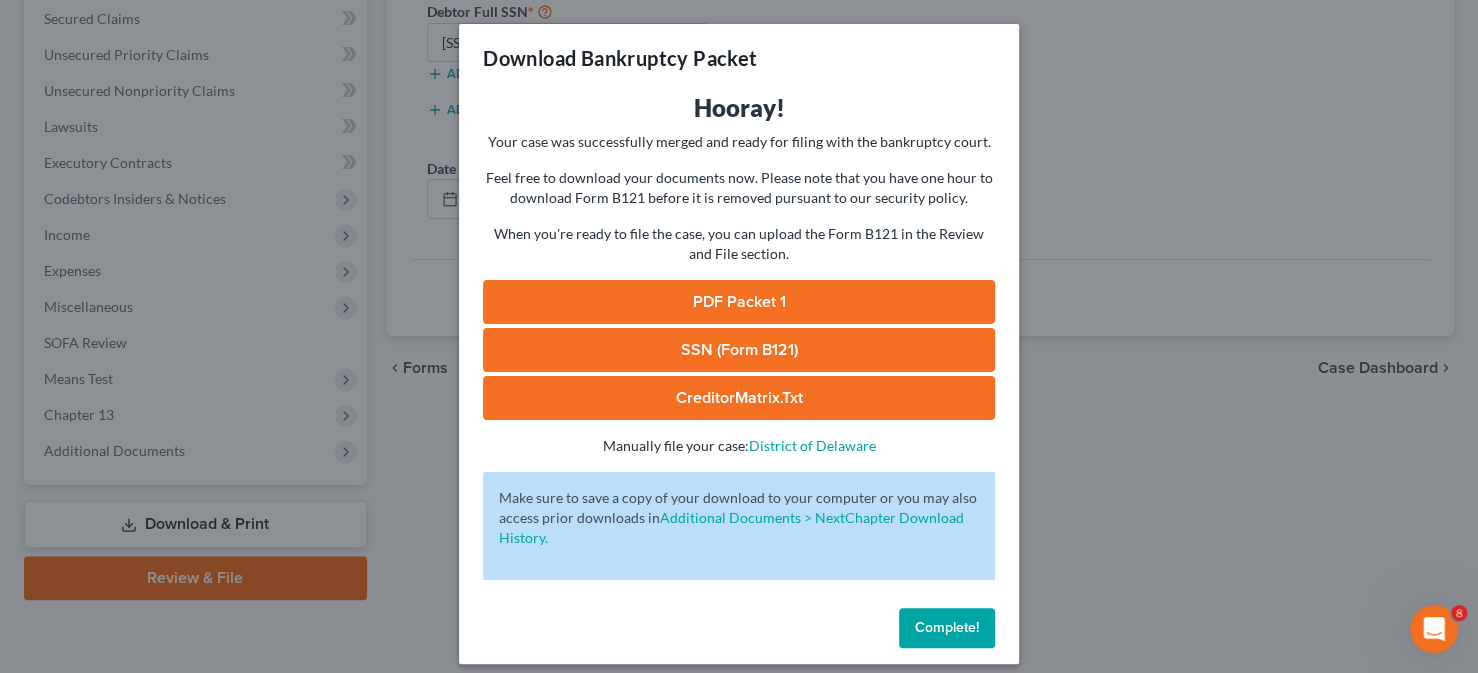 click on "PDF Packet 1" at bounding box center (739, 302) 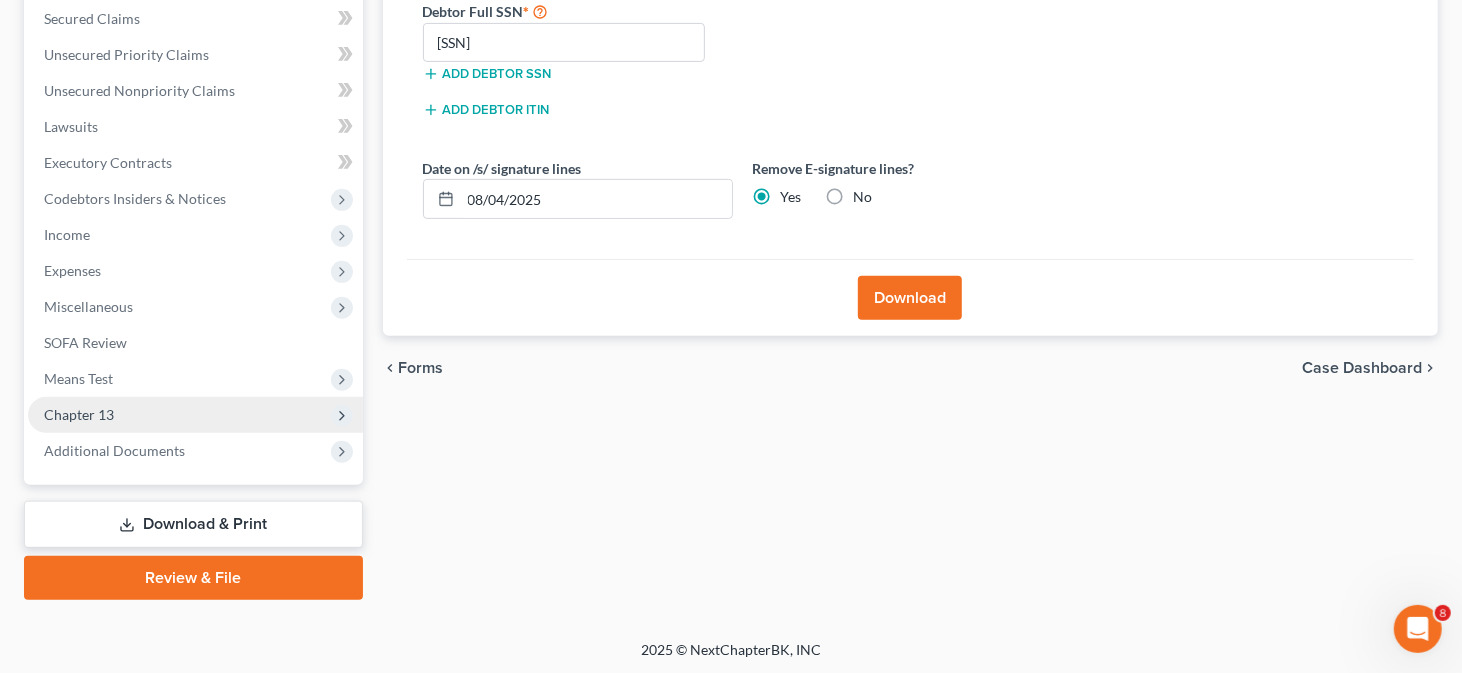 click on "Chapter 13" at bounding box center [195, 415] 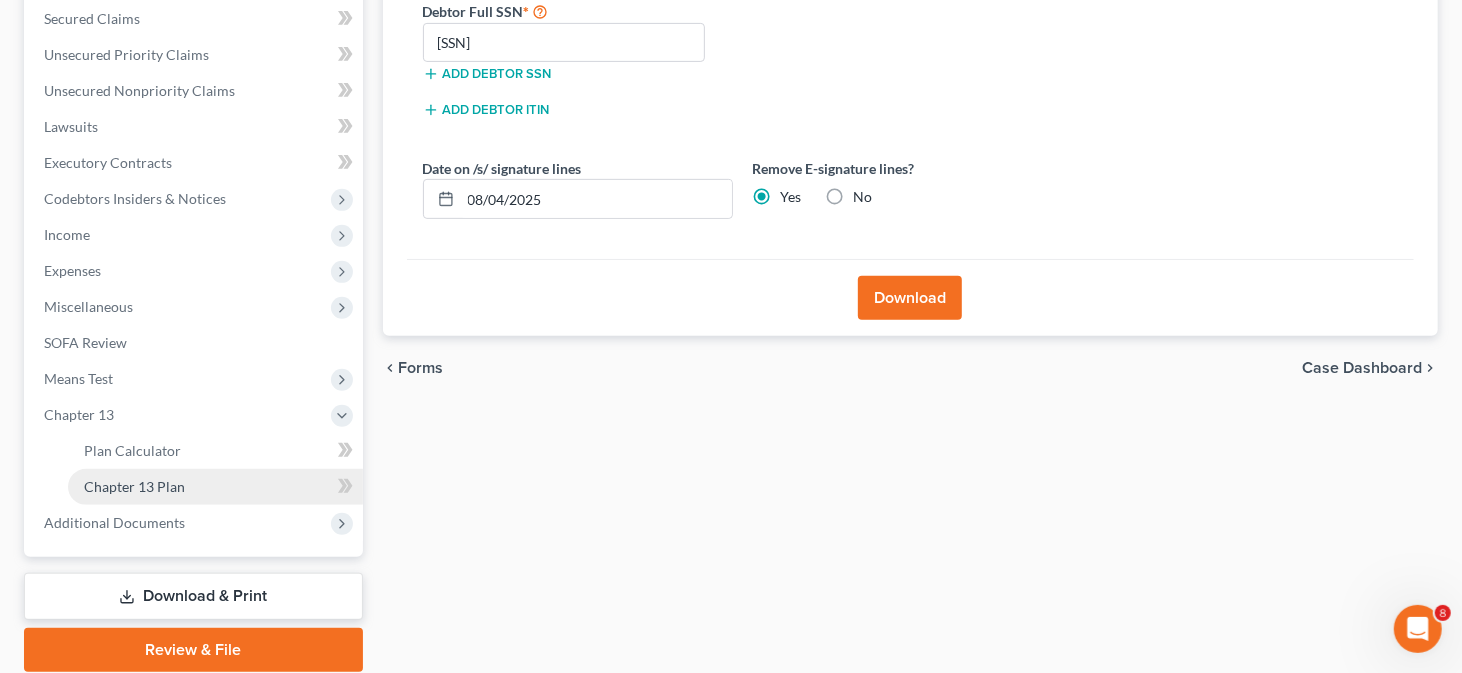 click on "Chapter 13 Plan" at bounding box center [215, 487] 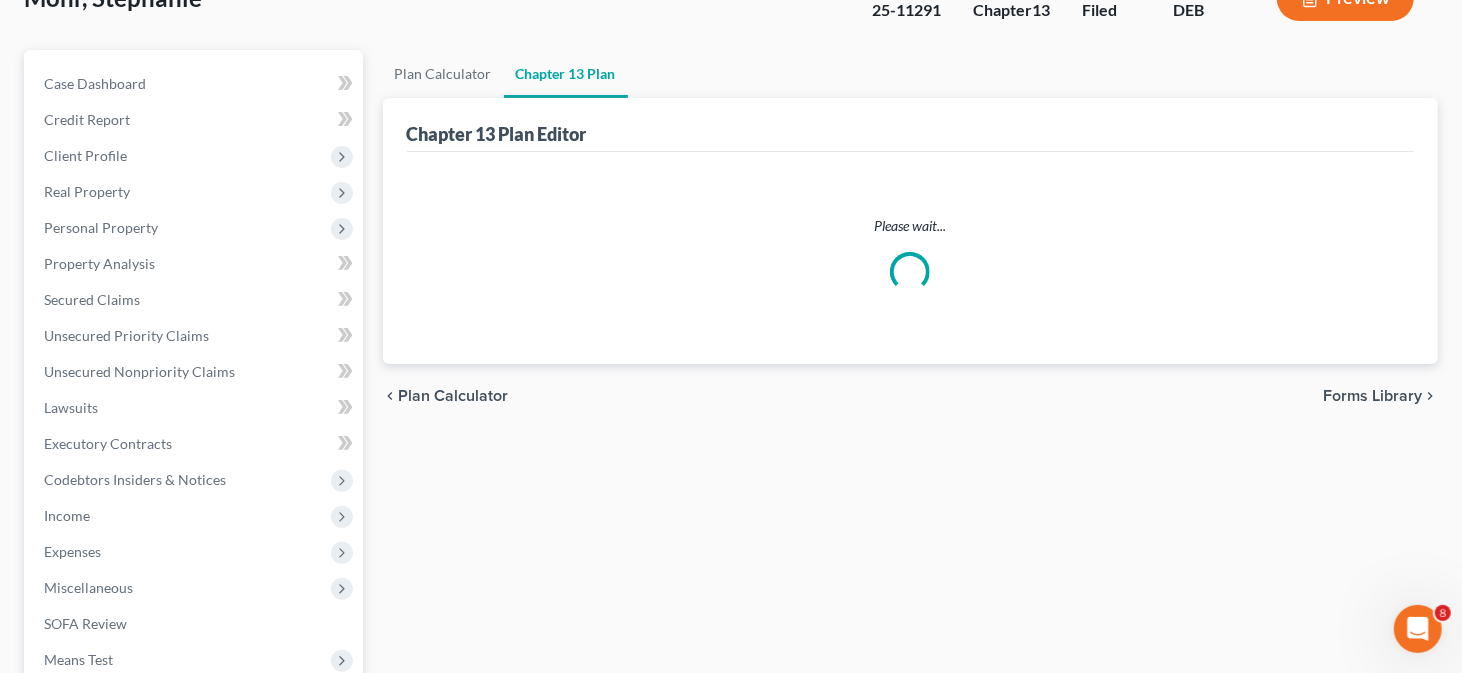 scroll, scrollTop: 0, scrollLeft: 0, axis: both 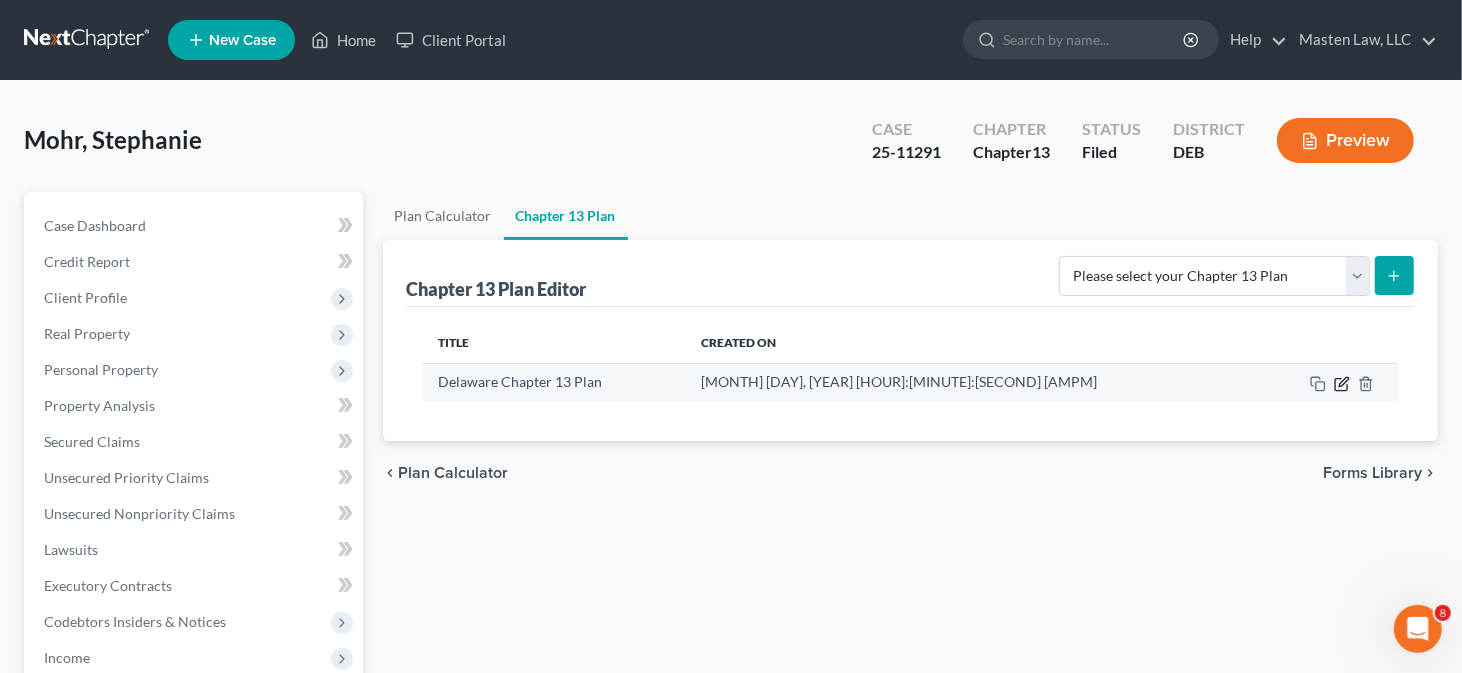click 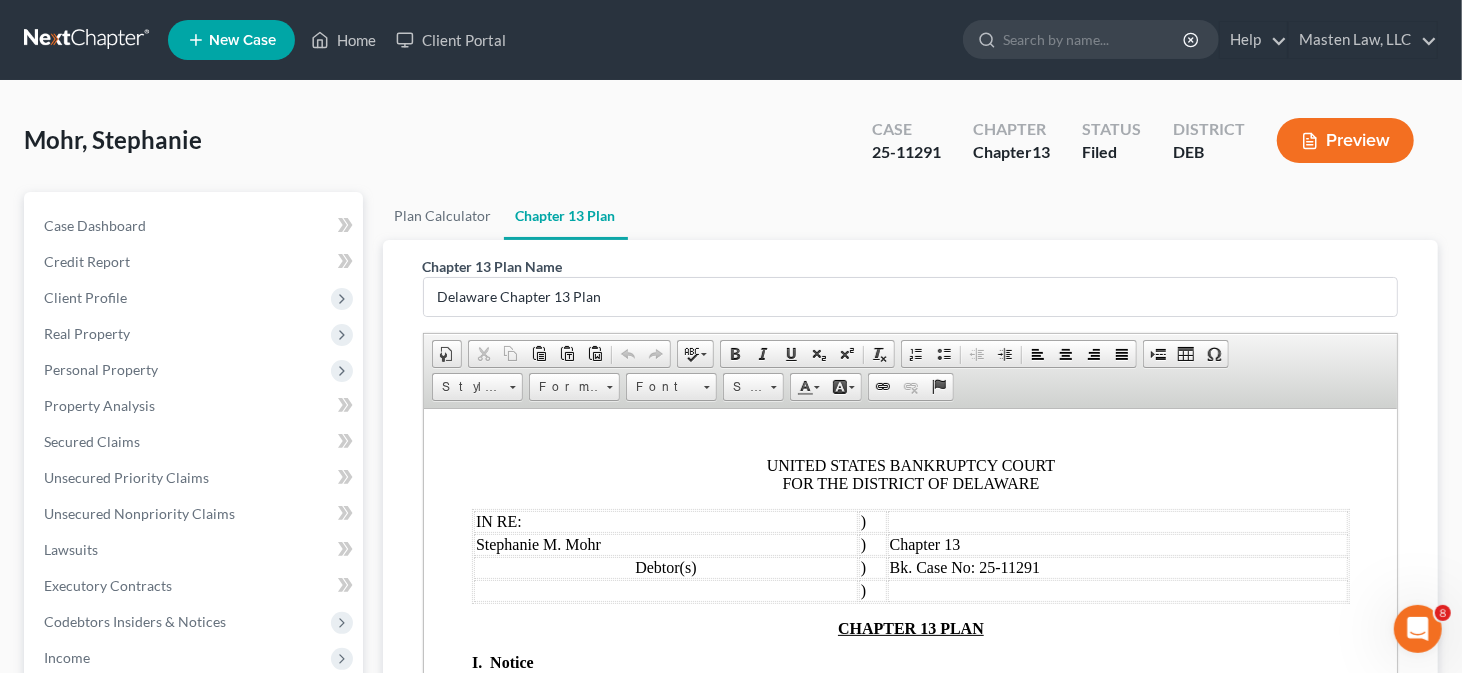 scroll, scrollTop: 0, scrollLeft: 0, axis: both 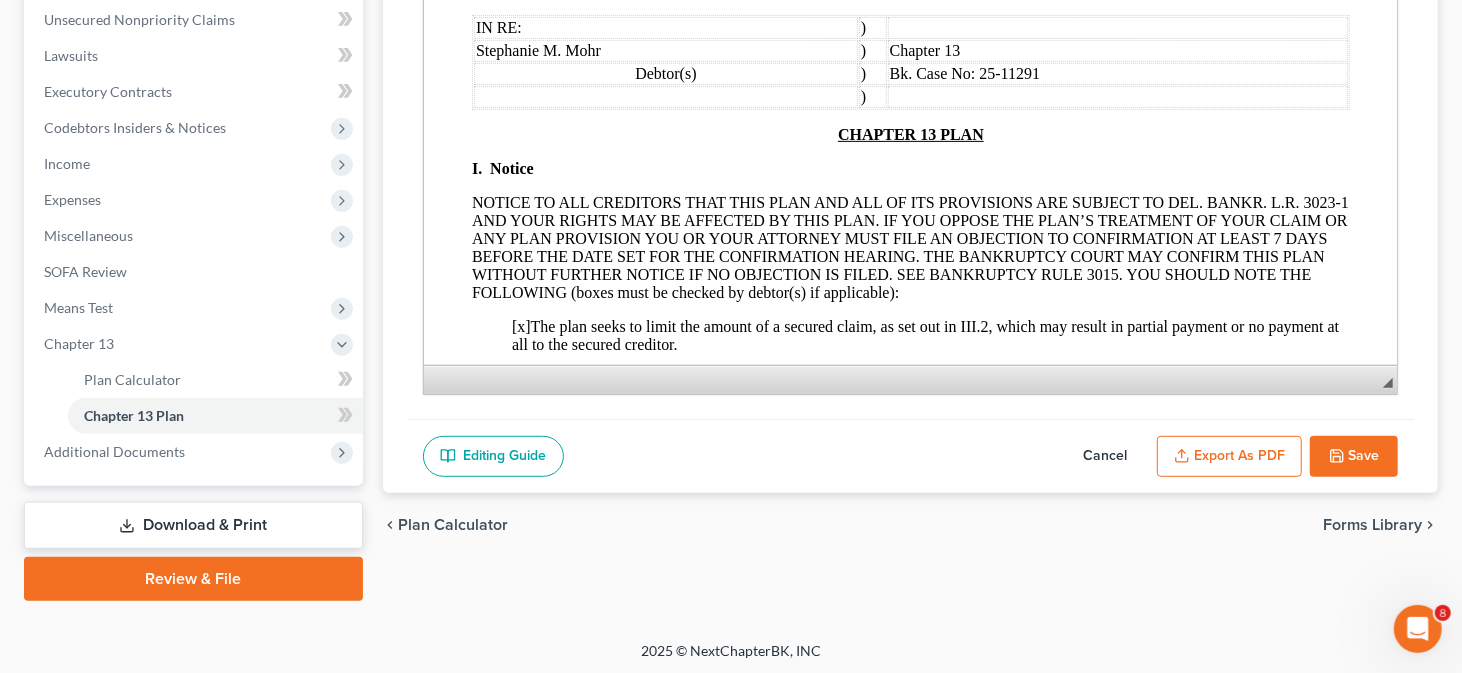 click on "Export as PDF" at bounding box center (1229, 457) 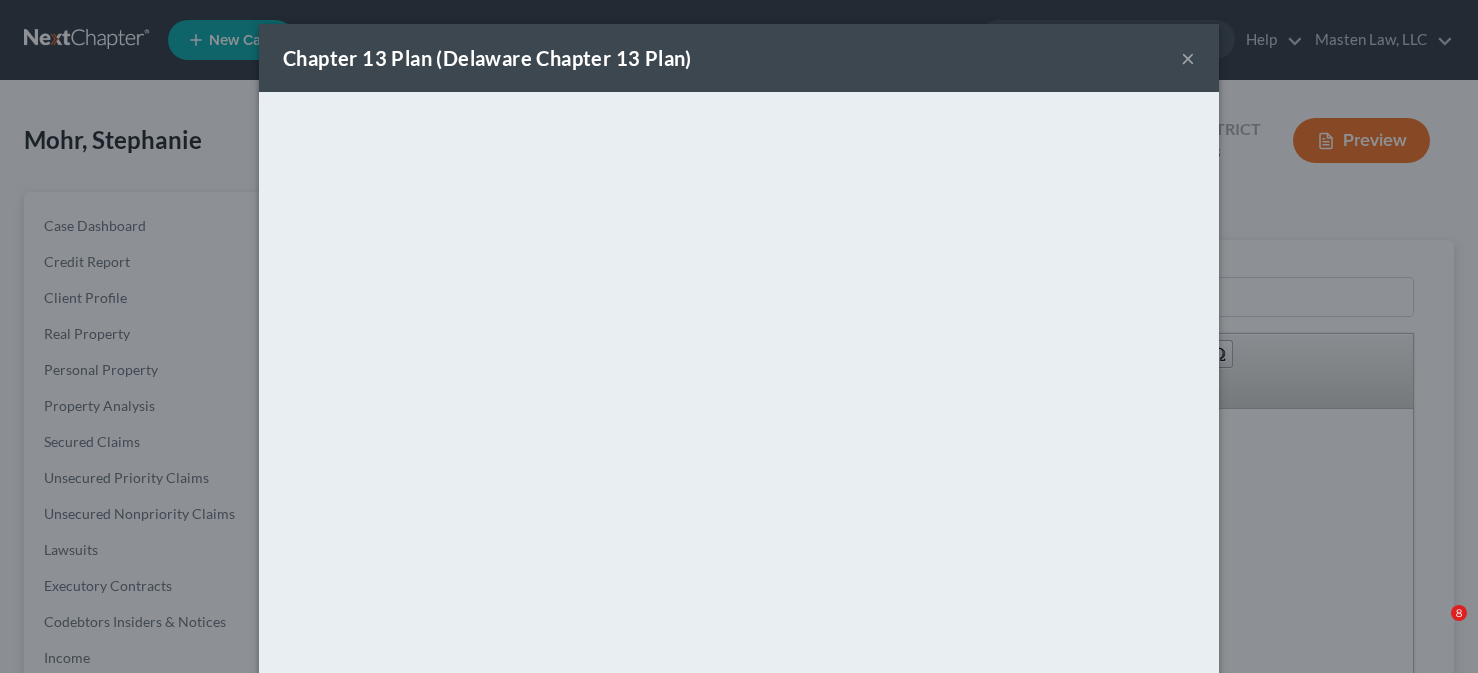 scroll, scrollTop: 494, scrollLeft: 0, axis: vertical 